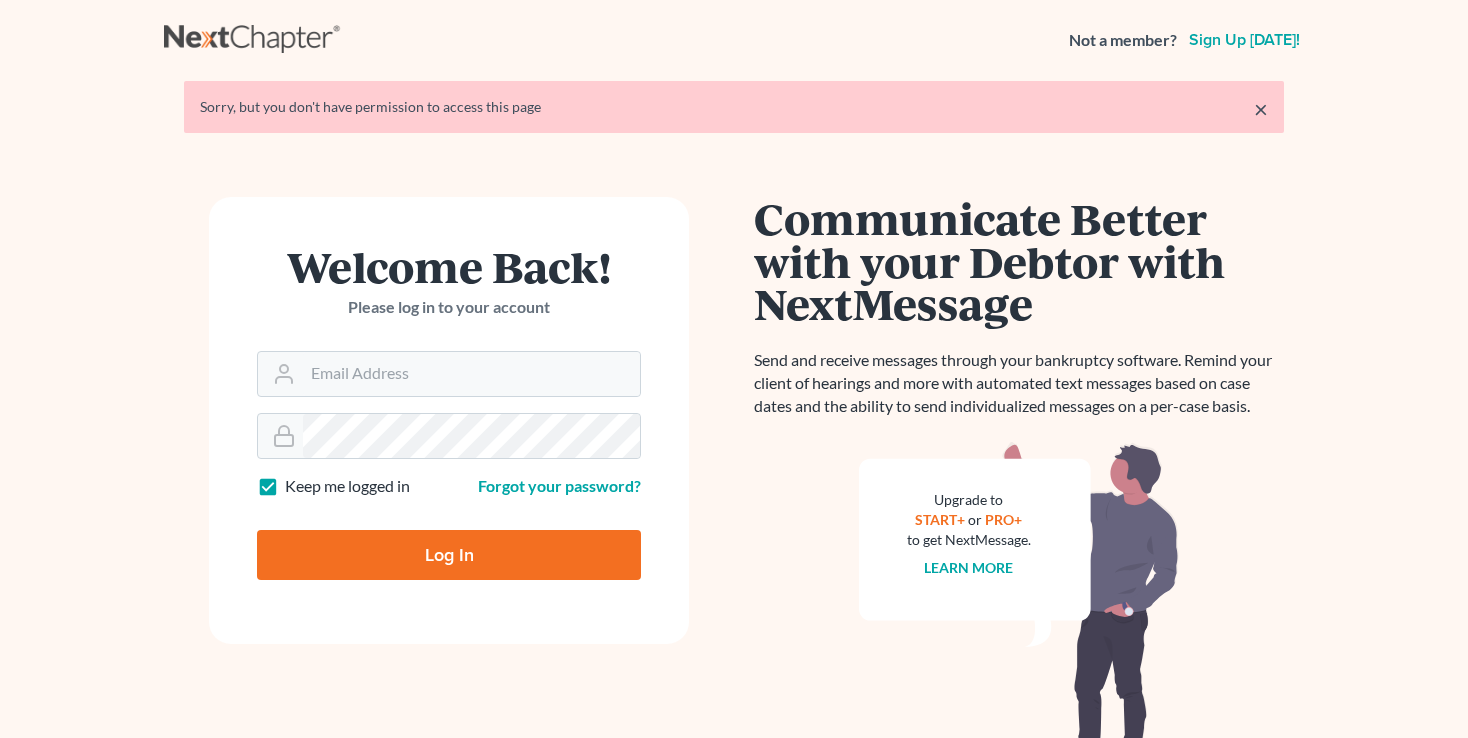 scroll, scrollTop: 0, scrollLeft: 0, axis: both 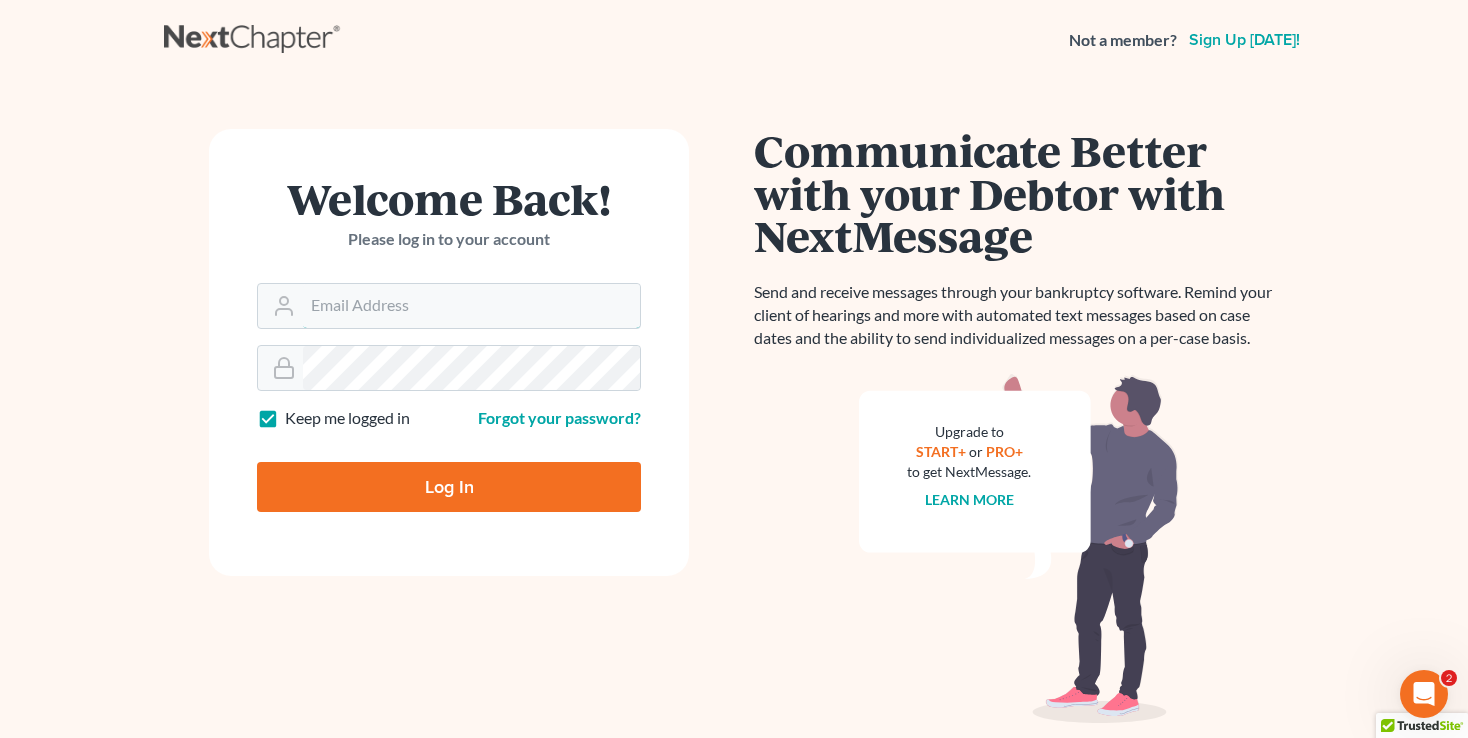 type on "[EMAIL_ADDRESS][DOMAIN_NAME]" 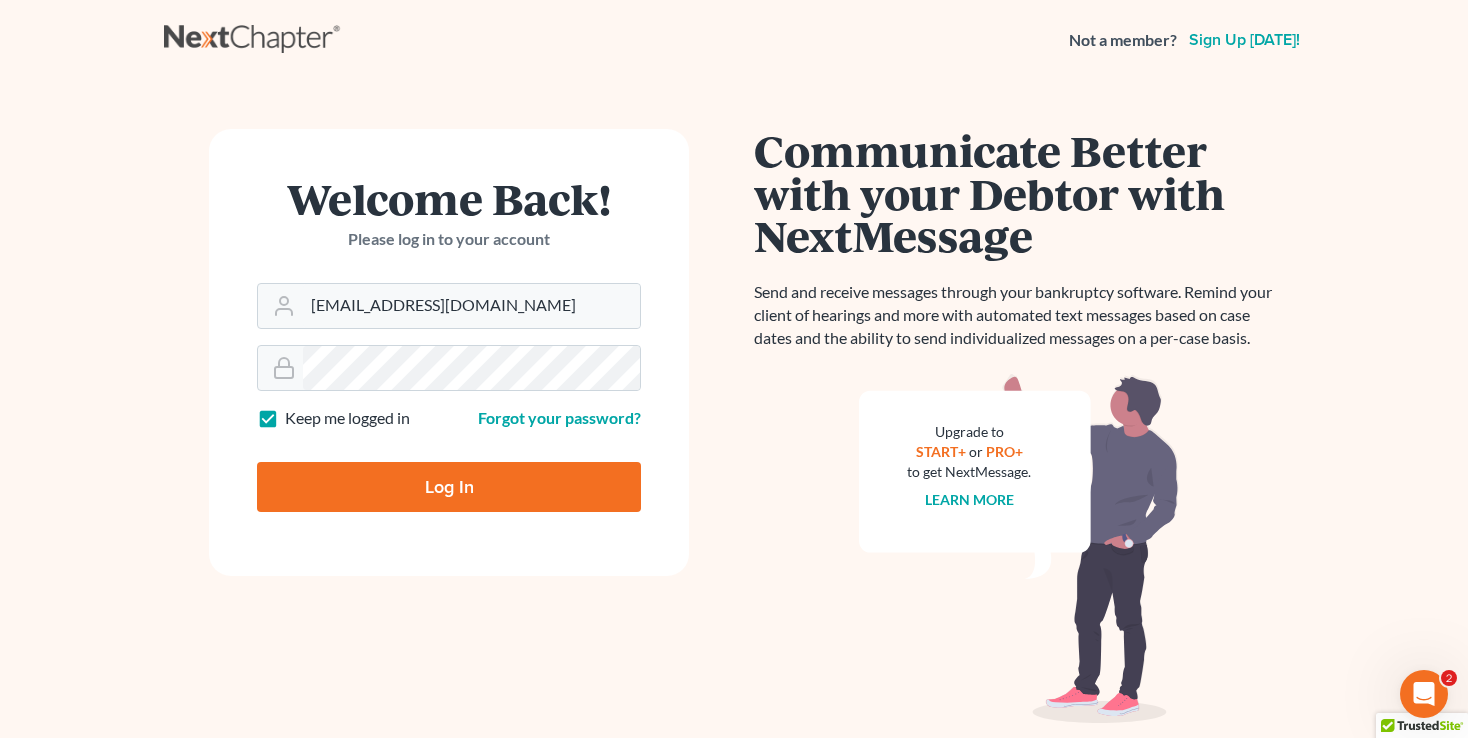 click on "Log In" at bounding box center [449, 487] 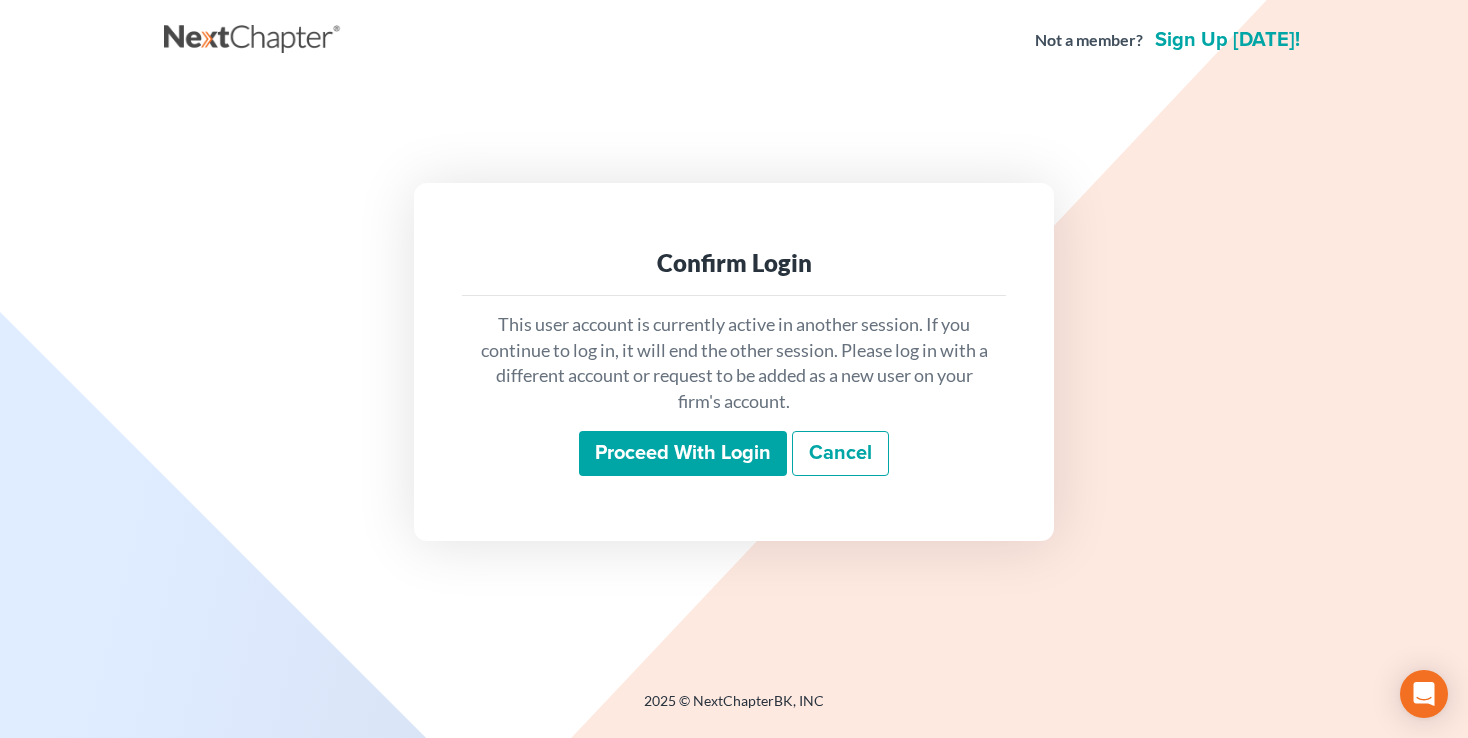scroll, scrollTop: 0, scrollLeft: 0, axis: both 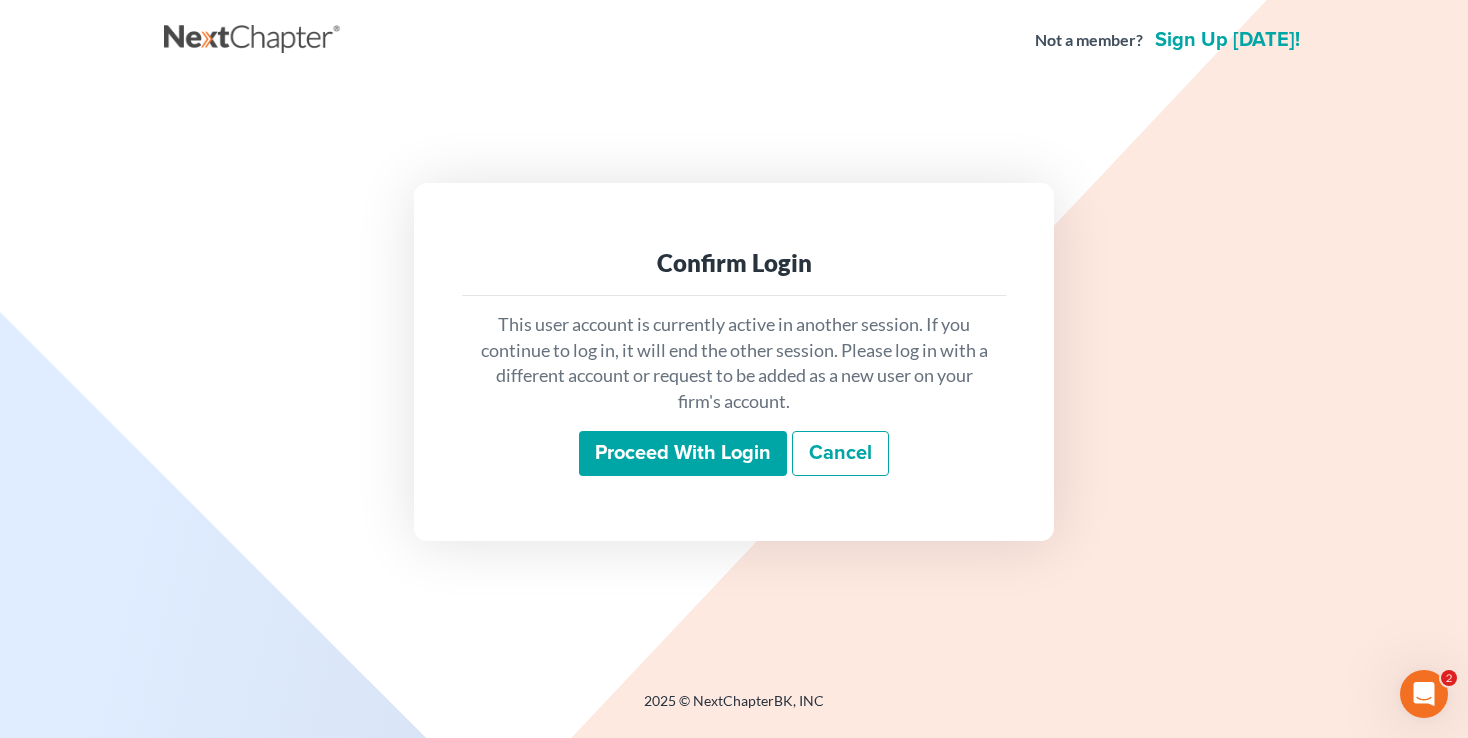 click on "Proceed with login" at bounding box center (683, 454) 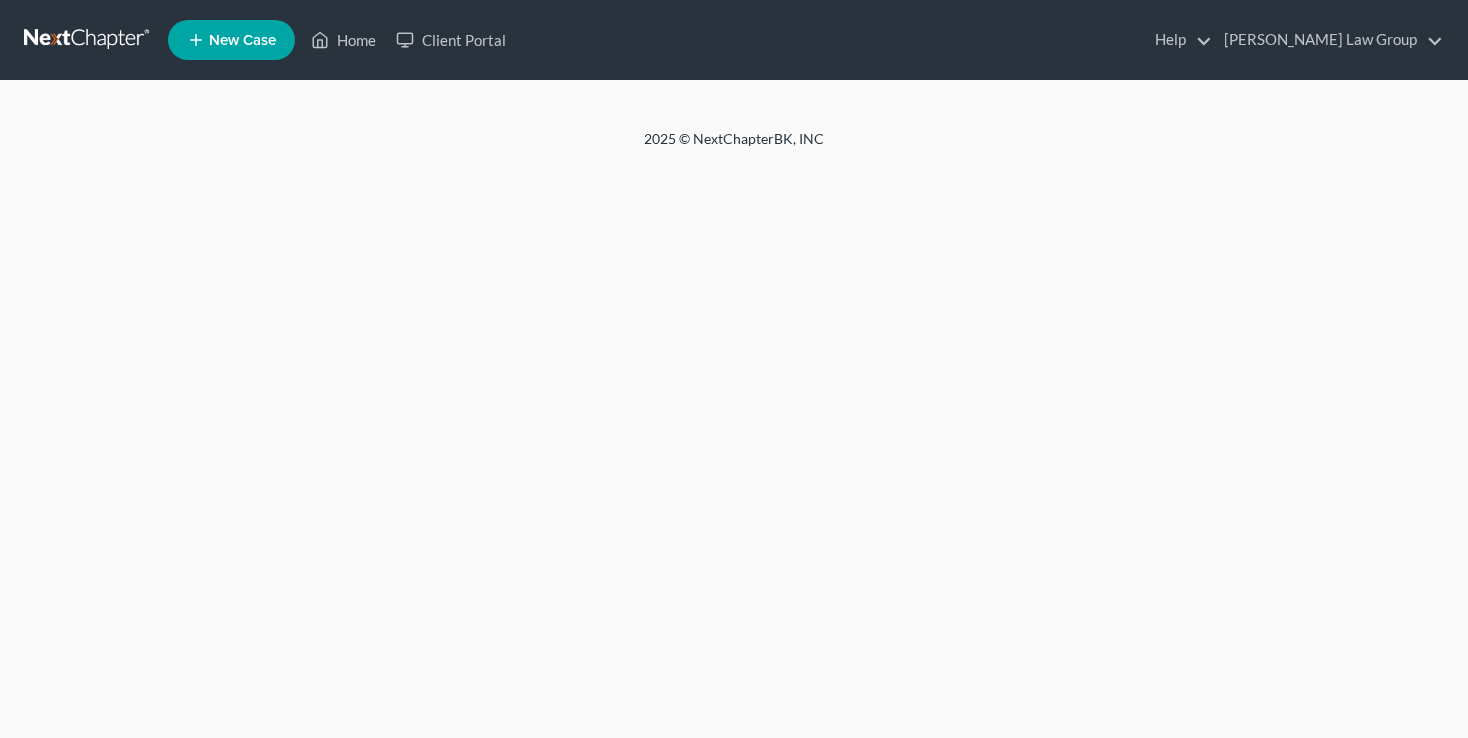 scroll, scrollTop: 0, scrollLeft: 0, axis: both 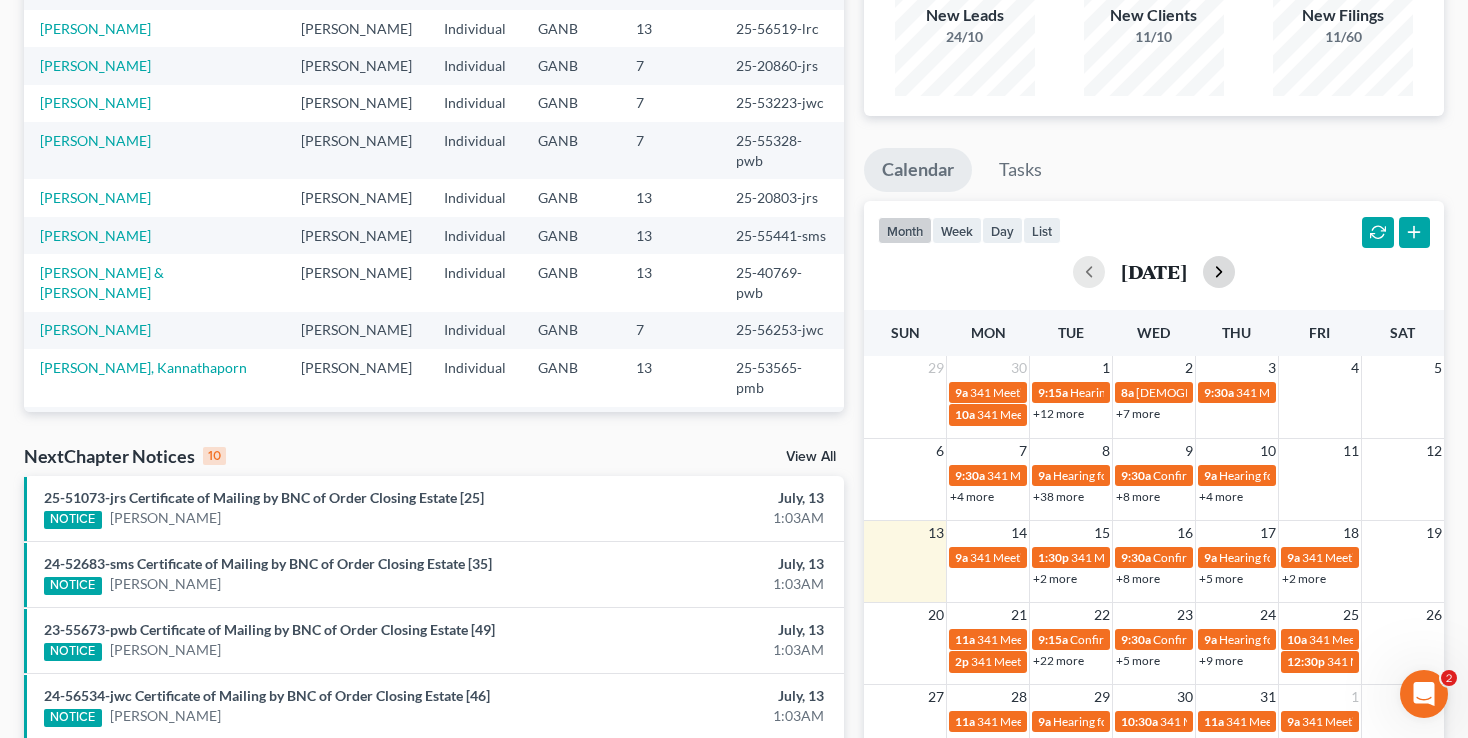 click at bounding box center [1219, 272] 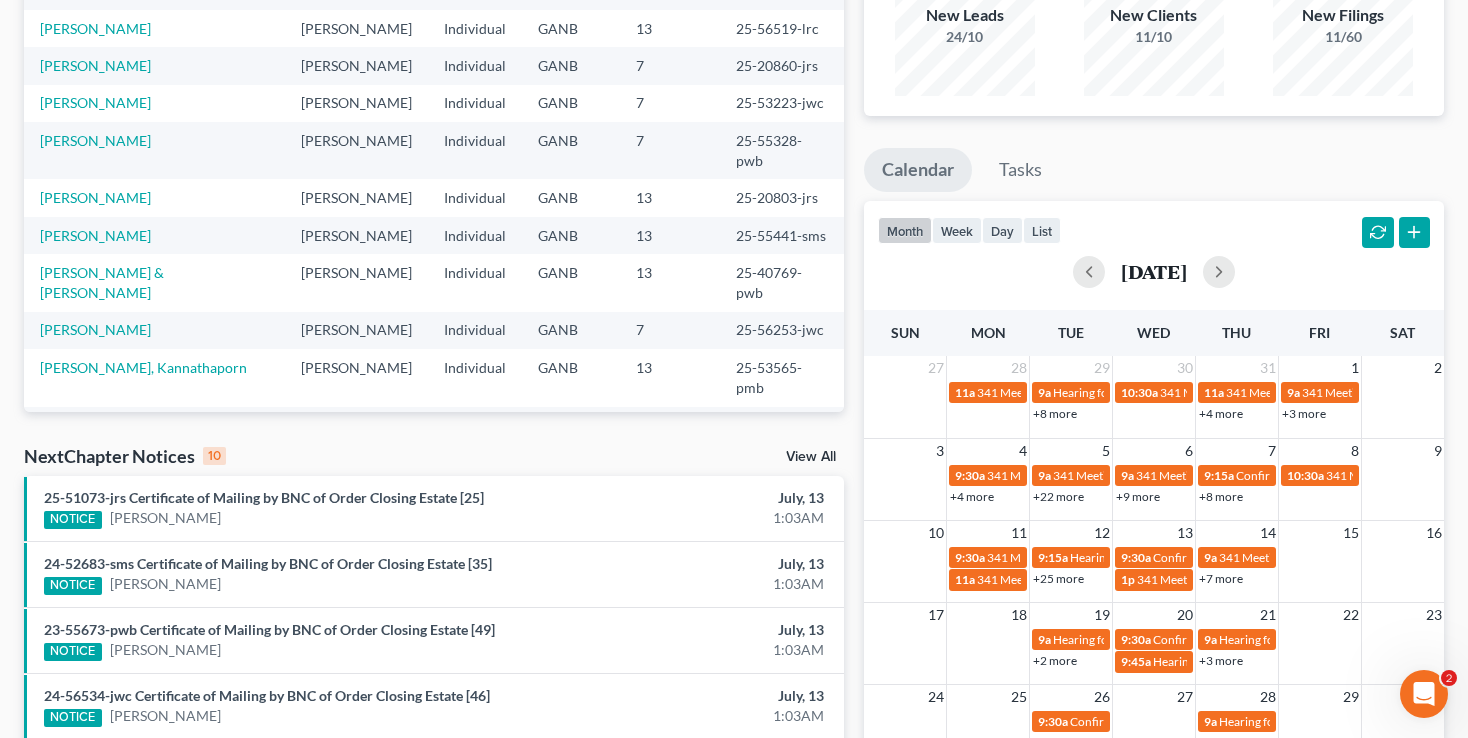 click on "+4 more" at bounding box center [972, 496] 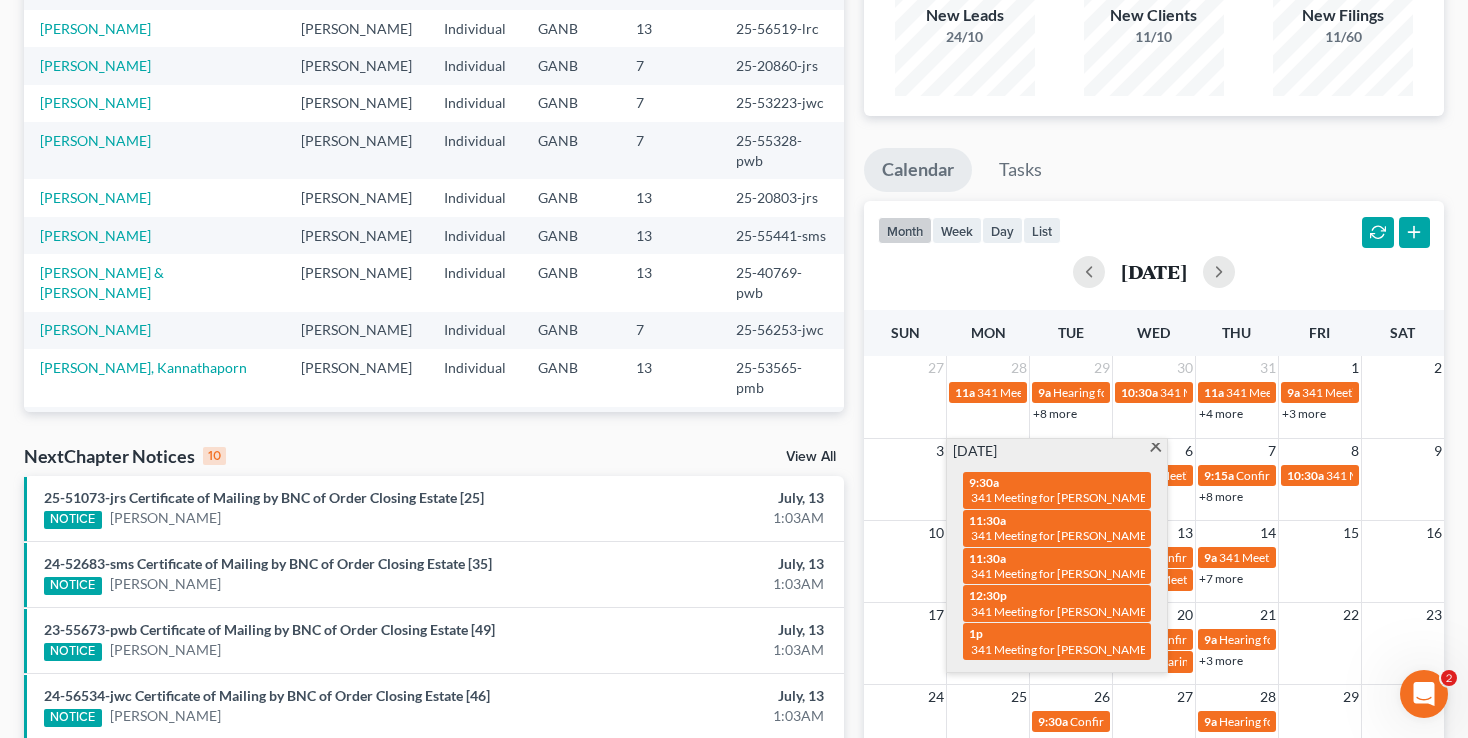 click at bounding box center (1155, 449) 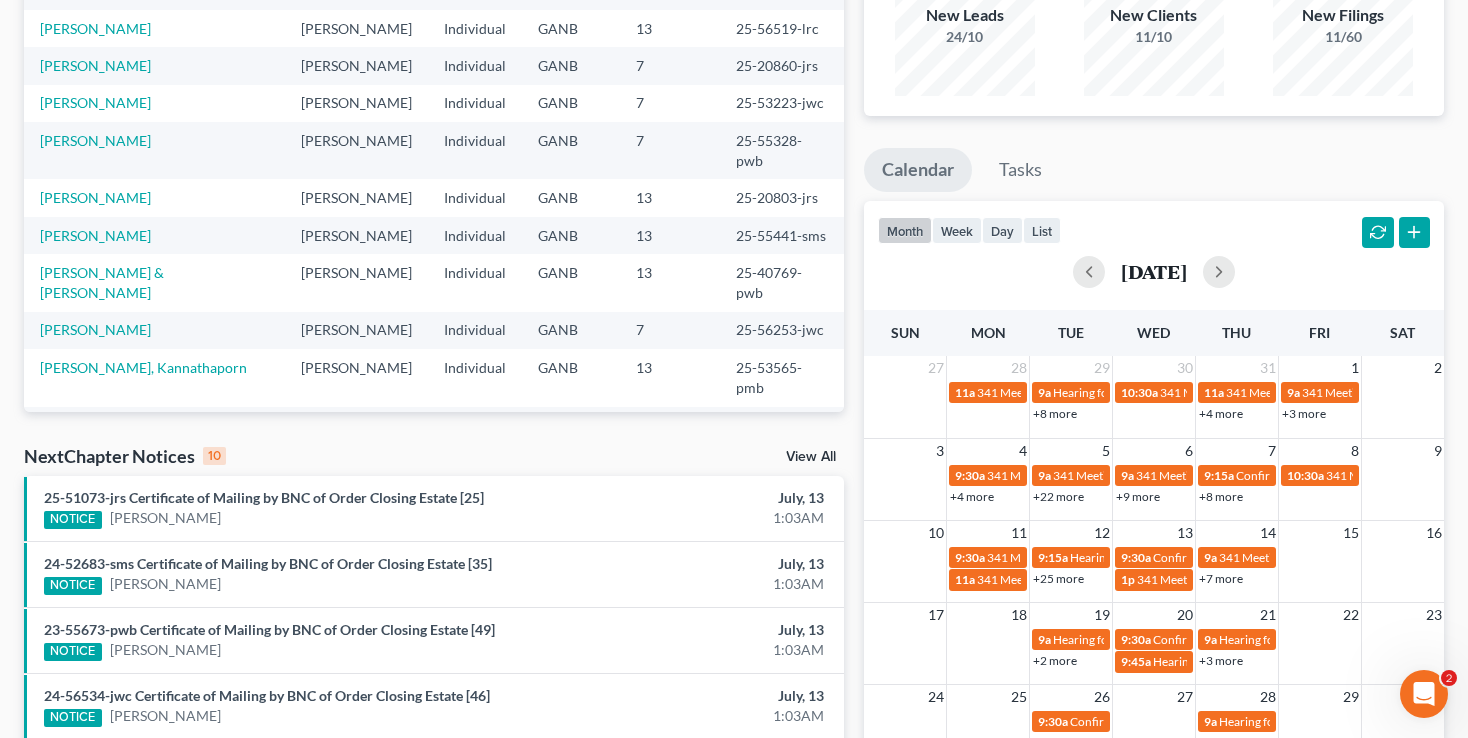 click on "+22 more" at bounding box center [1058, 496] 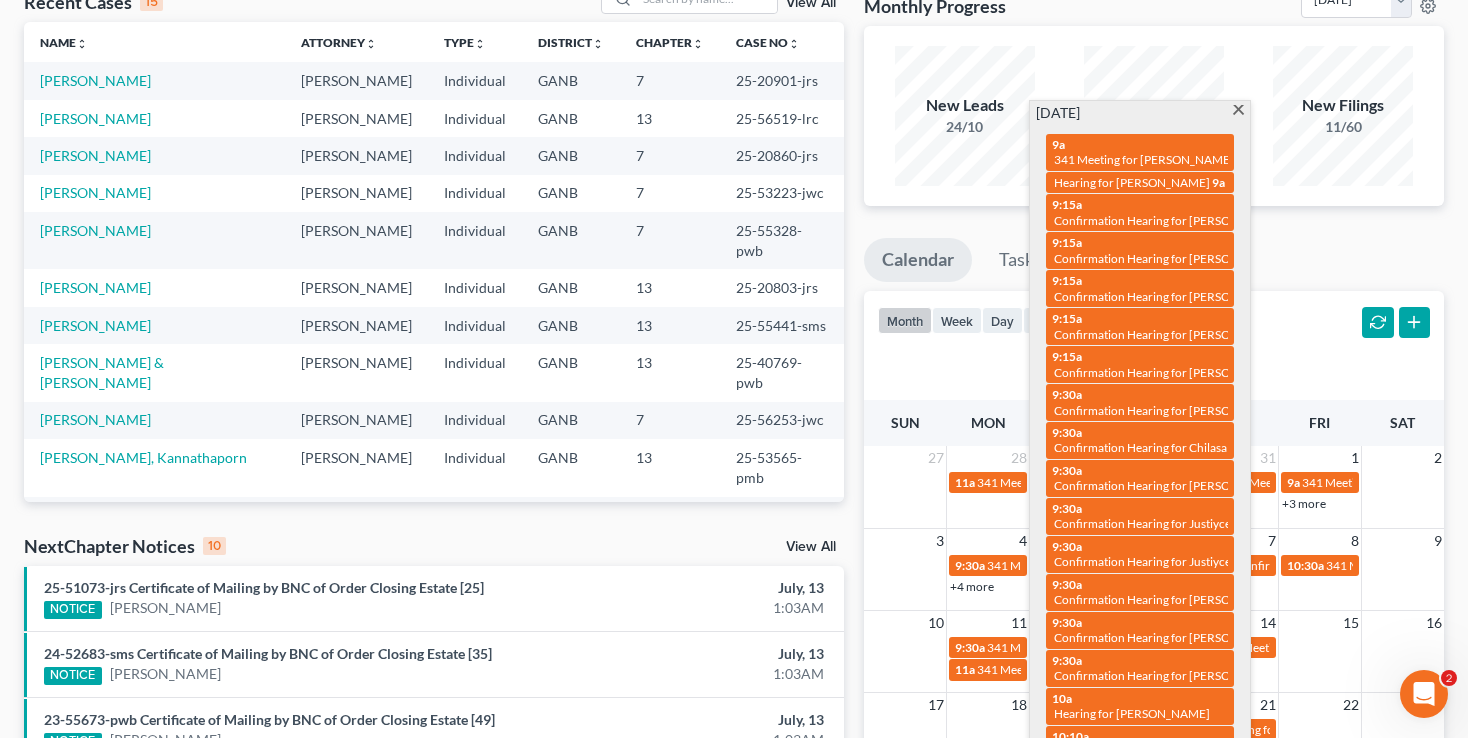 scroll, scrollTop: 119, scrollLeft: 0, axis: vertical 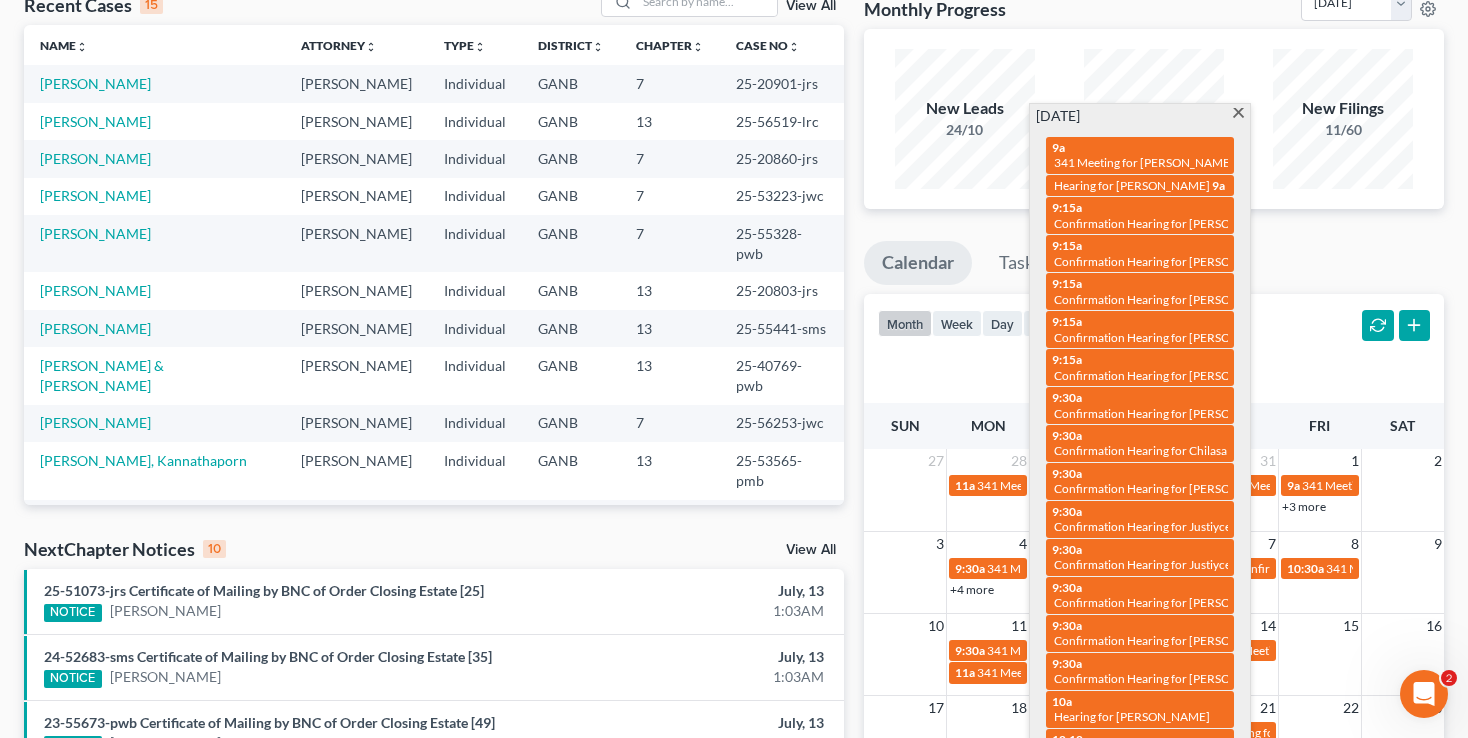 click at bounding box center [1238, 114] 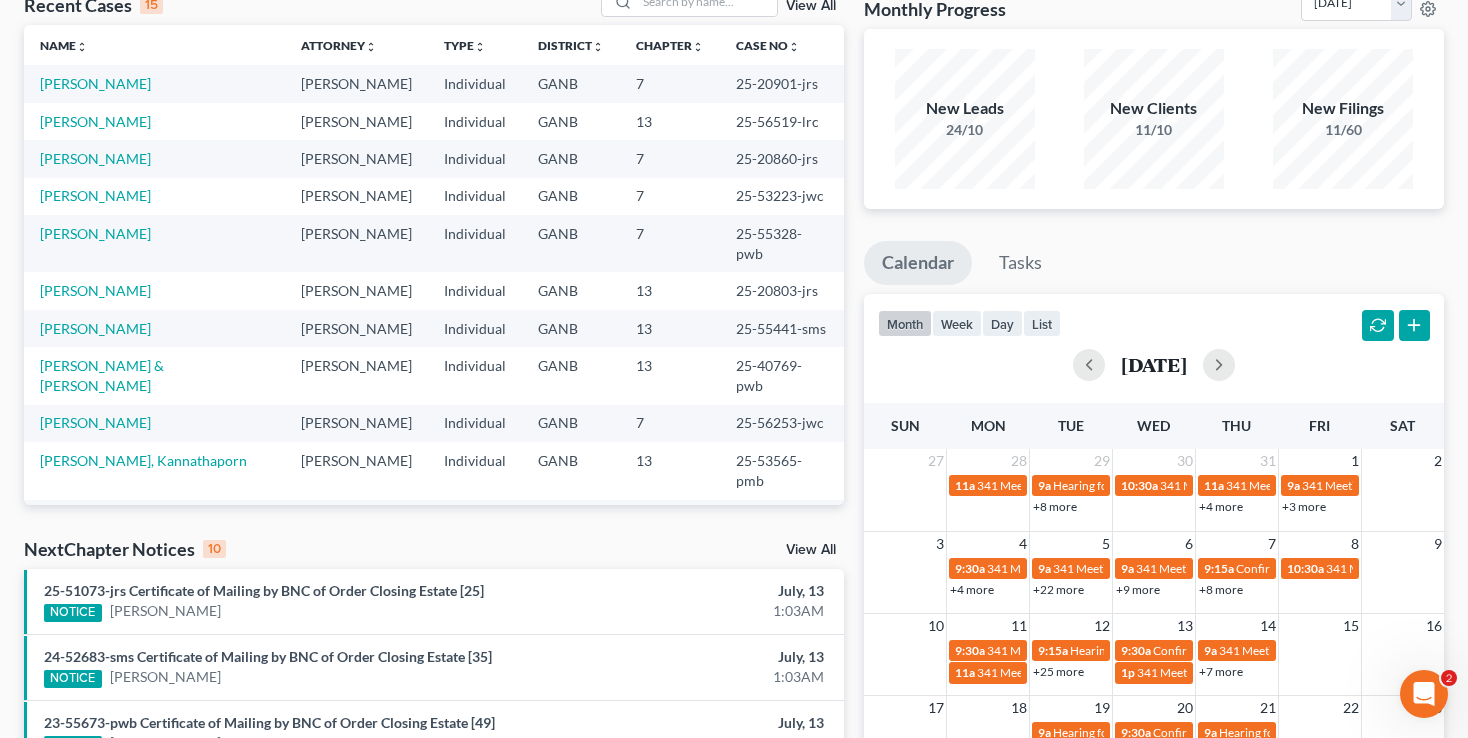 scroll, scrollTop: 238, scrollLeft: 0, axis: vertical 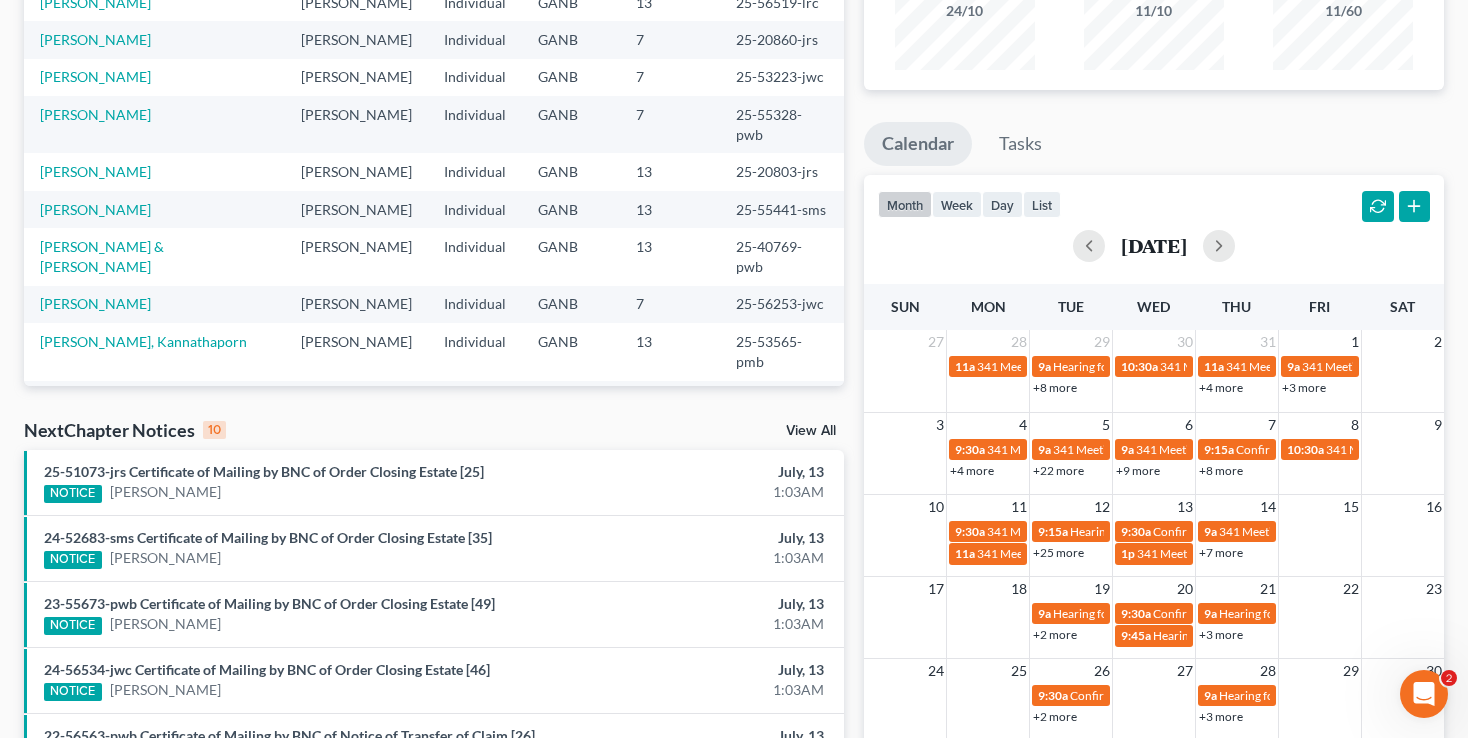 click on "+9 more" at bounding box center [1138, 470] 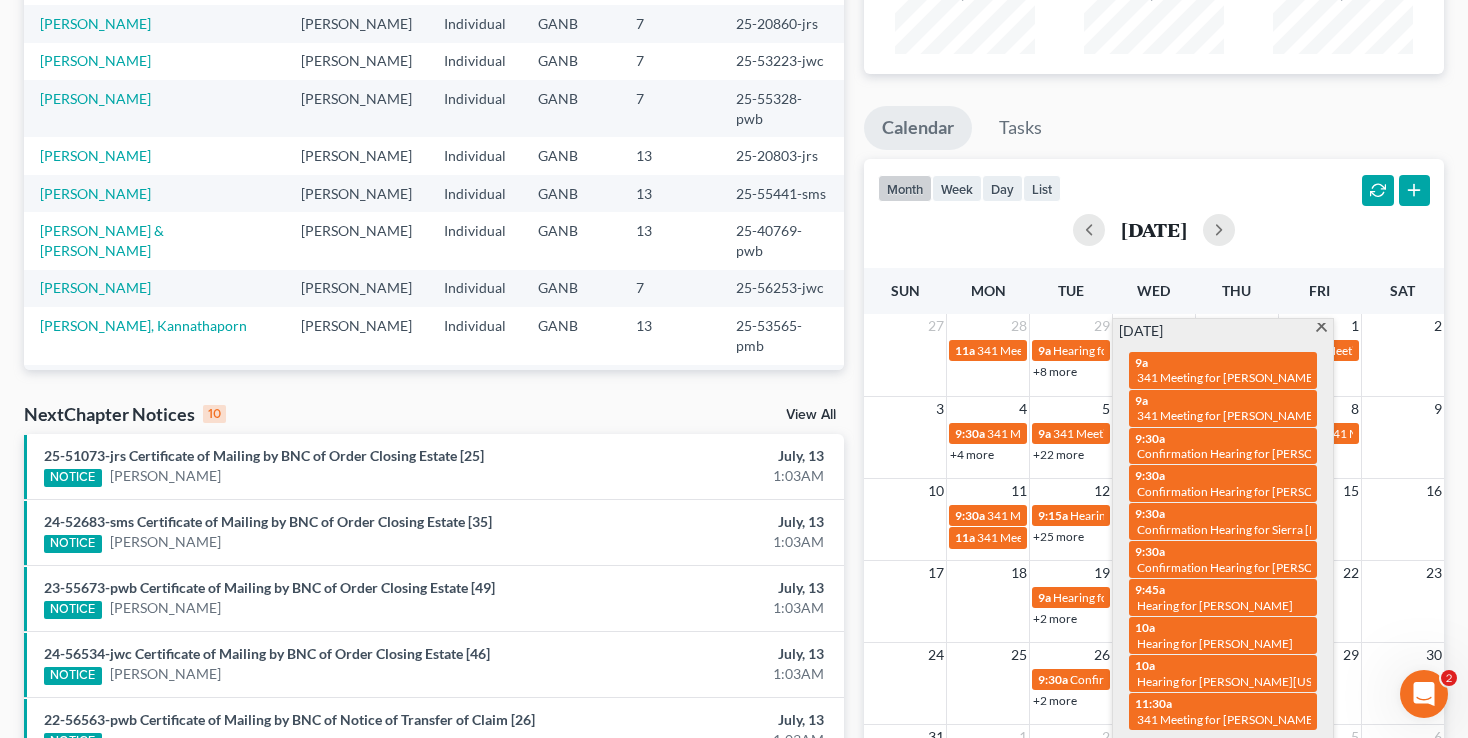 scroll, scrollTop: 255, scrollLeft: 0, axis: vertical 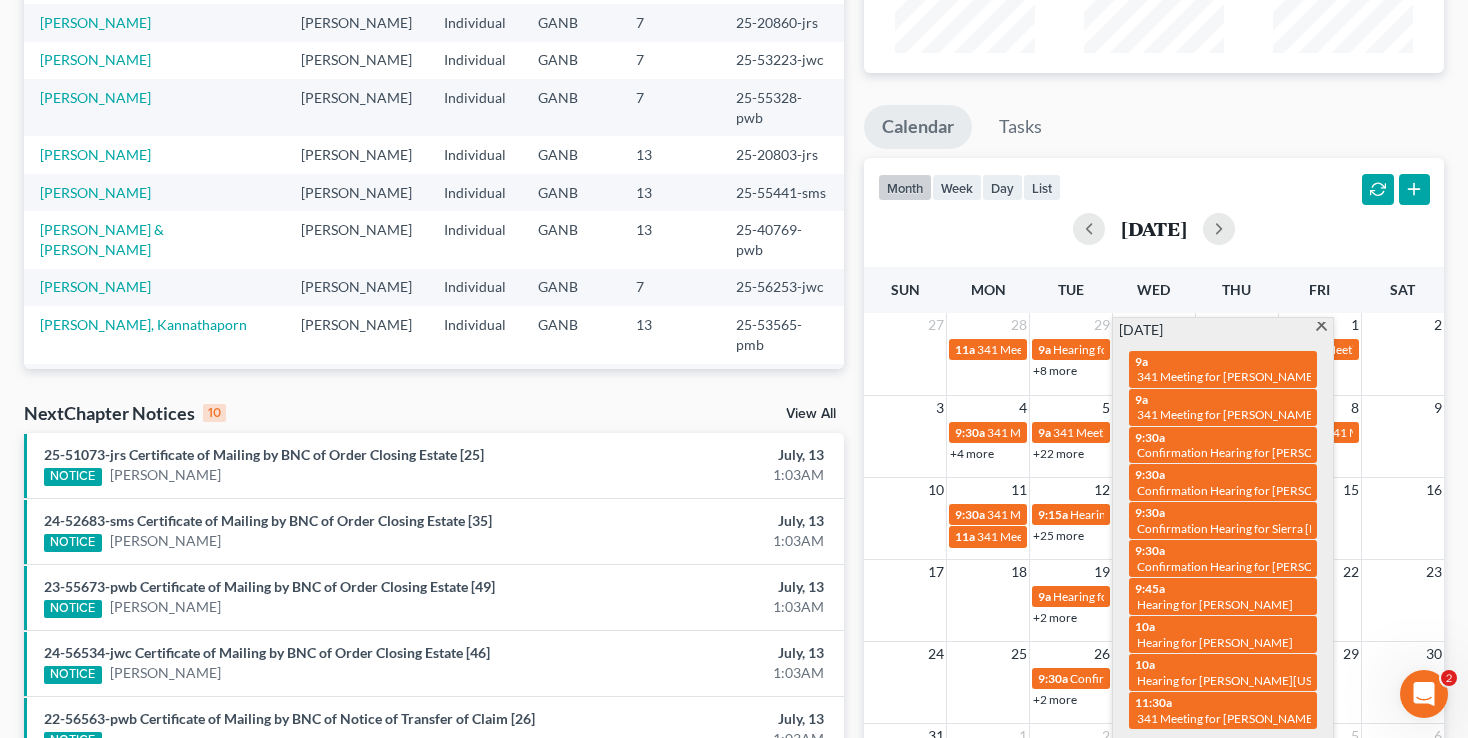 click at bounding box center [1321, 328] 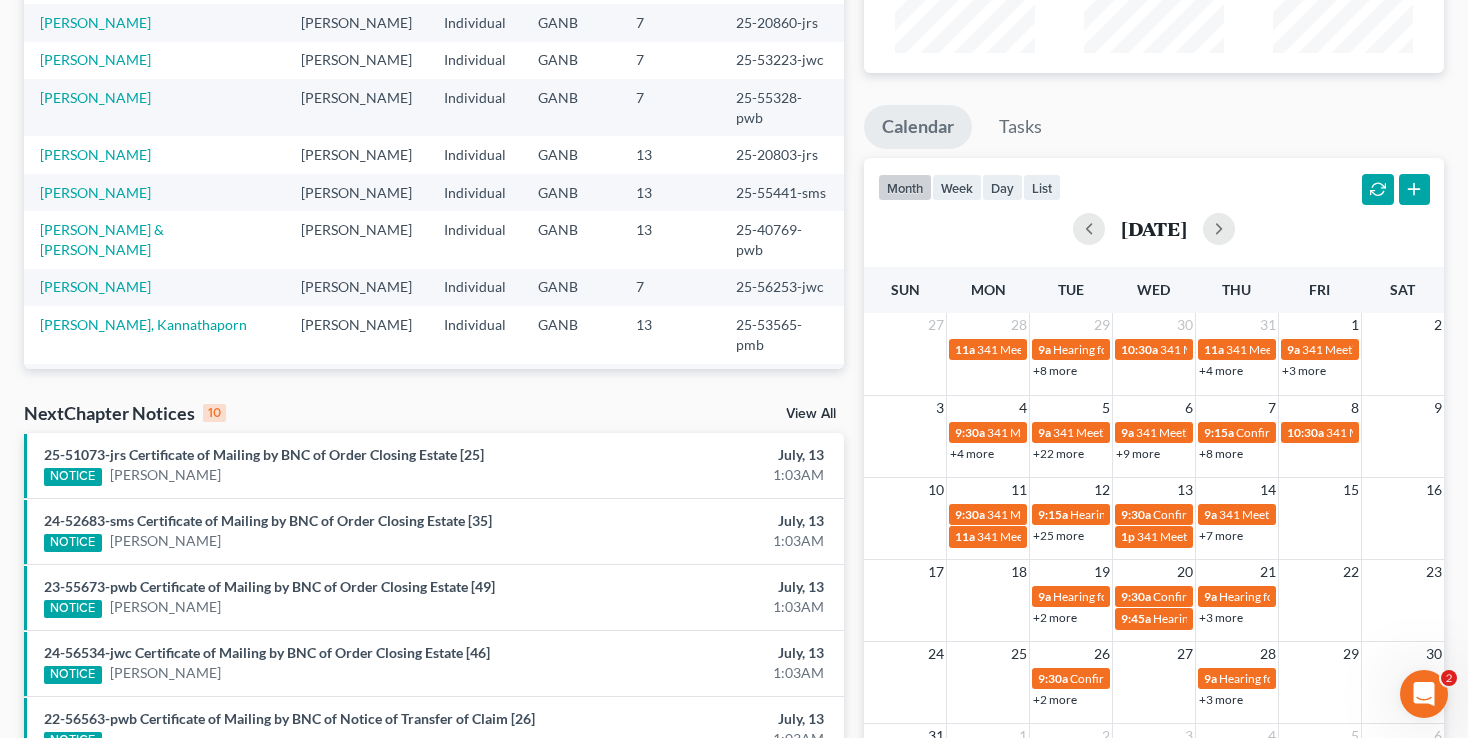 click on "+8 more" at bounding box center (1221, 453) 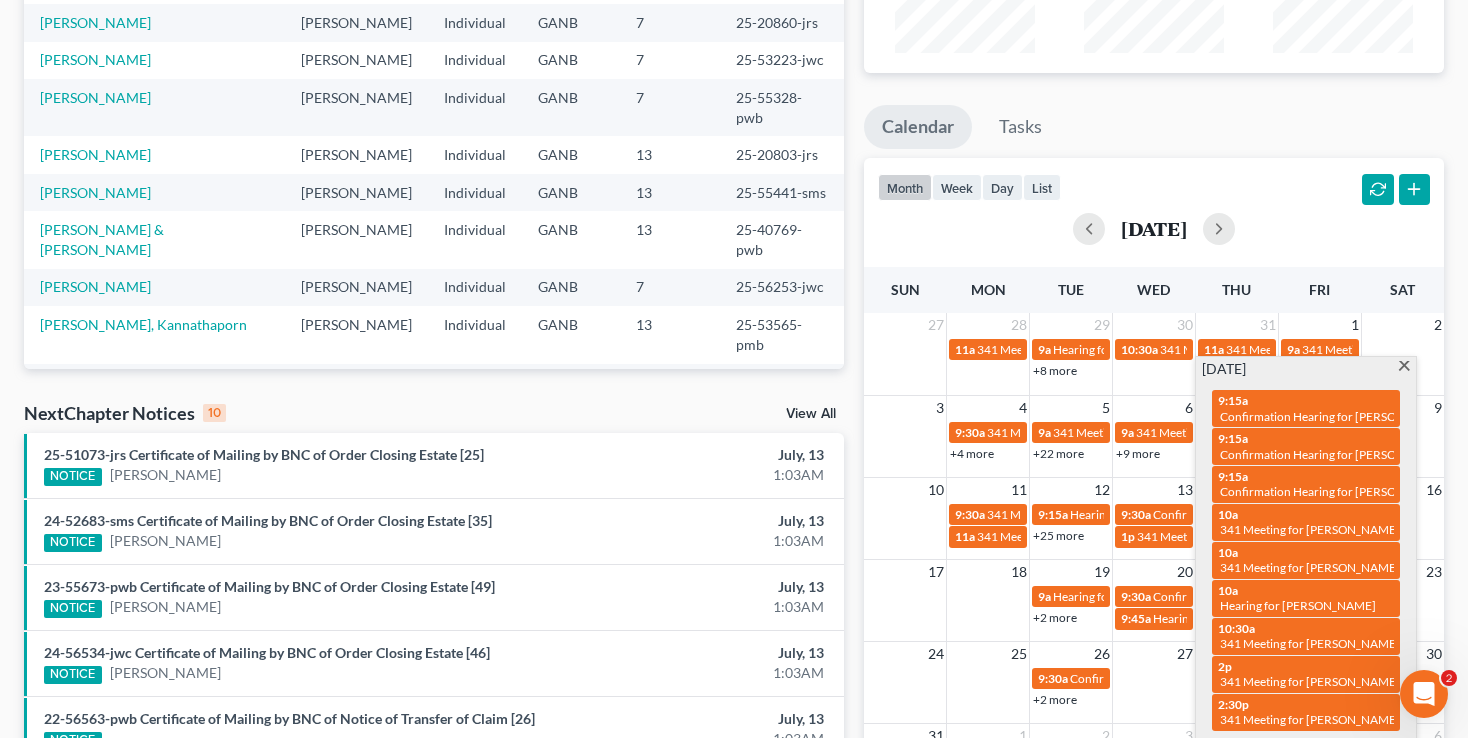 click at bounding box center (1404, 367) 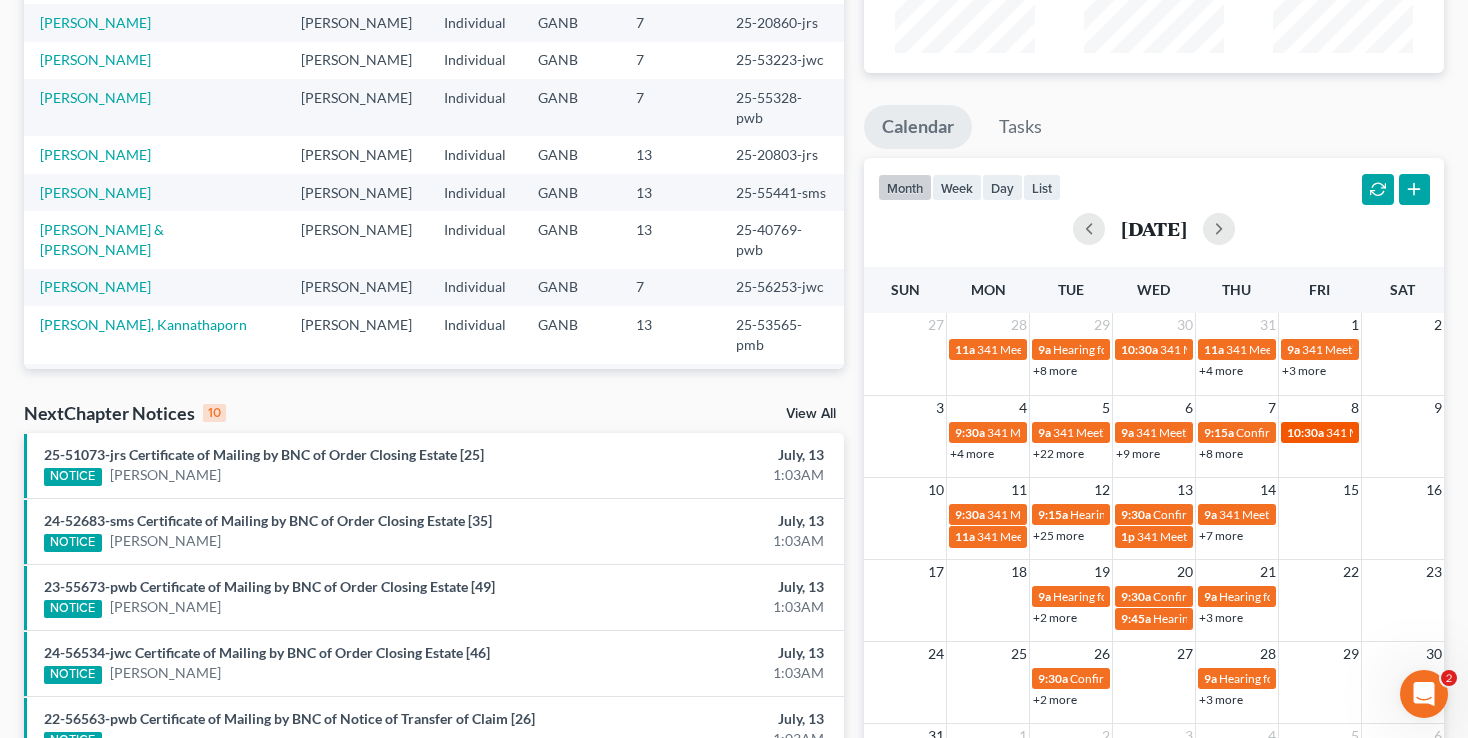 click on "10:30a" at bounding box center (1305, 432) 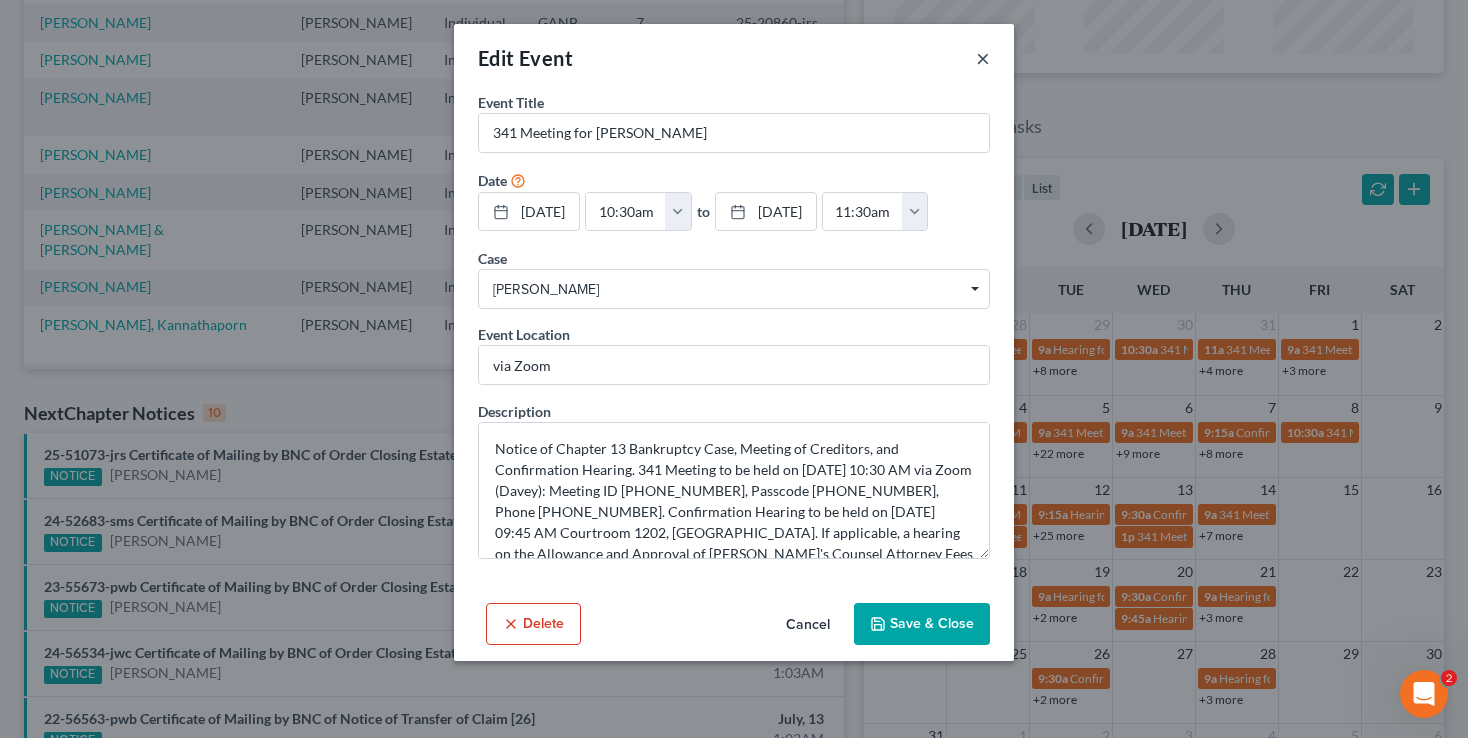 click on "×" at bounding box center [983, 58] 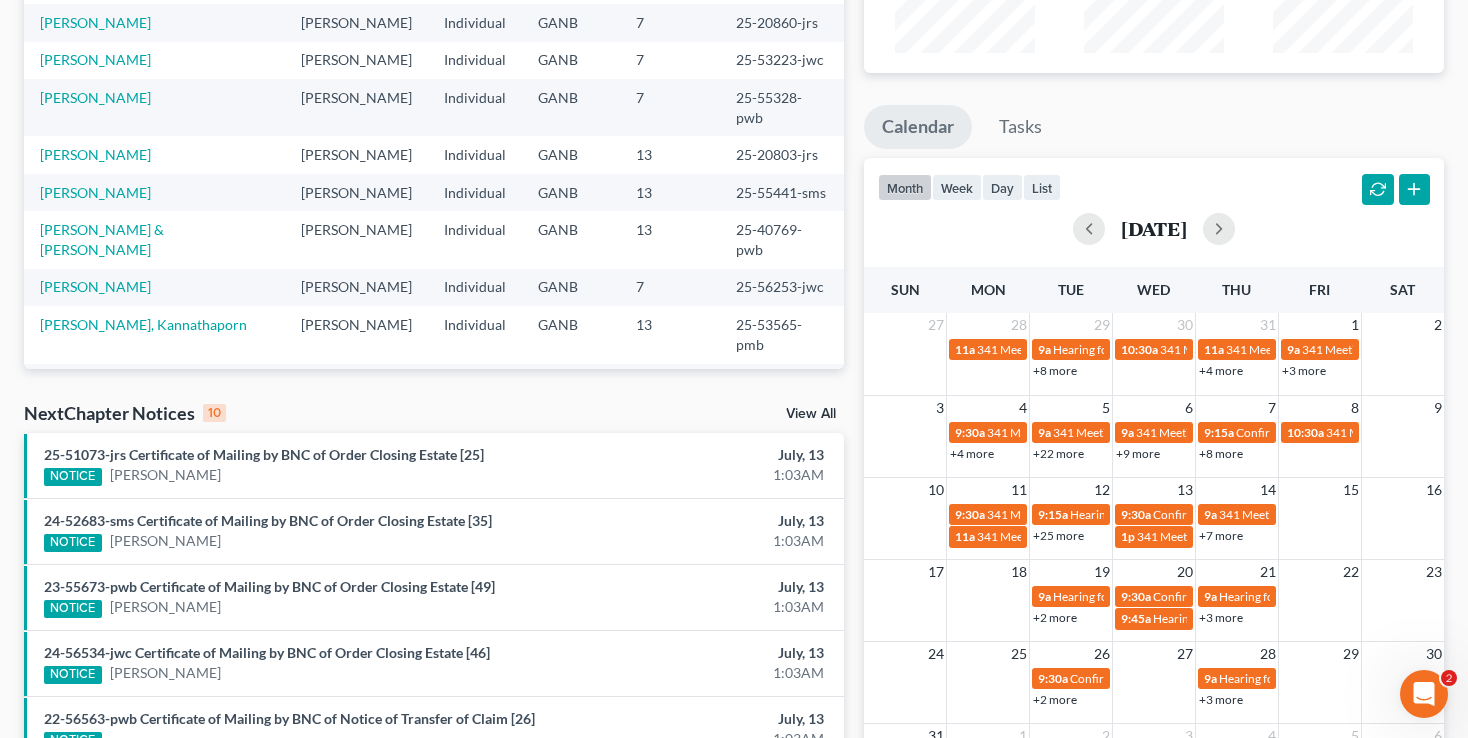 click on "+25 more" at bounding box center (1058, 535) 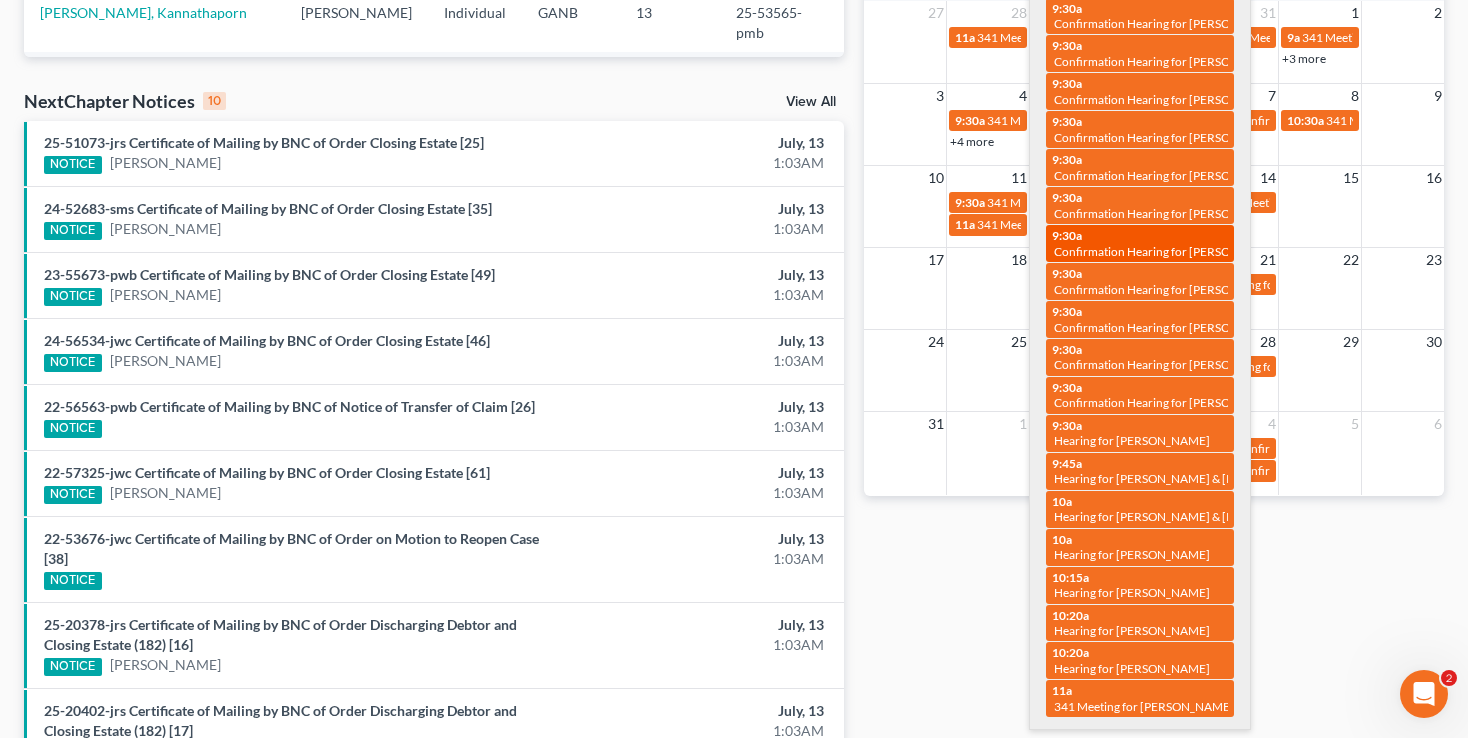 scroll, scrollTop: 594, scrollLeft: 0, axis: vertical 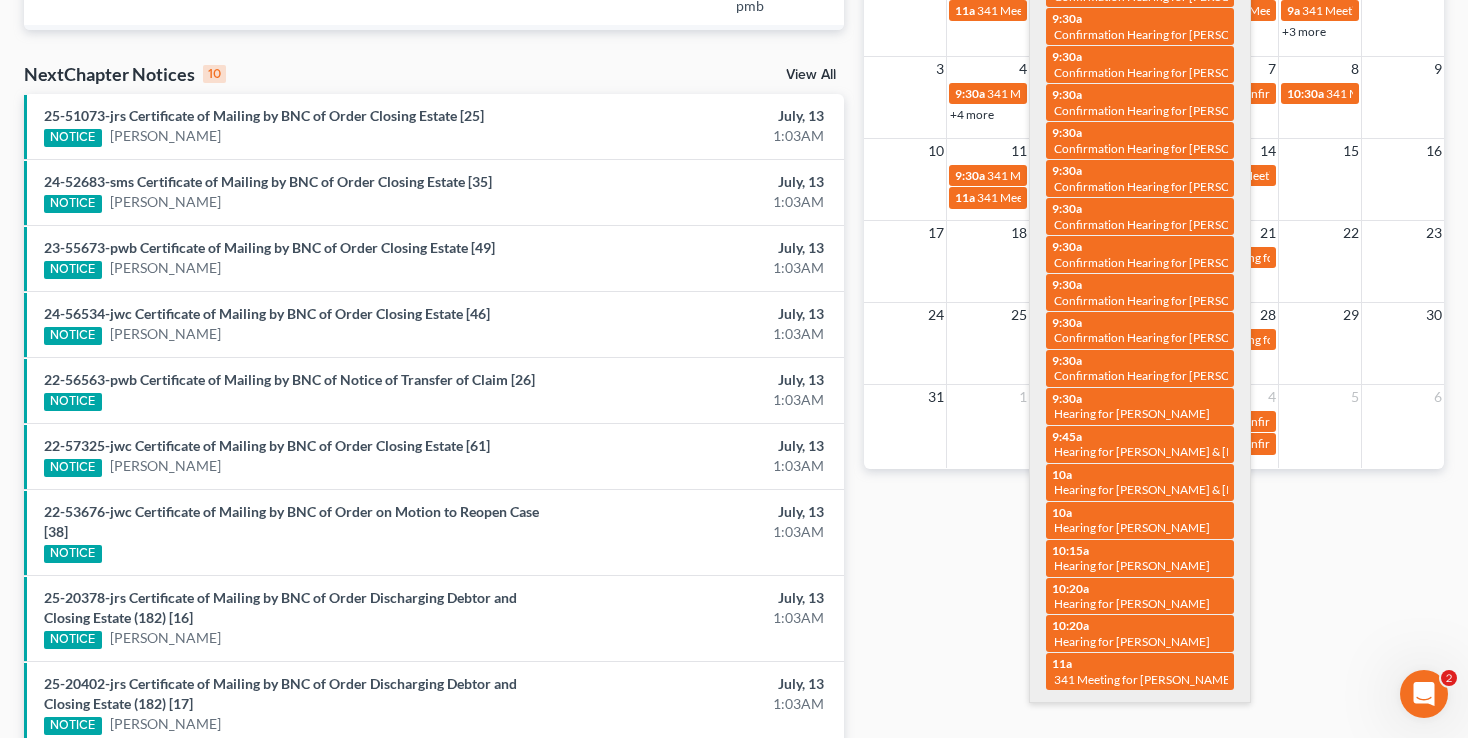 click on "Monthly Progress
Bankruptcy
Bankruptcy
July 2025 June 2025 May 2025 April 2025 March 2025 February 2025 January 2025 December 2024 November 2024 October 2024 September 2024 August 2024
New Leads 24/10 New Clients 11/10 New Filings 11/60
Calendar
Tasks
month week day list     August 2025 Sun Mon Tue Wed Thu Fri Sat 27 28 29 30 31 1 2 11a   341 Meeting for Kaleb Hernandez-Cancio 9a   Hearing for Wendy Eidson 10:30a   341 Meeting for Regina Harris-Suggs & Tracy Suggs 11a   341 Meeting for Jesus Serna 9a   341 Meeting for Merilee Durgan 9:15a   Hearing for Felicita Wright +8 more 11a   Hearing for Eldrich Granger Jr +4 more 12:30p   341 Meeting for Otavio Mendes Lira +3 more 9:15a   Hearing for Felicita Wright 11a   Hearing for Eldrich Granger Jr 1p   341 Meeting for David Robinson 9:15a   Hearing for Wendy Eidson 11:30a   341 Meeting for Renee Haywood 1p   9:30a   1p   9:45a" at bounding box center (1154, 178) 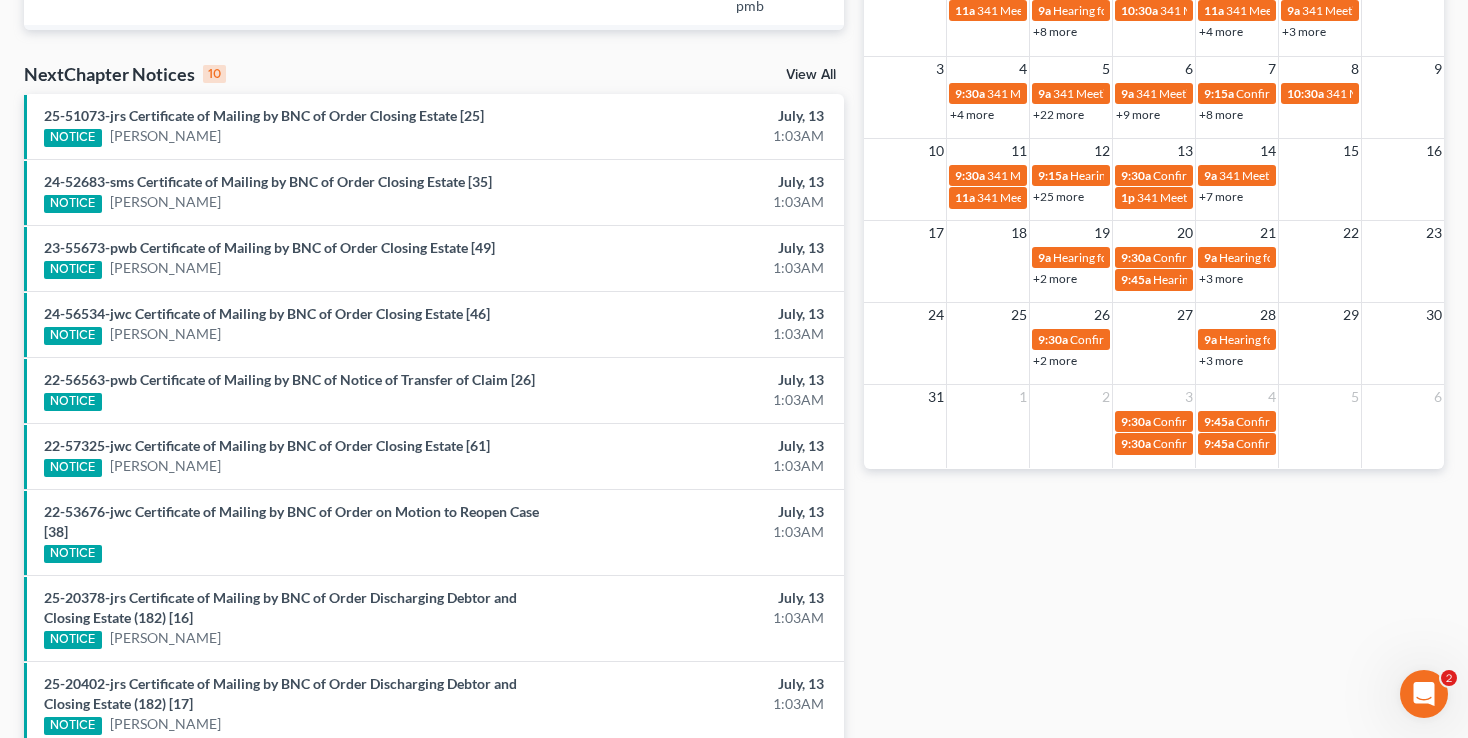 click on "+7 more" at bounding box center (1221, 196) 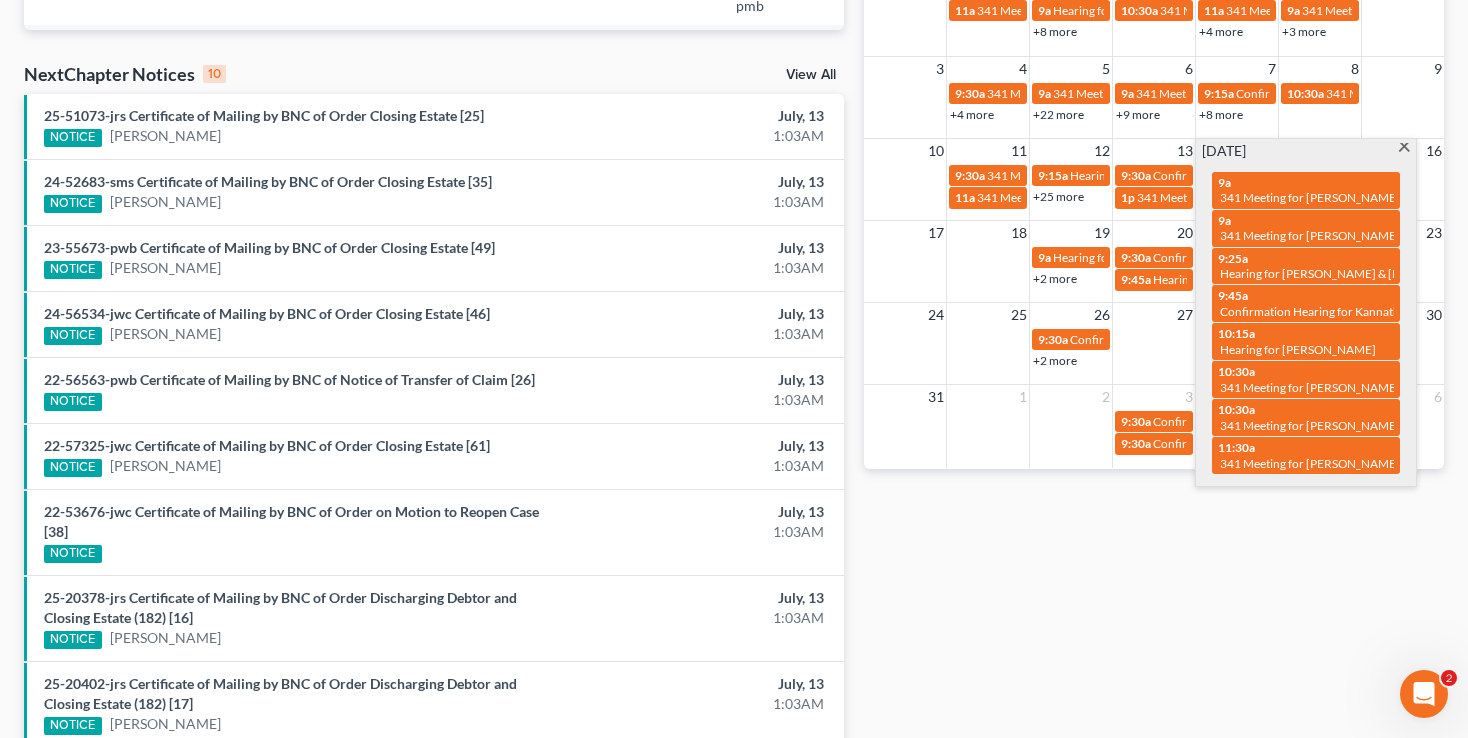 click at bounding box center [1404, 149] 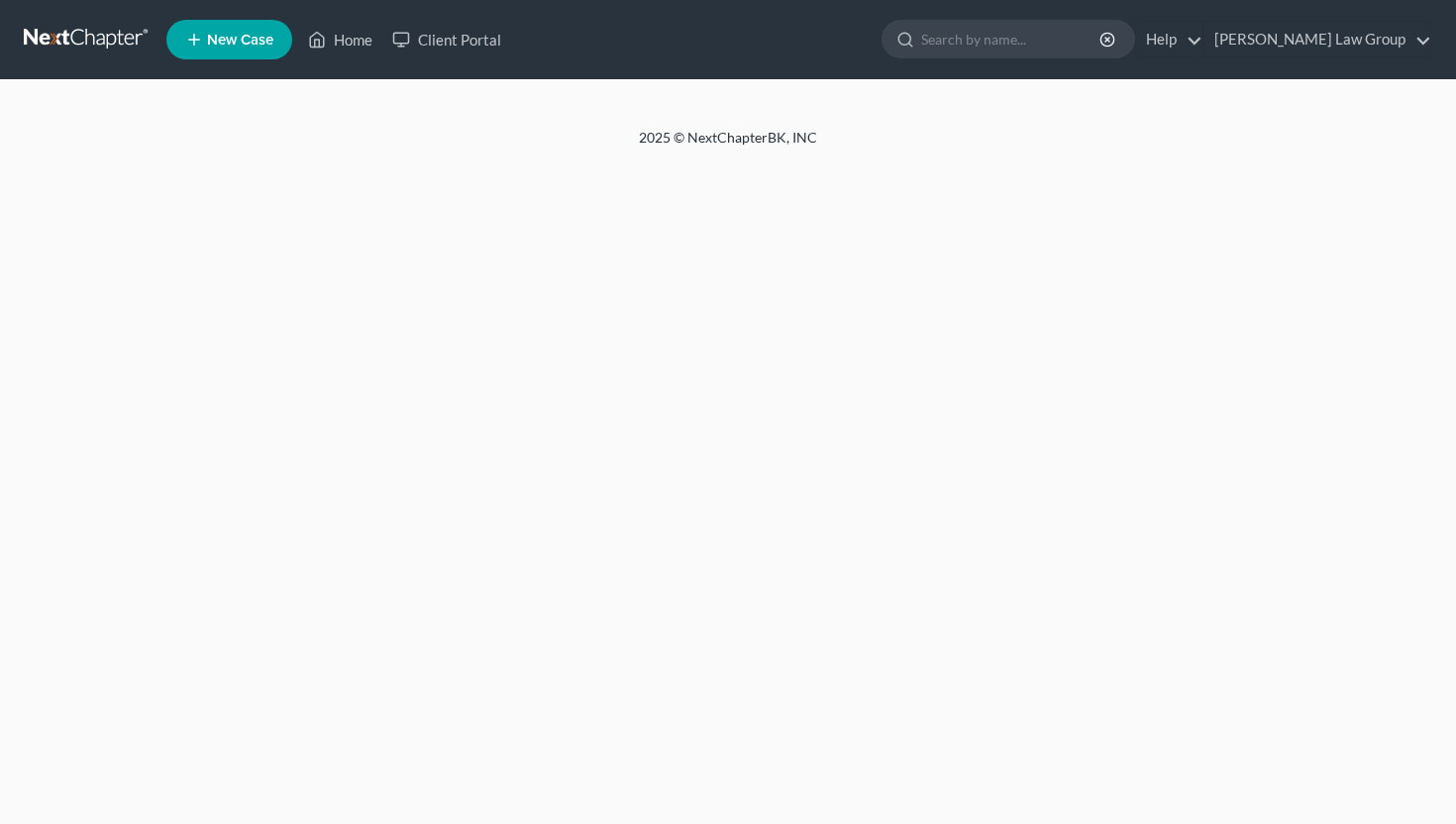 scroll, scrollTop: 0, scrollLeft: 0, axis: both 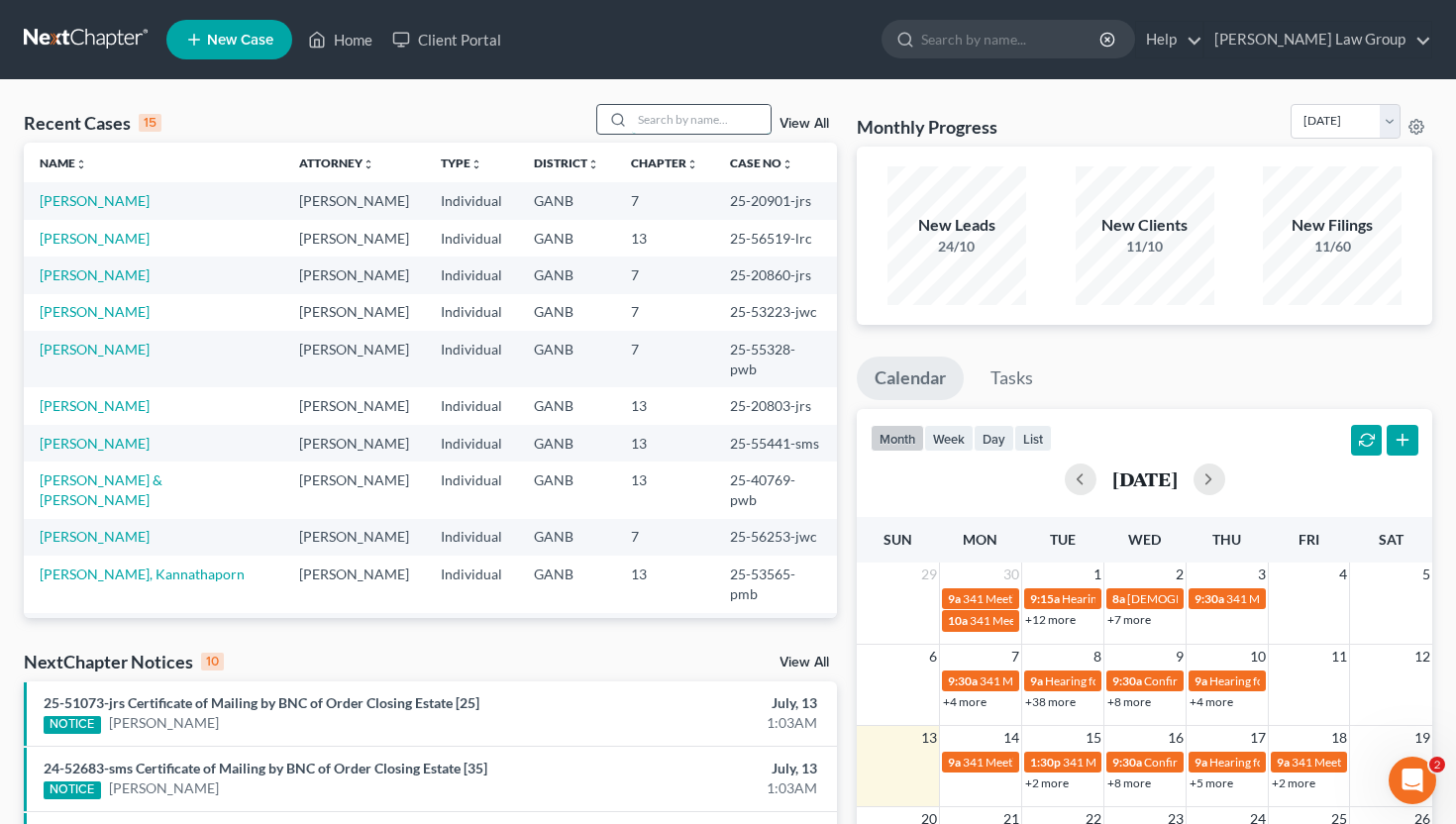 click at bounding box center (701, 119) 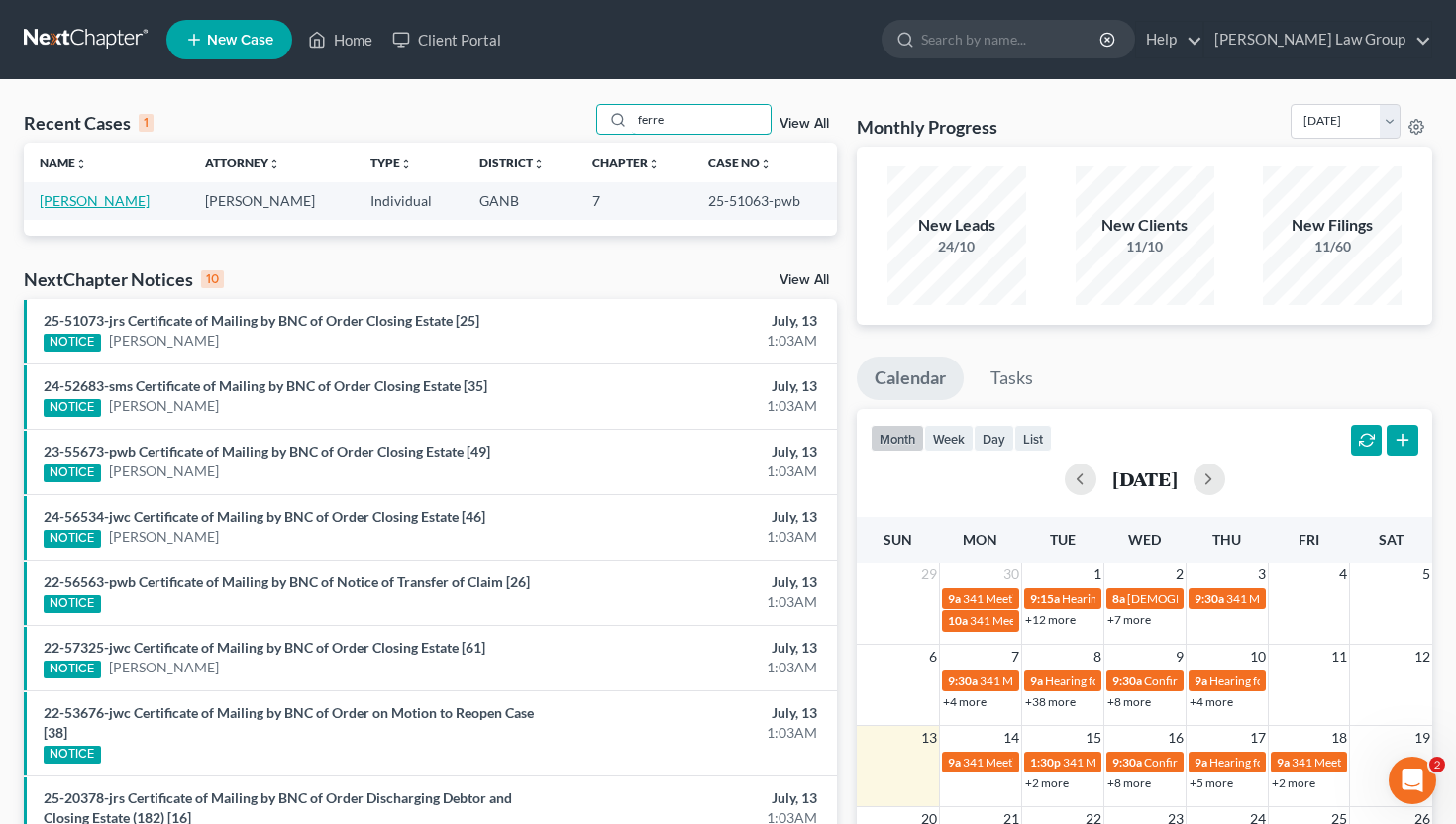 type on "ferre" 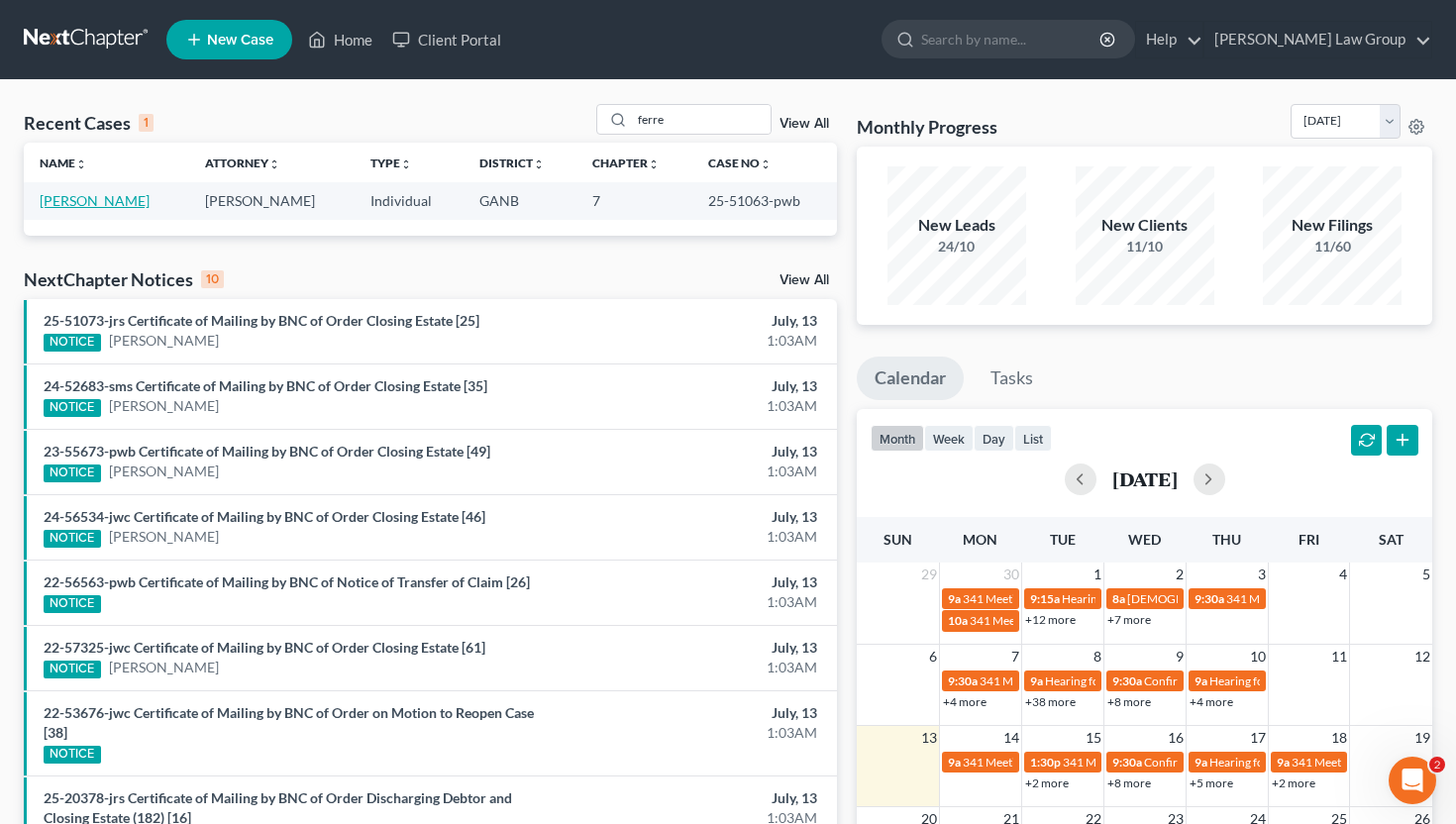 click on "[PERSON_NAME]" at bounding box center (94, 200) 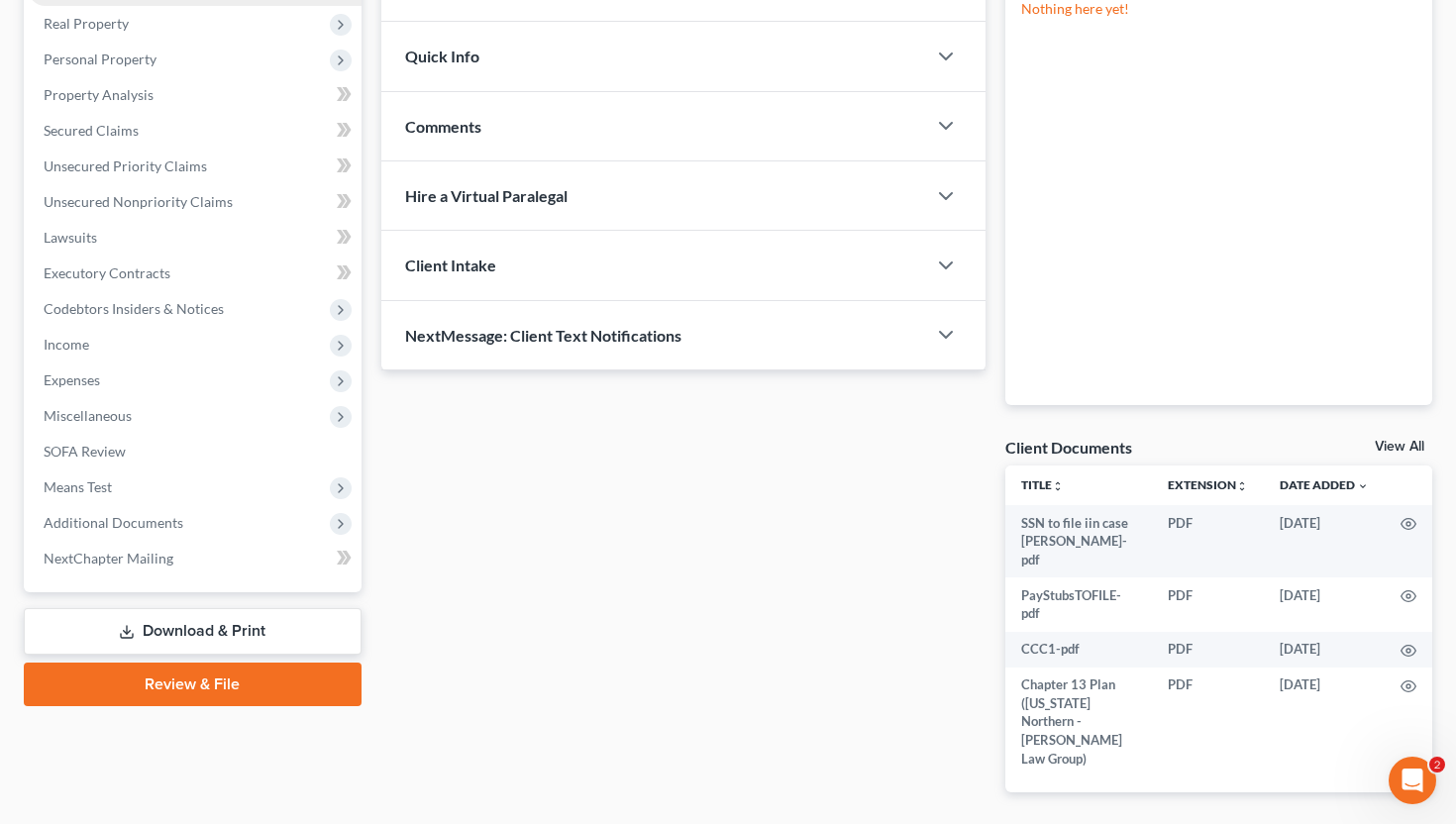 scroll, scrollTop: 326, scrollLeft: 0, axis: vertical 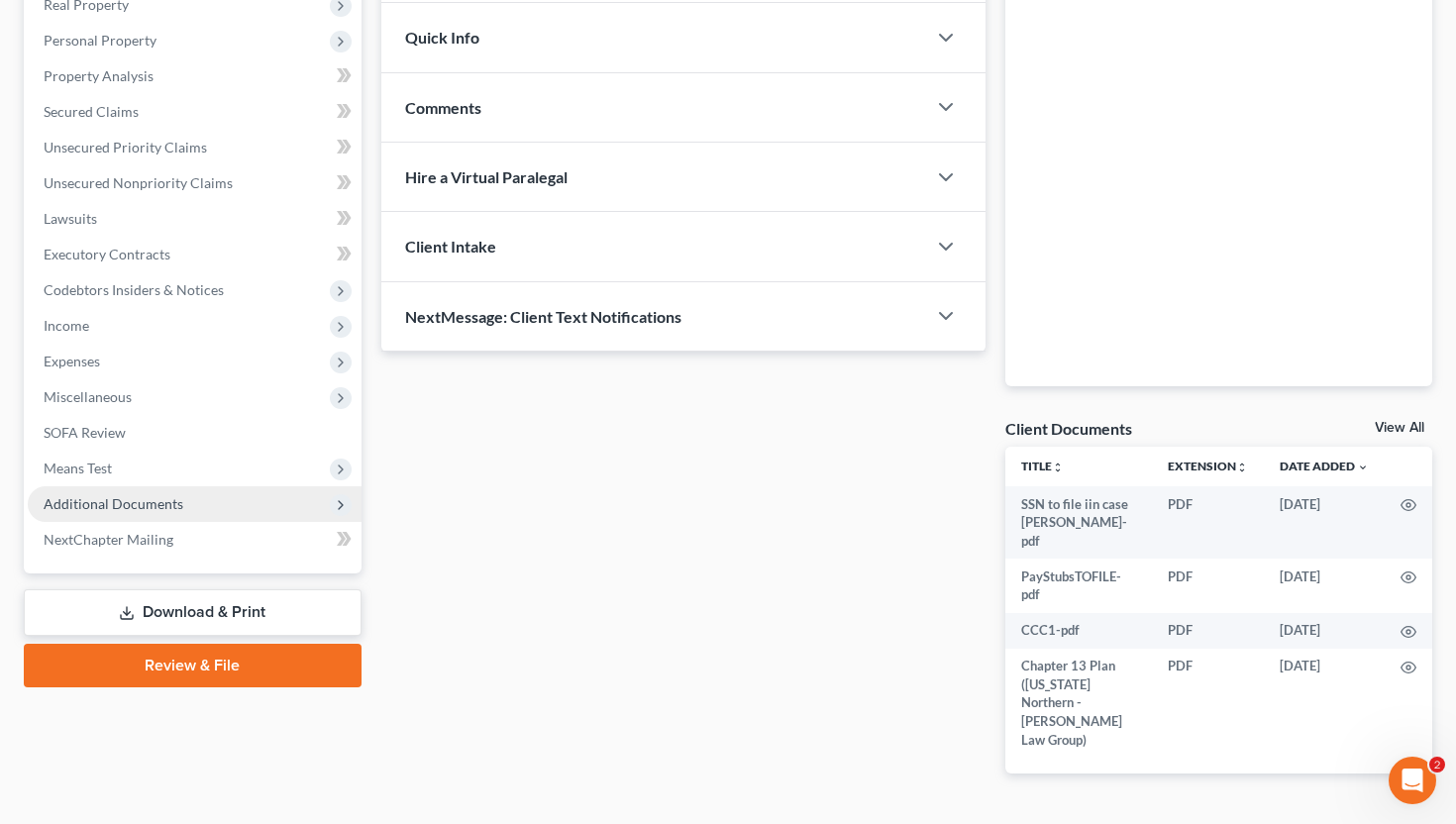 click on "Additional Documents" at bounding box center [113, 503] 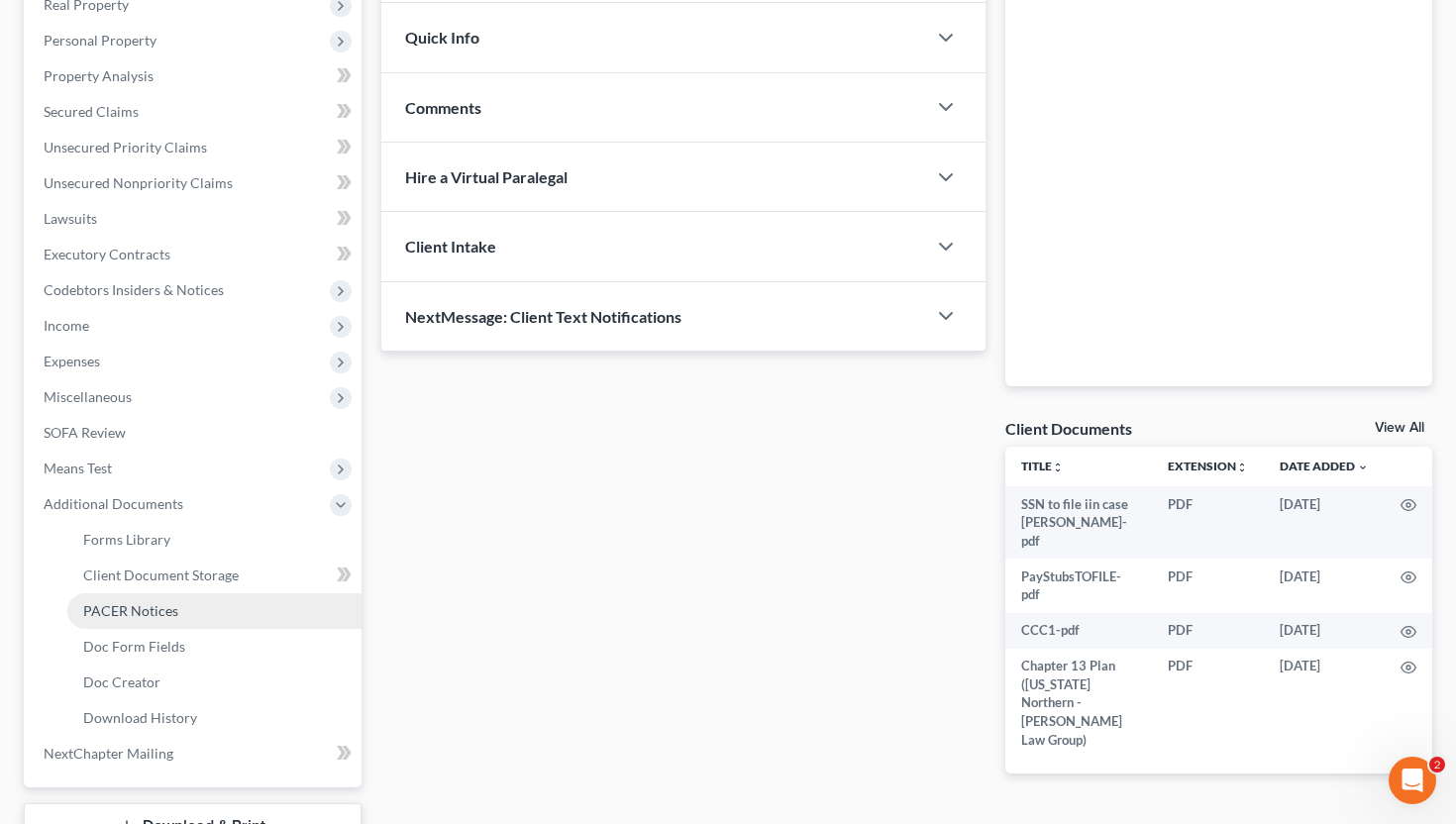 click on "PACER Notices" at bounding box center (214, 611) 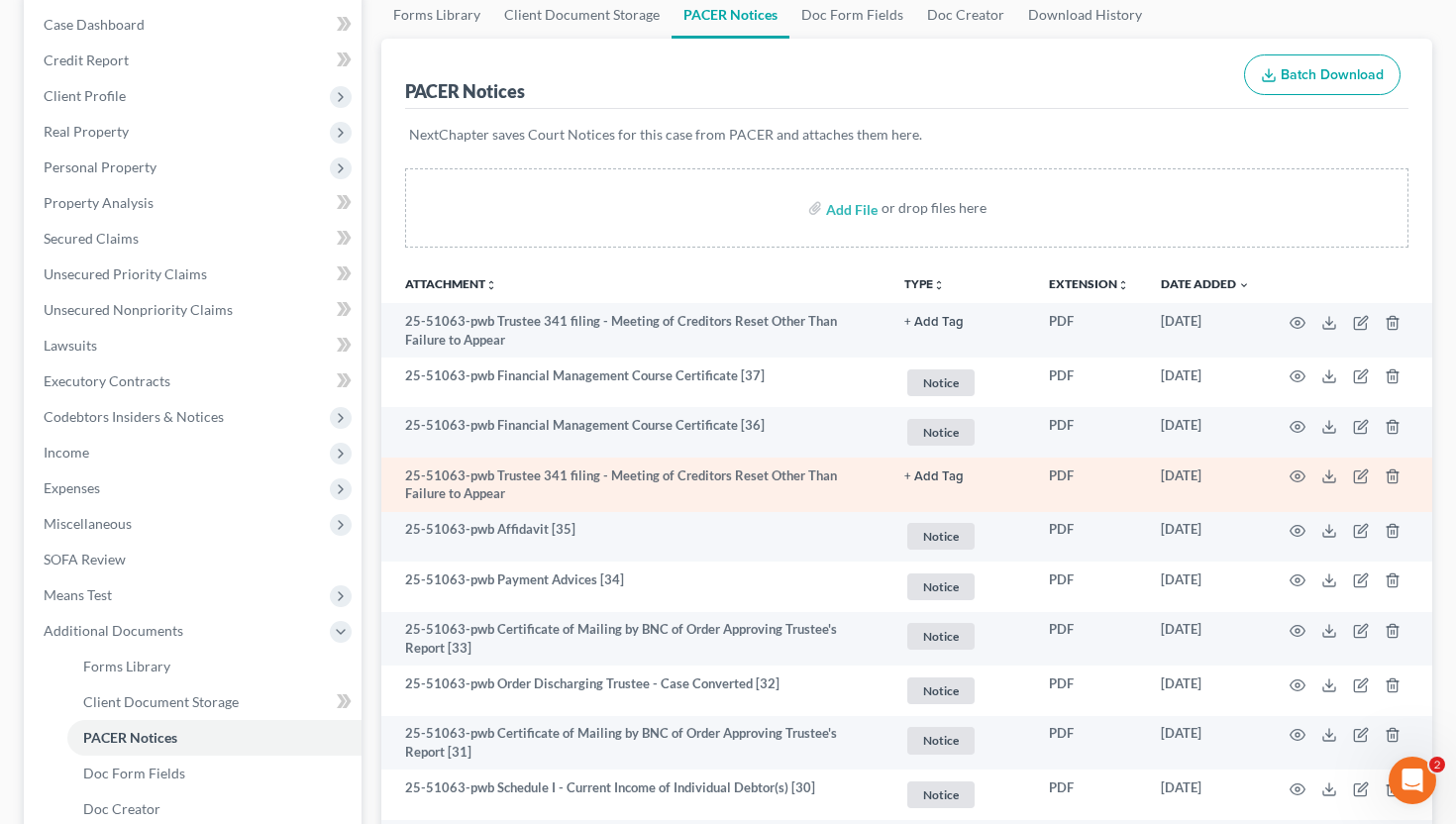 scroll, scrollTop: 201, scrollLeft: 0, axis: vertical 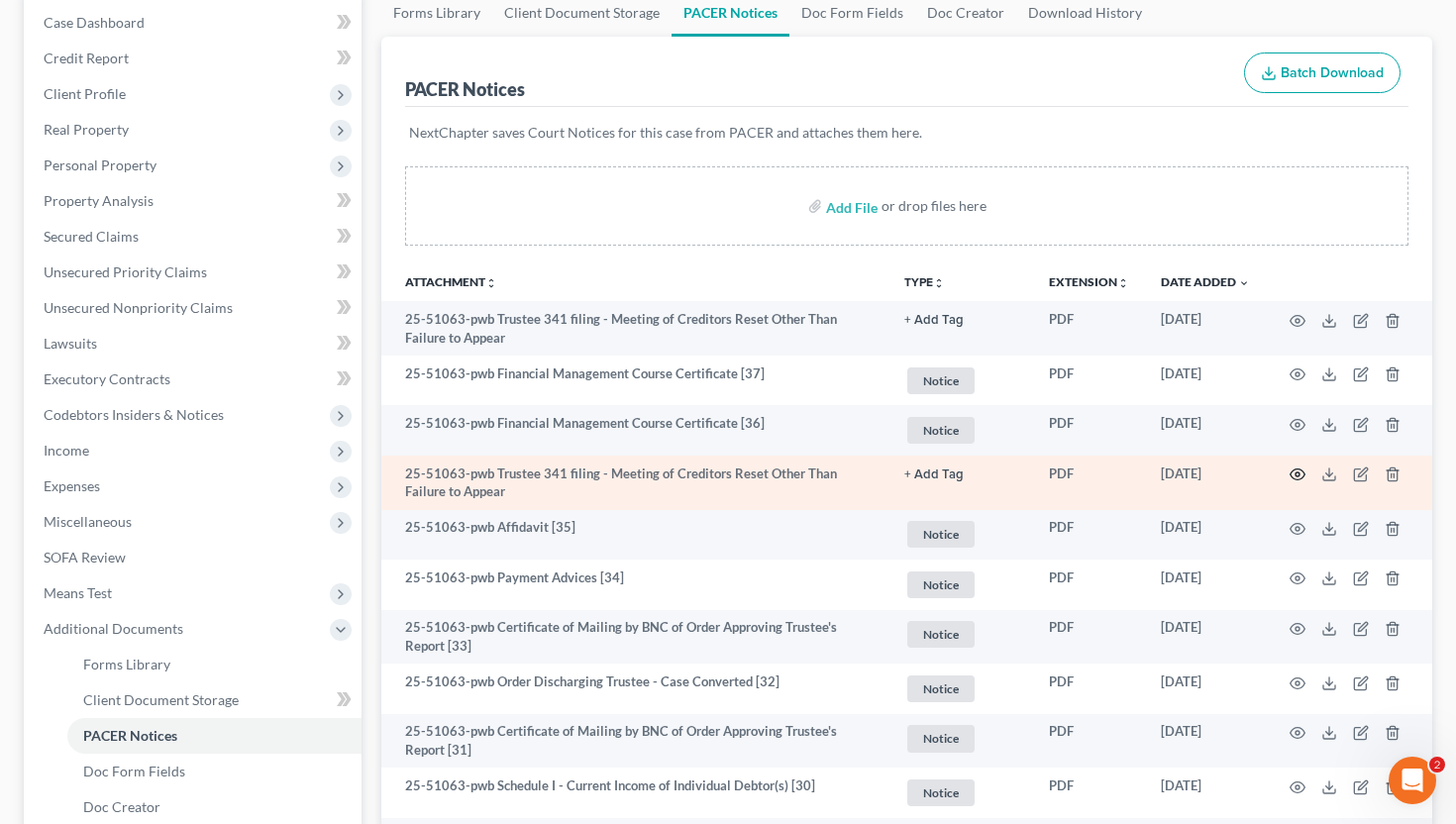 click 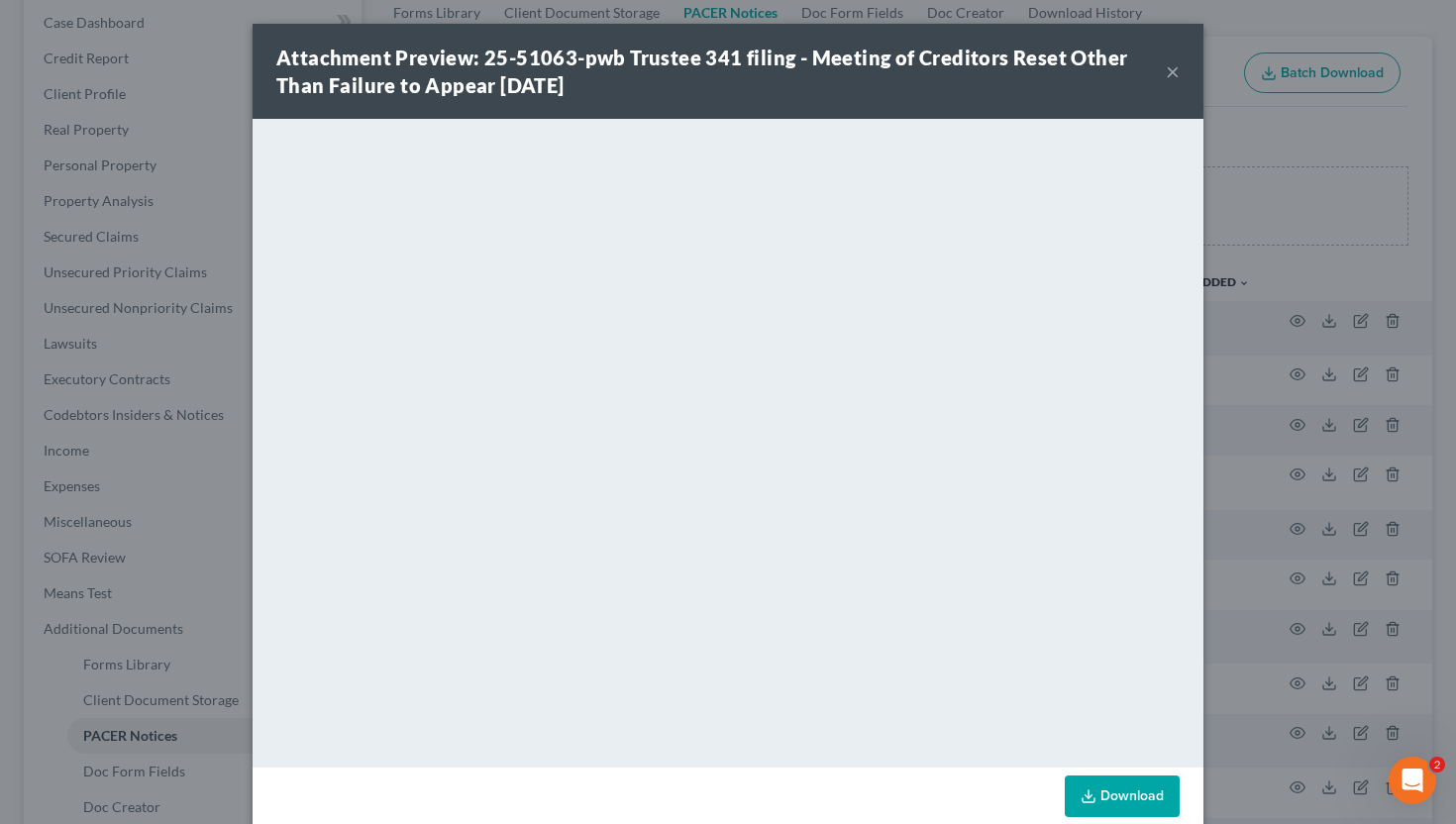 click on "×" at bounding box center (1173, 71) 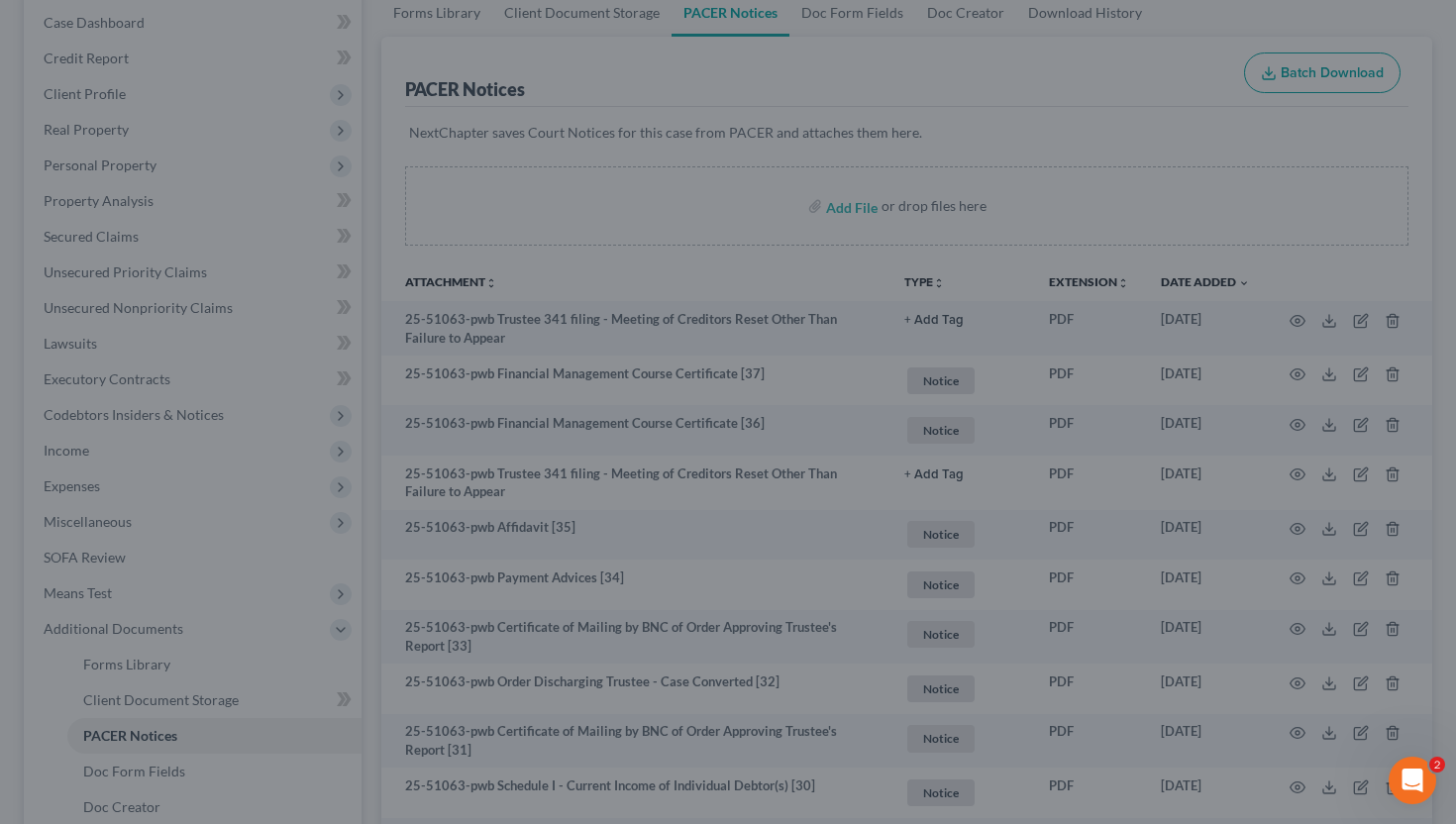 scroll, scrollTop: 0, scrollLeft: 0, axis: both 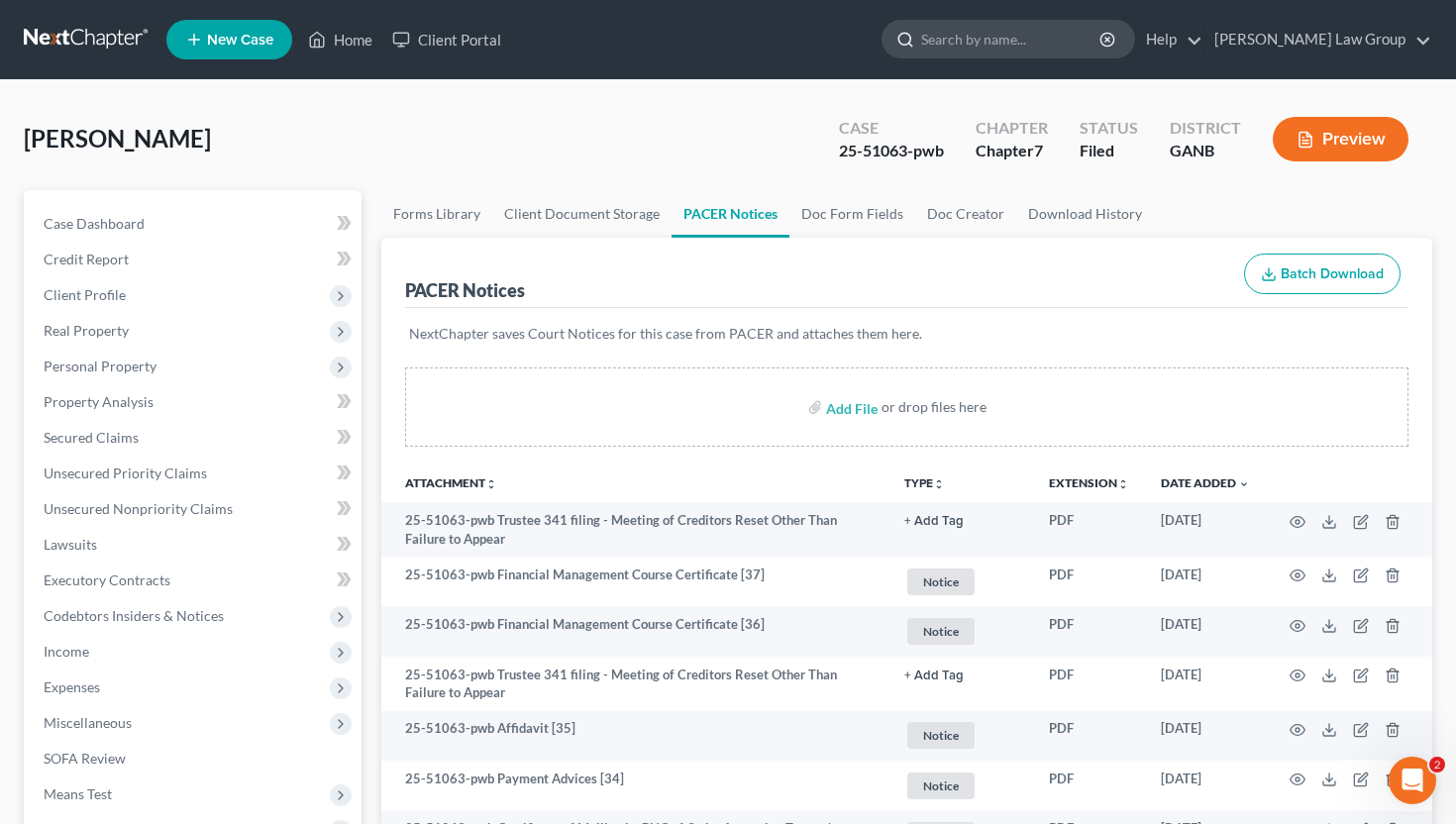 click at bounding box center (1011, 39) 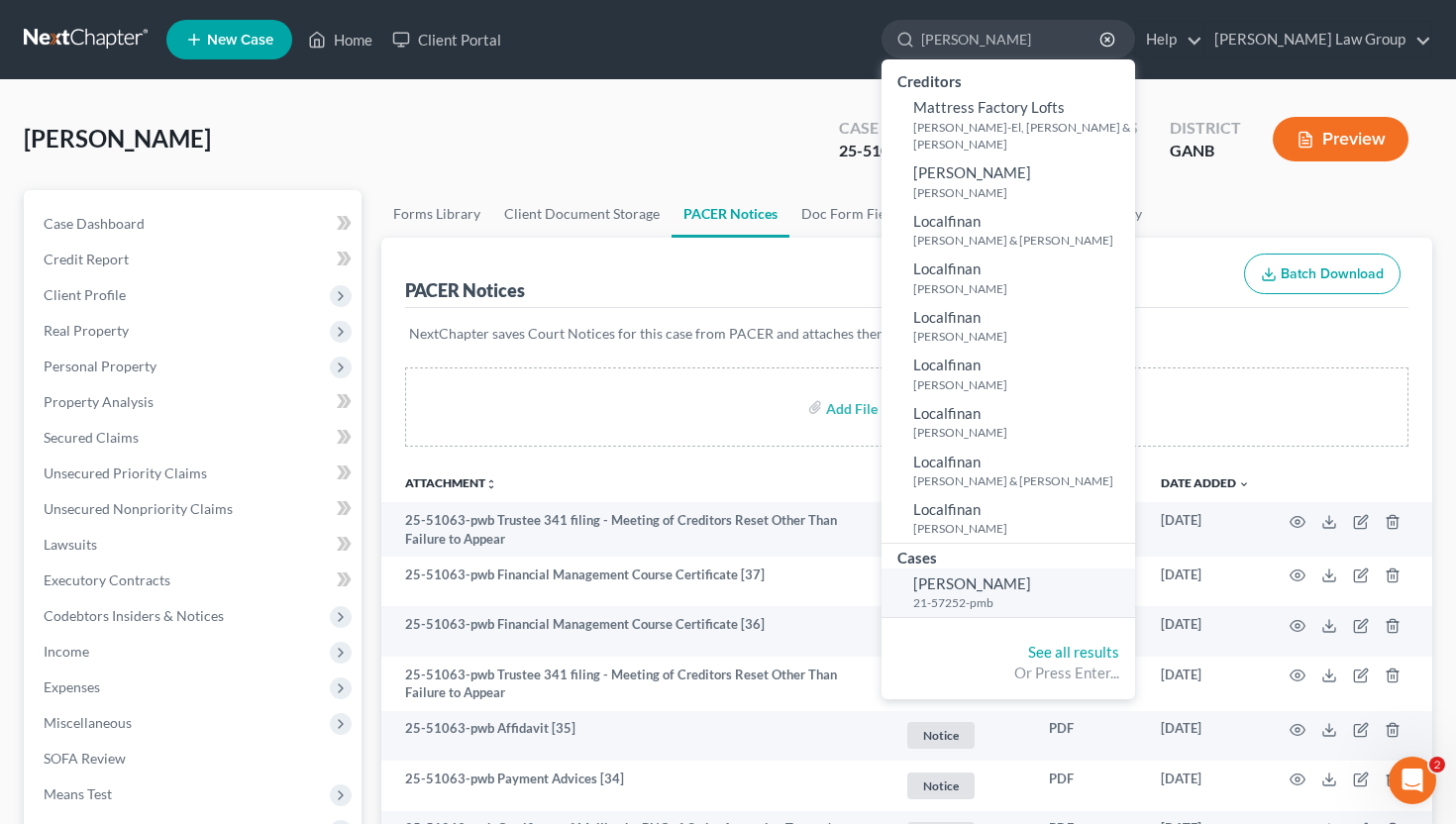 type on "lockett" 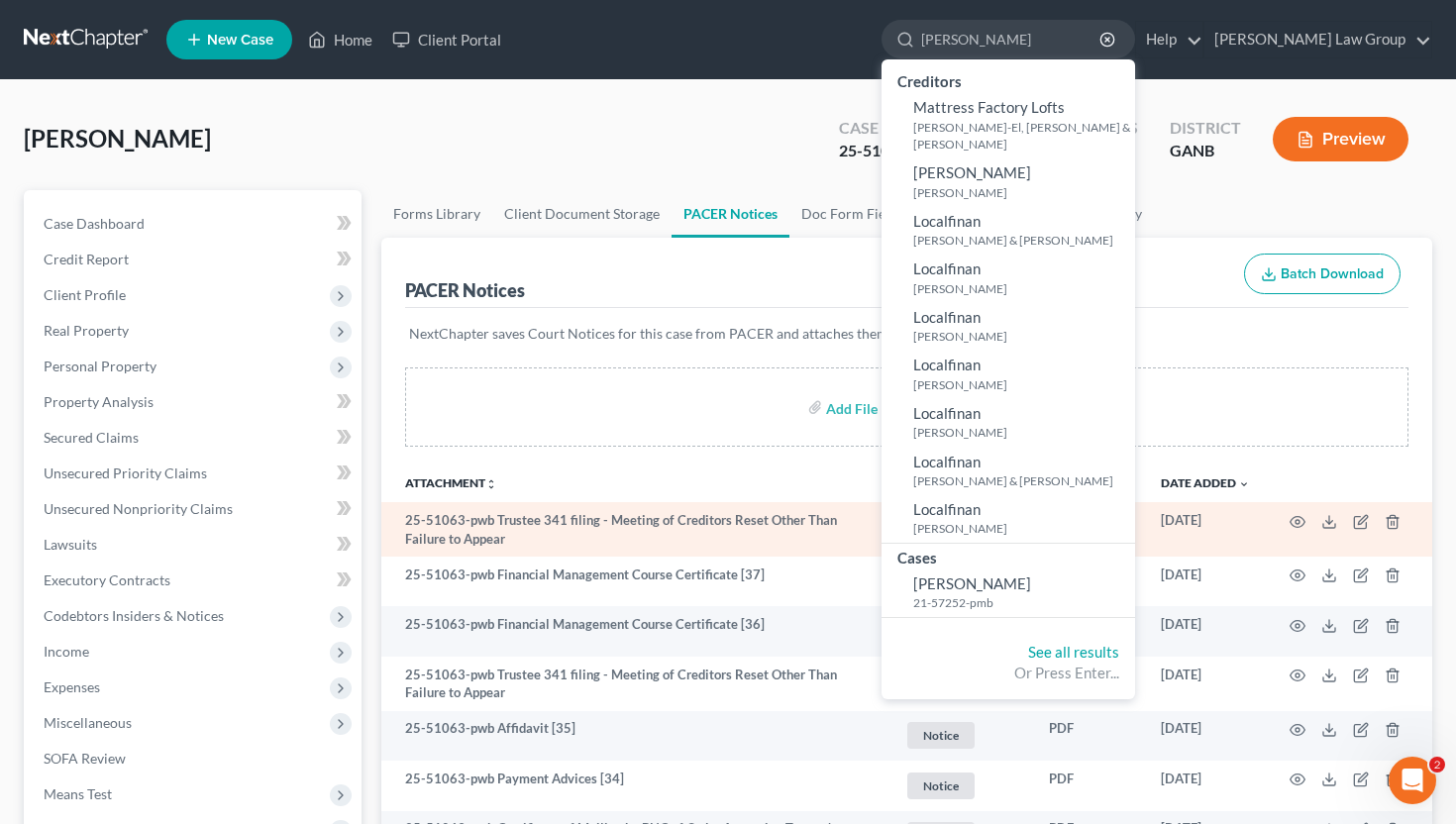 type 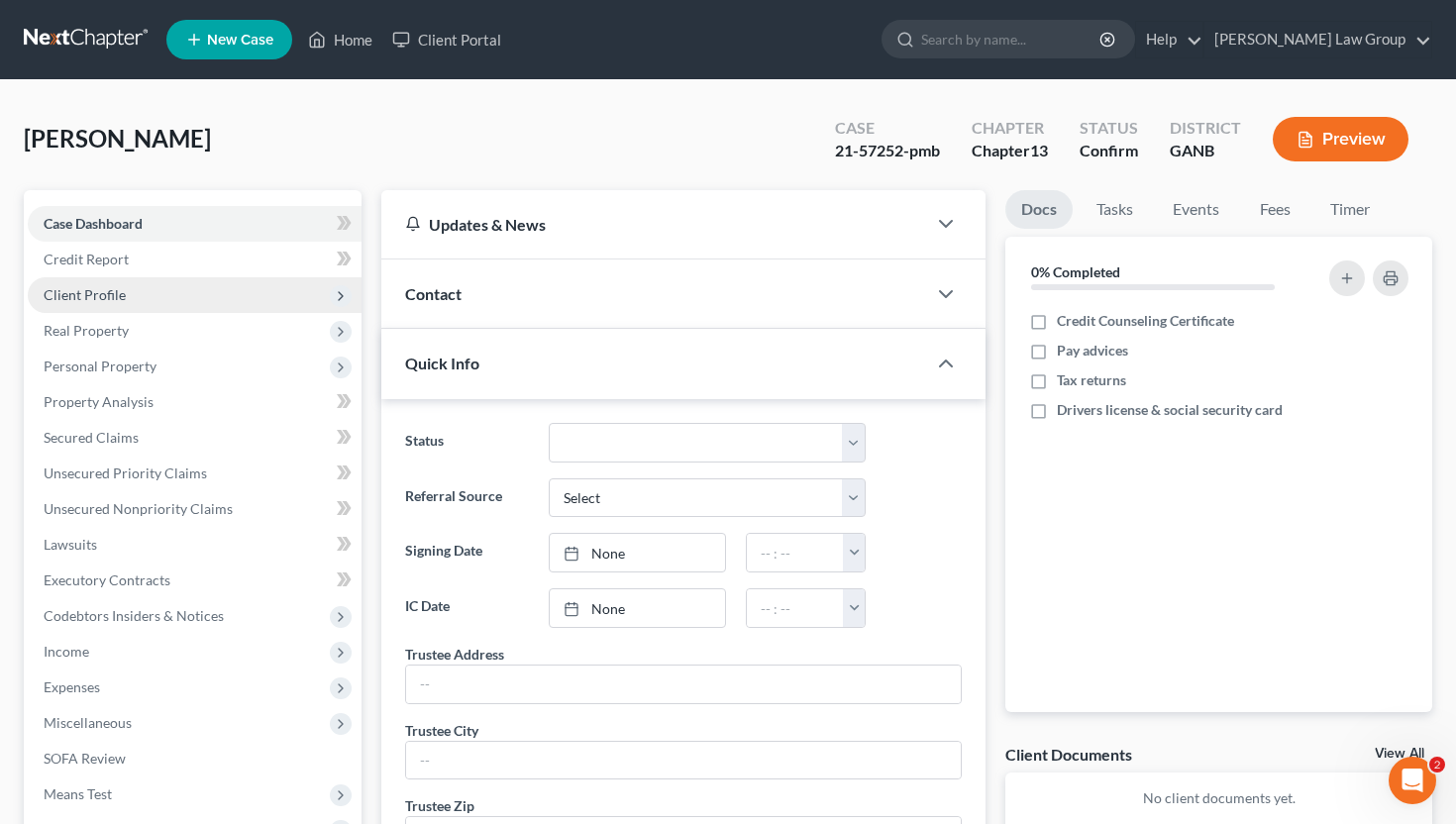 click on "Client Profile" at bounding box center (194, 295) 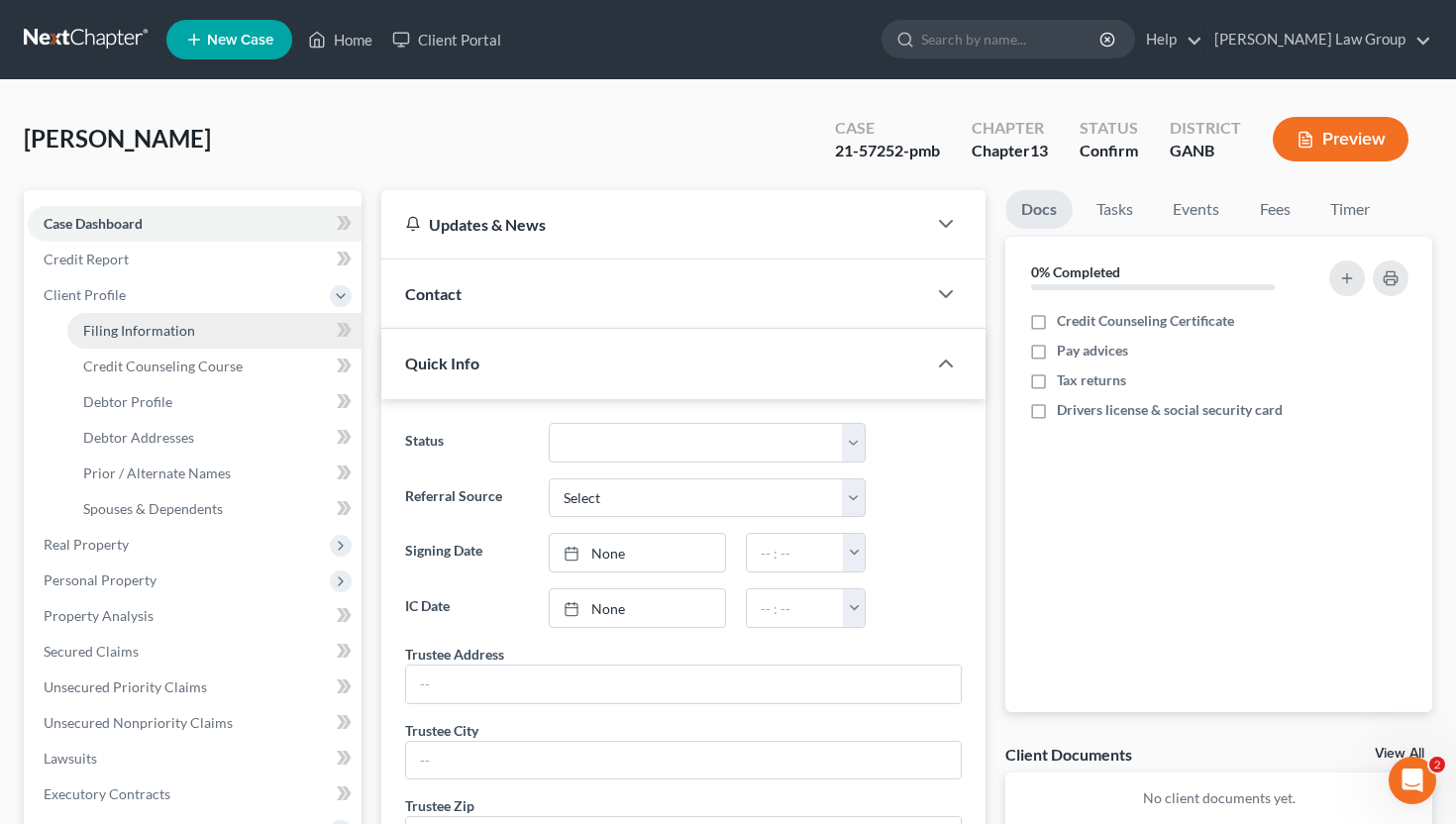click on "Filing Information" at bounding box center (214, 331) 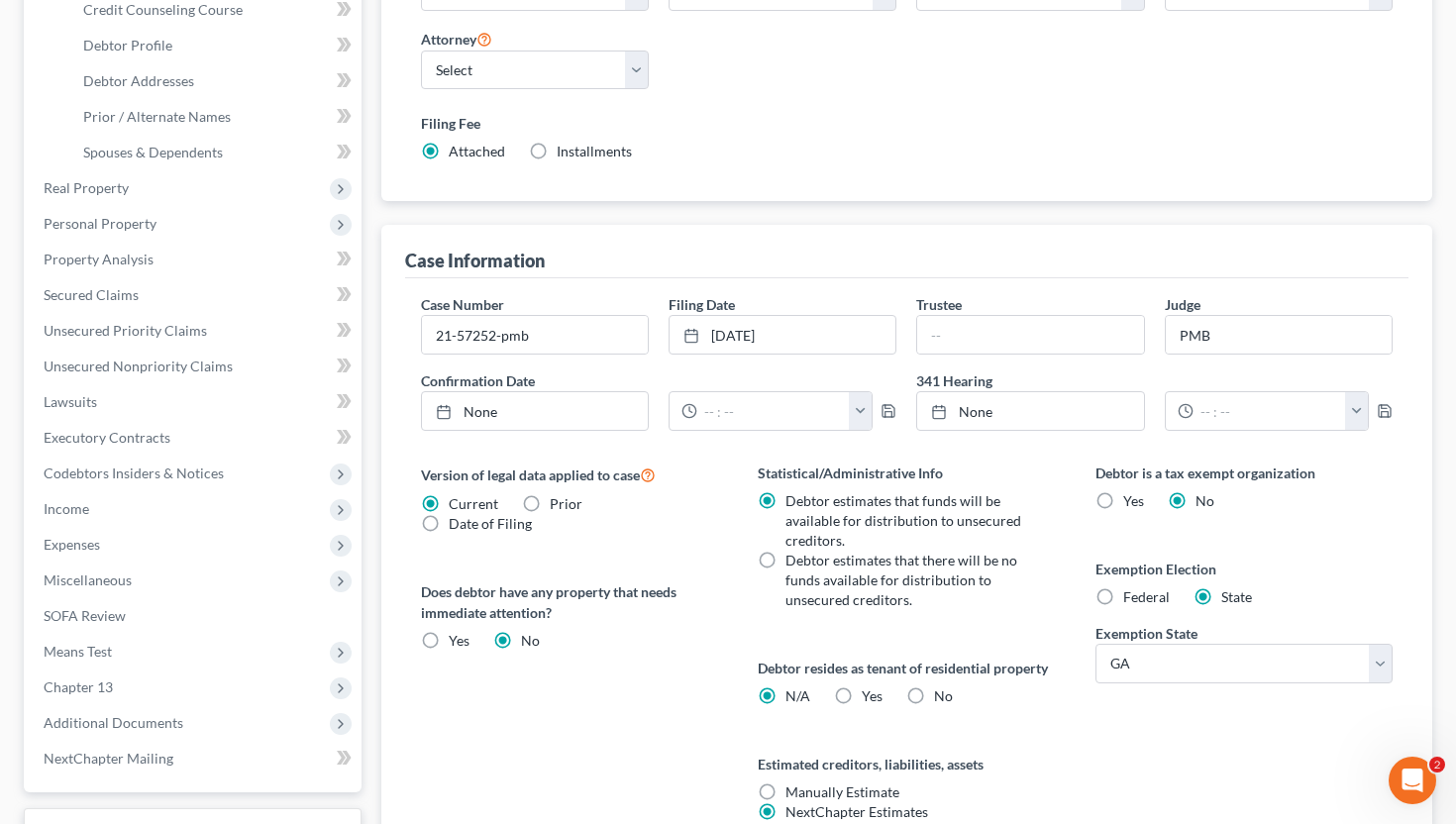 scroll, scrollTop: 356, scrollLeft: 0, axis: vertical 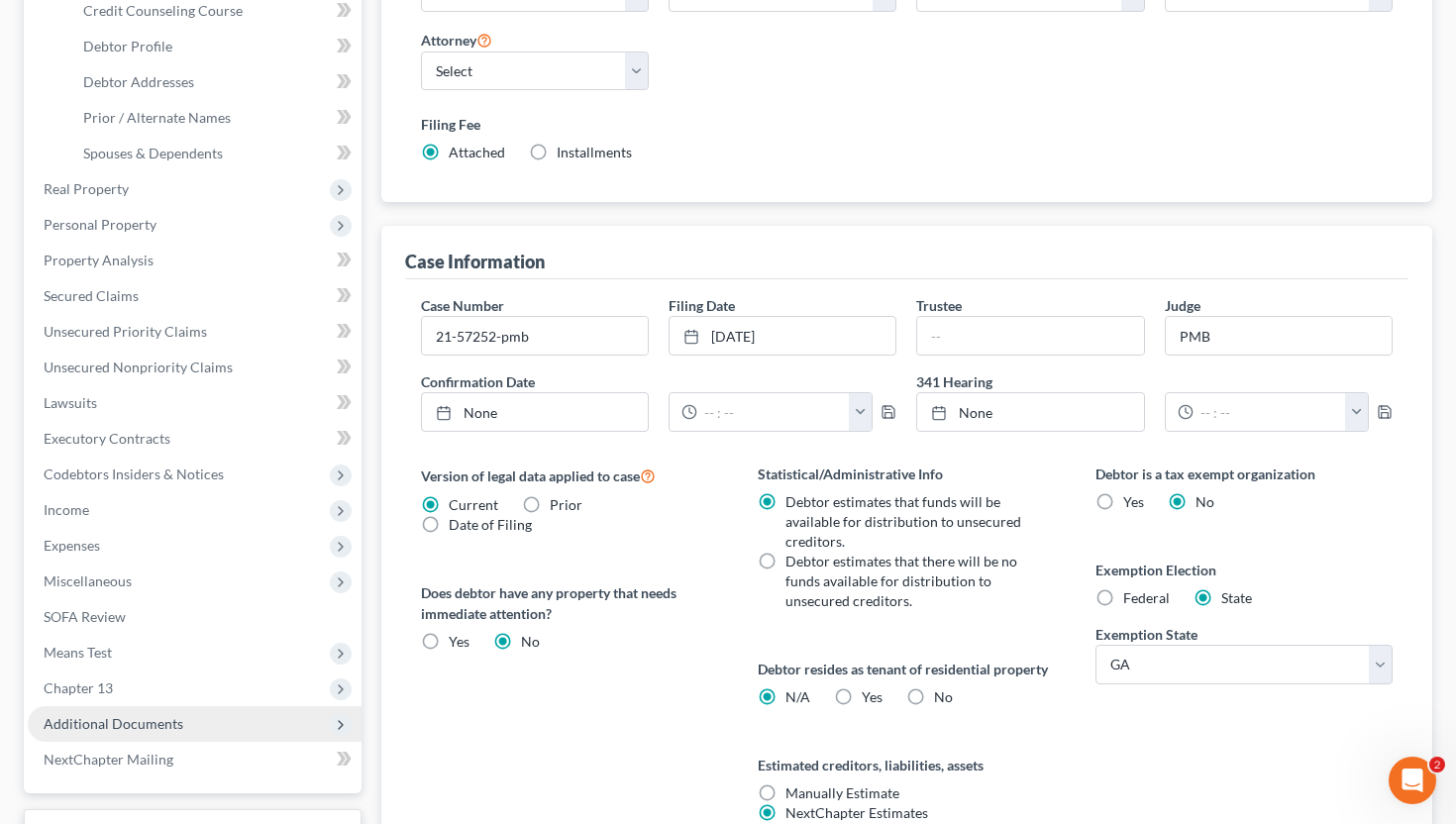 click on "Additional Documents" at bounding box center [194, 724] 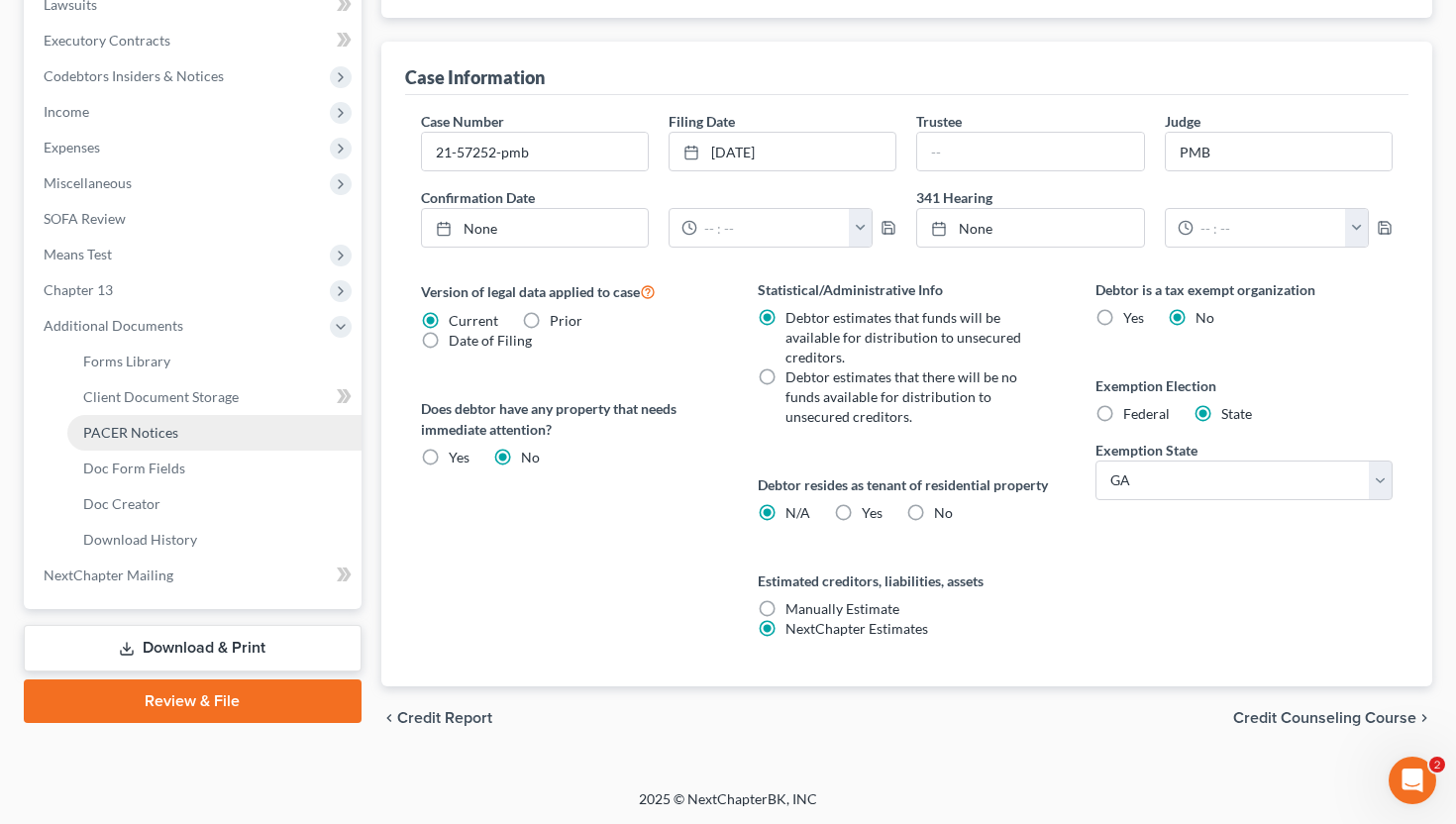click on "PACER Notices" at bounding box center [214, 433] 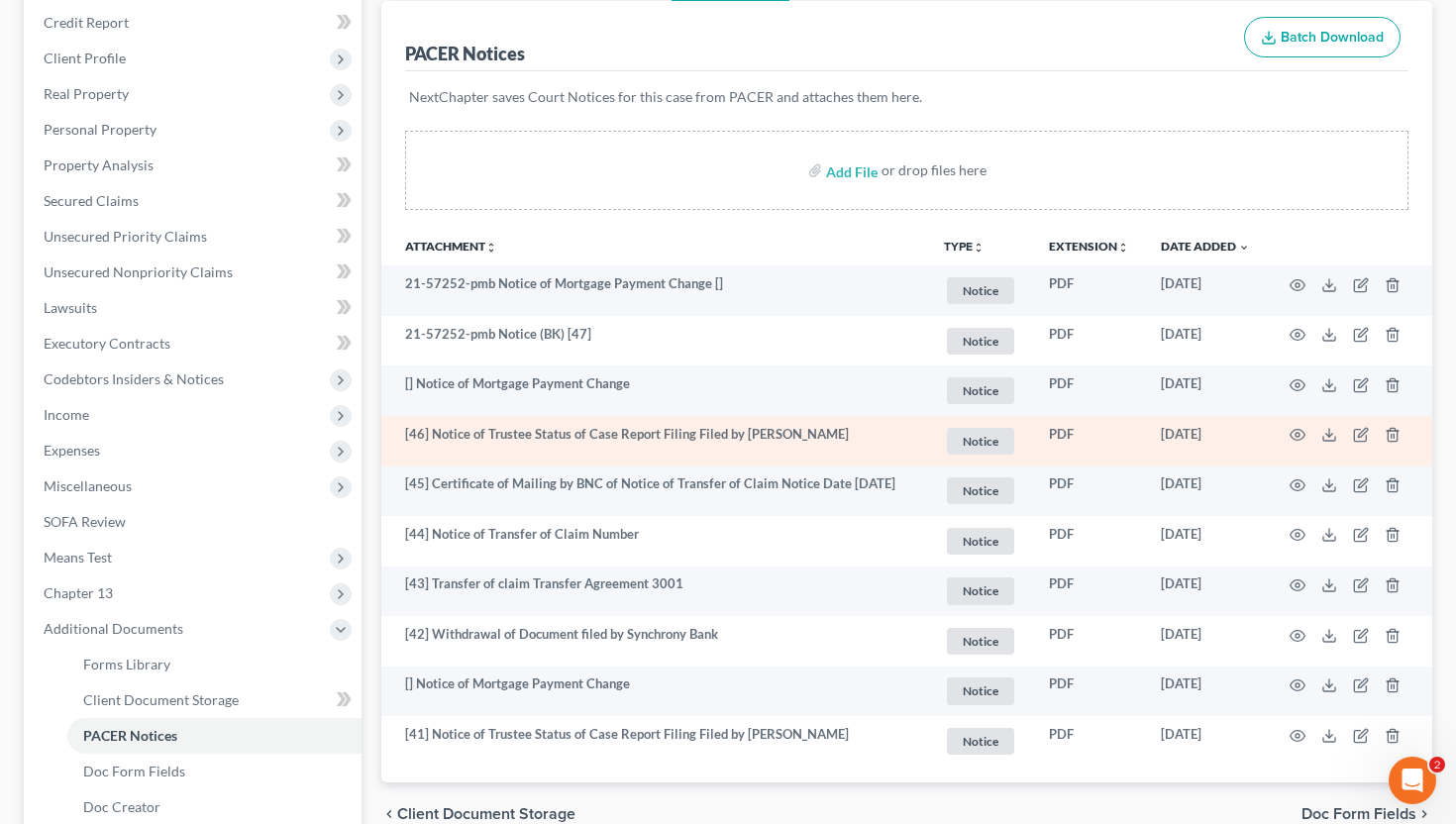 scroll, scrollTop: 324, scrollLeft: 0, axis: vertical 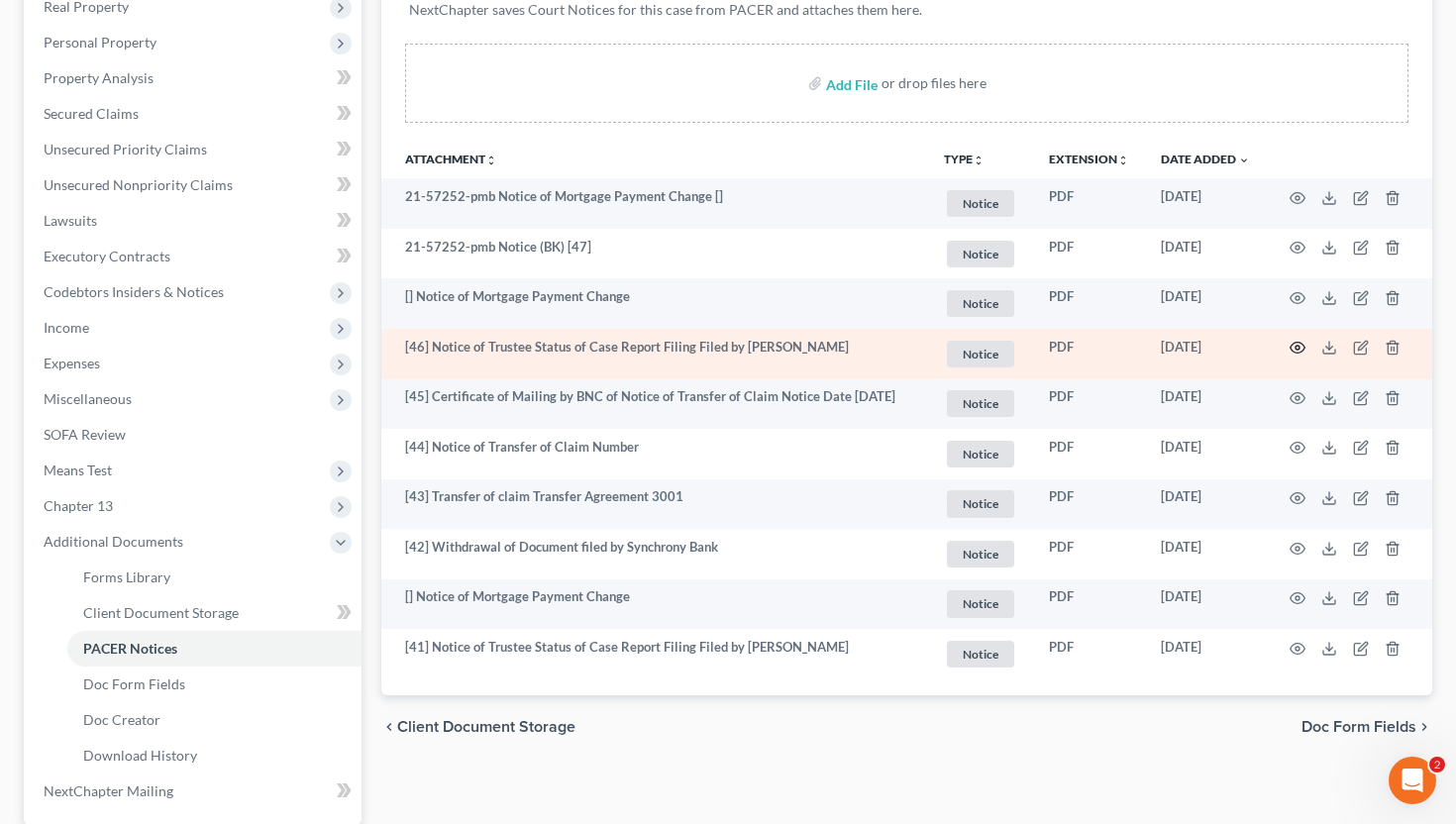 click 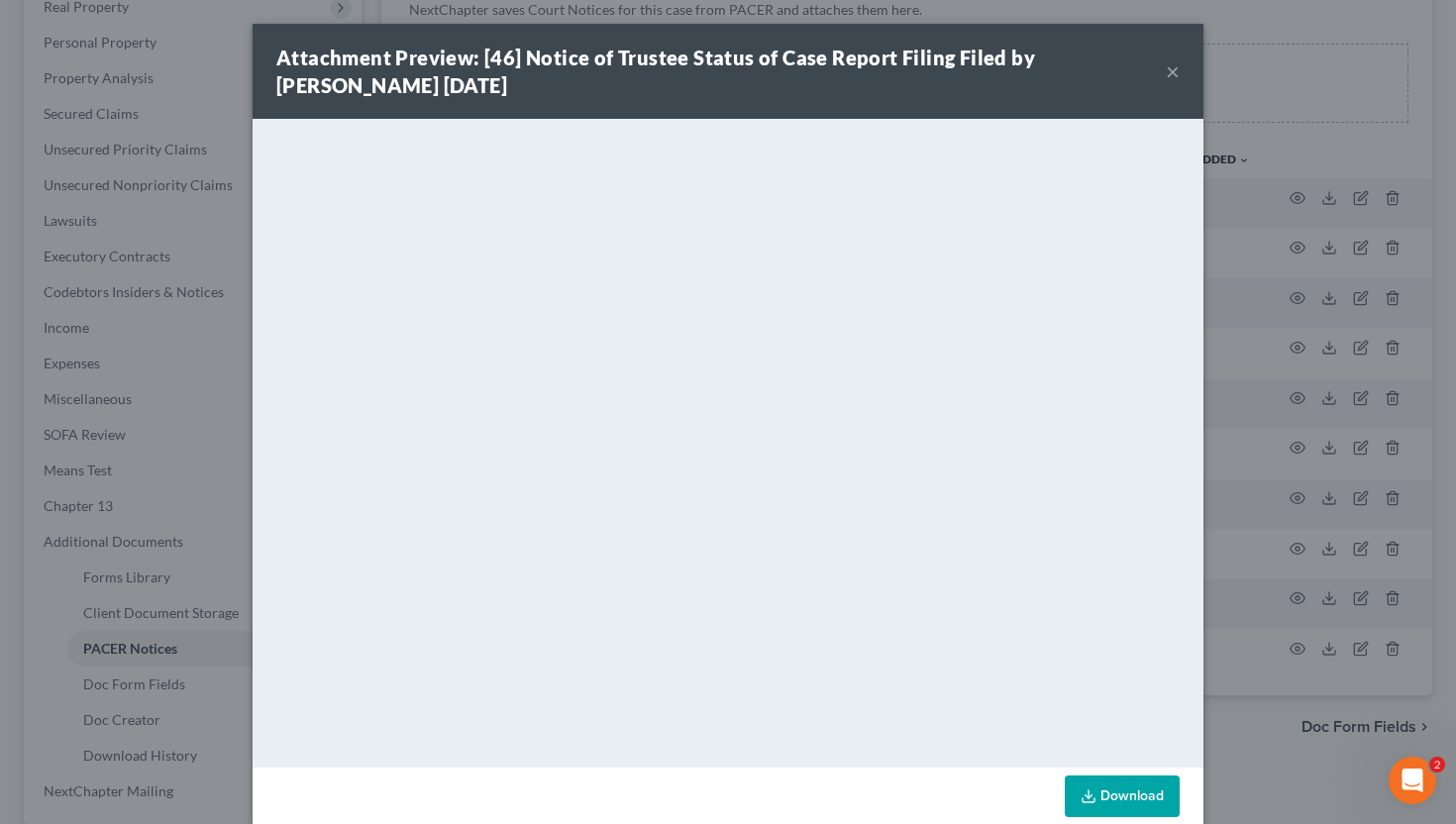 click on "×" at bounding box center [1173, 71] 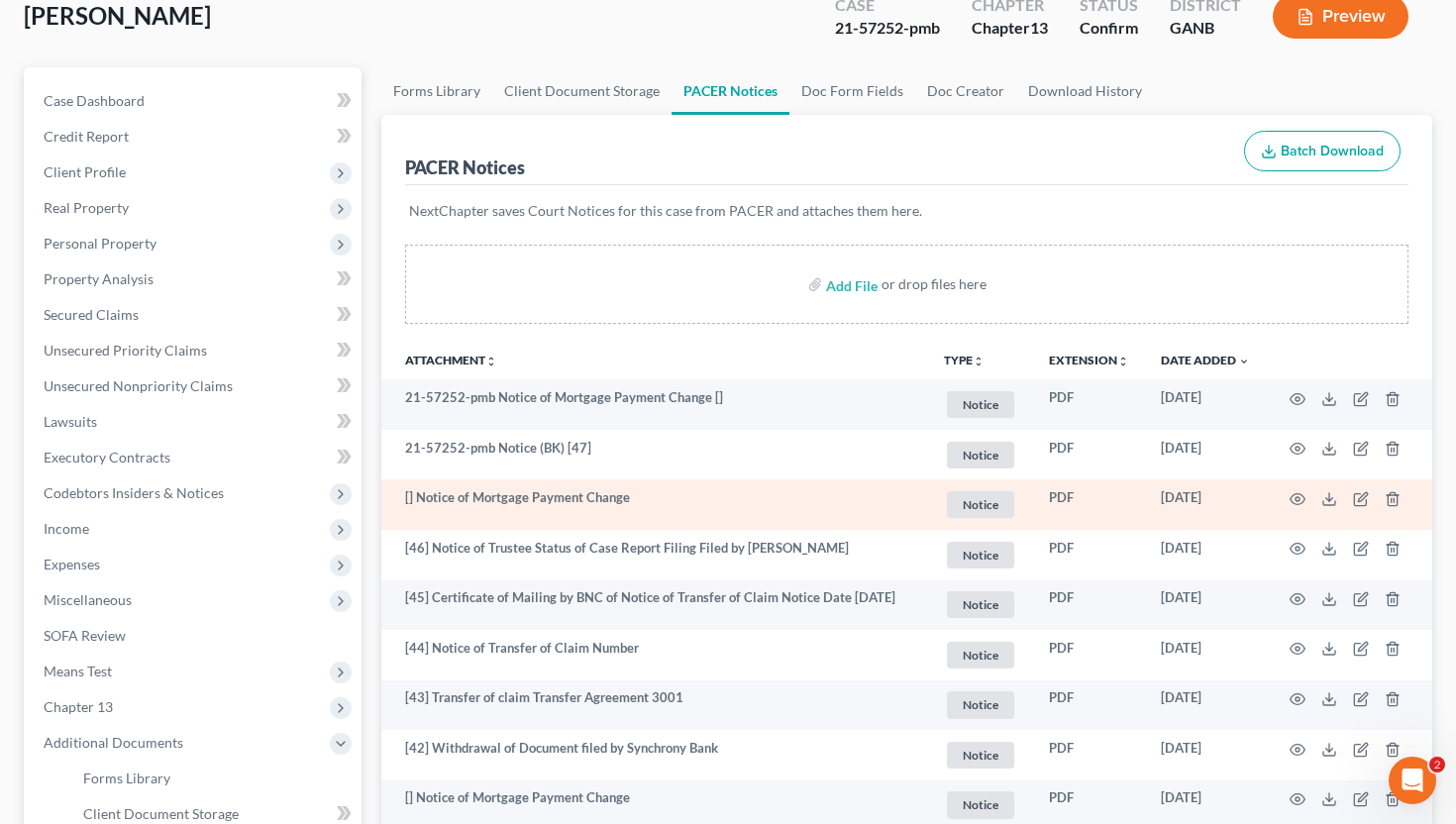 scroll, scrollTop: 0, scrollLeft: 0, axis: both 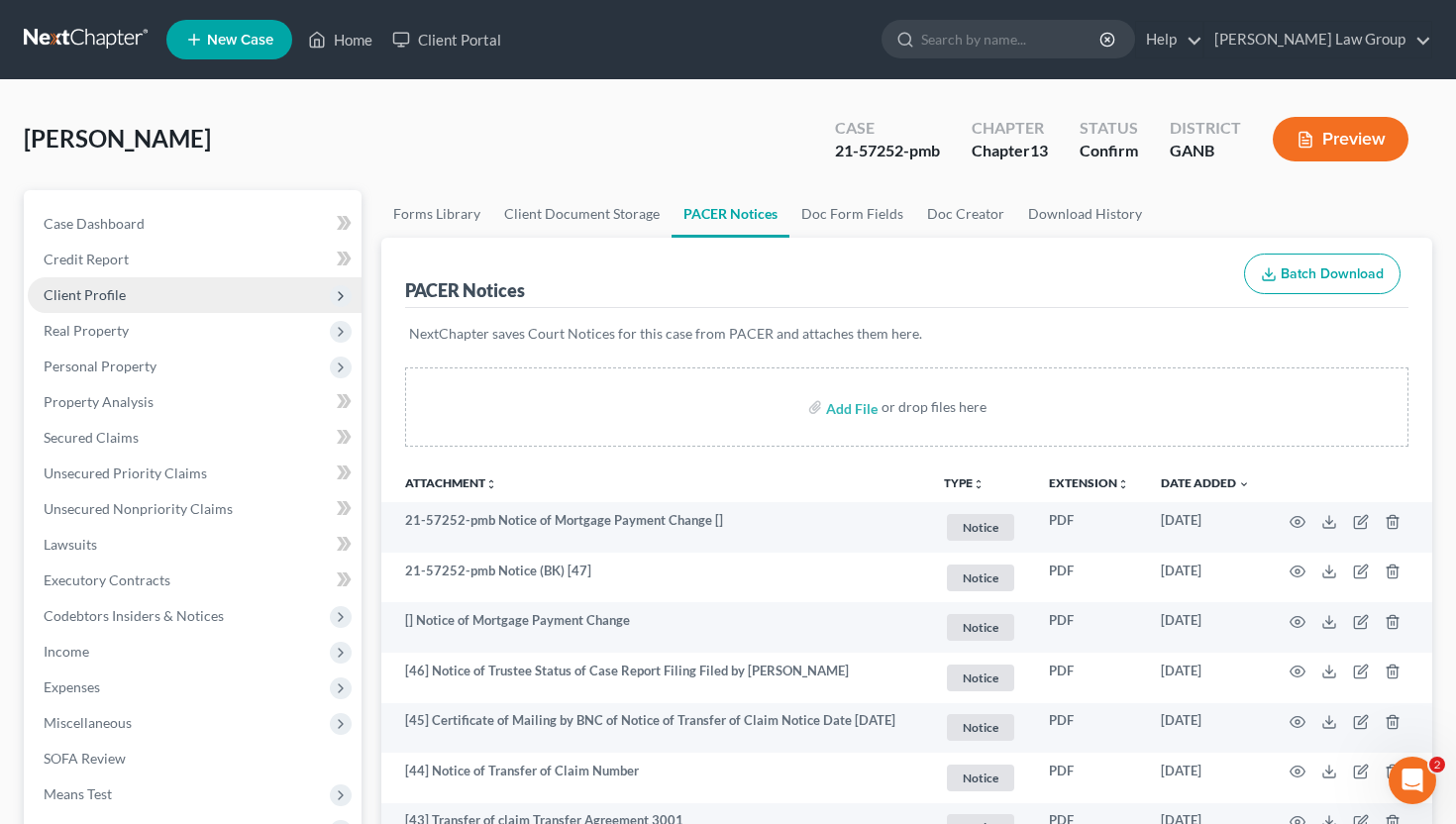 click on "Client Profile" at bounding box center [194, 295] 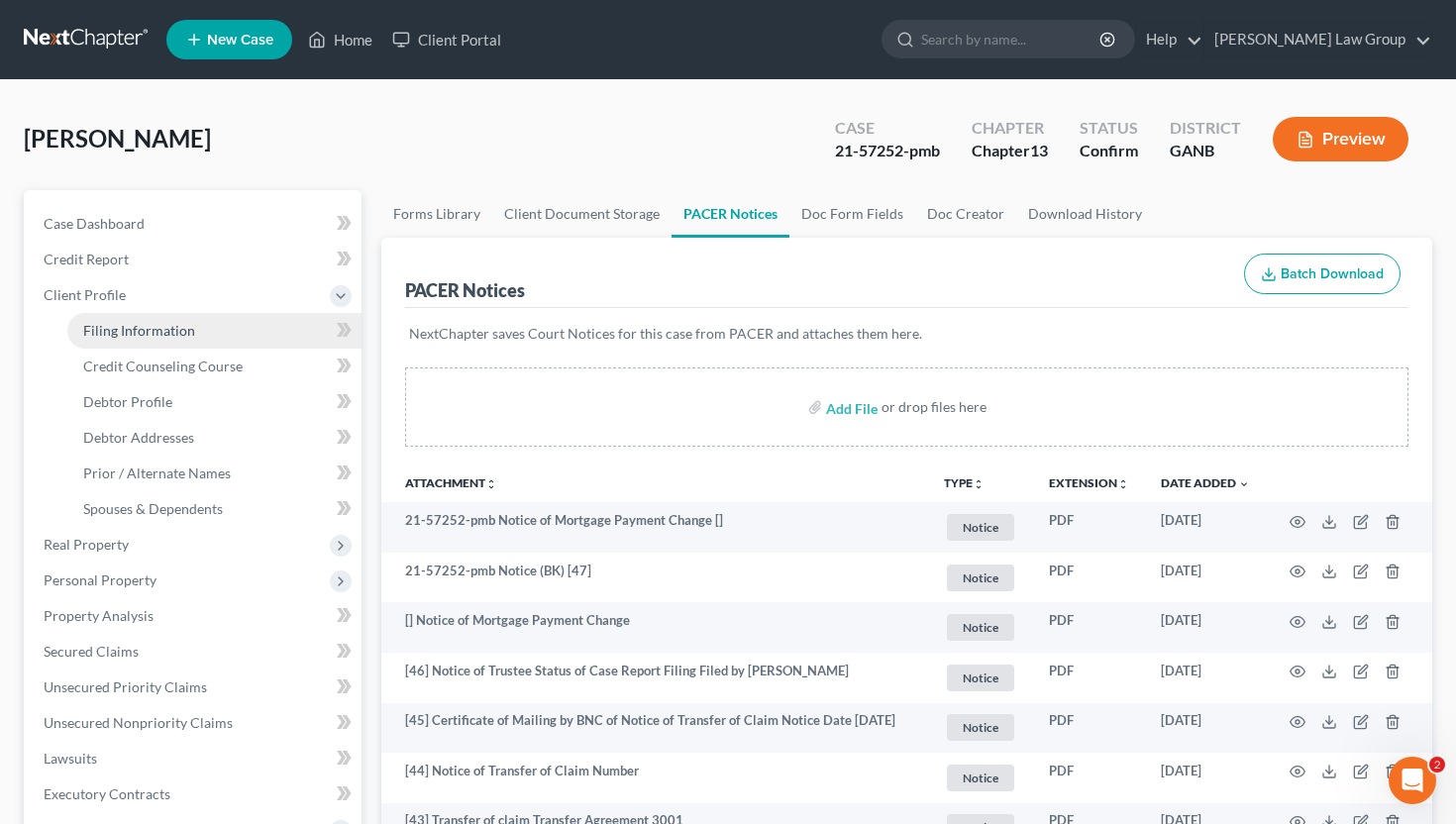 click on "Filing Information" at bounding box center [214, 331] 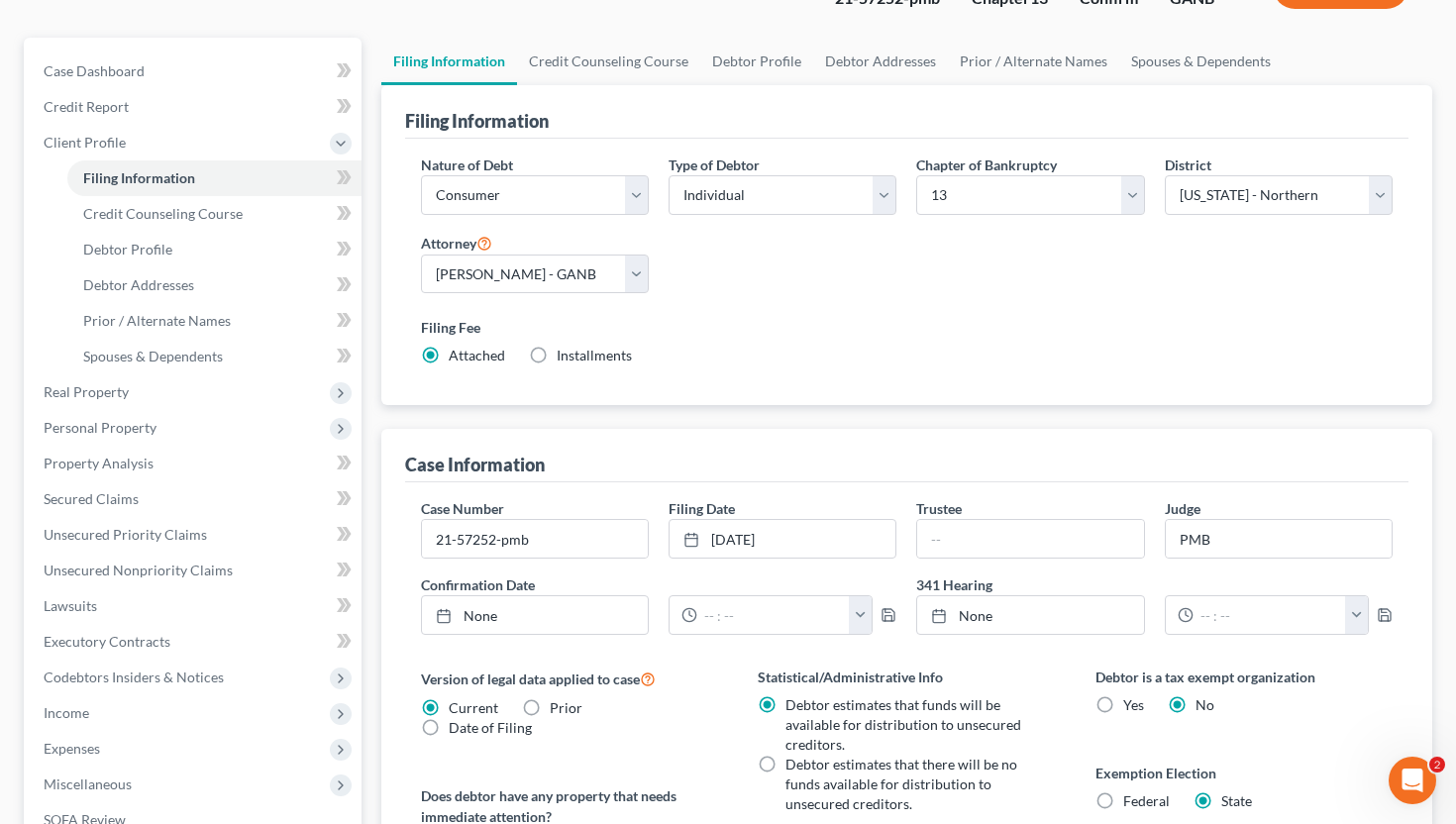scroll, scrollTop: 0, scrollLeft: 0, axis: both 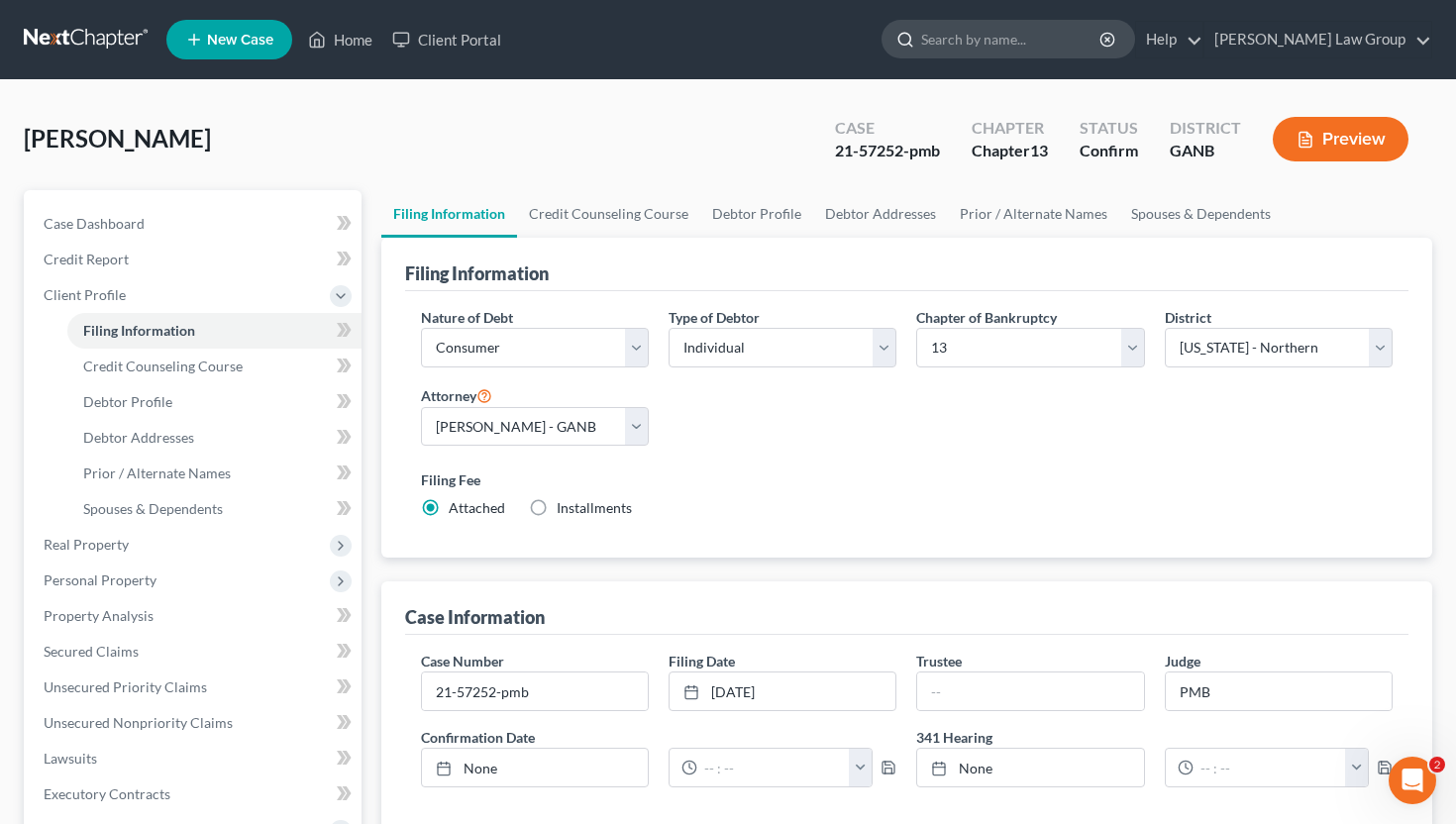 click at bounding box center [1011, 39] 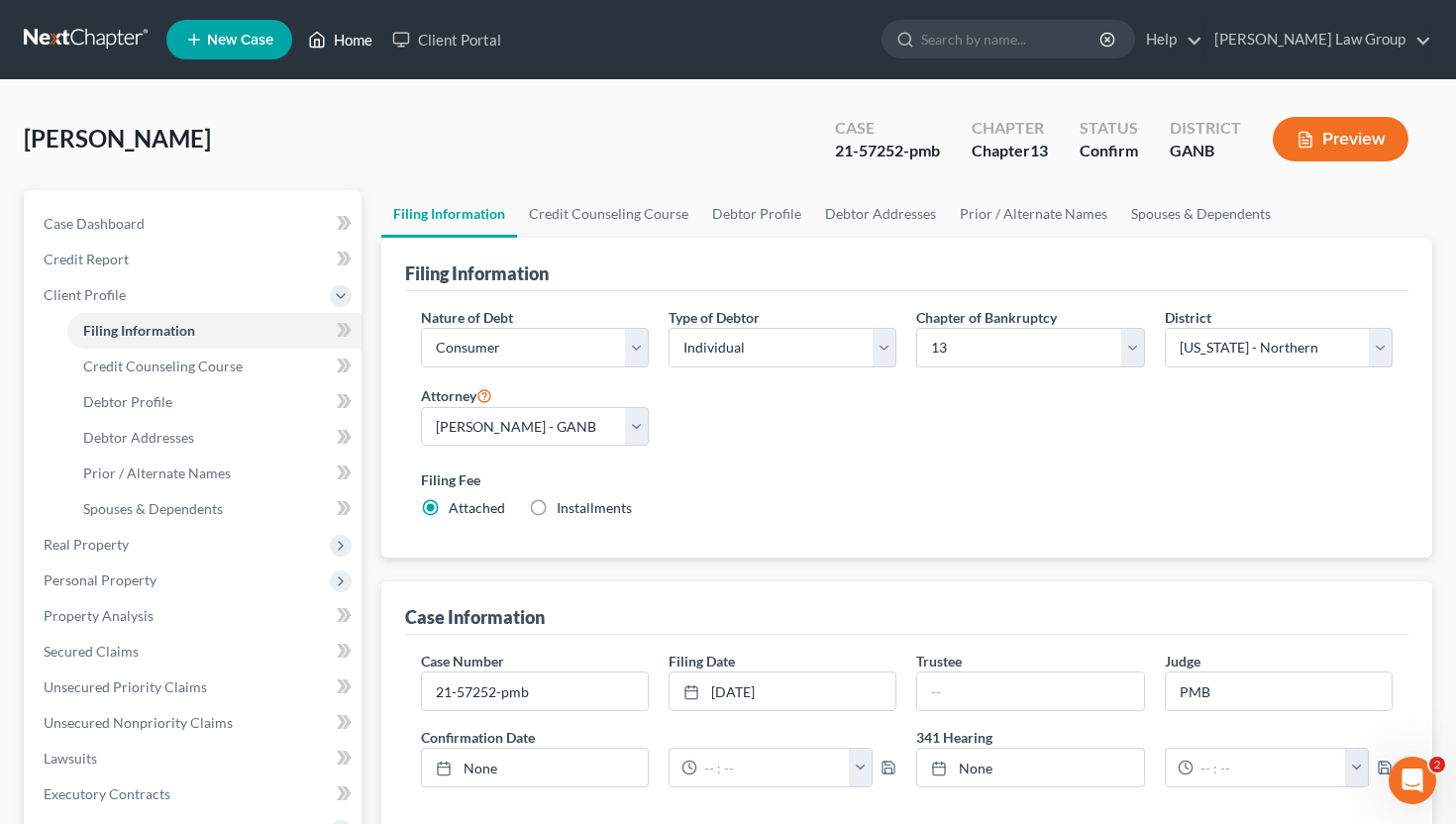 click on "Home" at bounding box center (340, 40) 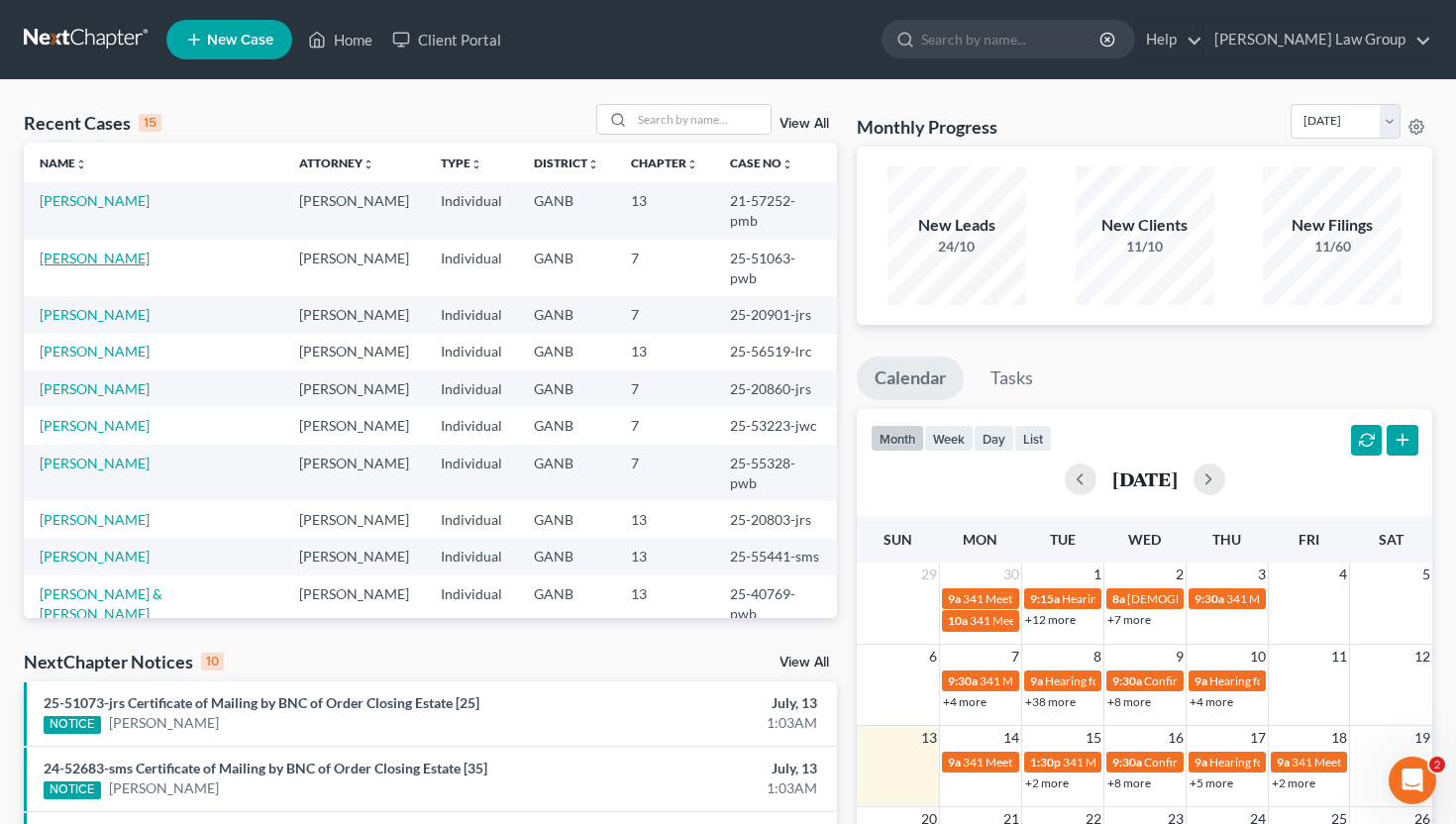 click on "[PERSON_NAME]" at bounding box center [94, 258] 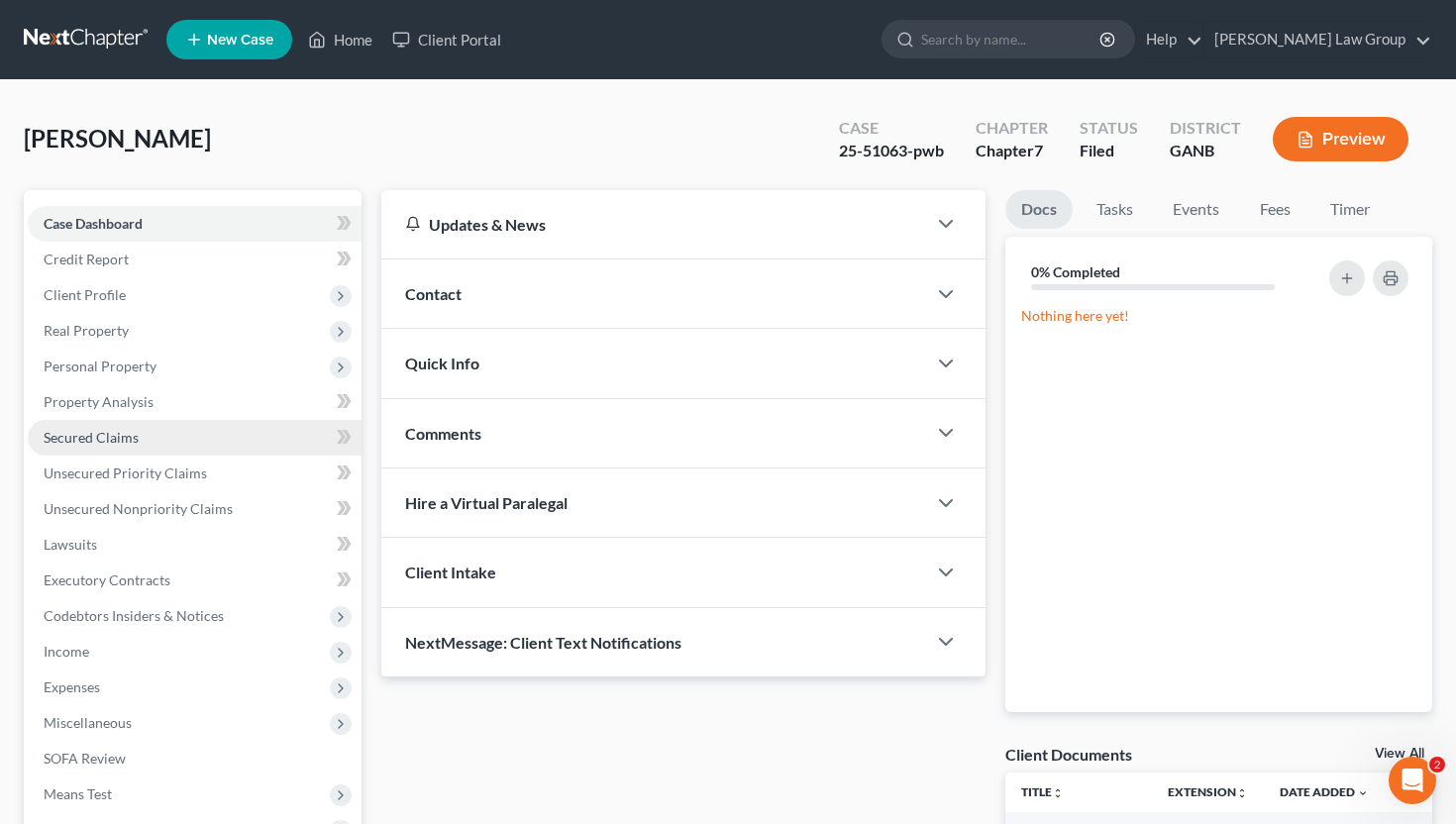 click on "Secured Claims" at bounding box center [91, 437] 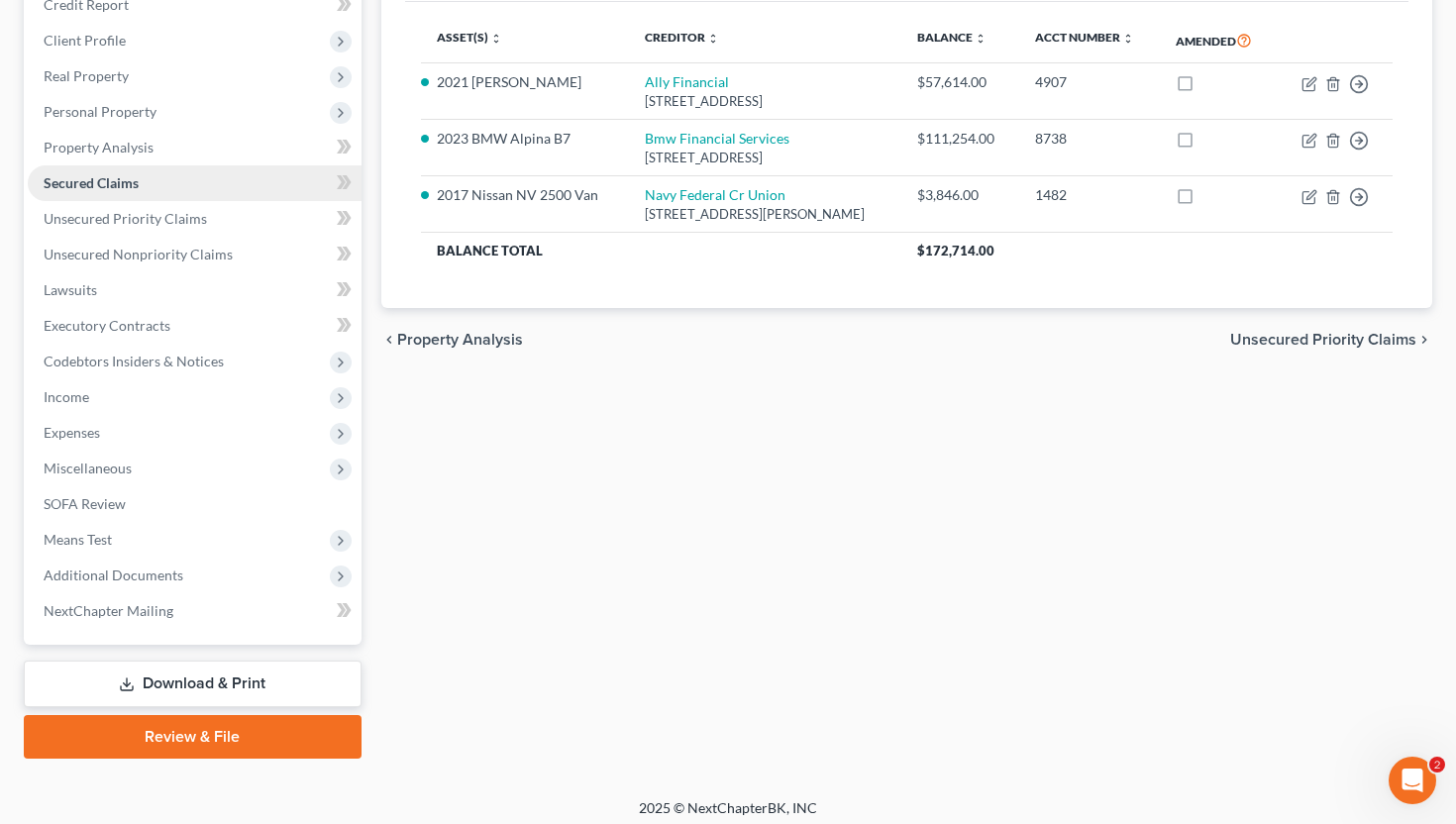 scroll, scrollTop: 262, scrollLeft: 0, axis: vertical 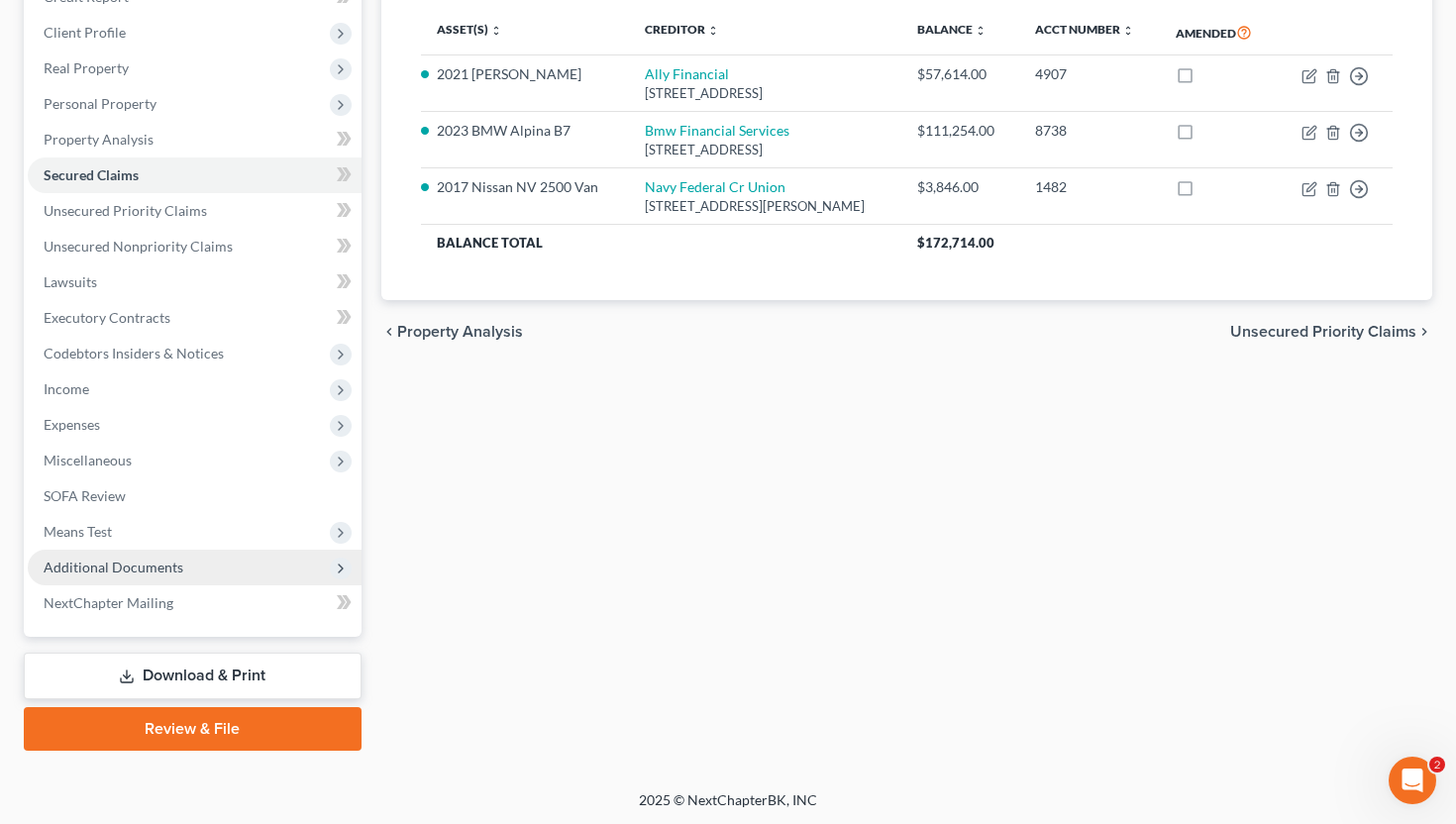 click on "Additional Documents" at bounding box center (113, 566) 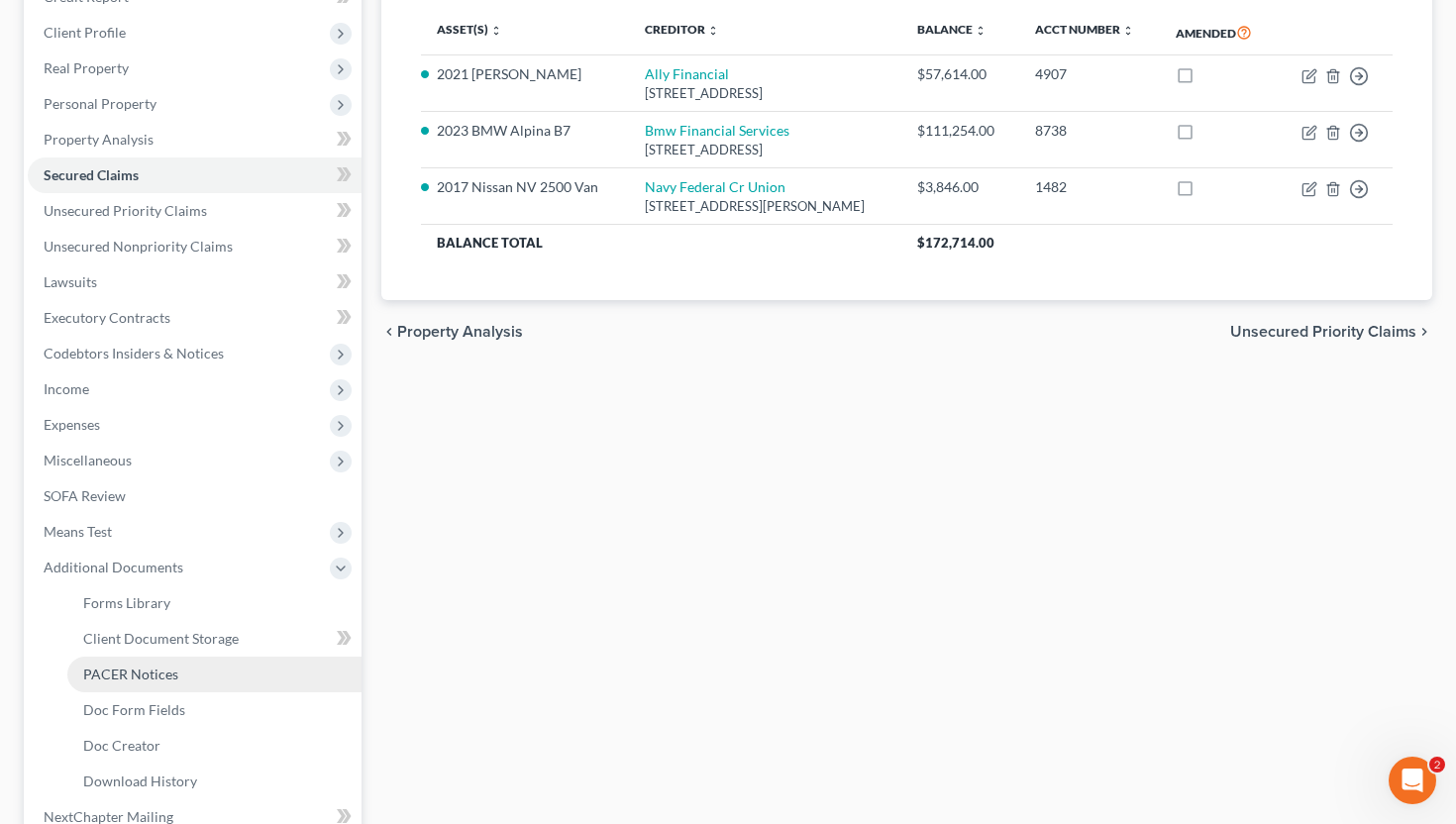 click on "PACER Notices" at bounding box center [131, 673] 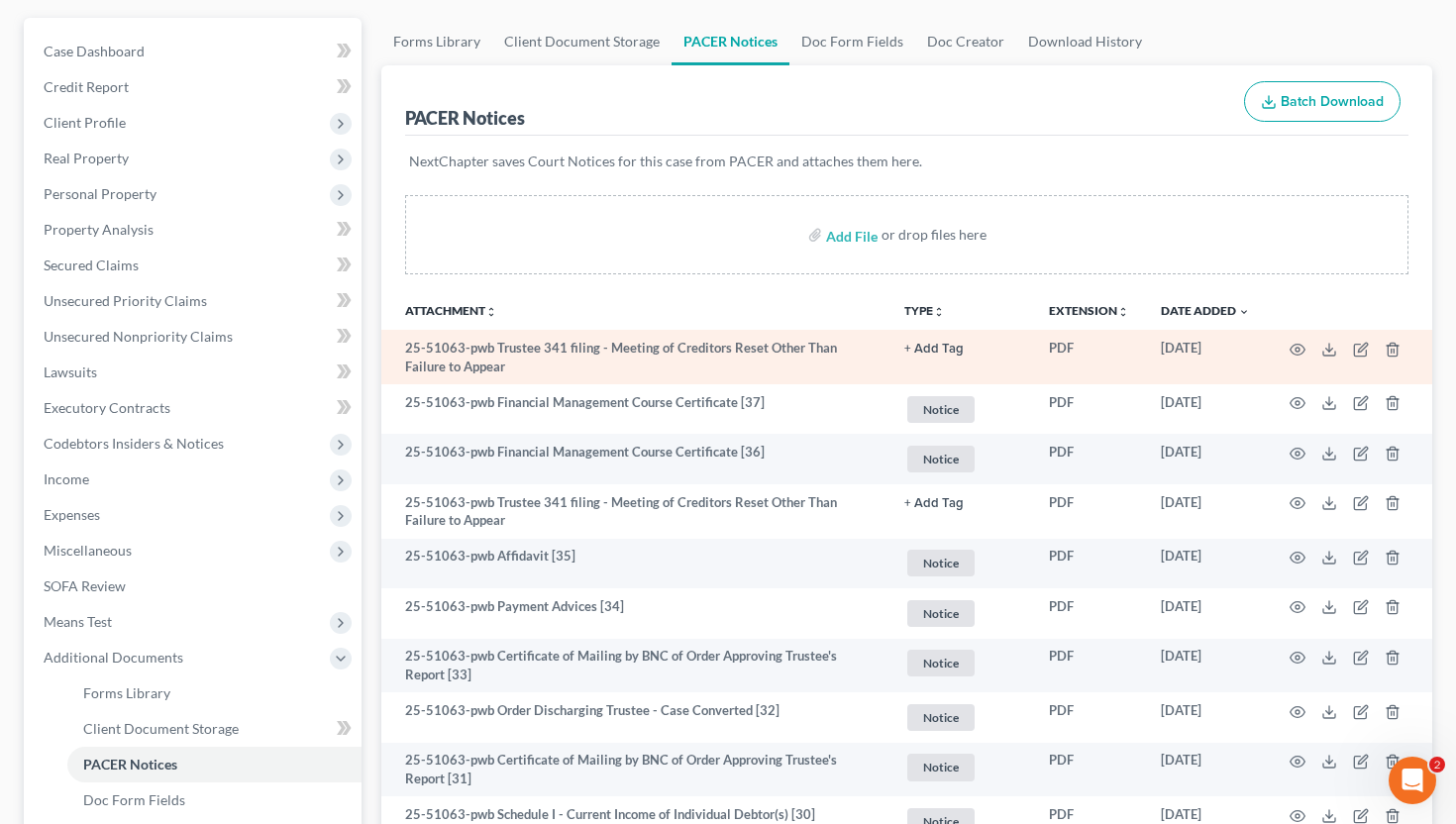 scroll, scrollTop: 250, scrollLeft: 0, axis: vertical 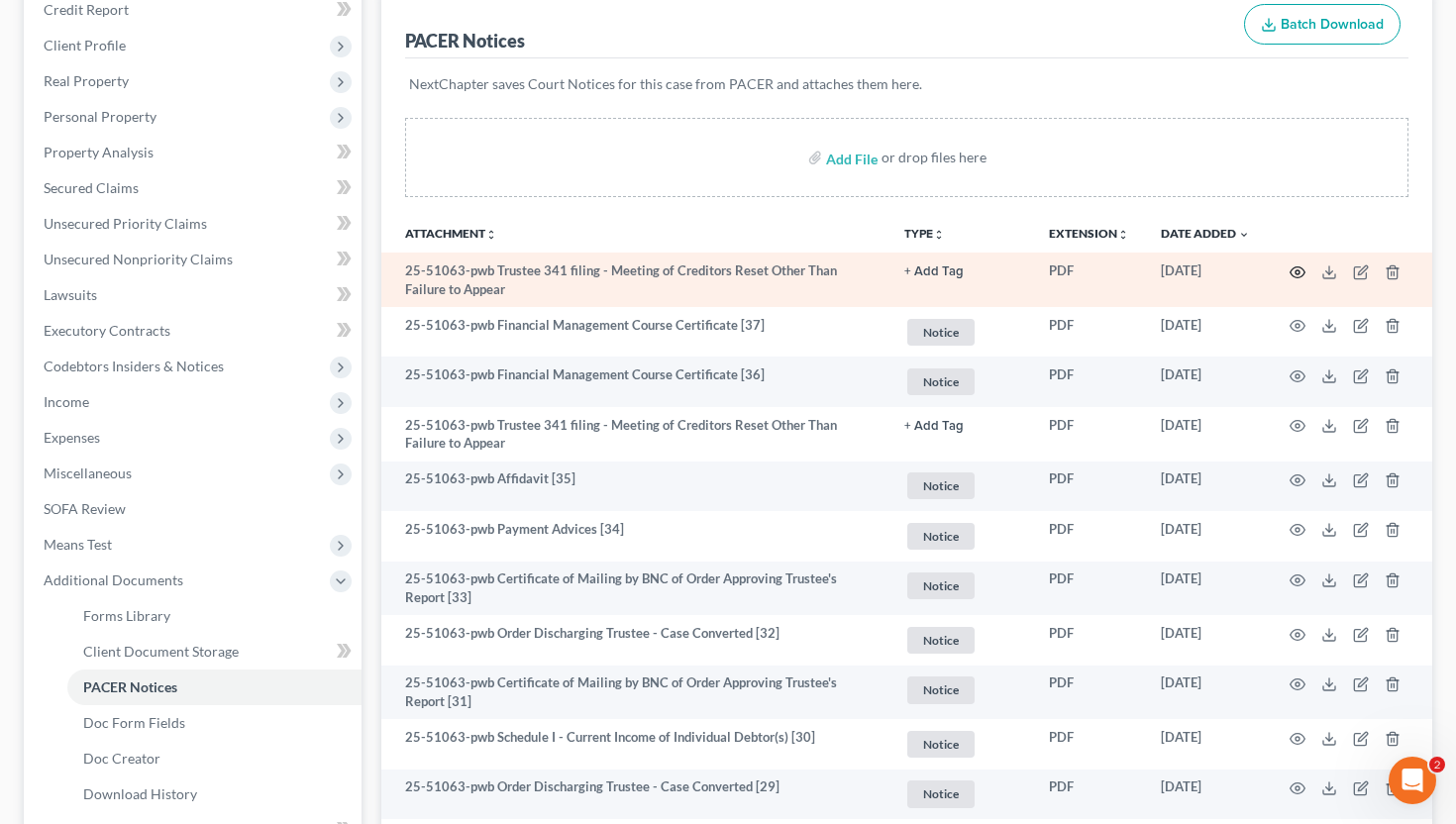 click 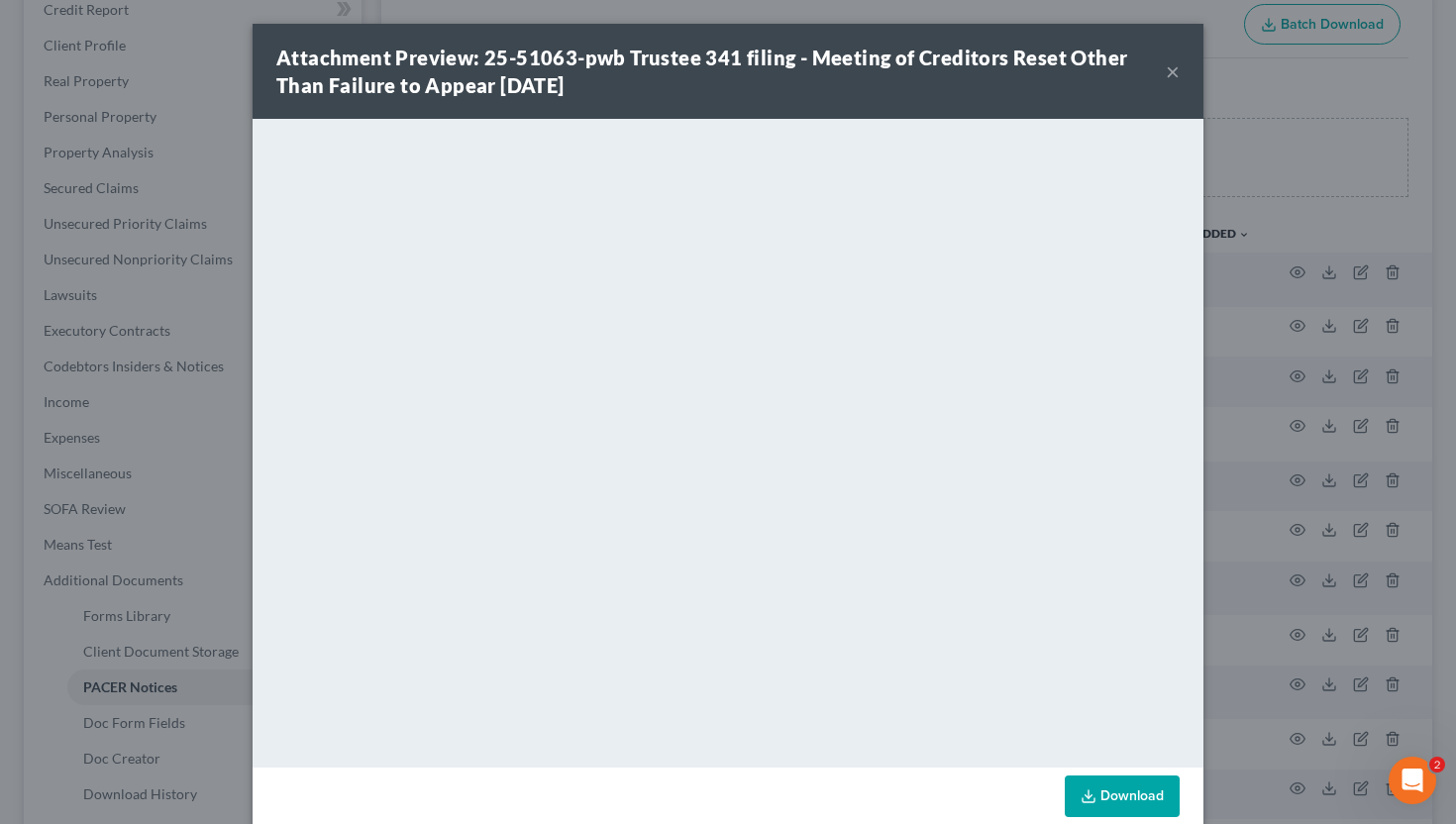 click on "×" at bounding box center [1173, 71] 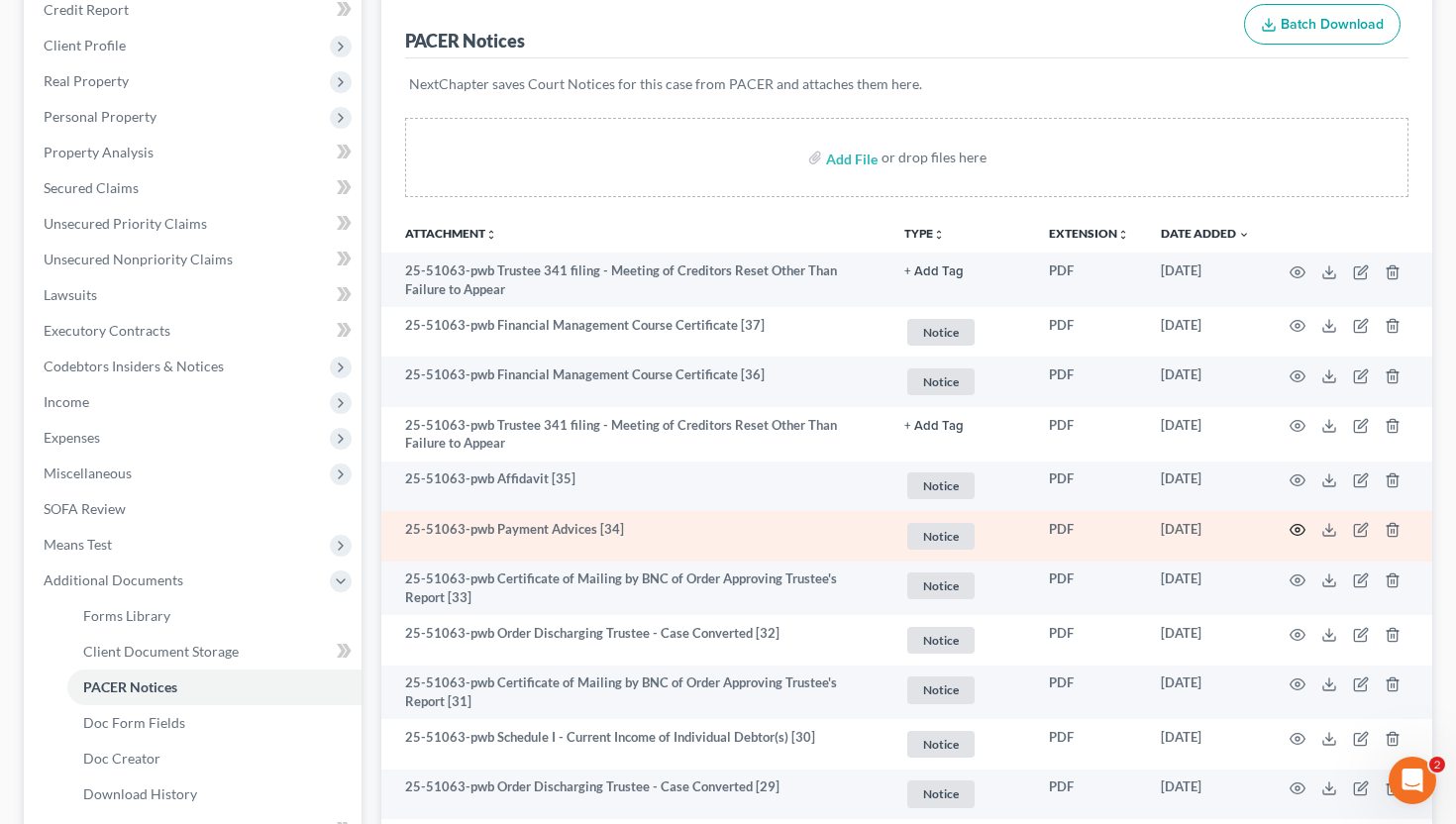 click 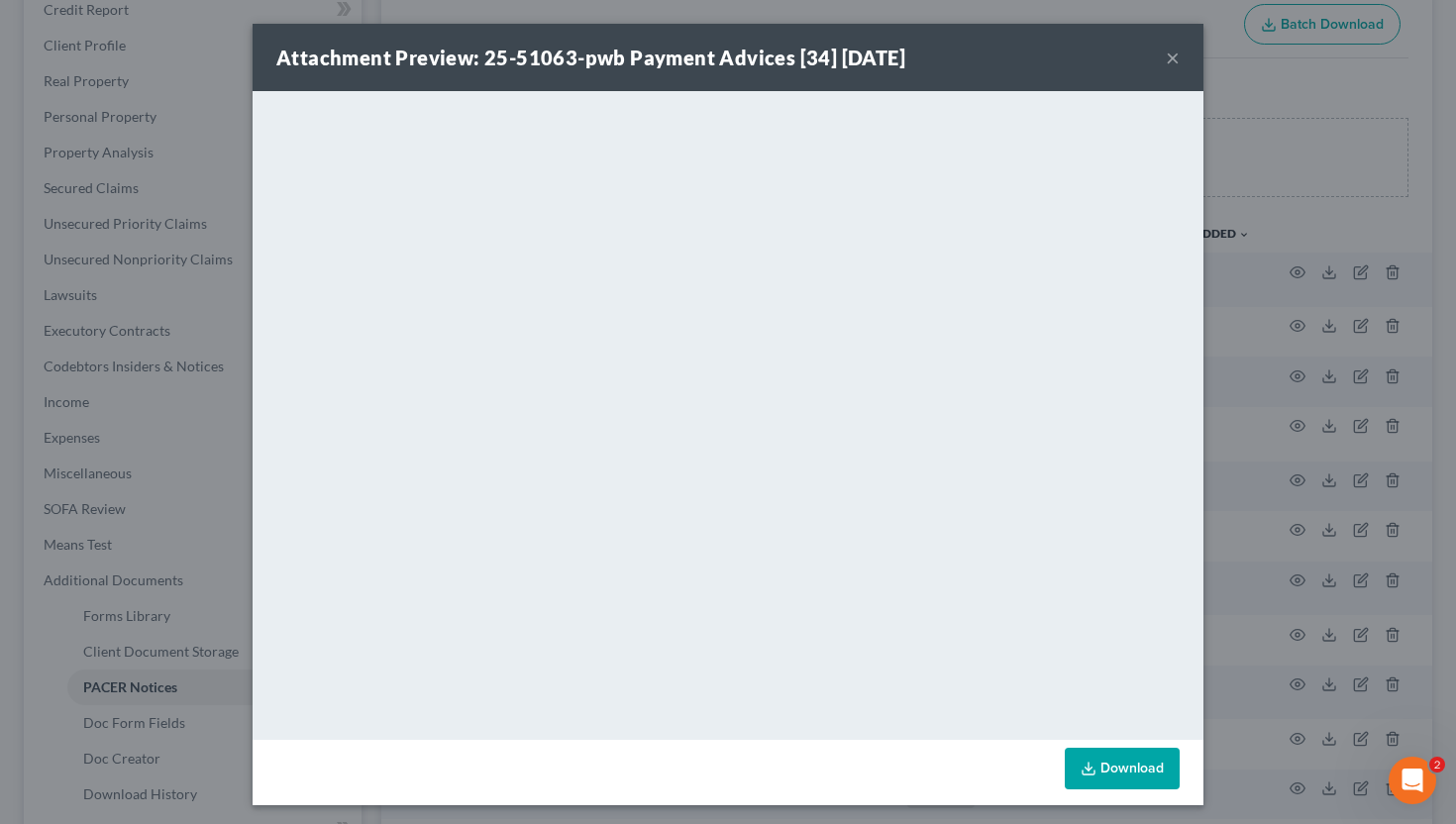 click on "×" at bounding box center (1173, 57) 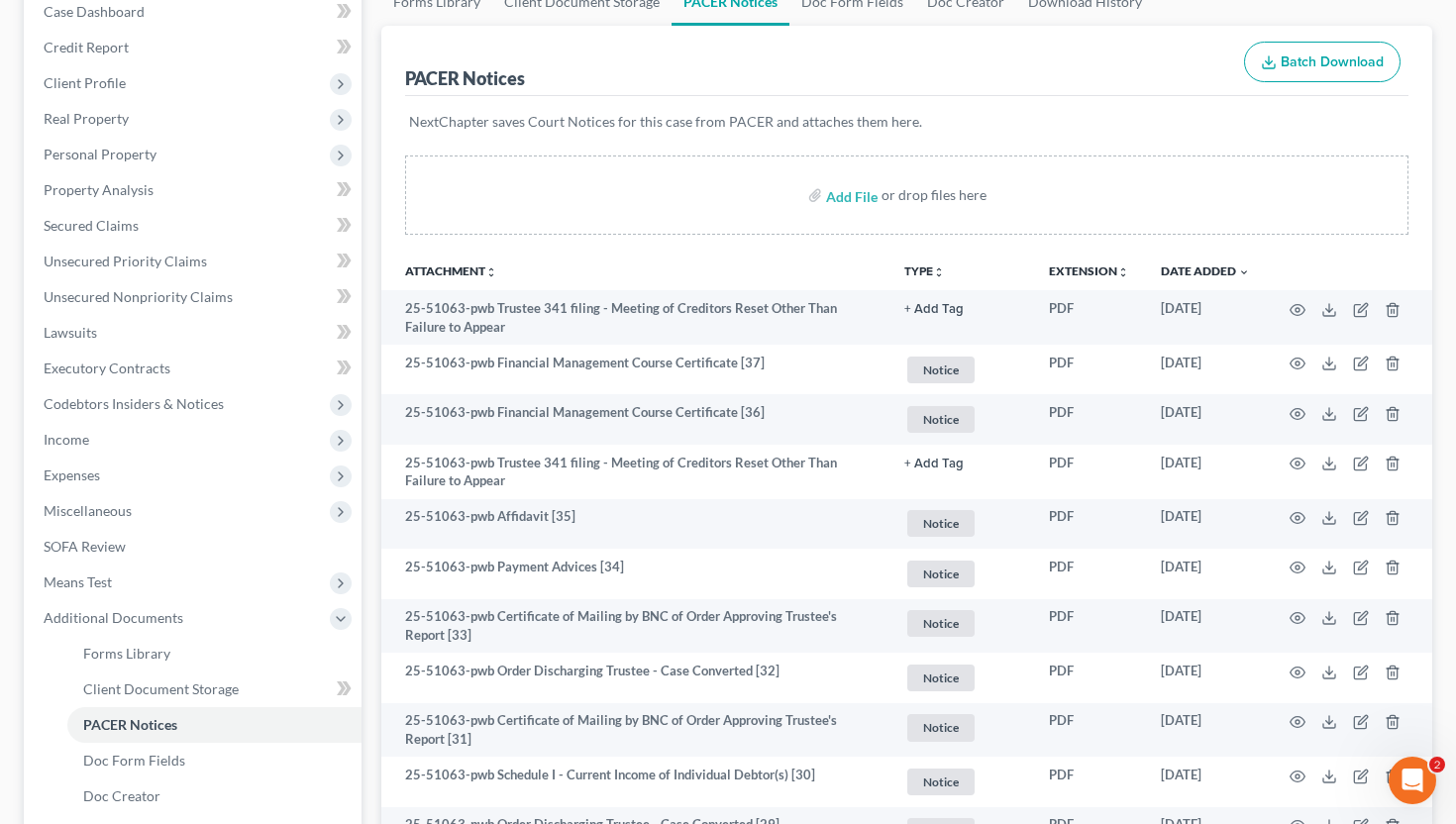 scroll, scrollTop: 206, scrollLeft: 0, axis: vertical 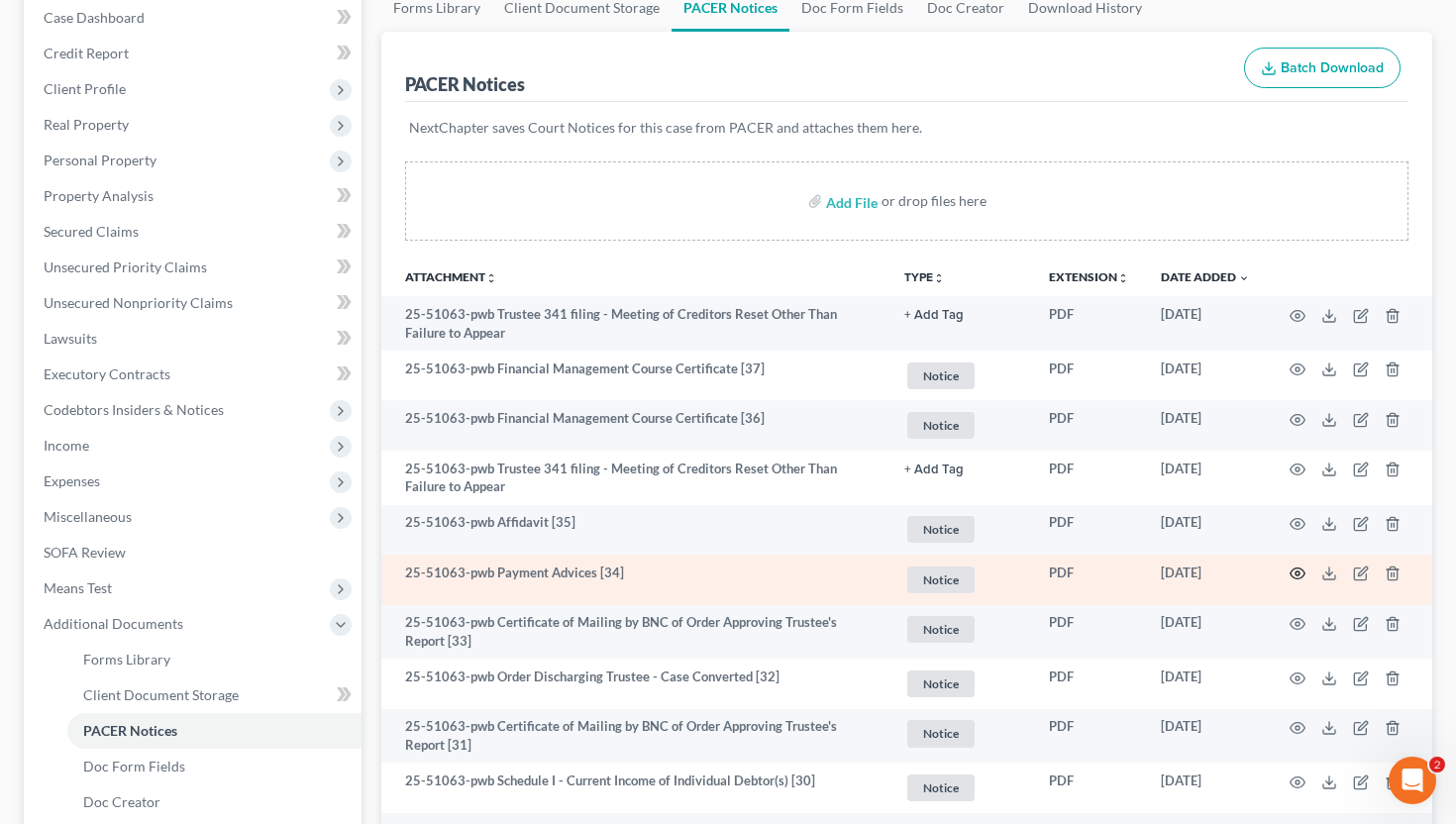 click 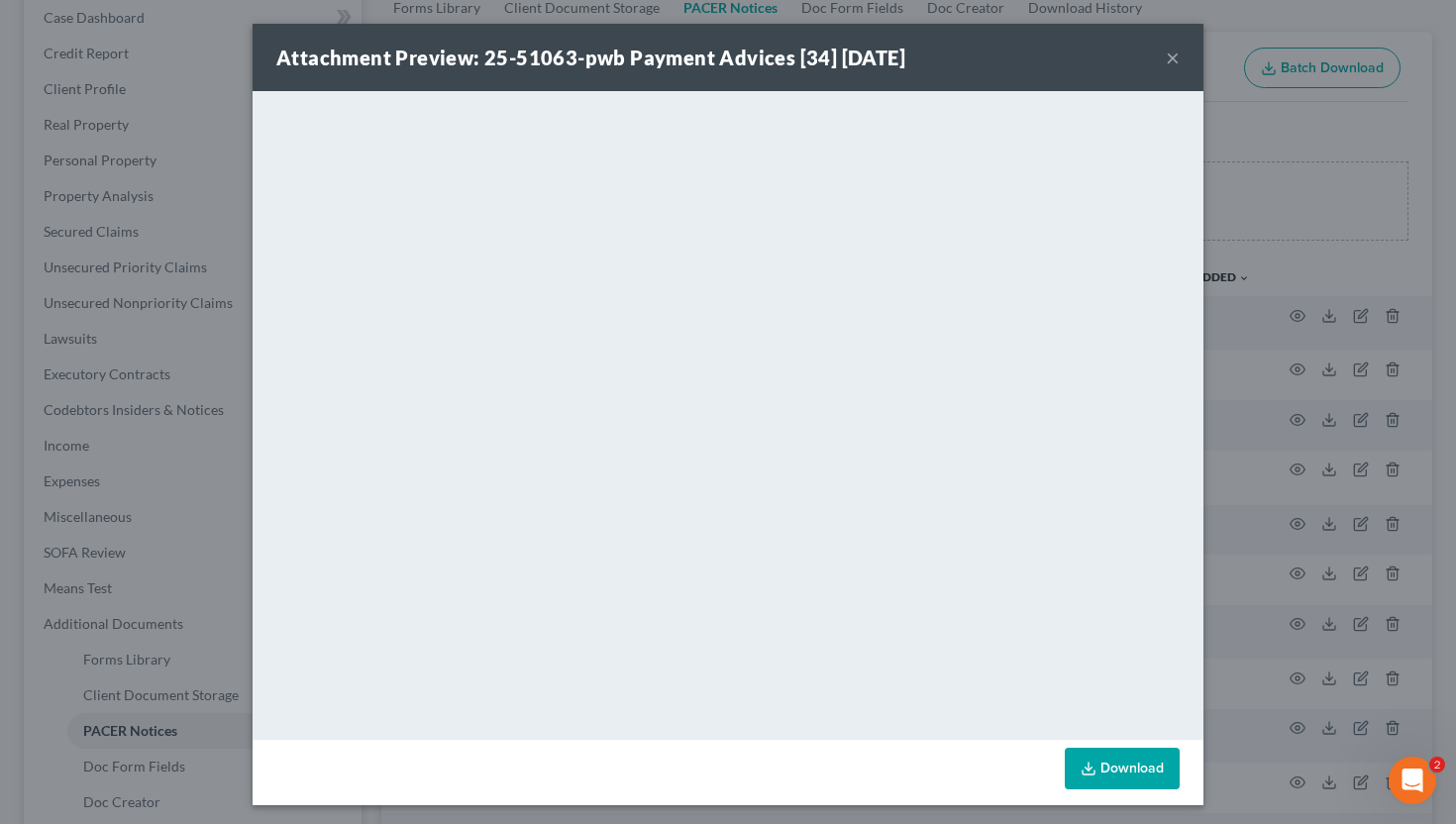 click on "×" at bounding box center [1173, 57] 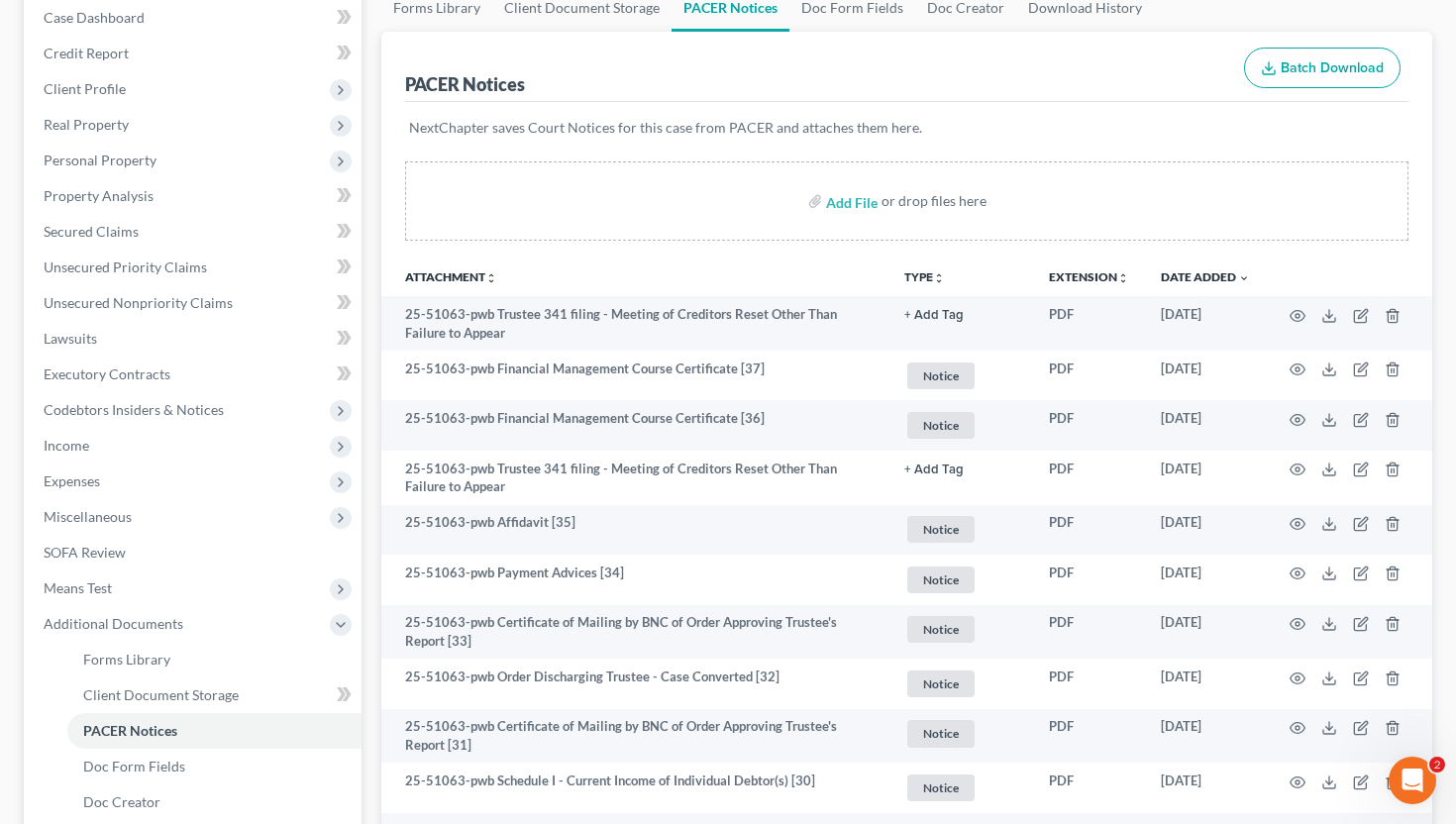scroll, scrollTop: 0, scrollLeft: 0, axis: both 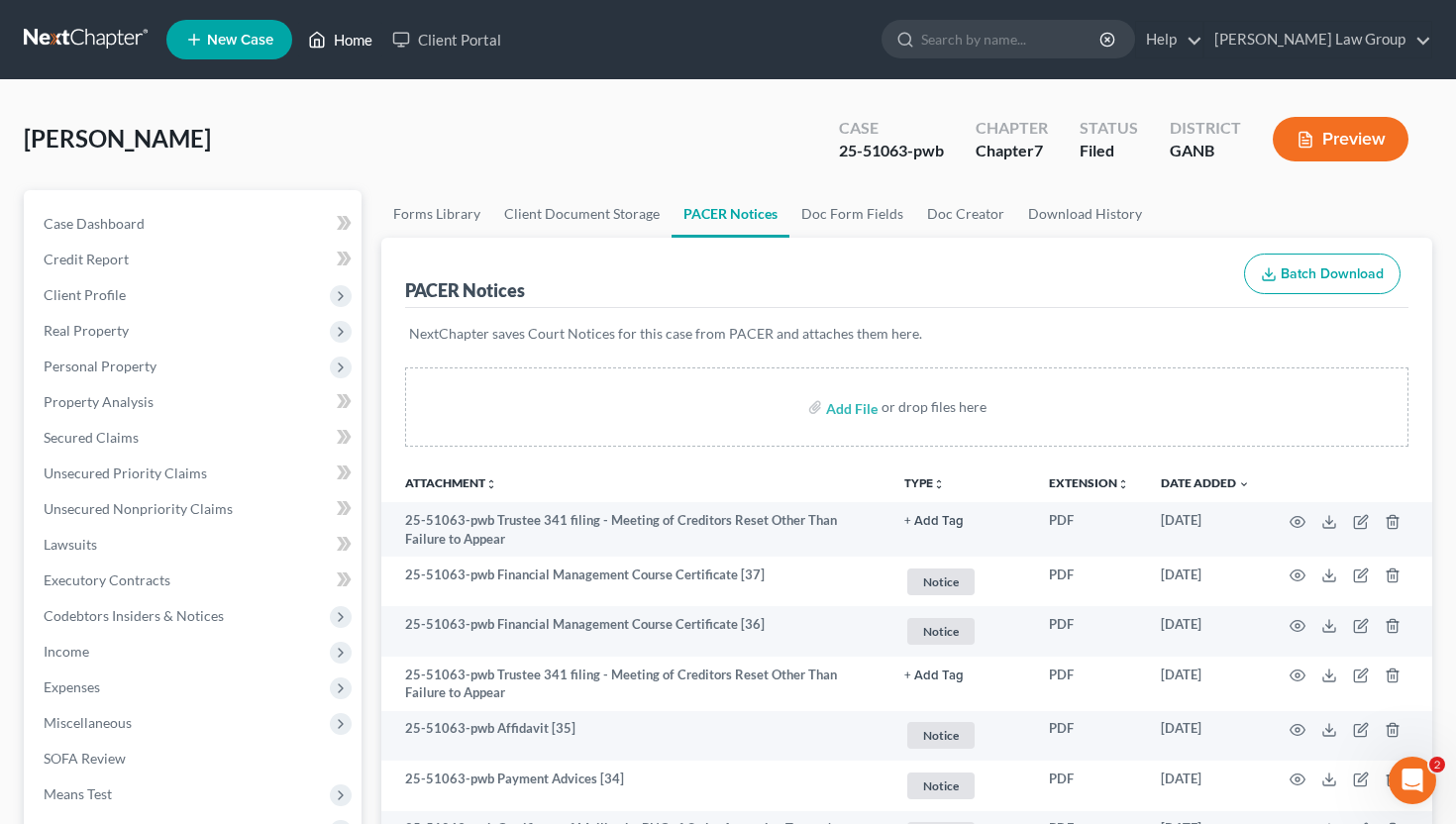 click on "Home" at bounding box center (340, 40) 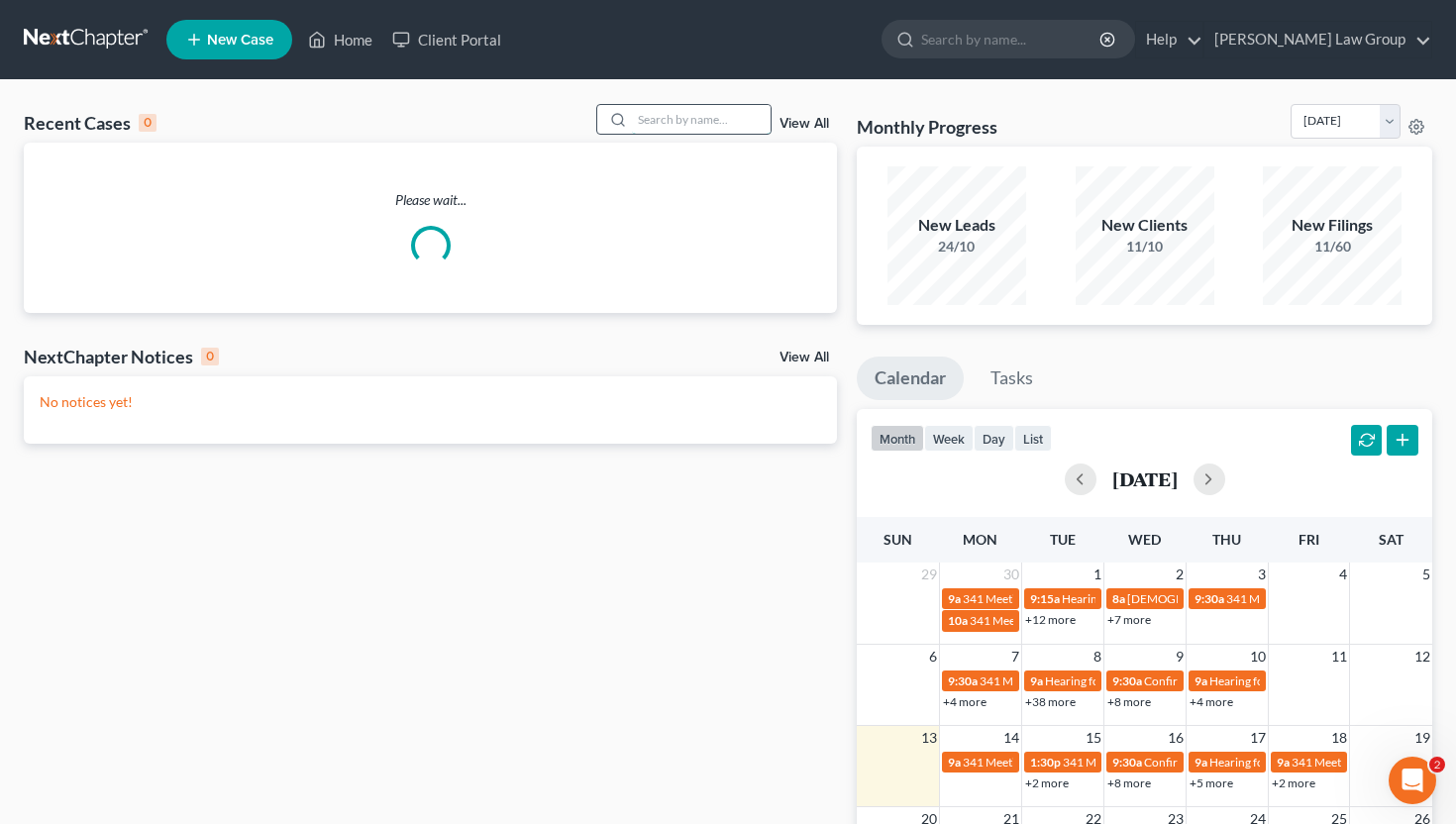 click at bounding box center (701, 119) 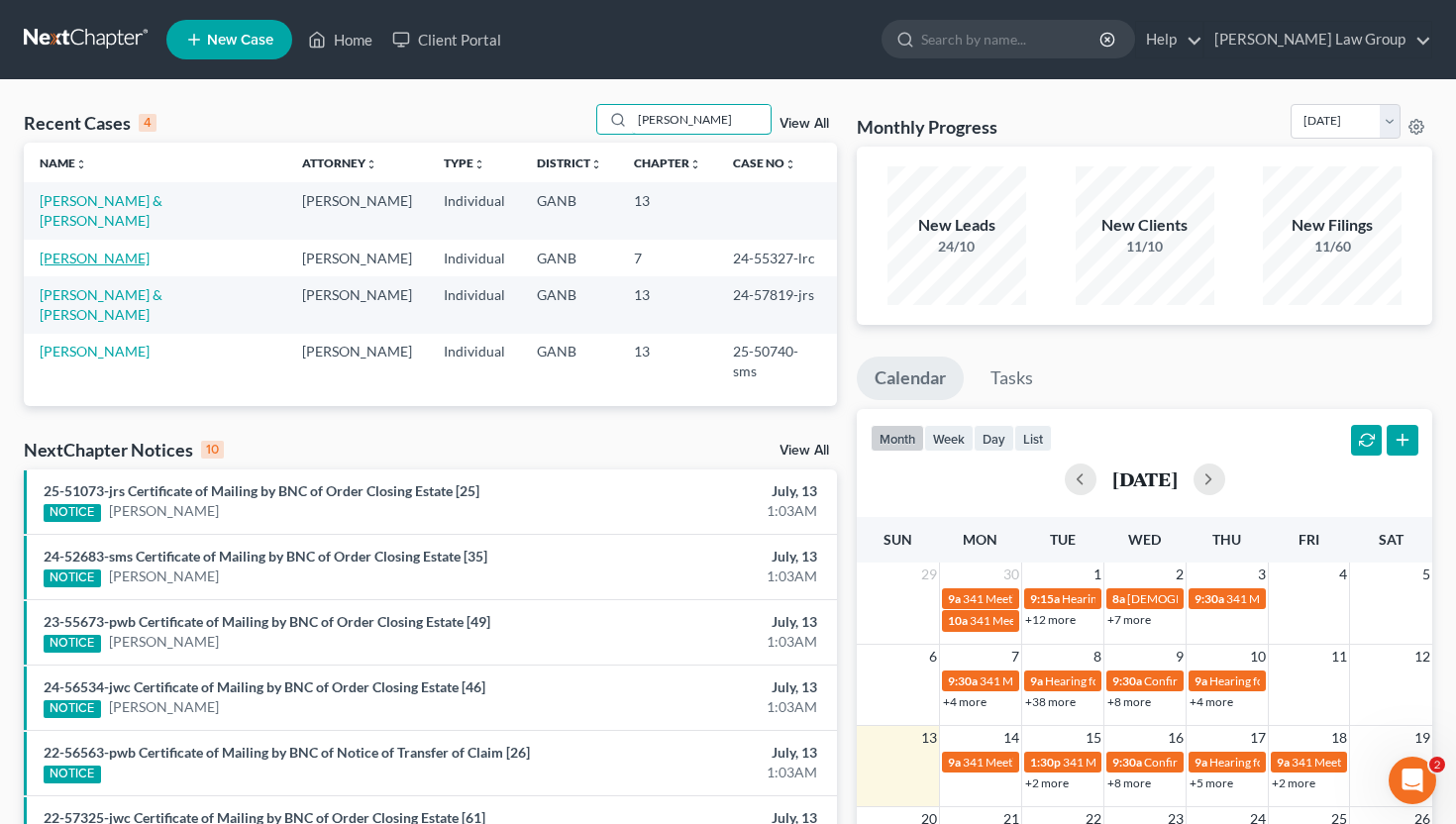 type on "butler" 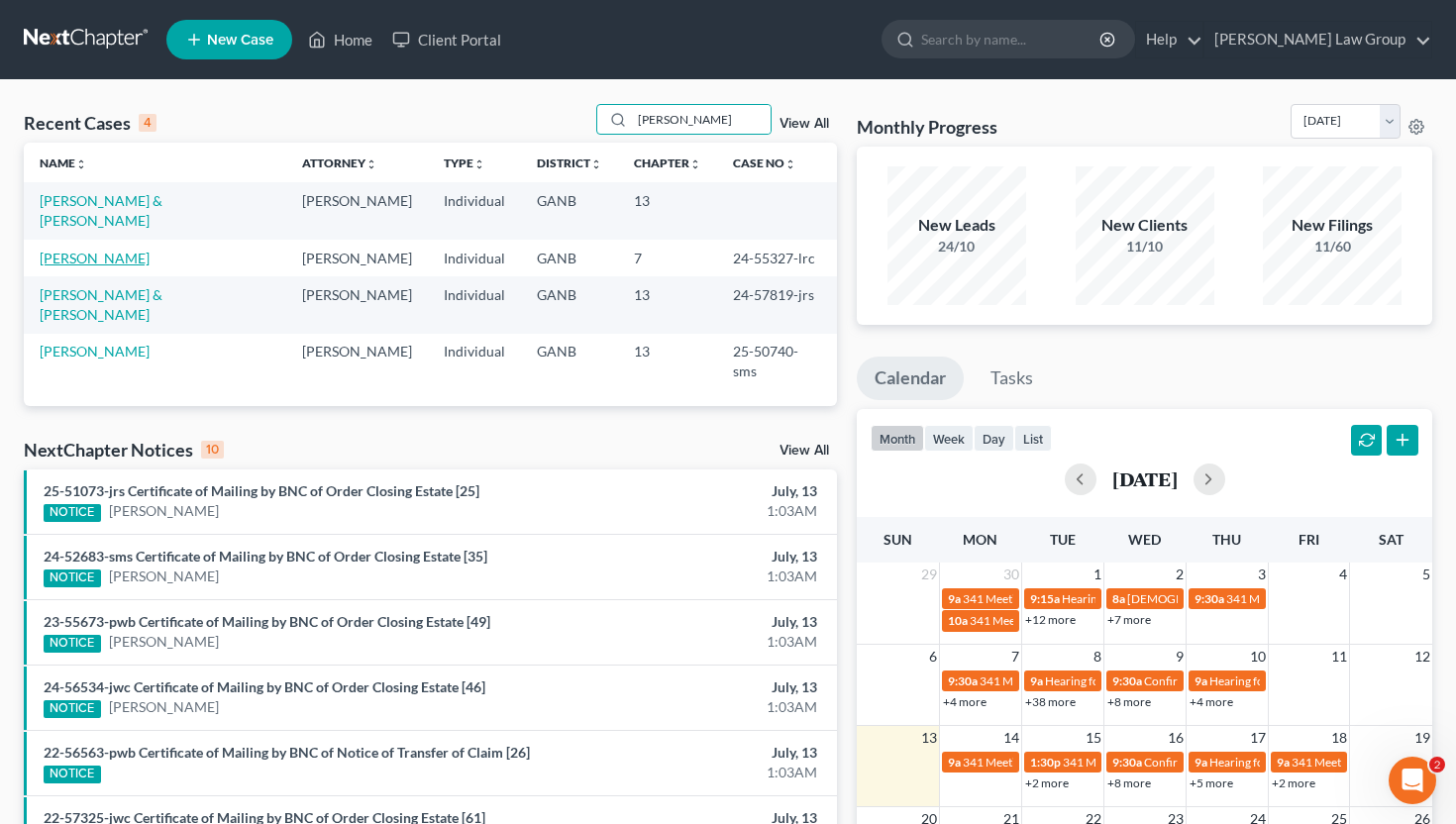 click on "[PERSON_NAME]" at bounding box center [94, 258] 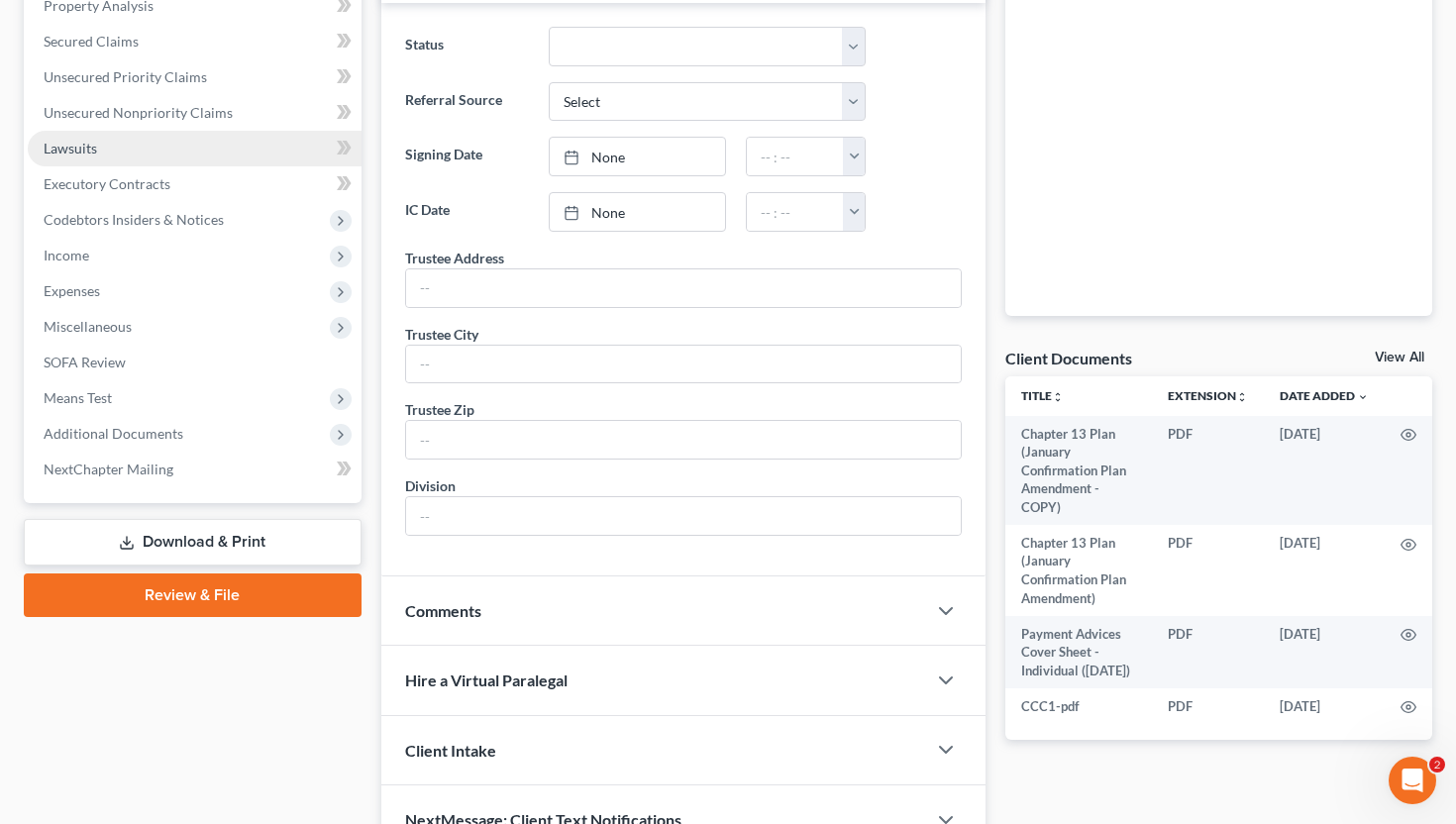 scroll, scrollTop: 397, scrollLeft: 0, axis: vertical 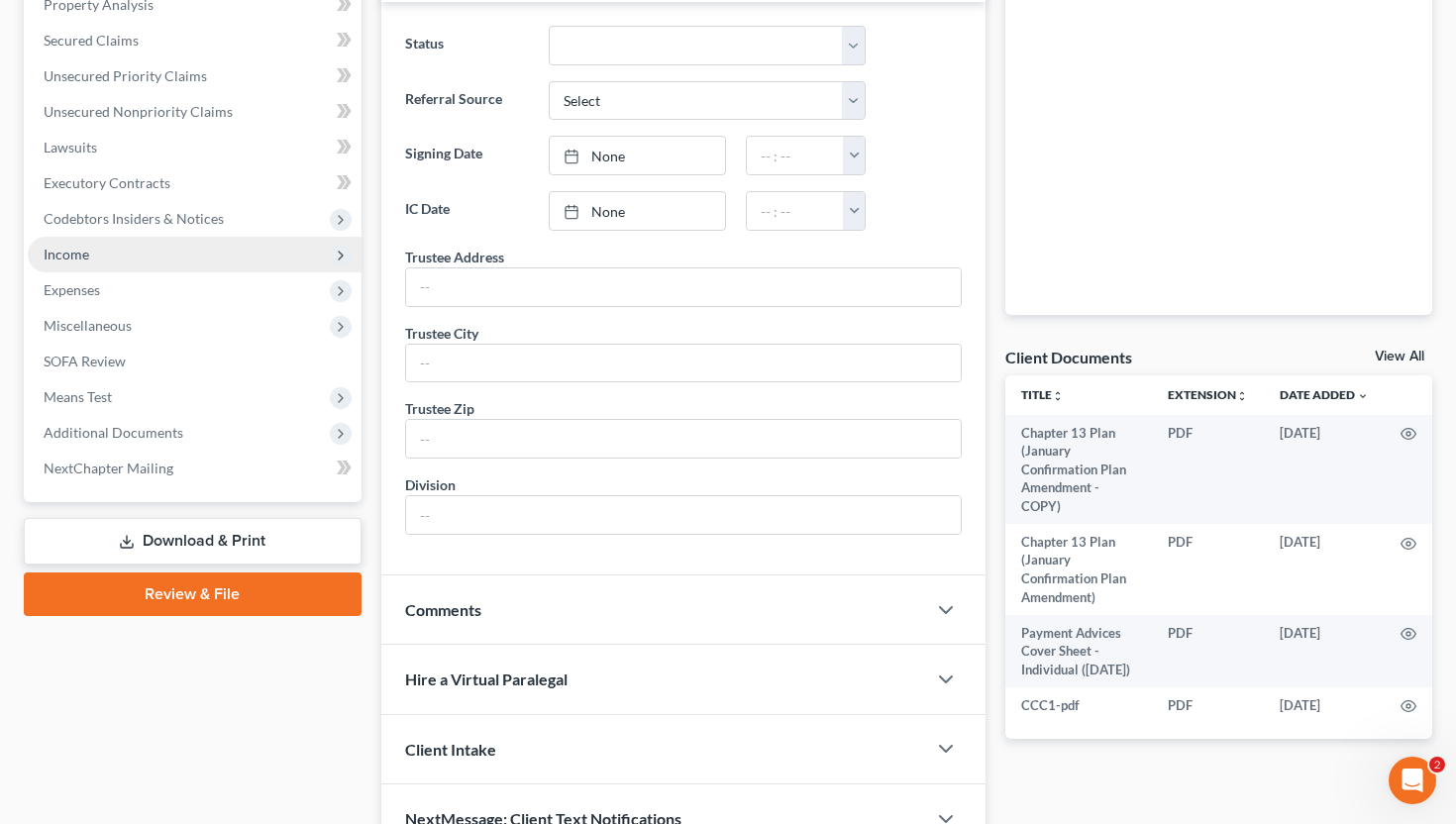 click on "Income" at bounding box center (194, 255) 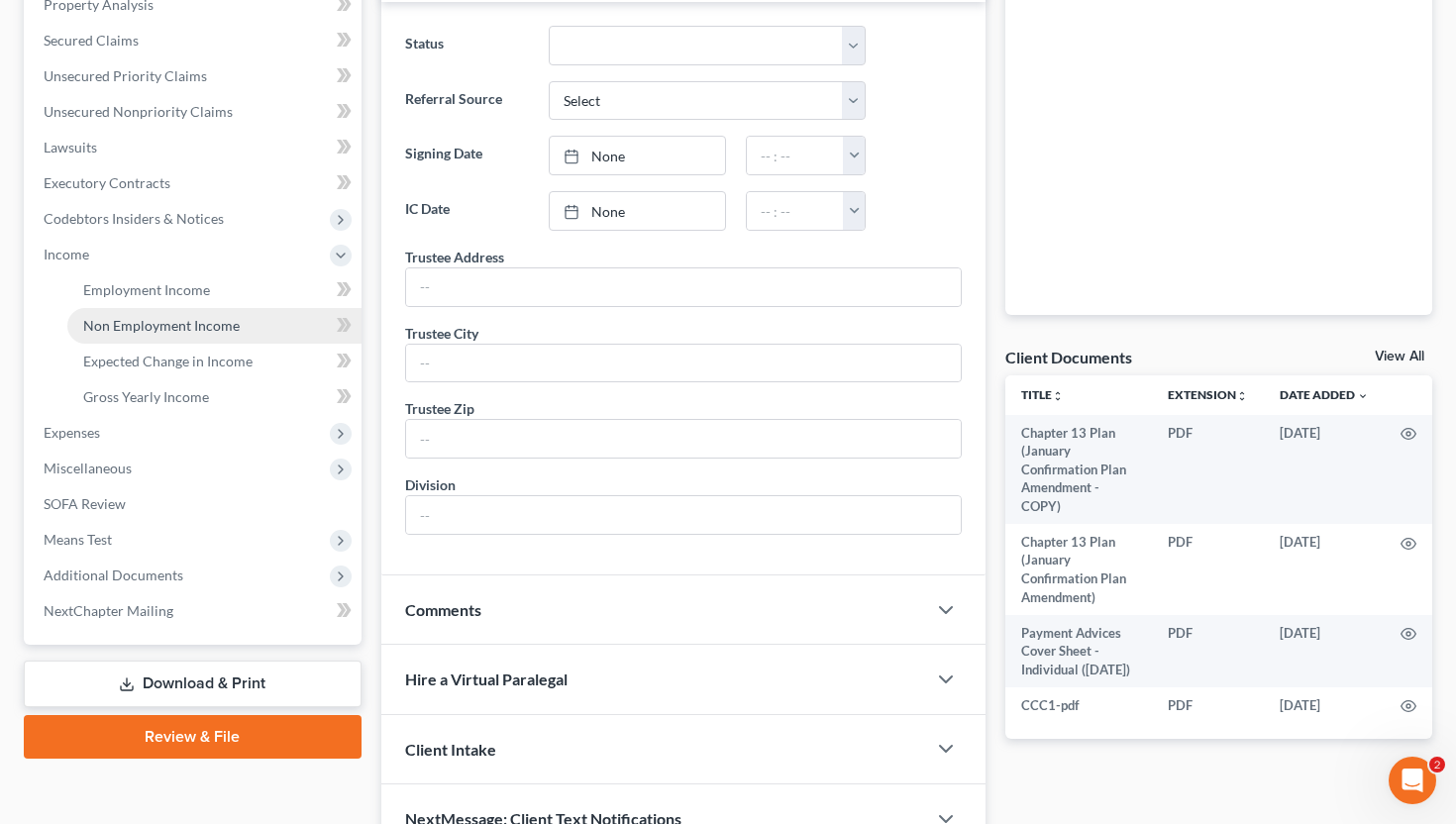 click on "Non Employment Income" at bounding box center [214, 326] 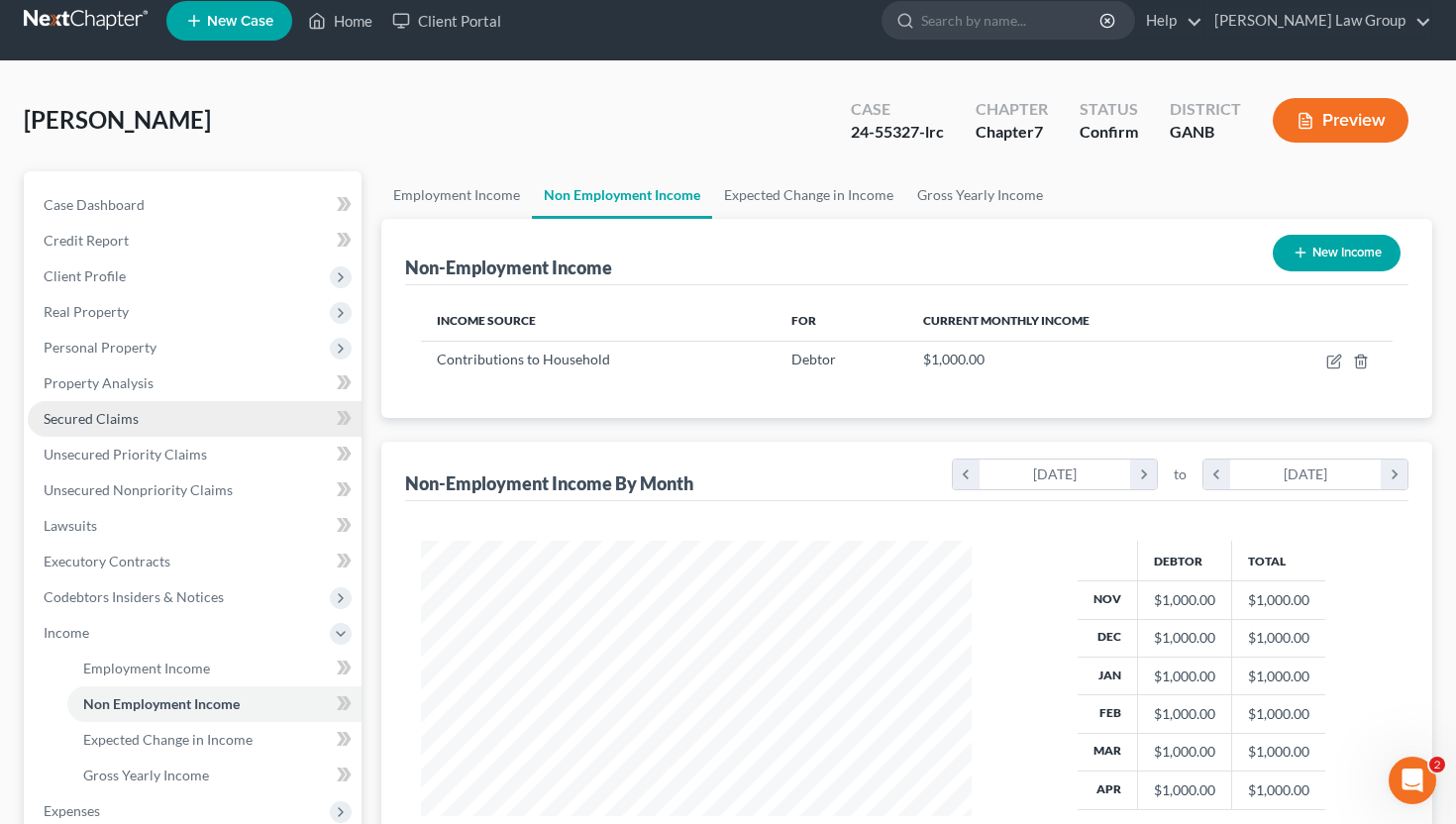 scroll, scrollTop: 0, scrollLeft: 0, axis: both 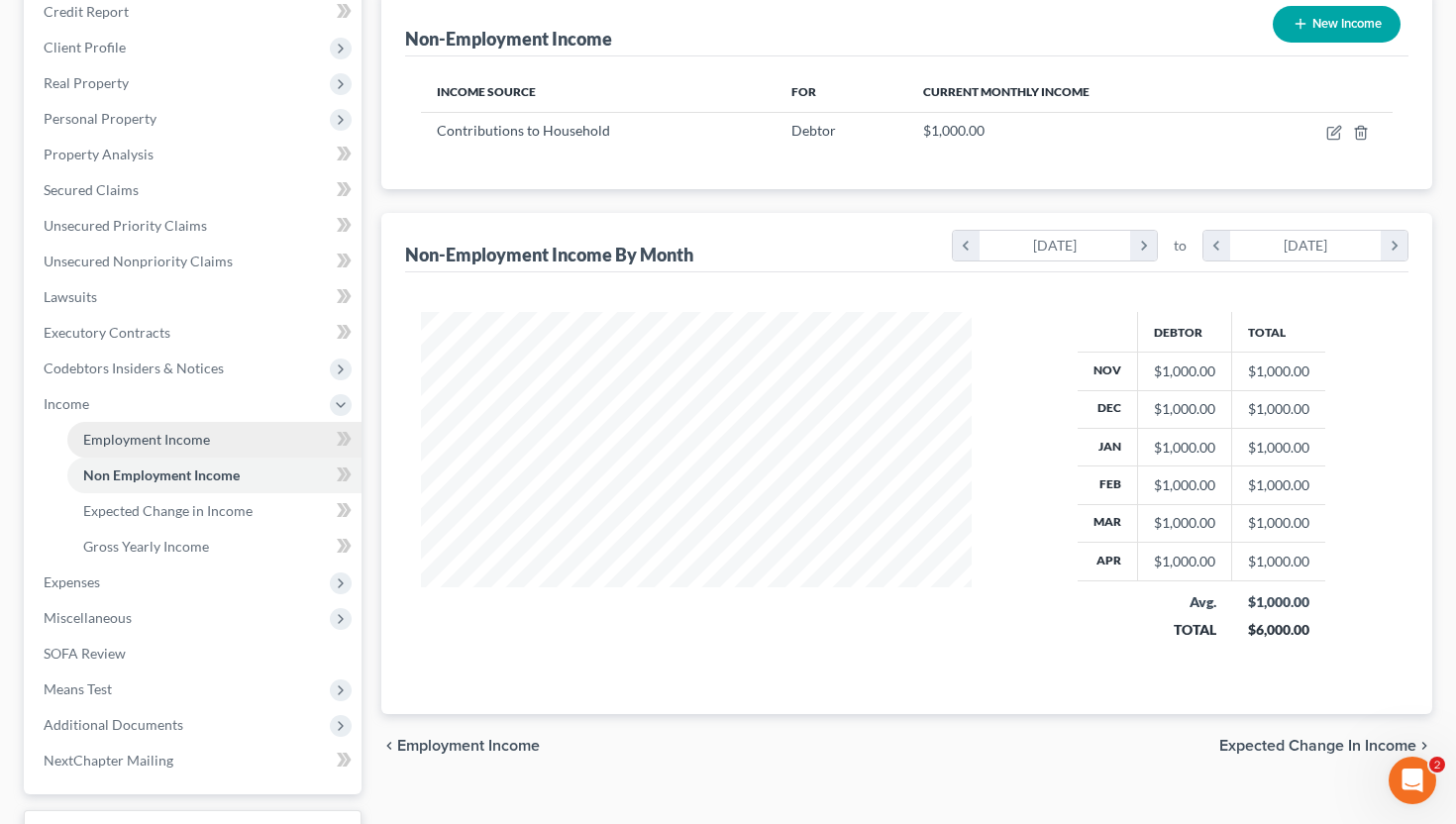 click on "Employment Income" at bounding box center [214, 440] 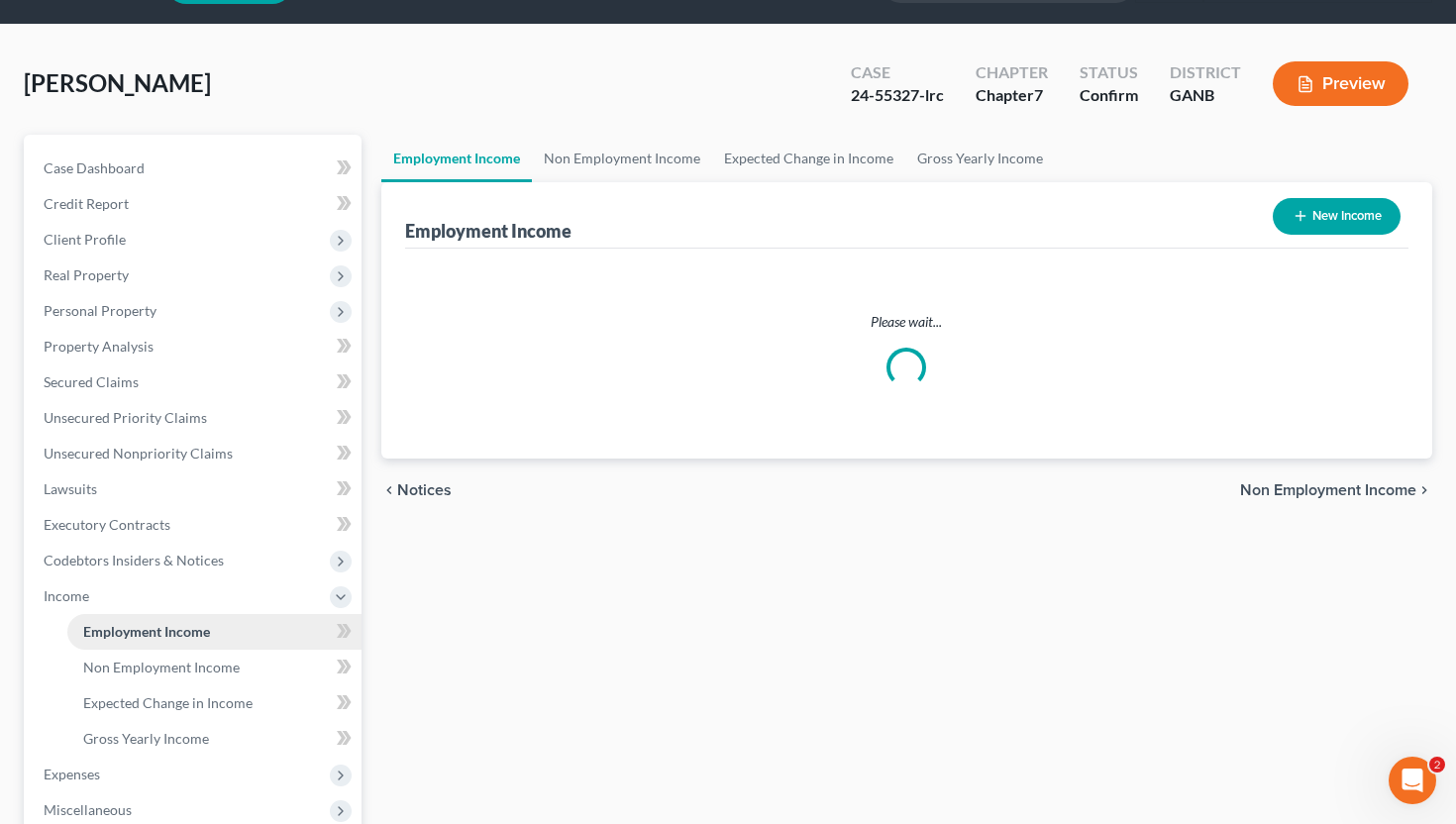 scroll, scrollTop: 0, scrollLeft: 0, axis: both 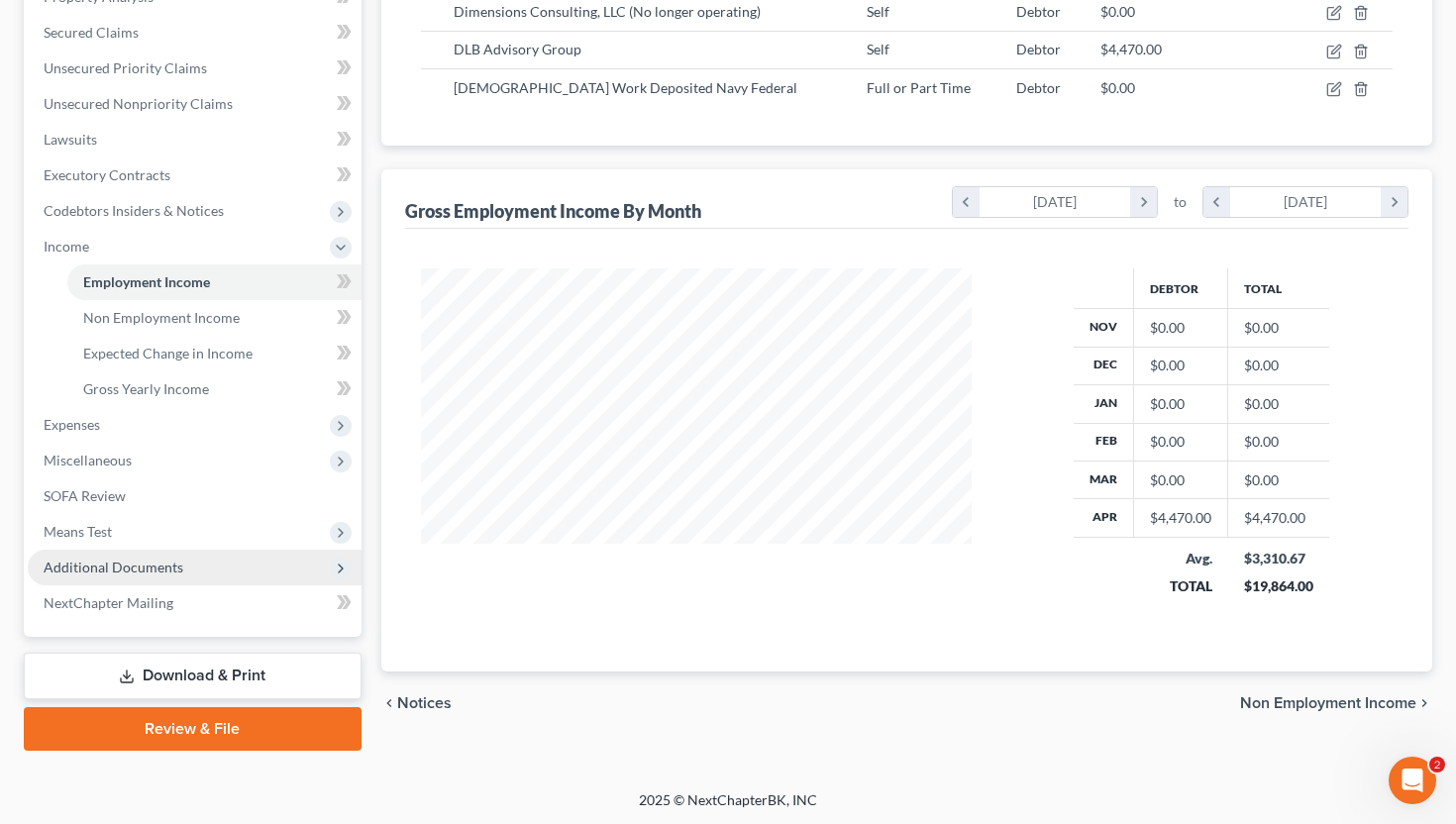 click on "Additional Documents" at bounding box center [113, 566] 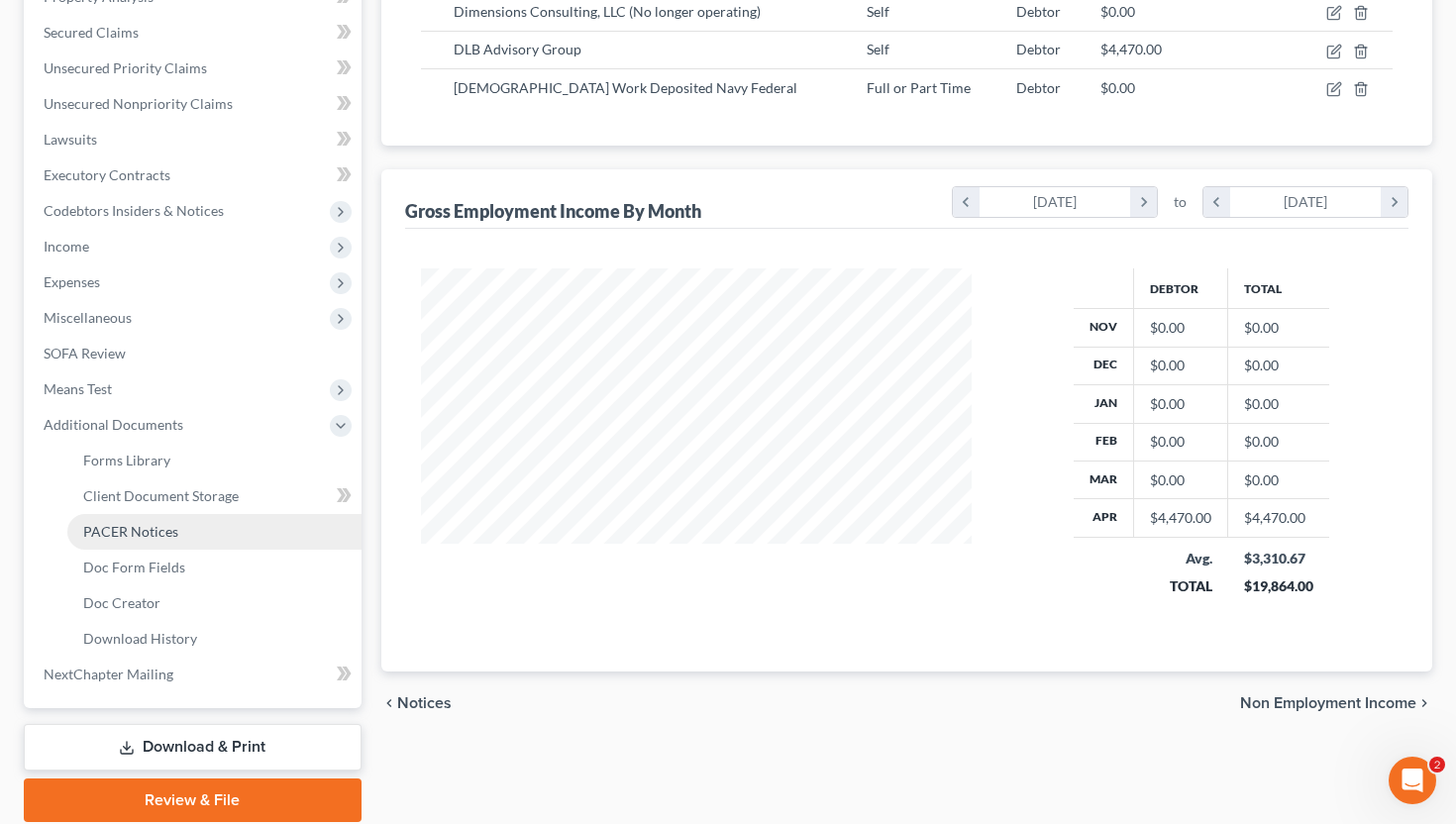 click on "PACER Notices" at bounding box center [214, 532] 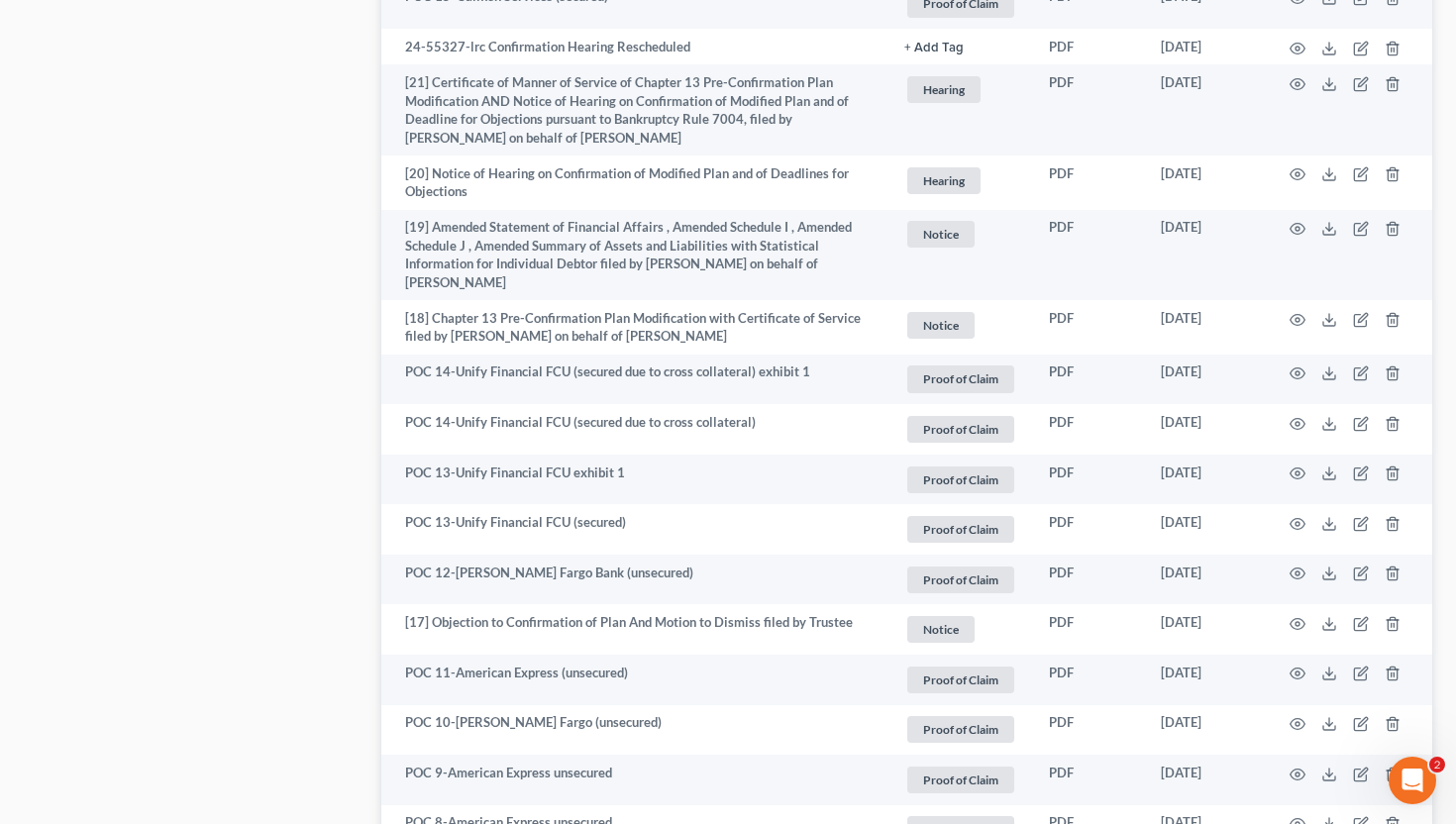 scroll, scrollTop: 3769, scrollLeft: 0, axis: vertical 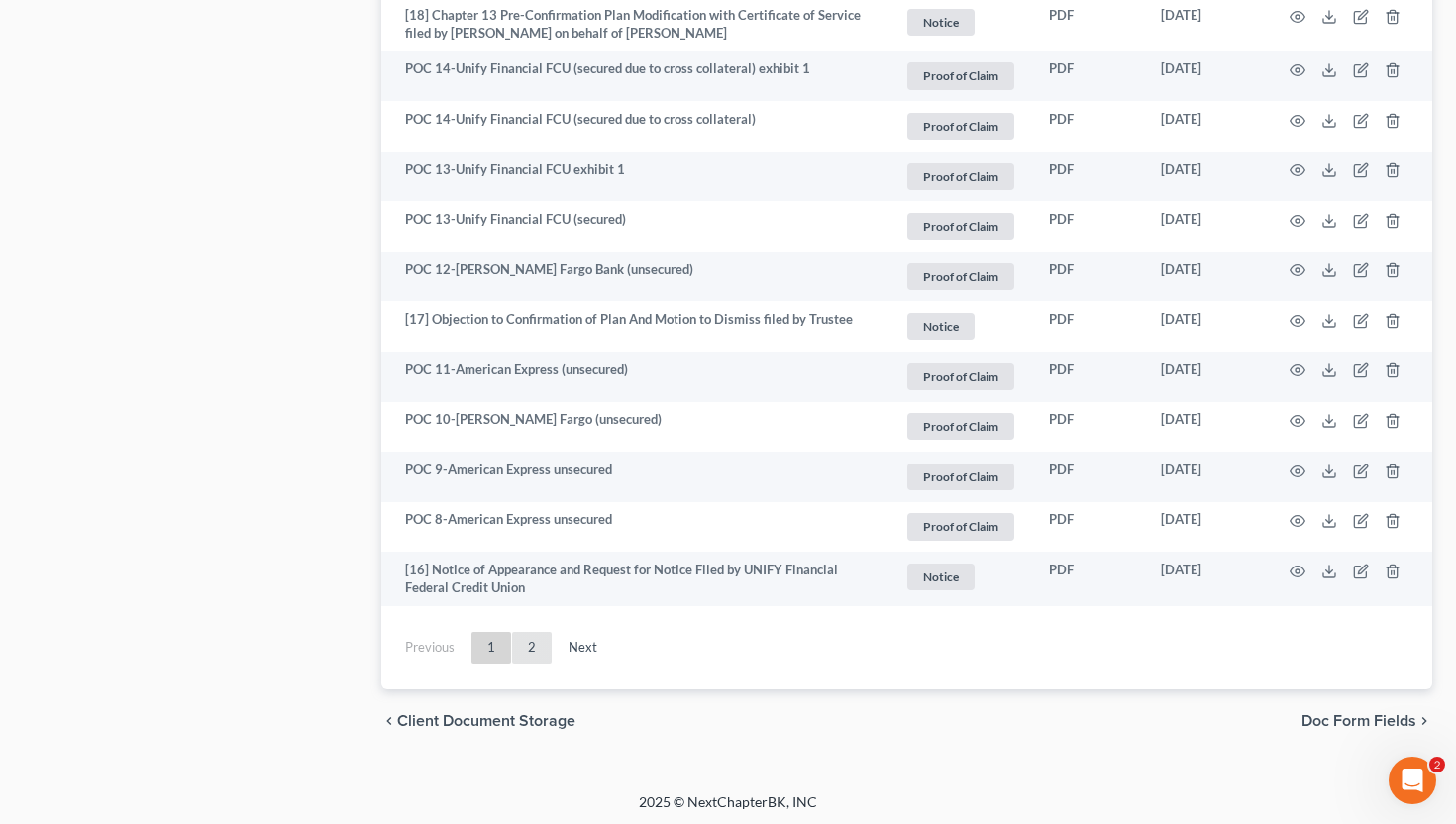 click on "2" at bounding box center [532, 648] 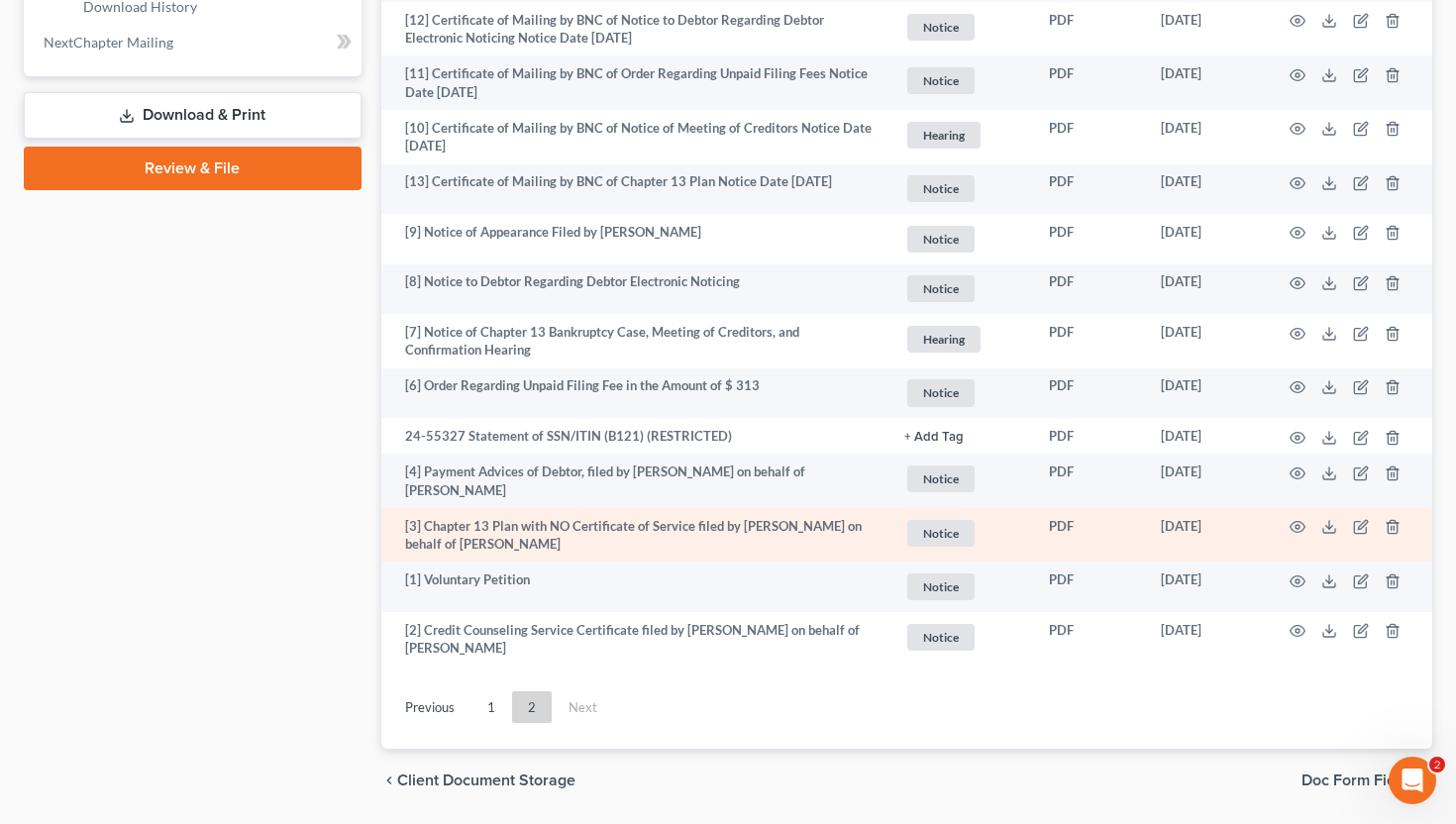 scroll, scrollTop: 1030, scrollLeft: 0, axis: vertical 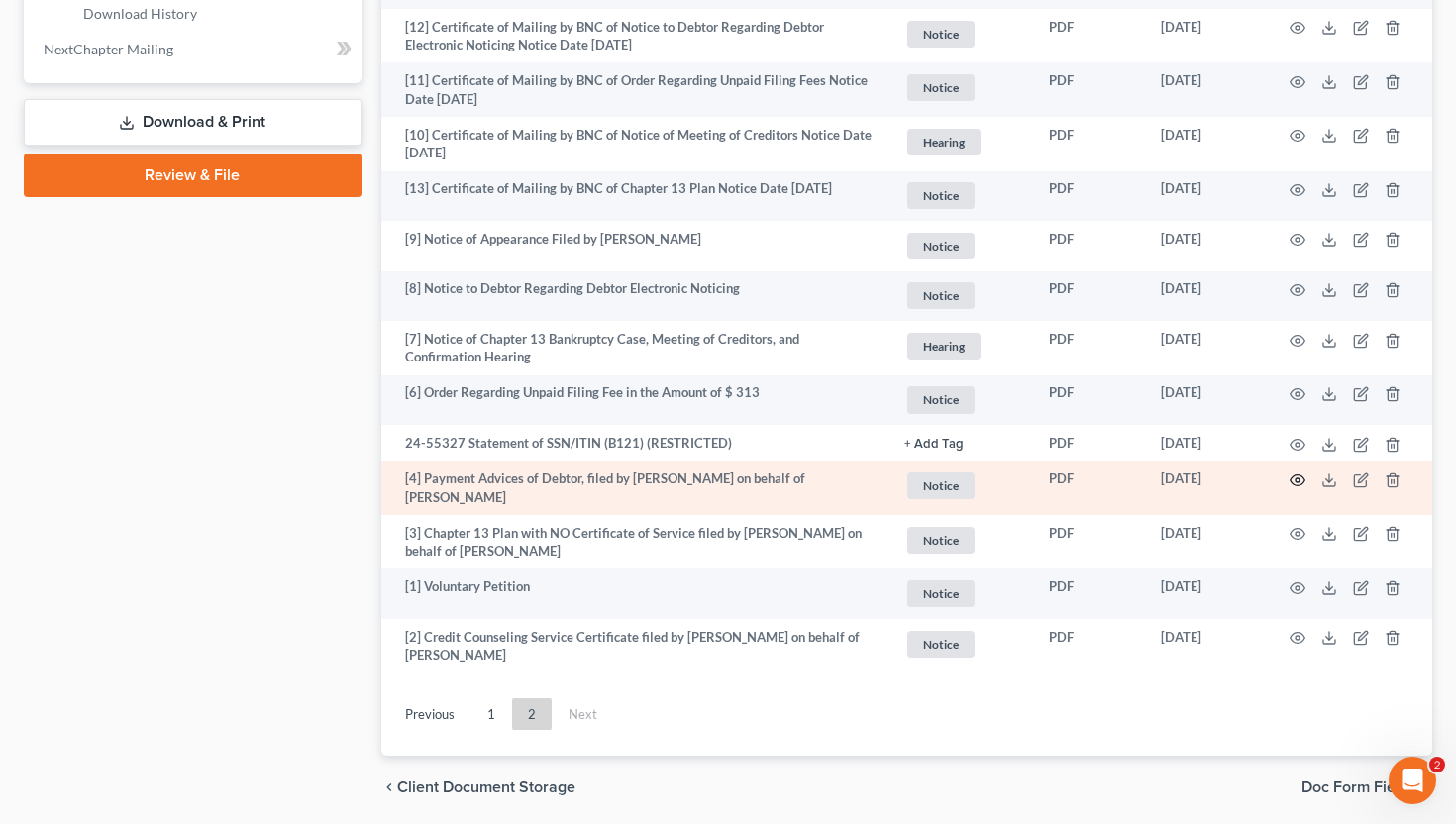 click 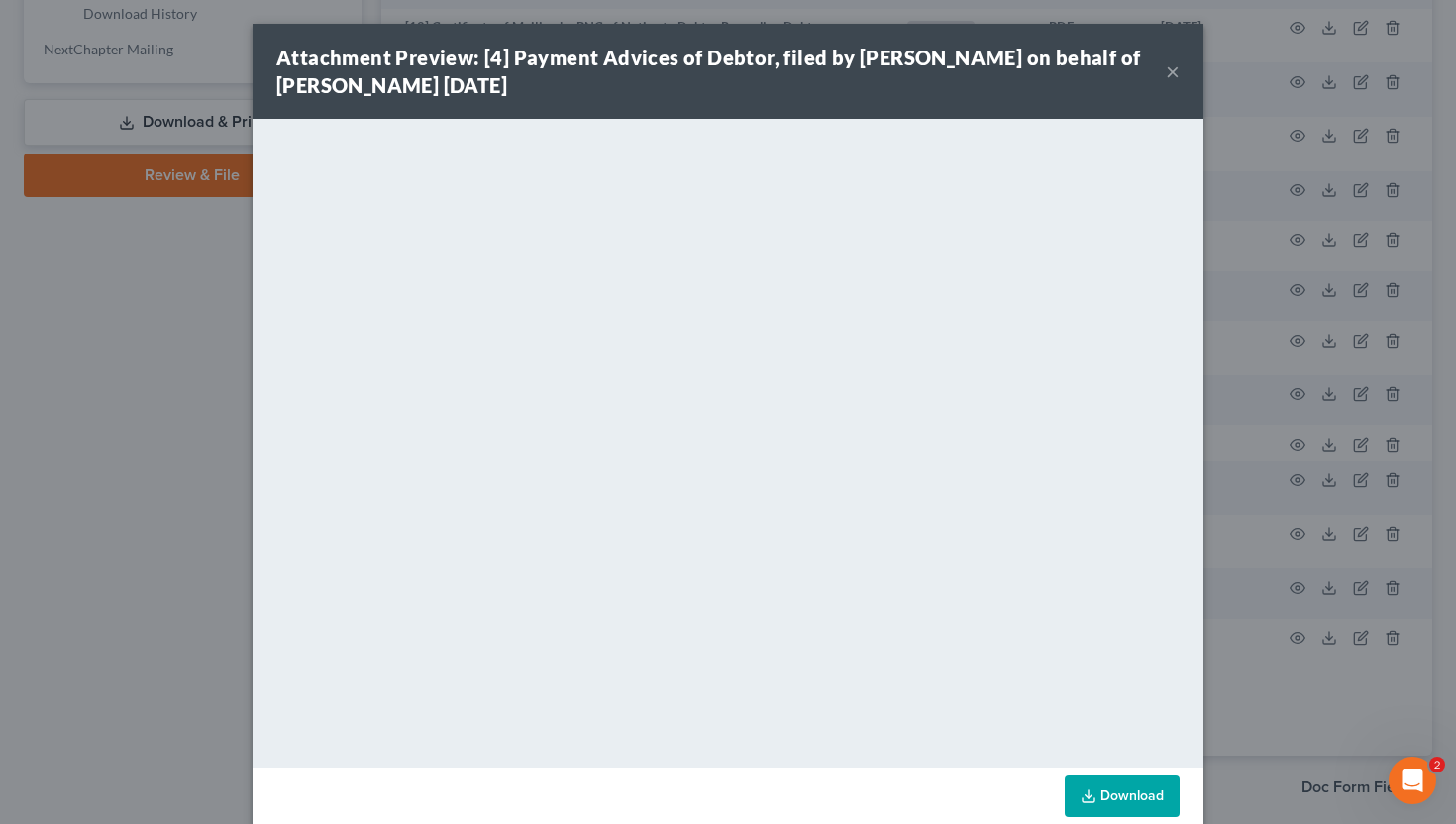 click on "×" at bounding box center (1173, 71) 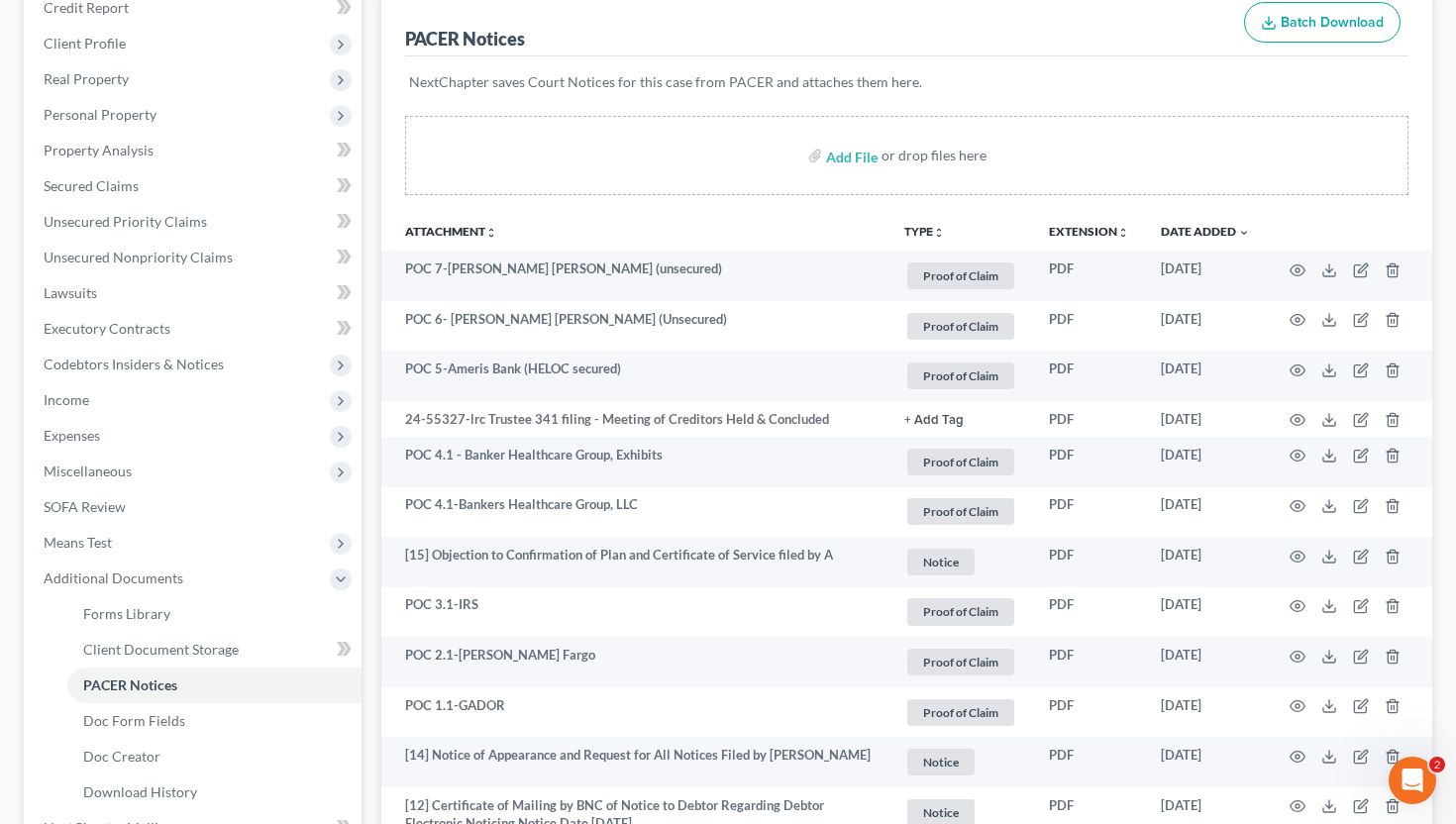 scroll, scrollTop: 0, scrollLeft: 0, axis: both 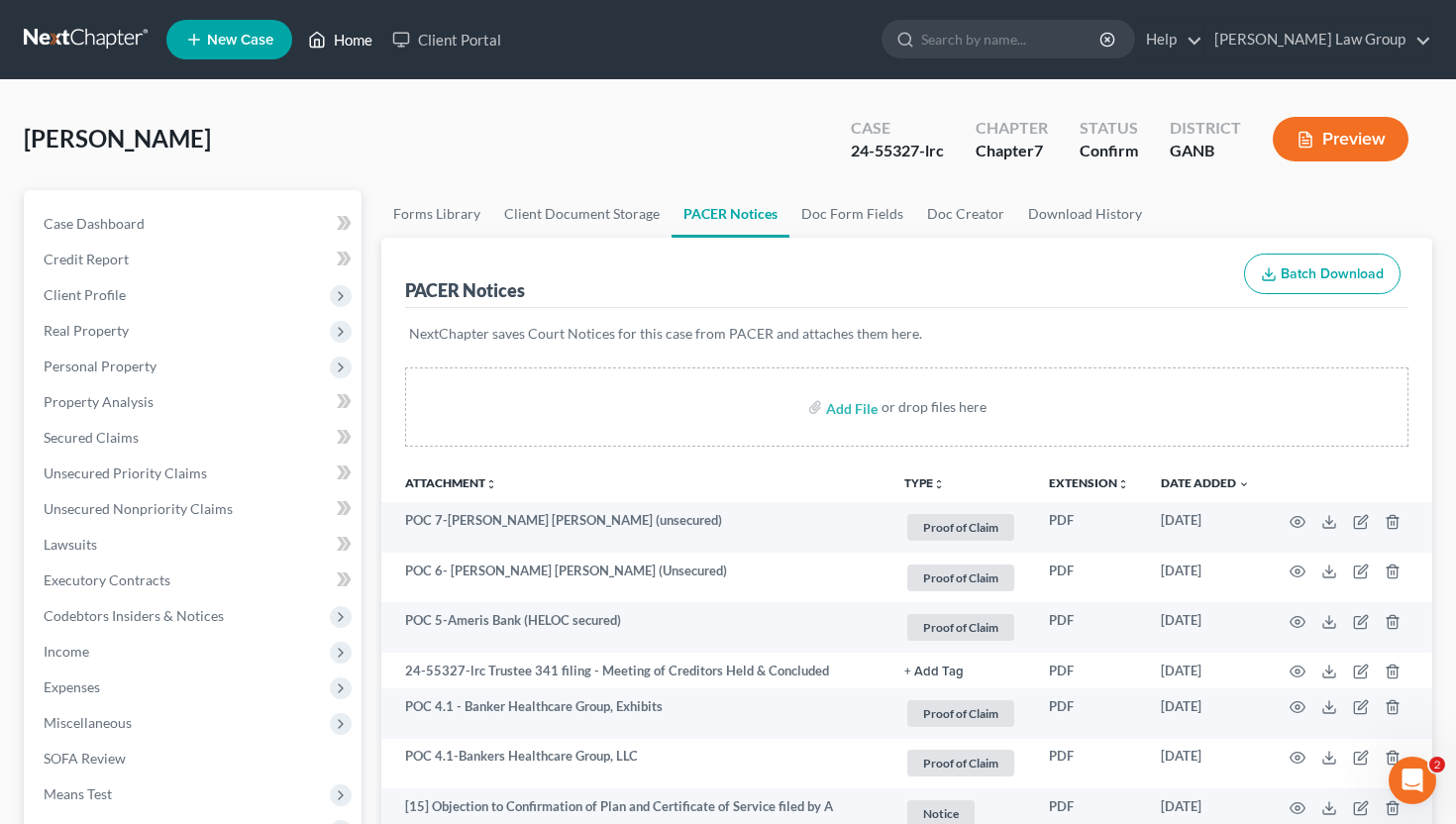 click on "Home" at bounding box center [340, 40] 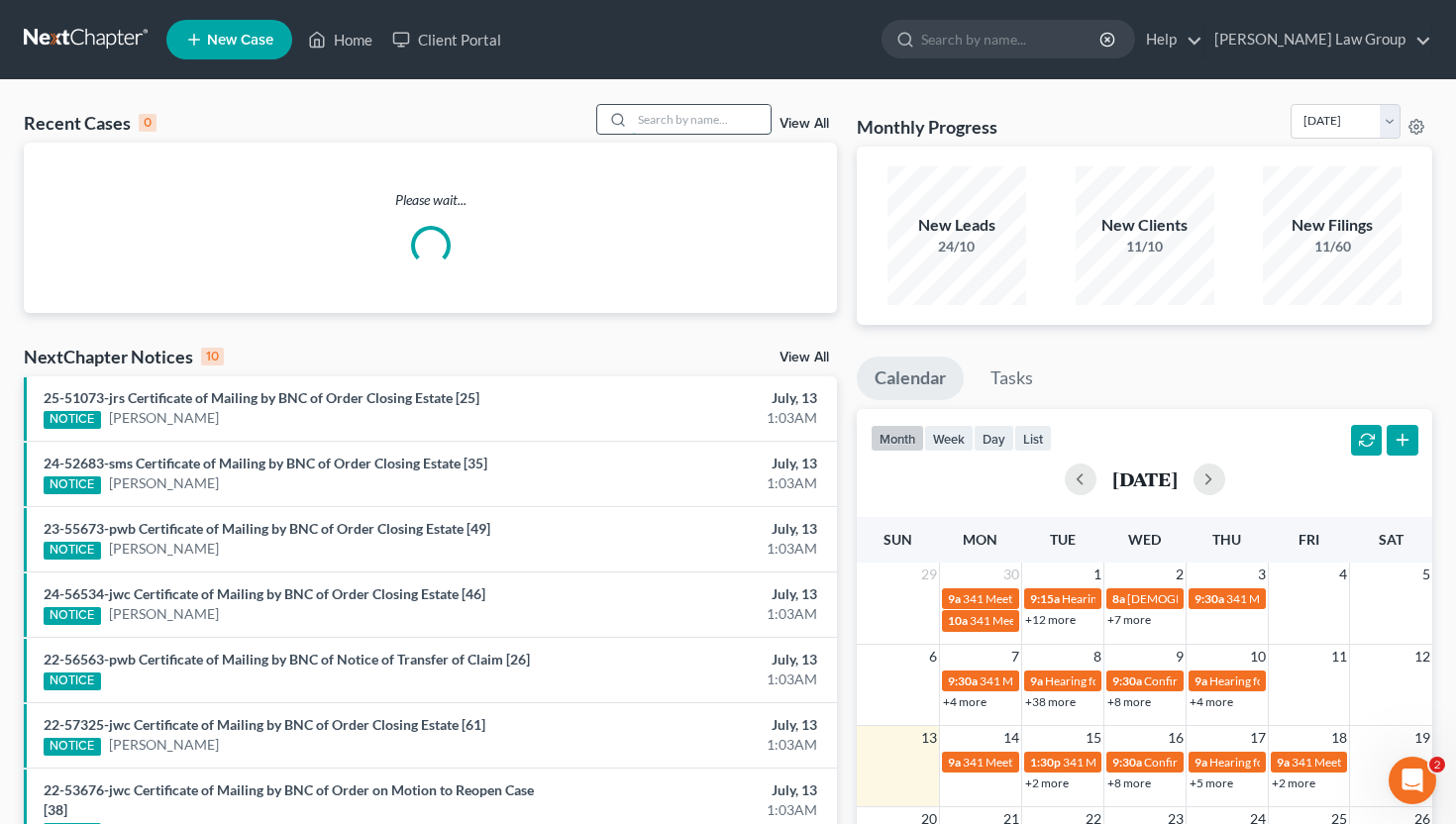 click at bounding box center [701, 119] 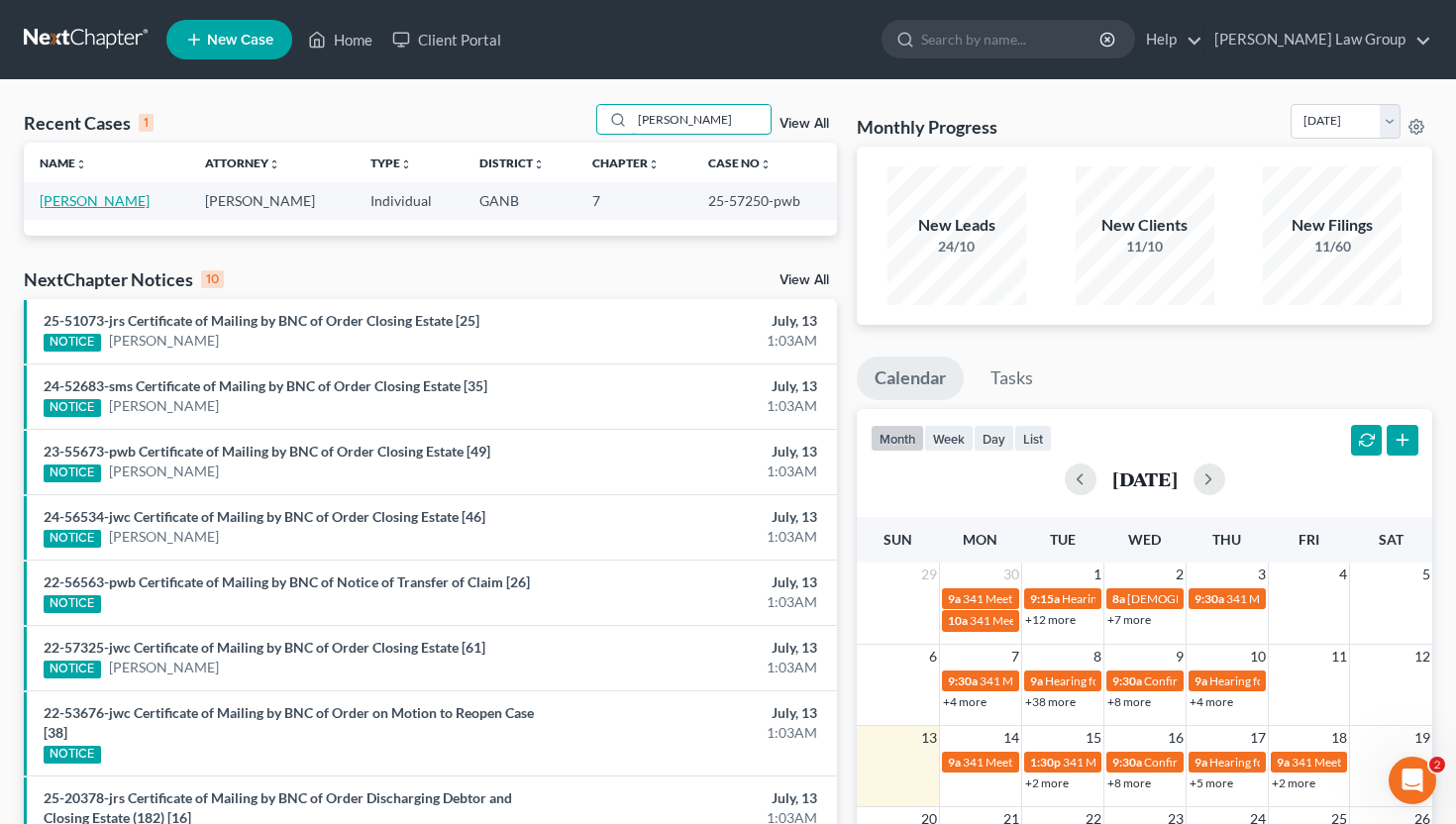 type on "doby" 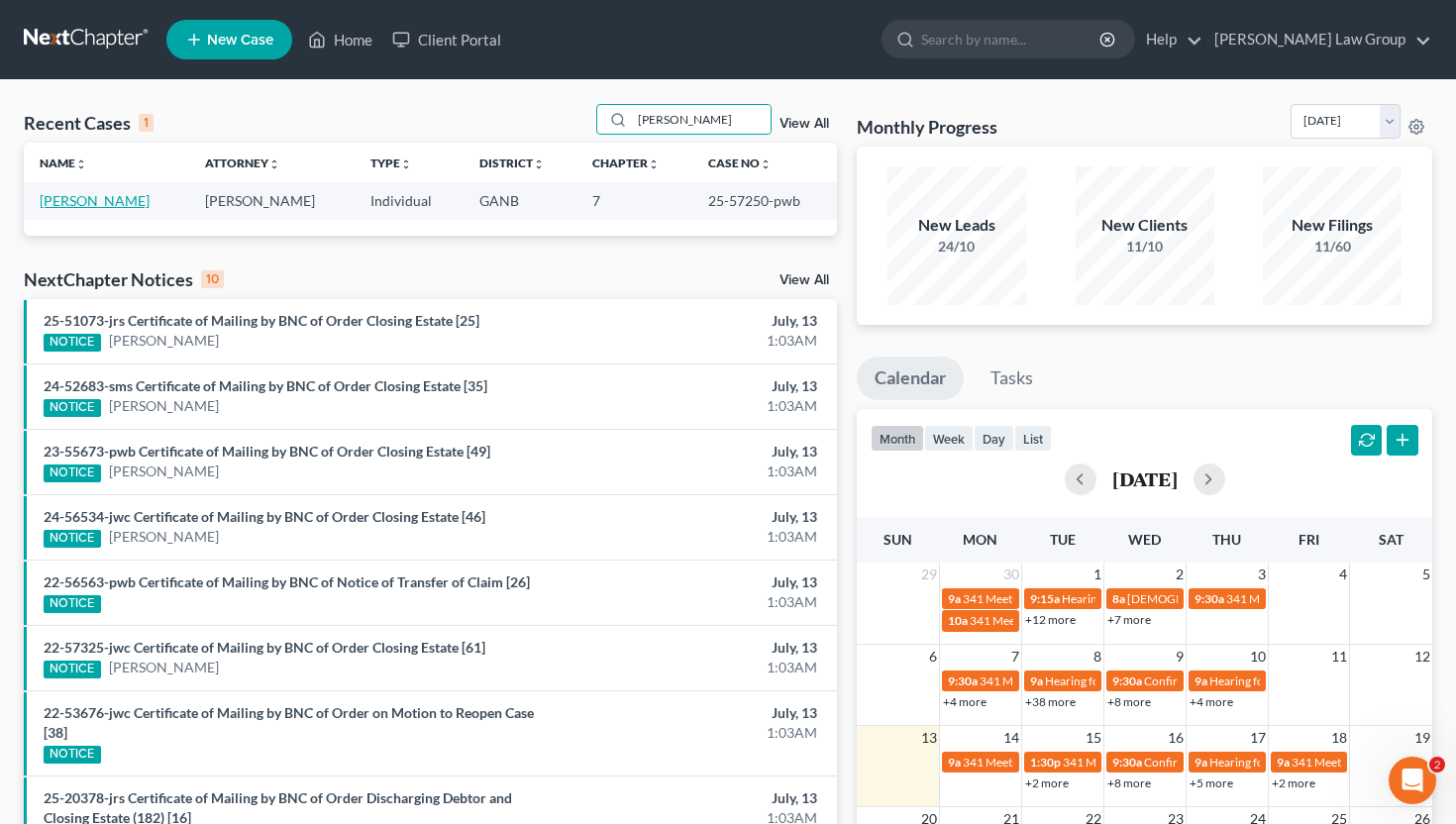 click on "[PERSON_NAME]" at bounding box center (94, 200) 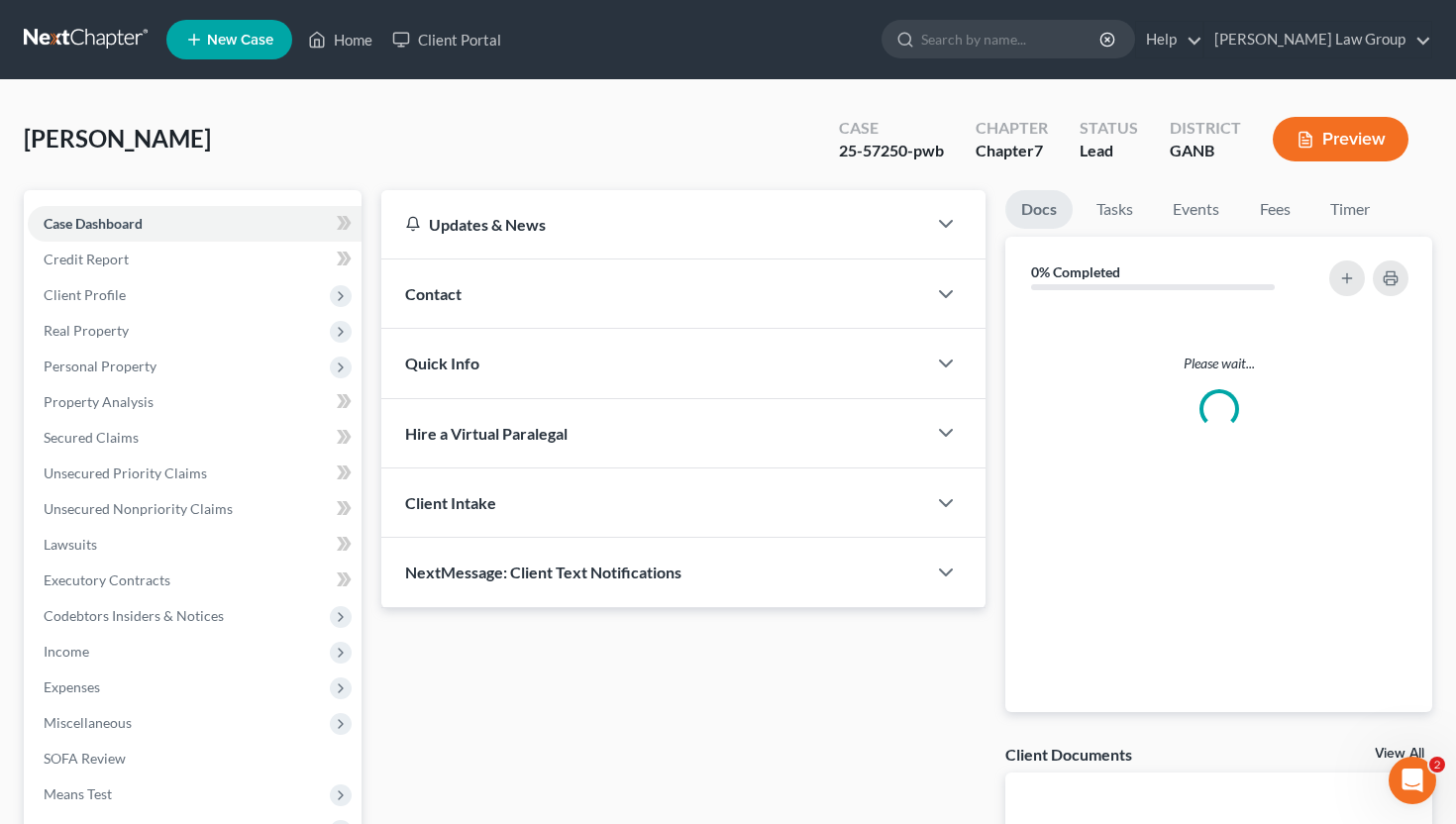 scroll, scrollTop: 262, scrollLeft: 0, axis: vertical 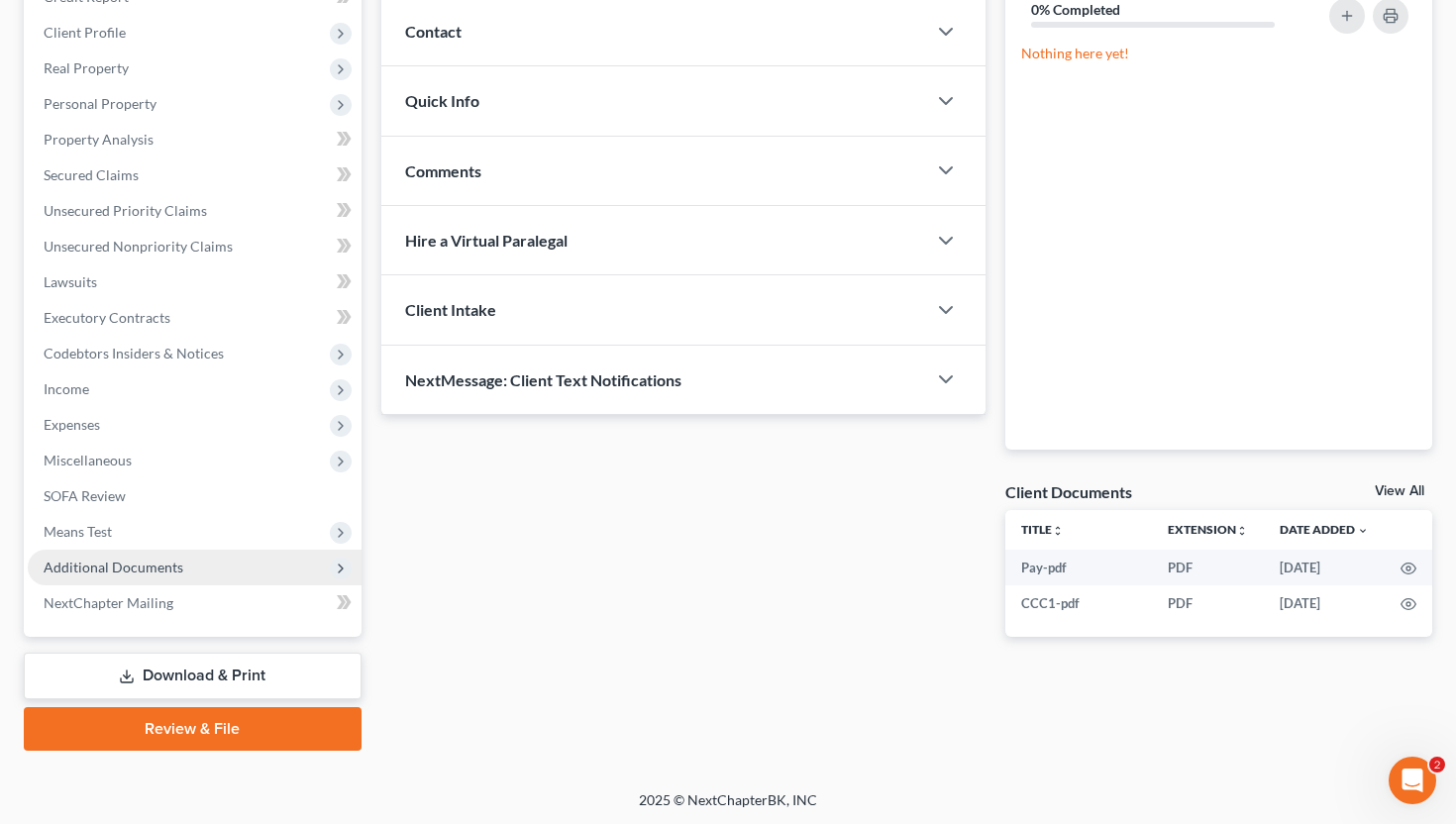 click on "Additional Documents" at bounding box center (113, 566) 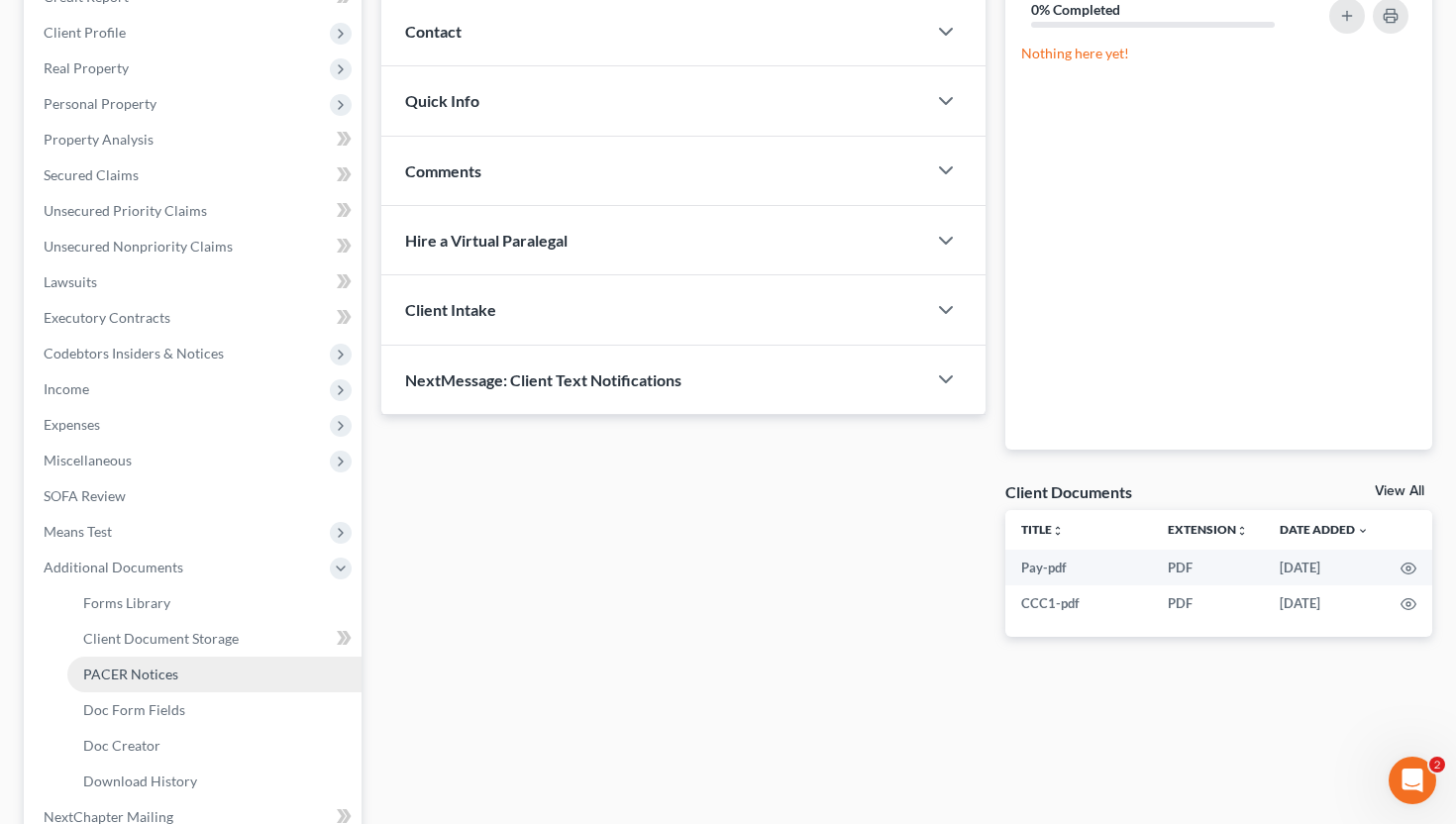 click on "PACER Notices" at bounding box center [131, 673] 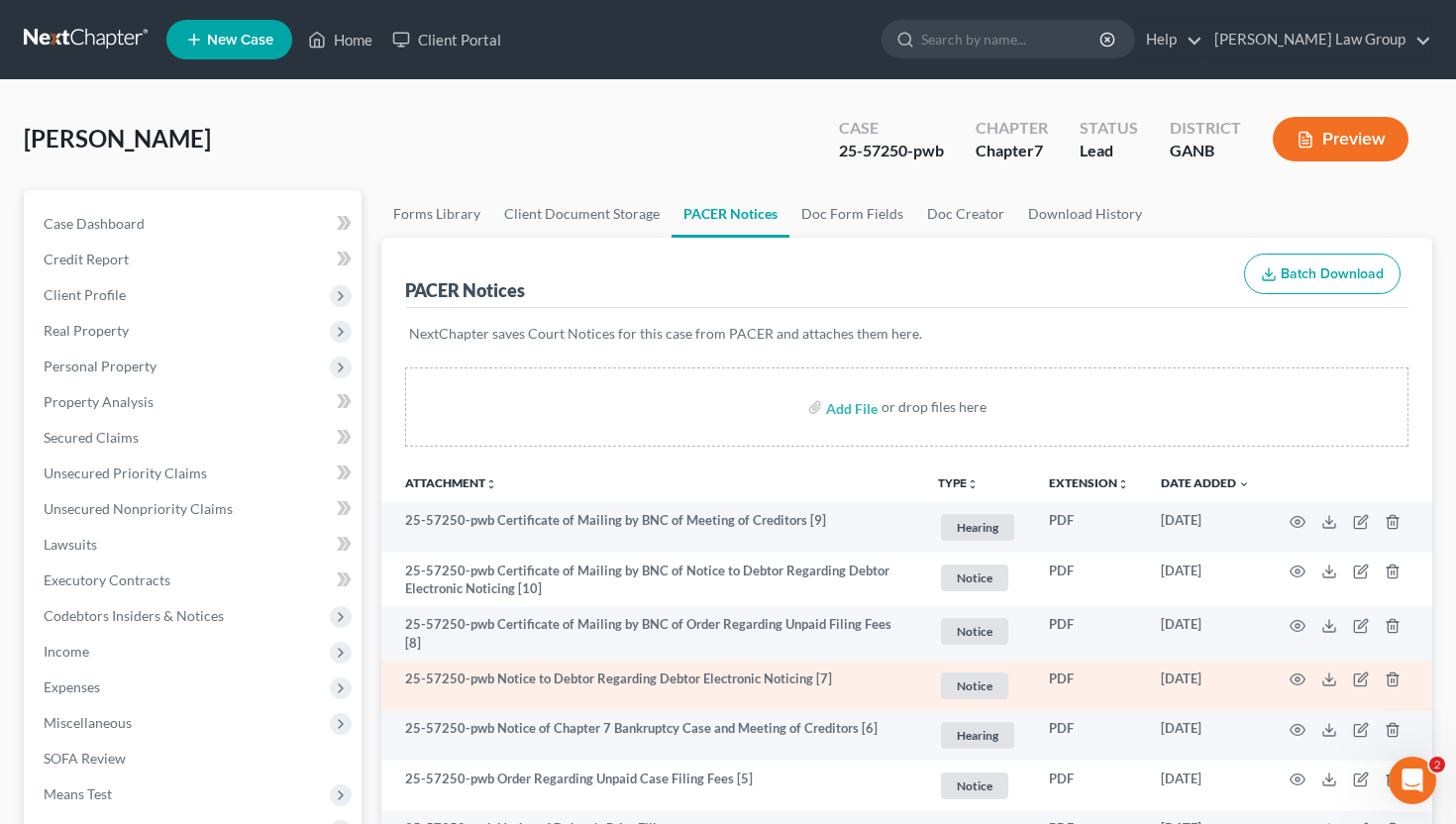 scroll, scrollTop: 476, scrollLeft: 0, axis: vertical 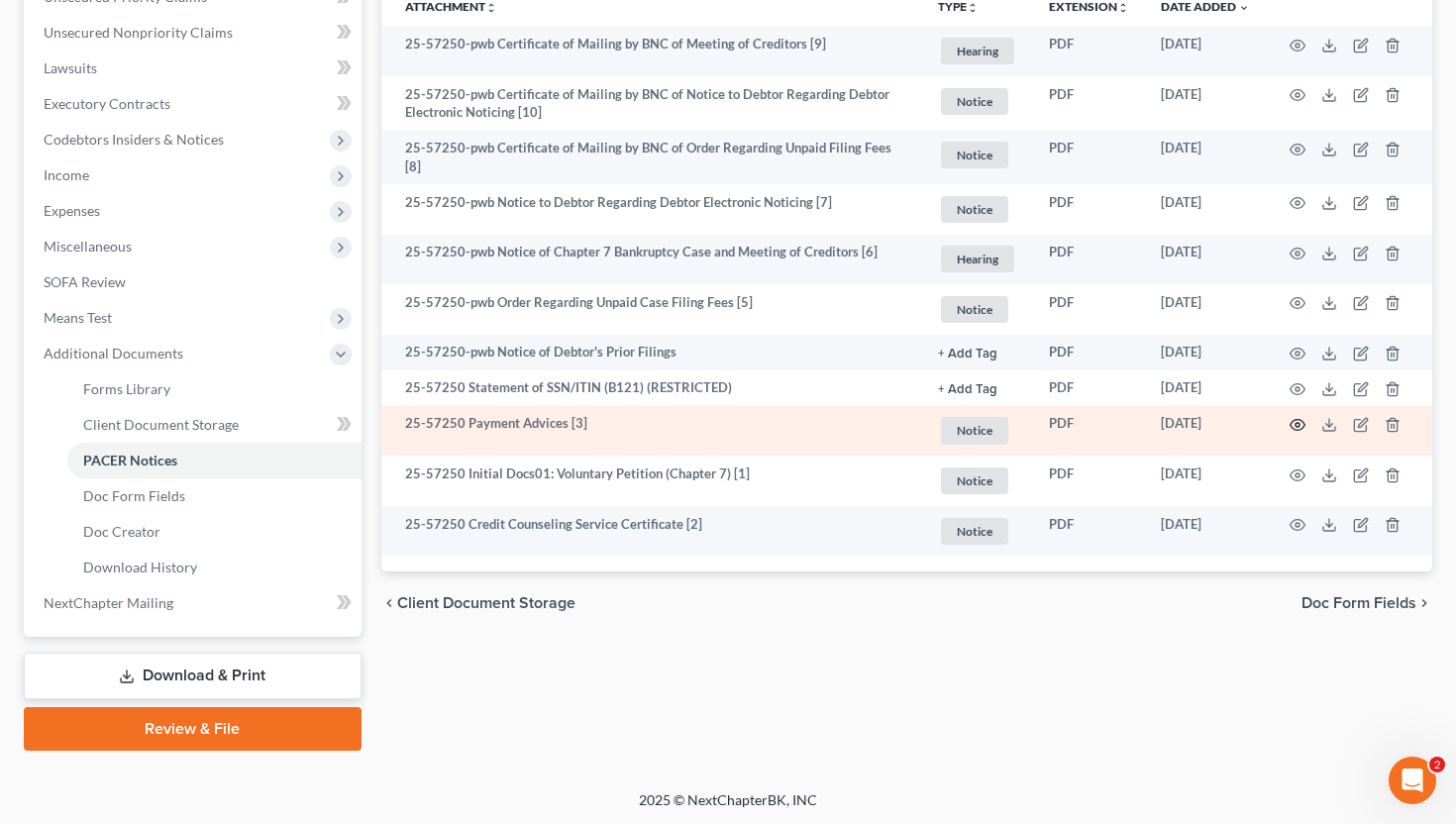 click 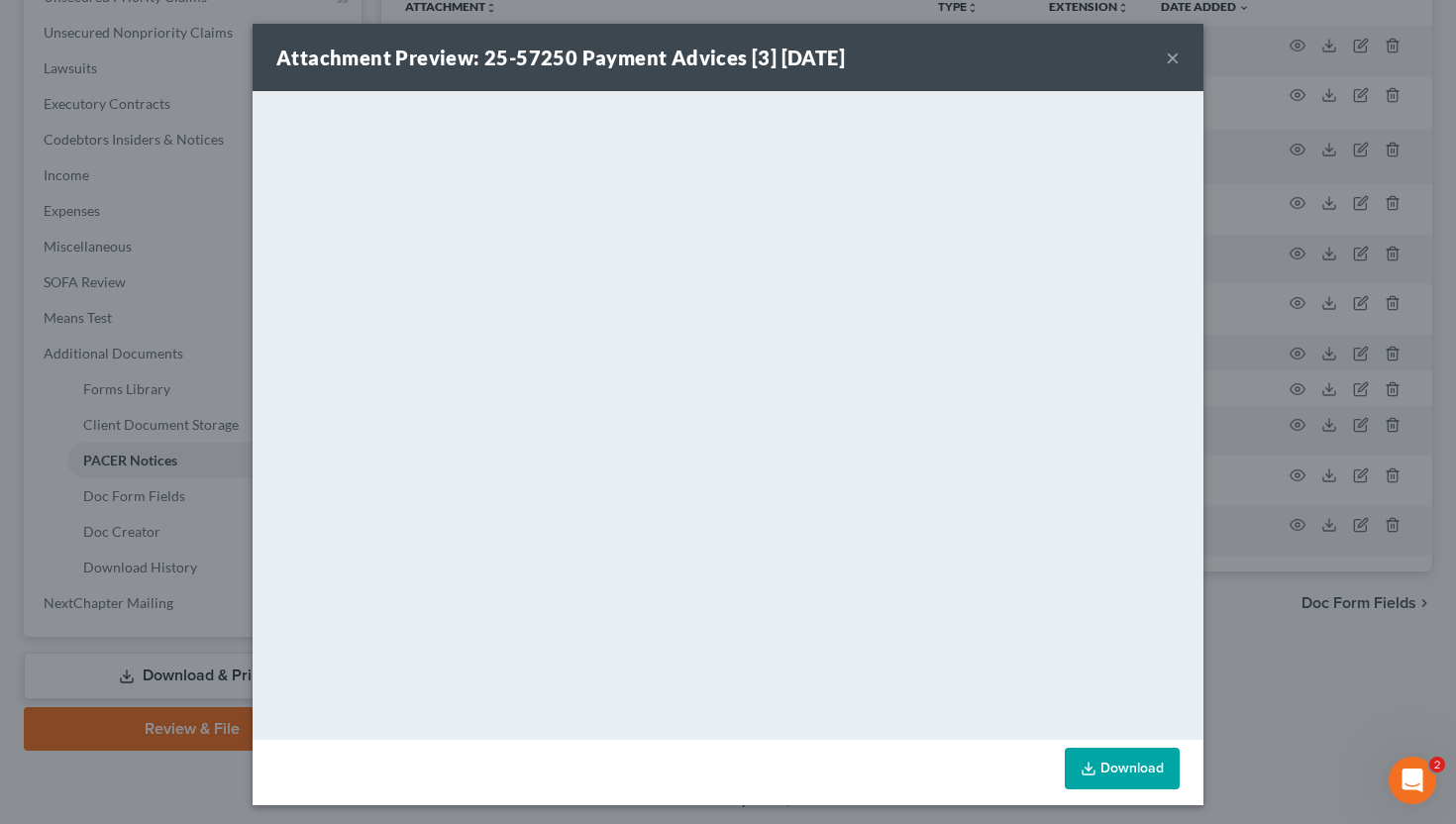 click on "×" at bounding box center [1173, 57] 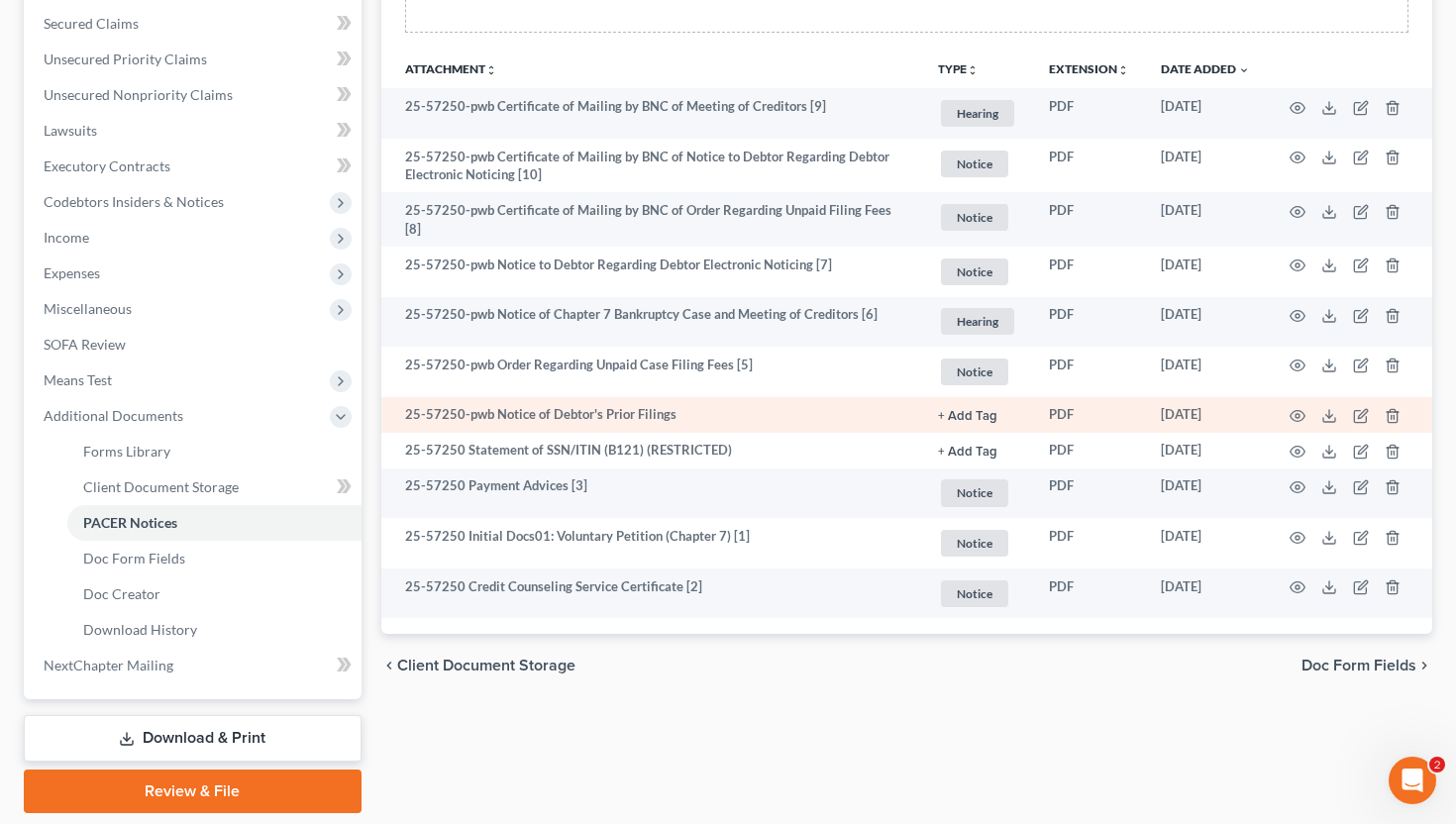scroll, scrollTop: 409, scrollLeft: 0, axis: vertical 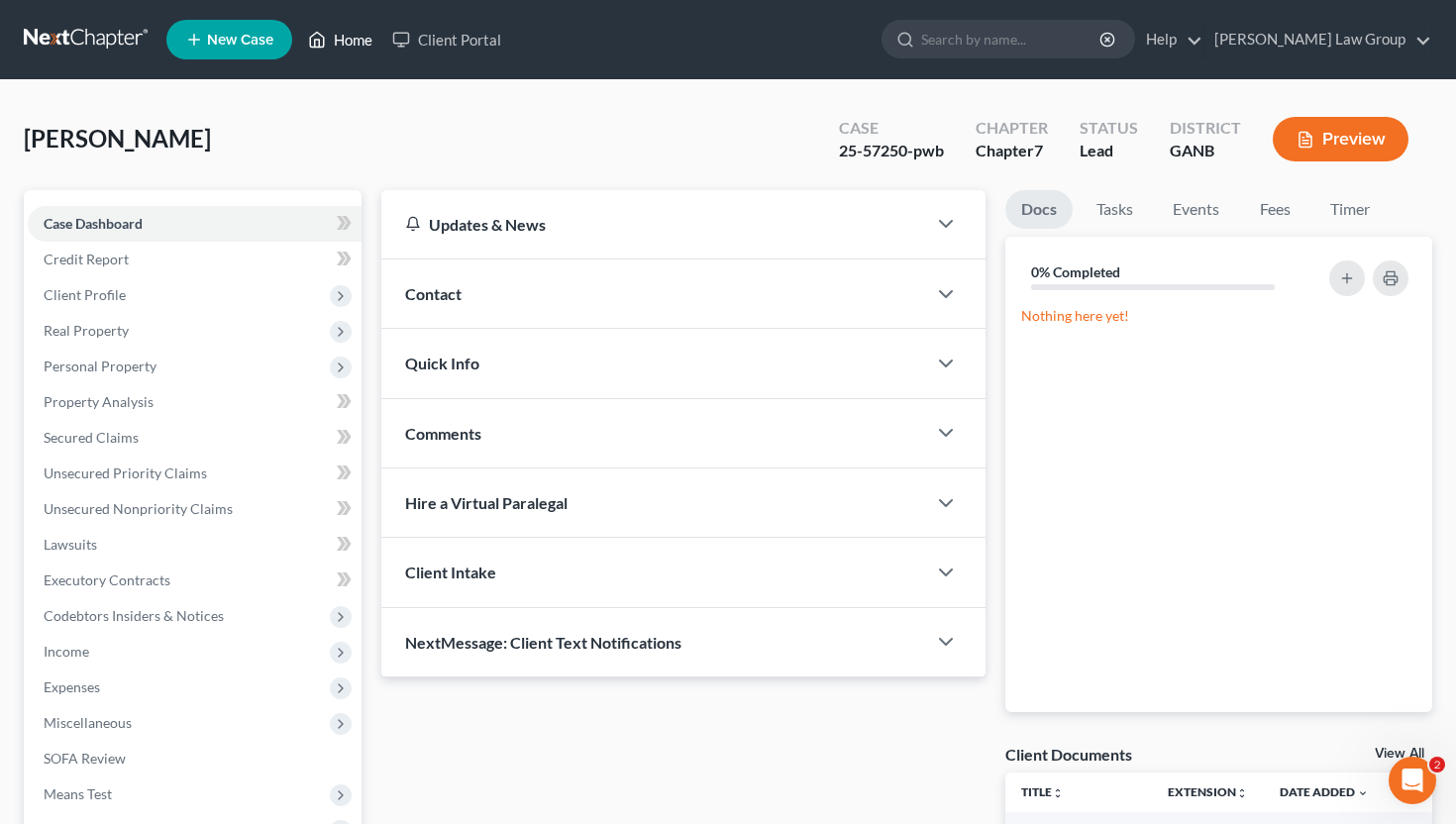 click on "Home" at bounding box center (340, 40) 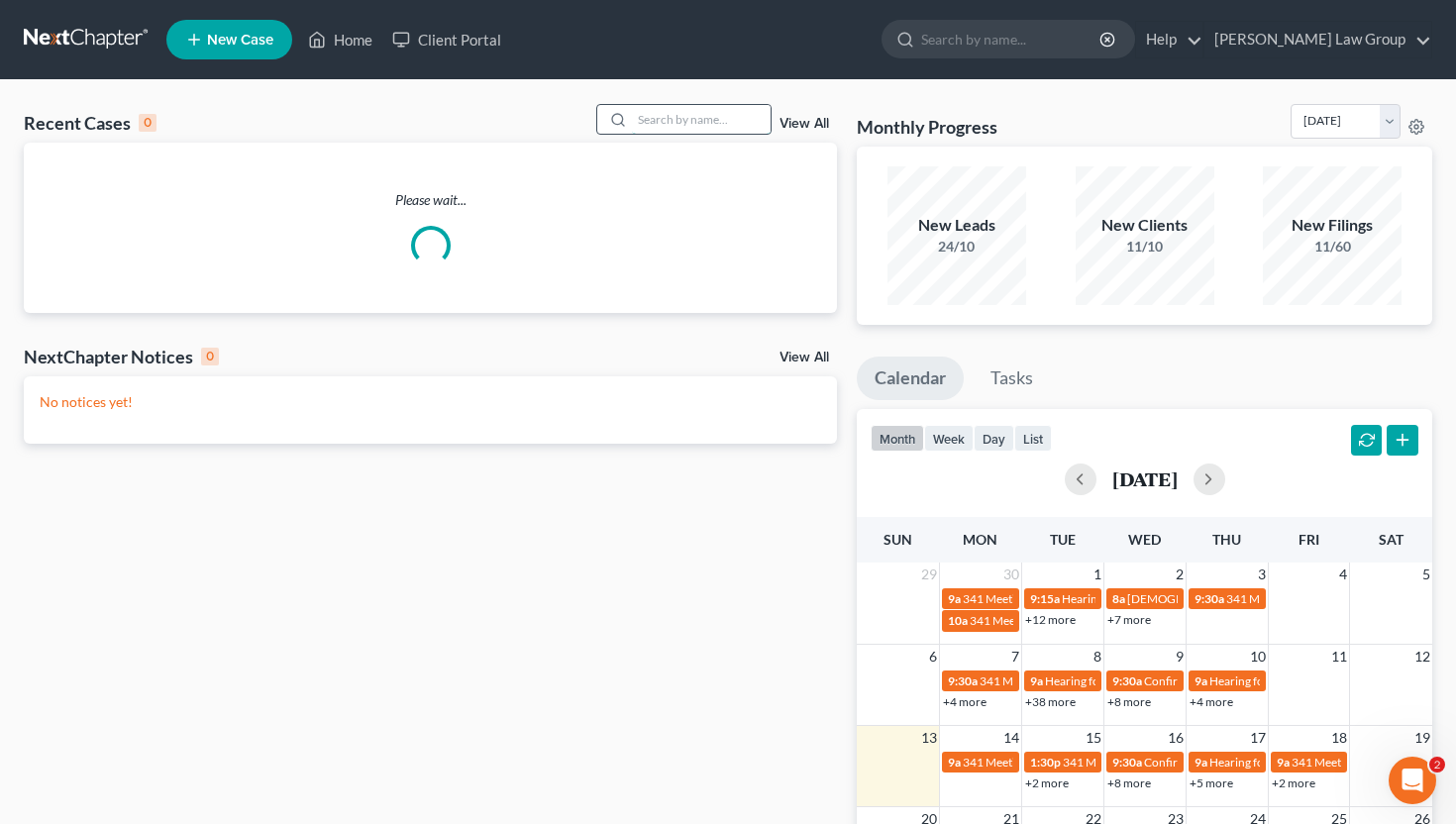 click at bounding box center [701, 119] 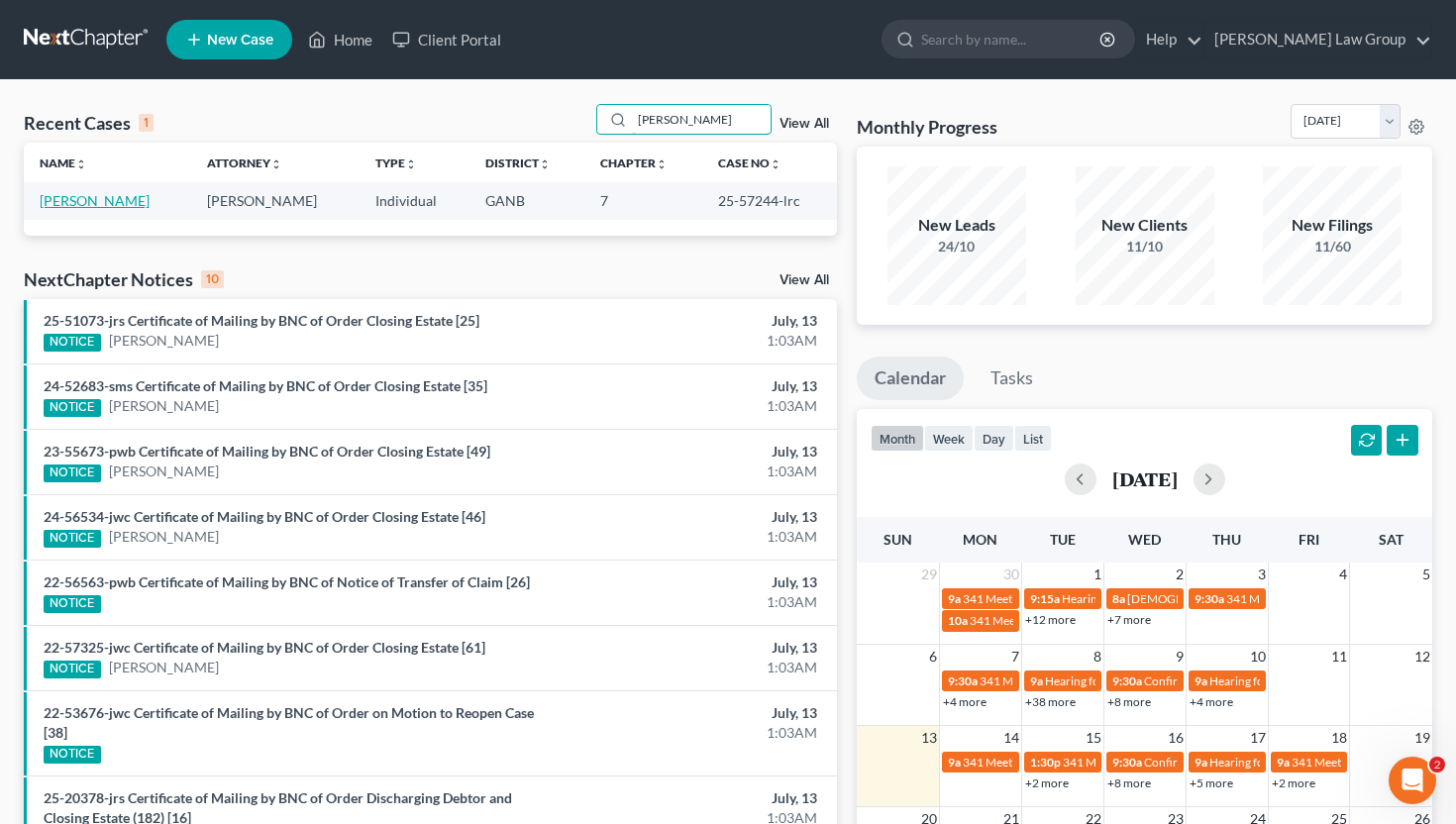 type on "tolbert" 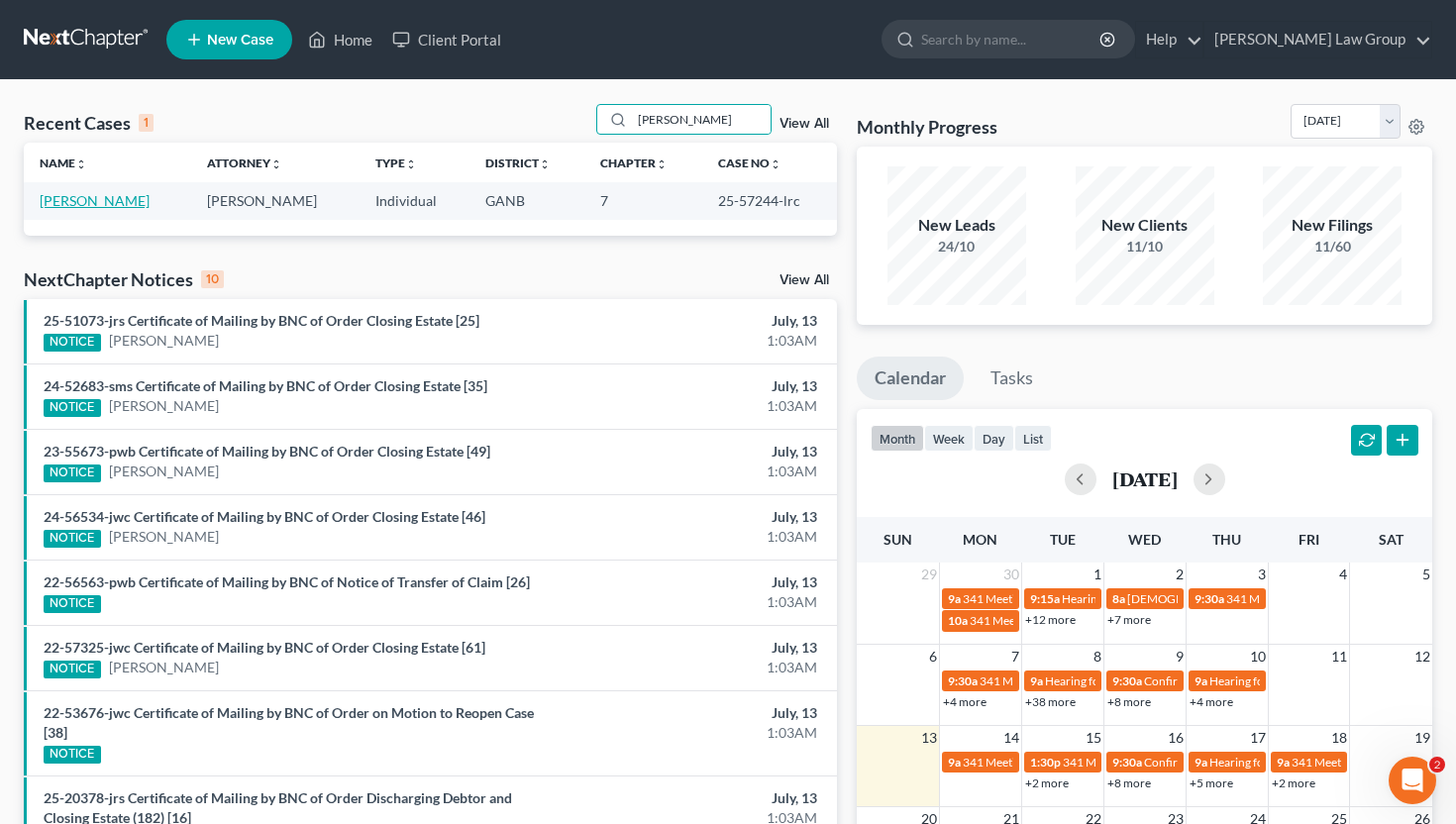 click on "[PERSON_NAME]" at bounding box center (94, 200) 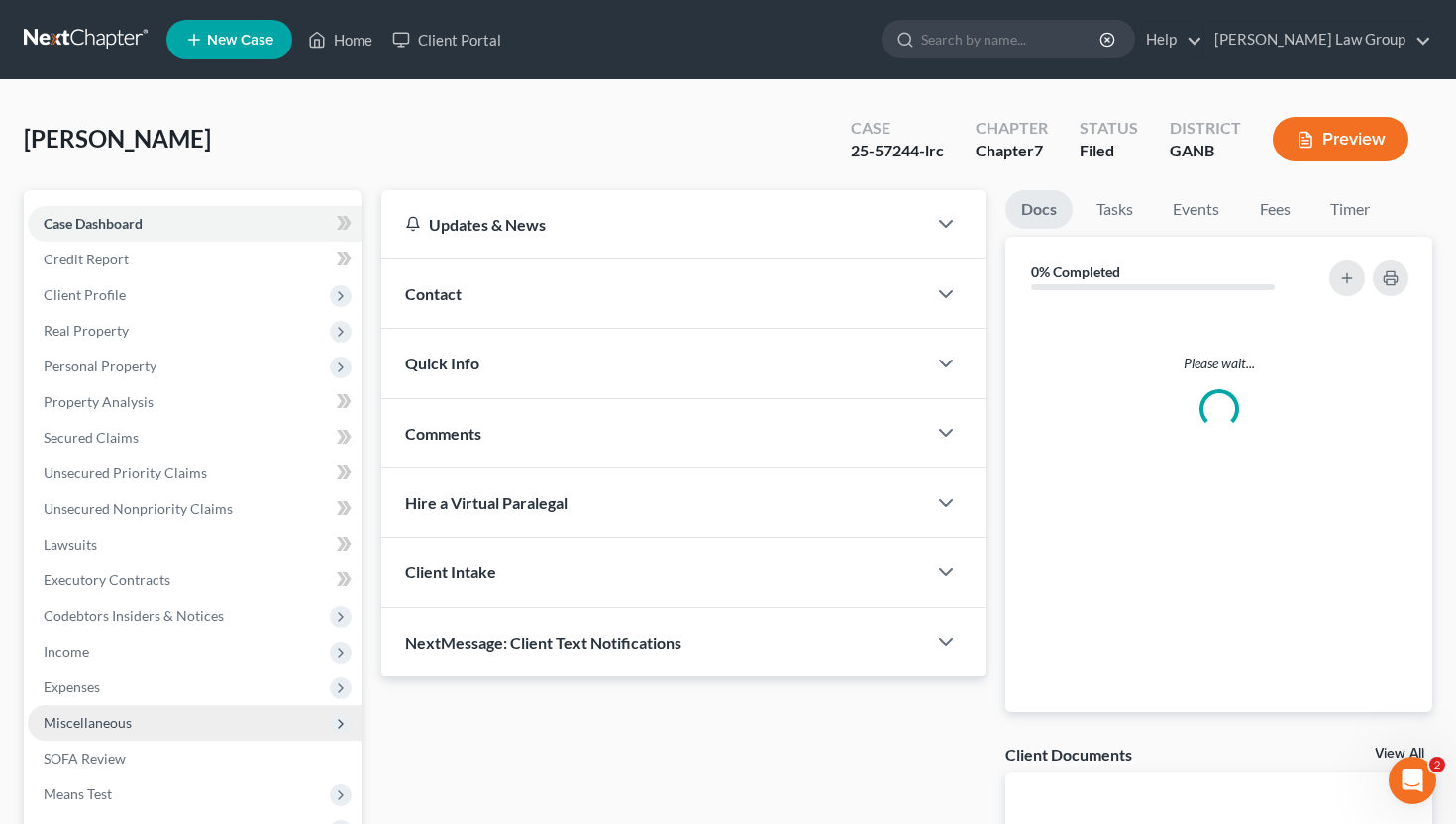 scroll, scrollTop: 262, scrollLeft: 0, axis: vertical 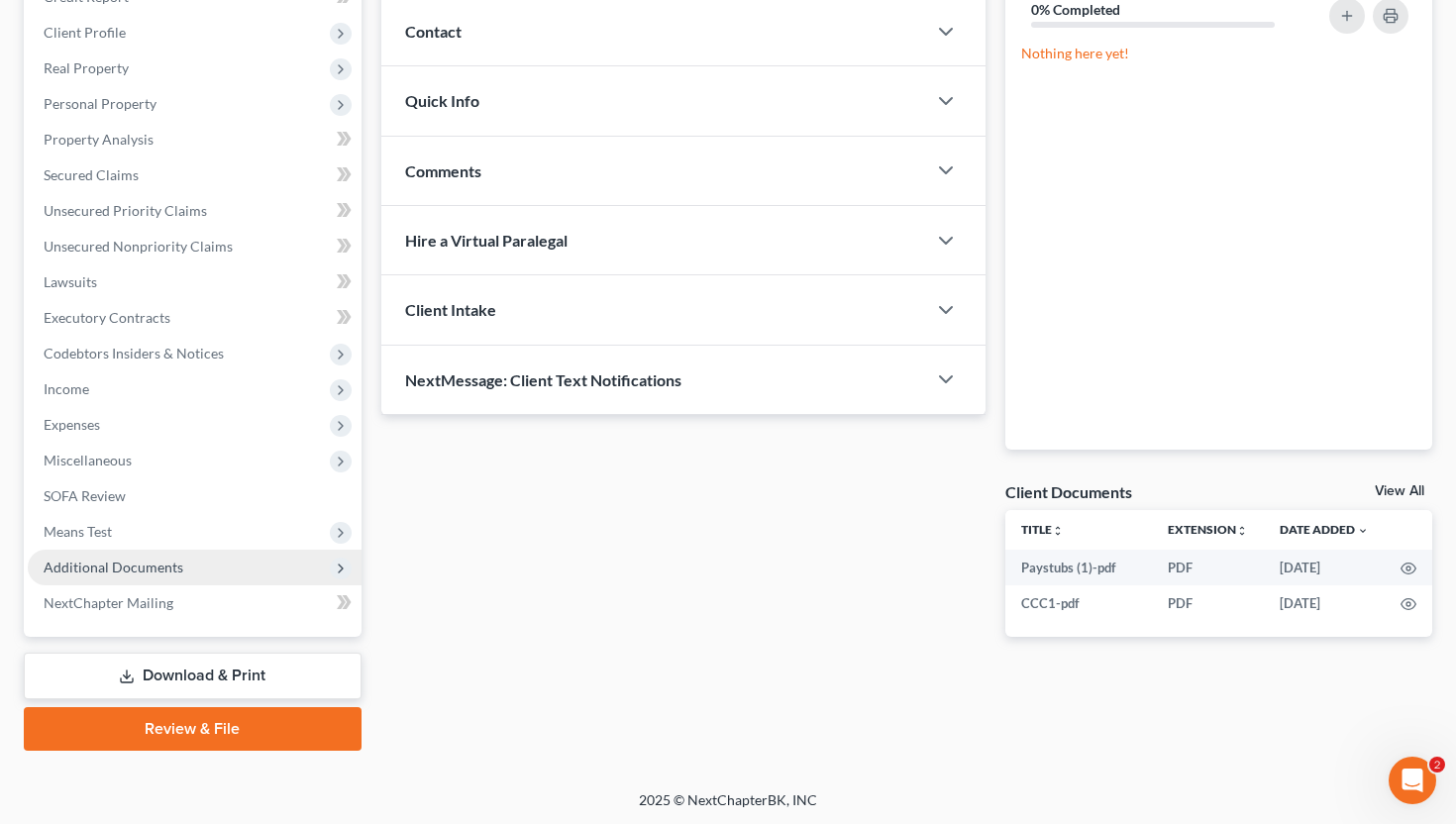 click on "Additional Documents" at bounding box center (113, 566) 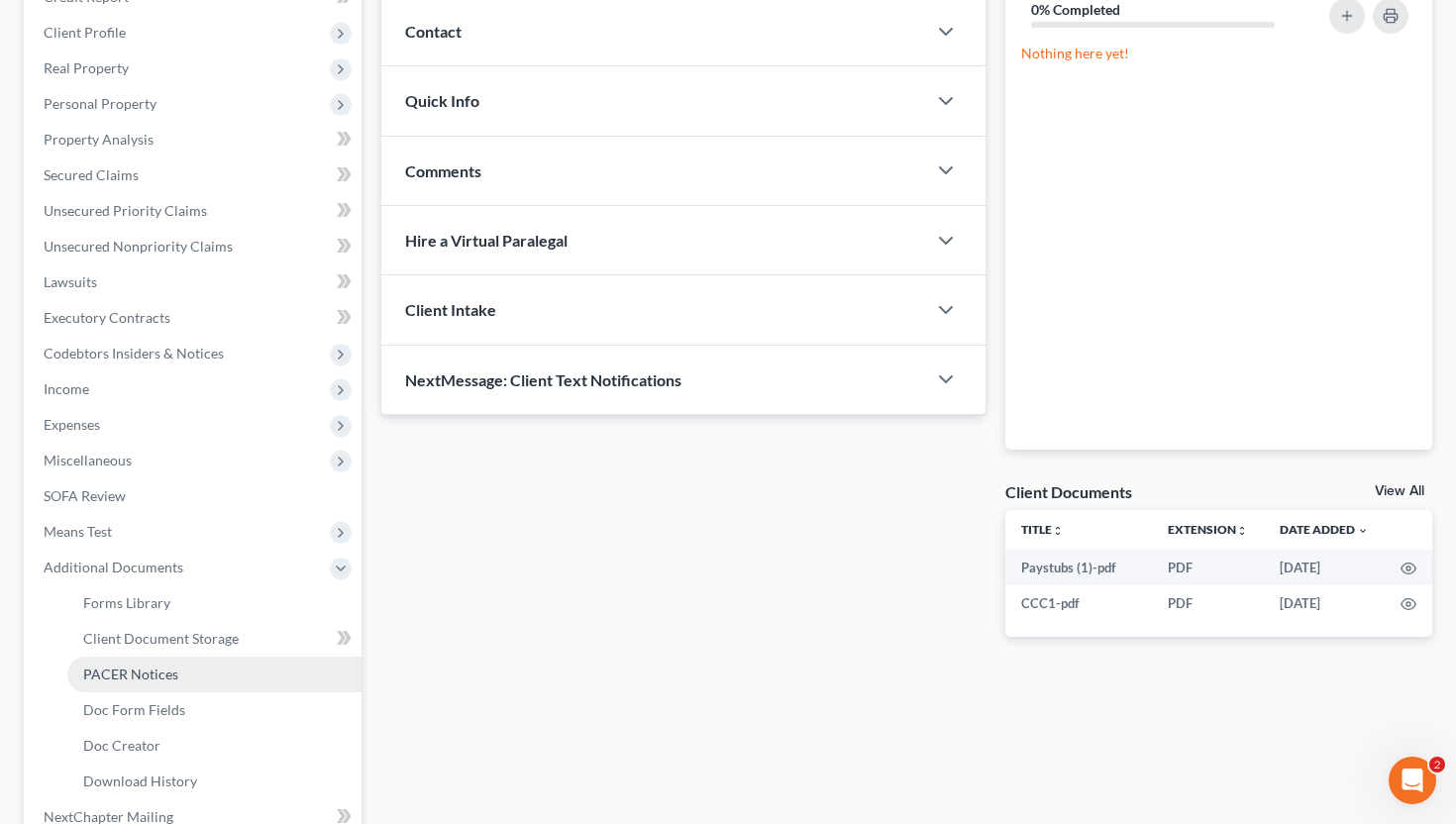 click on "PACER Notices" at bounding box center [131, 673] 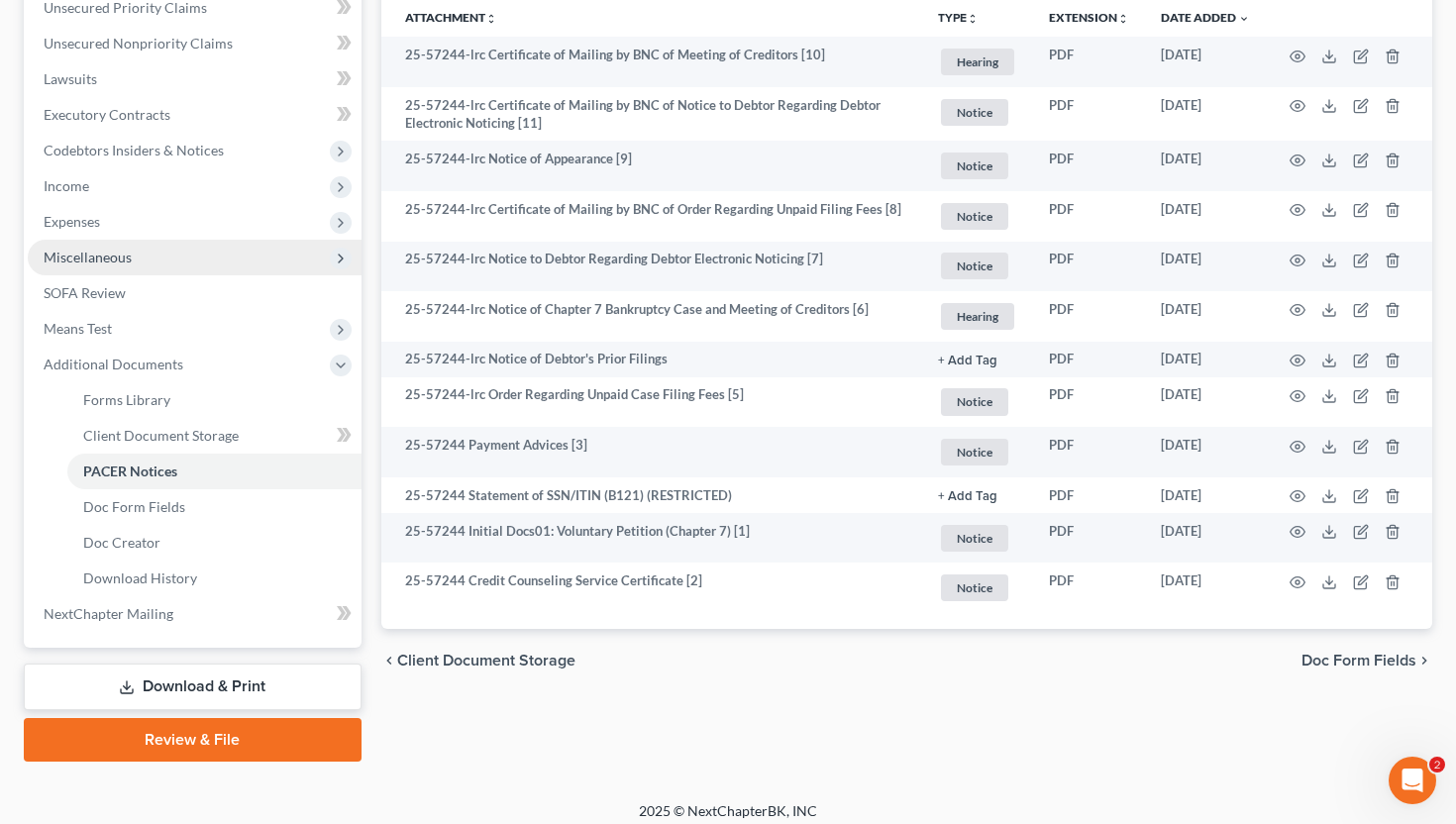 scroll, scrollTop: 476, scrollLeft: 0, axis: vertical 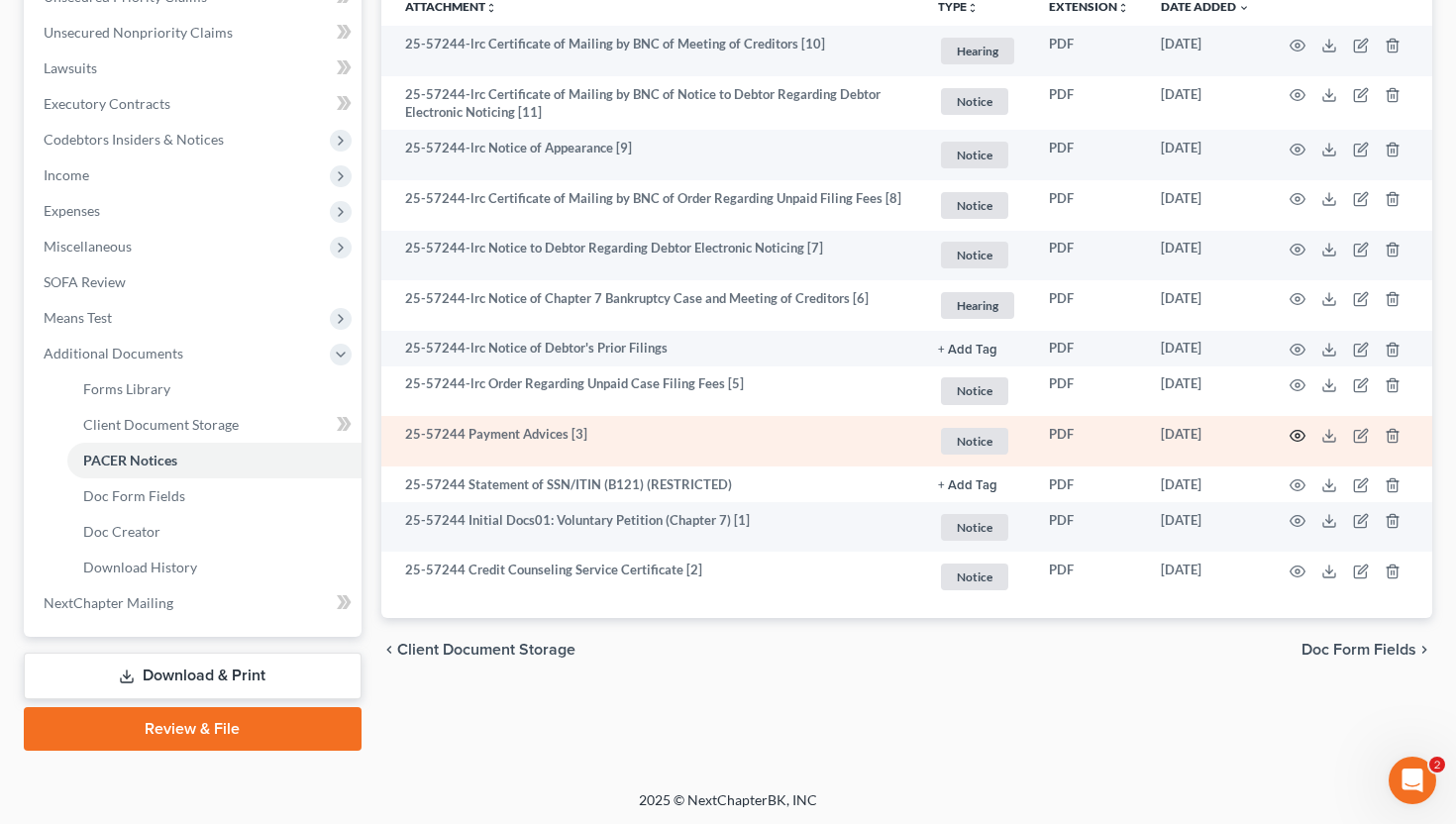 click 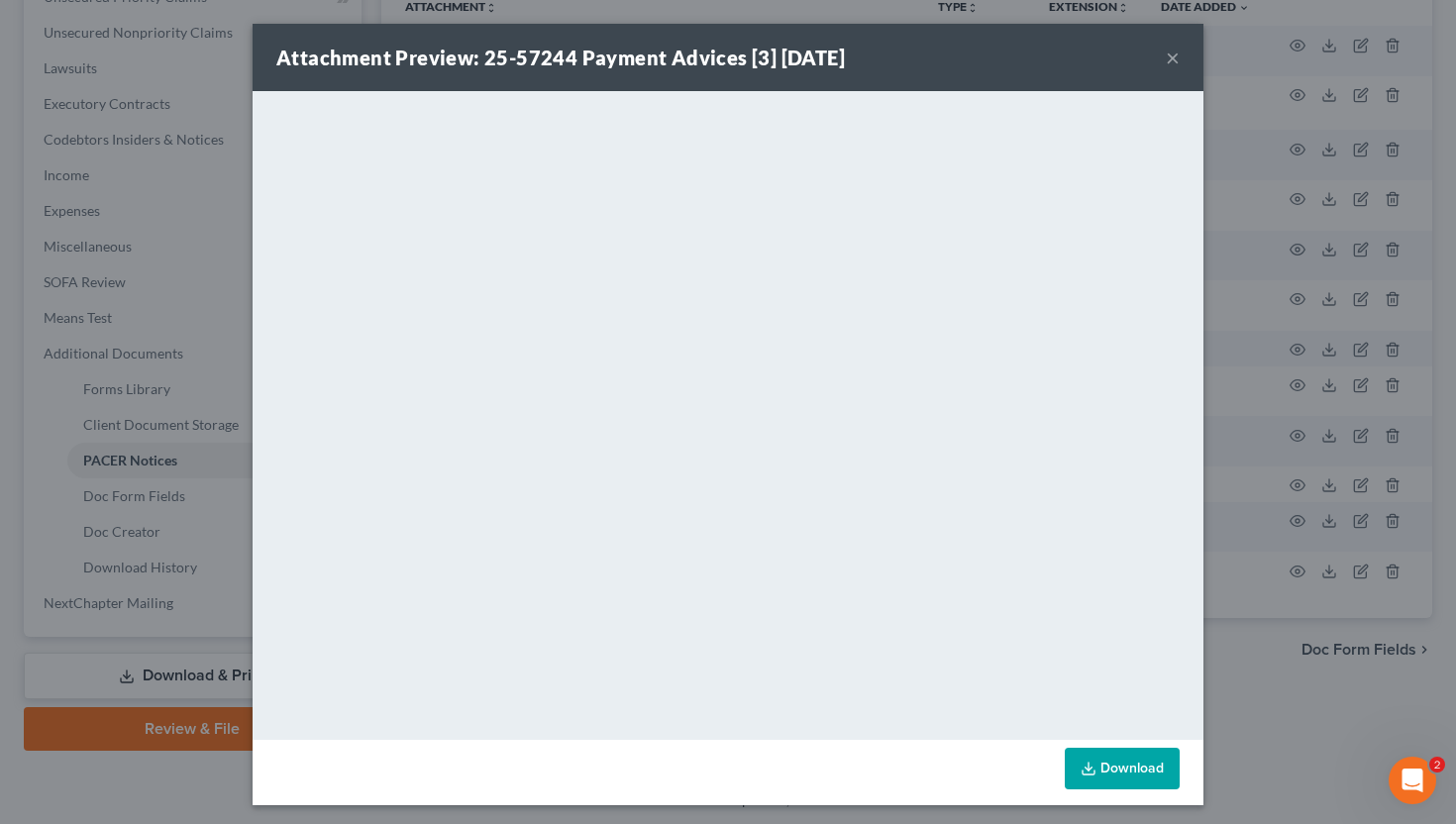 click on "×" at bounding box center [1173, 57] 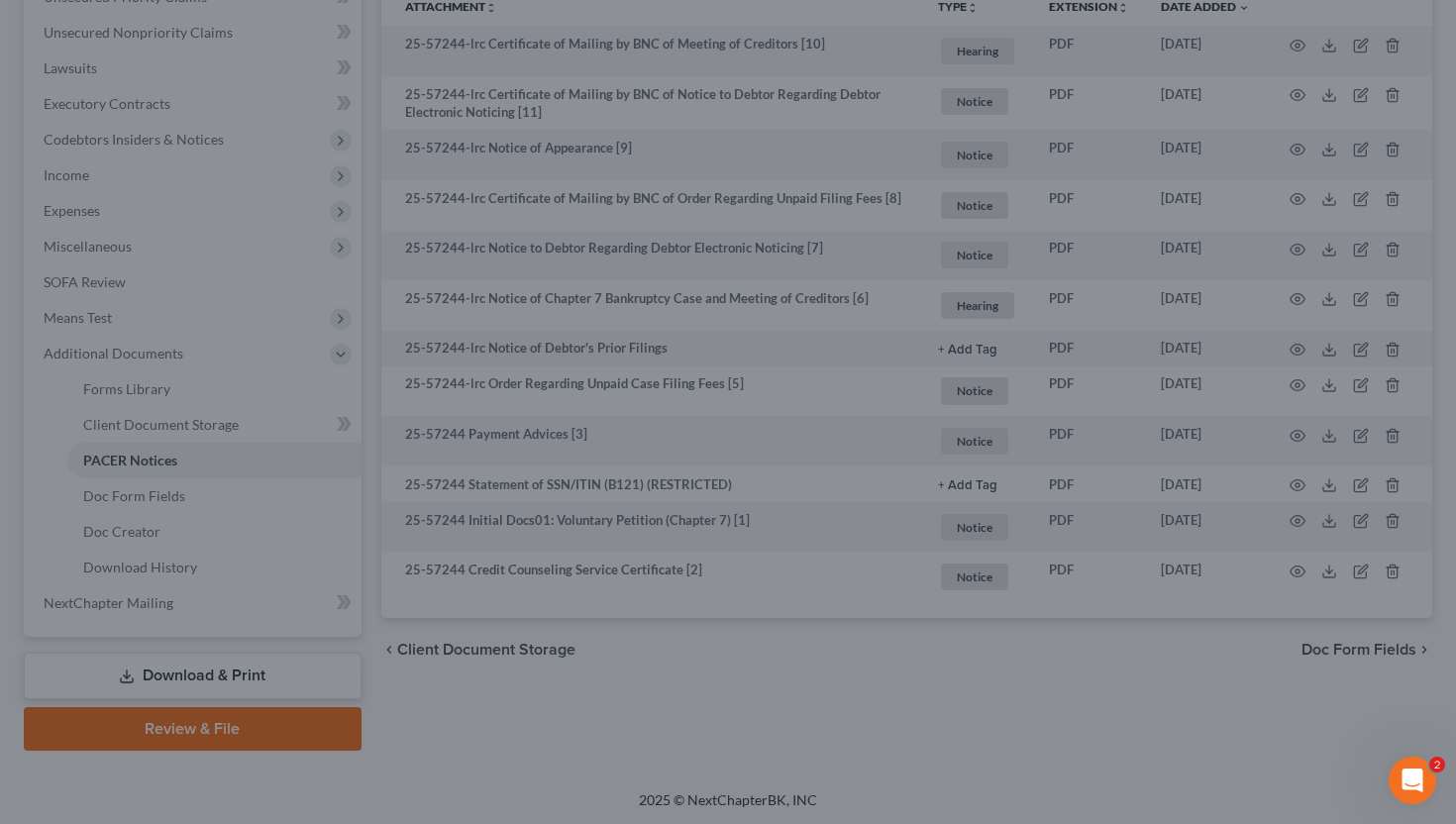 scroll, scrollTop: 0, scrollLeft: 0, axis: both 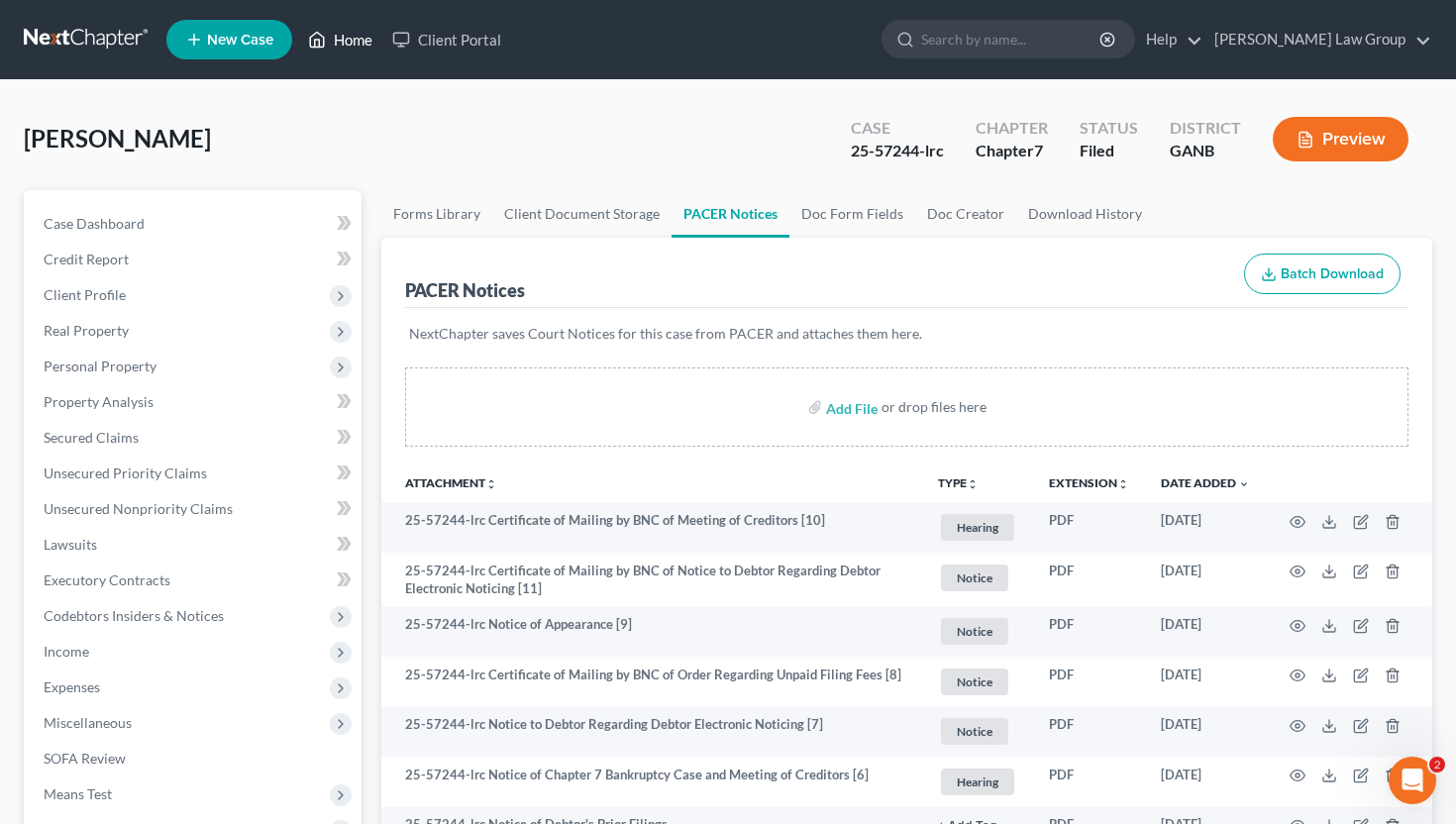 click on "Home" at bounding box center (340, 40) 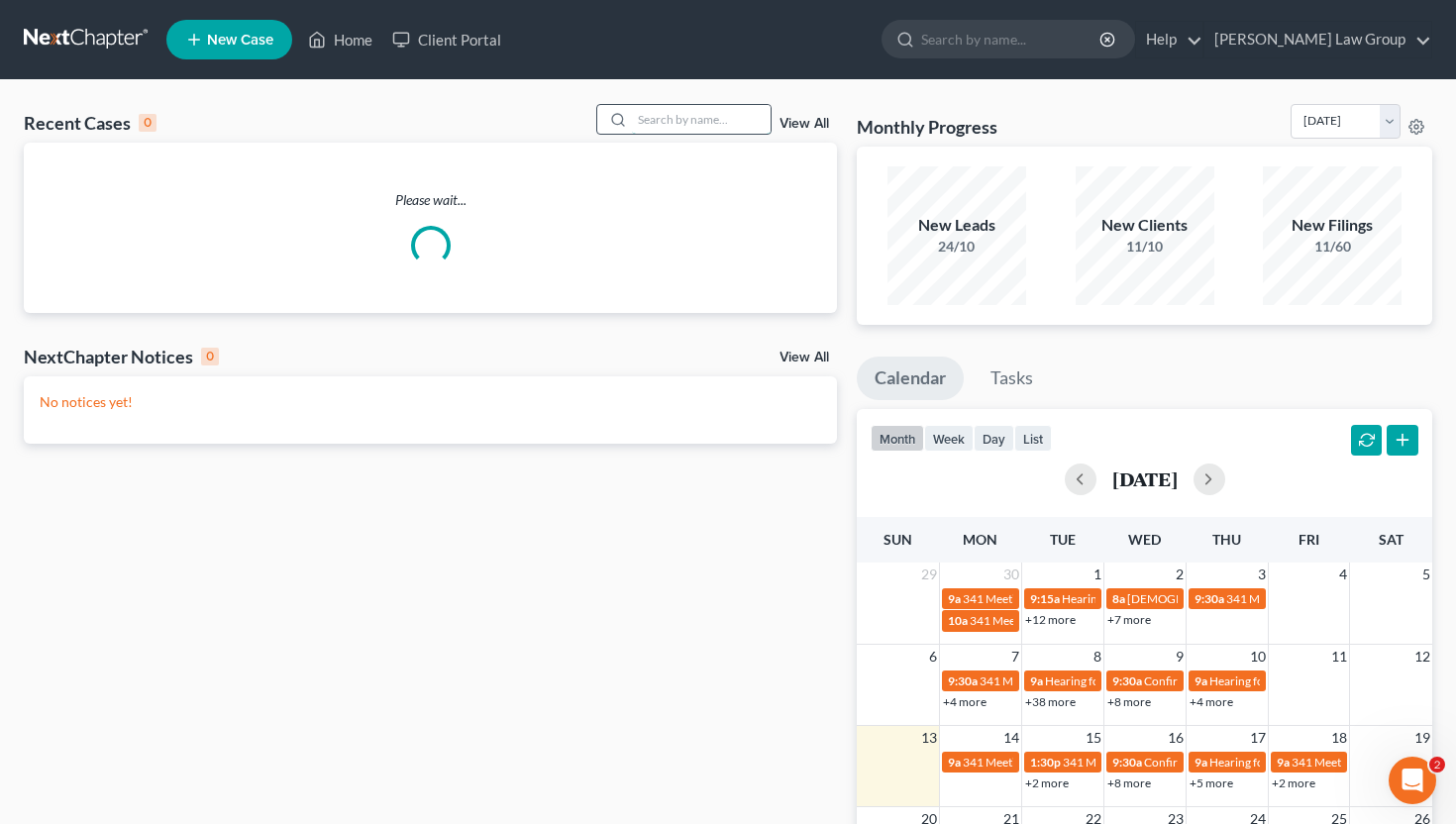 click at bounding box center (701, 119) 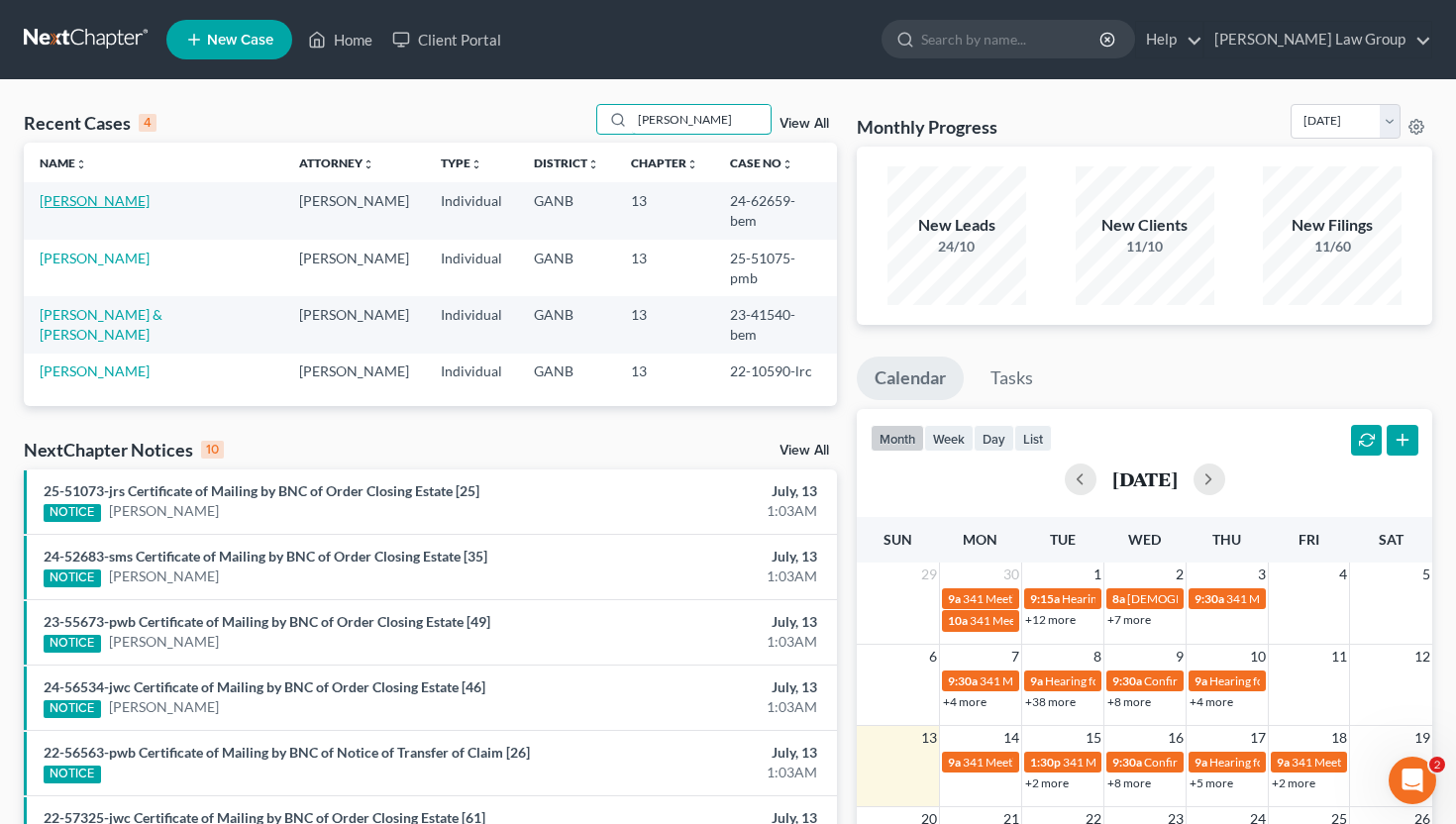 type on "campbell" 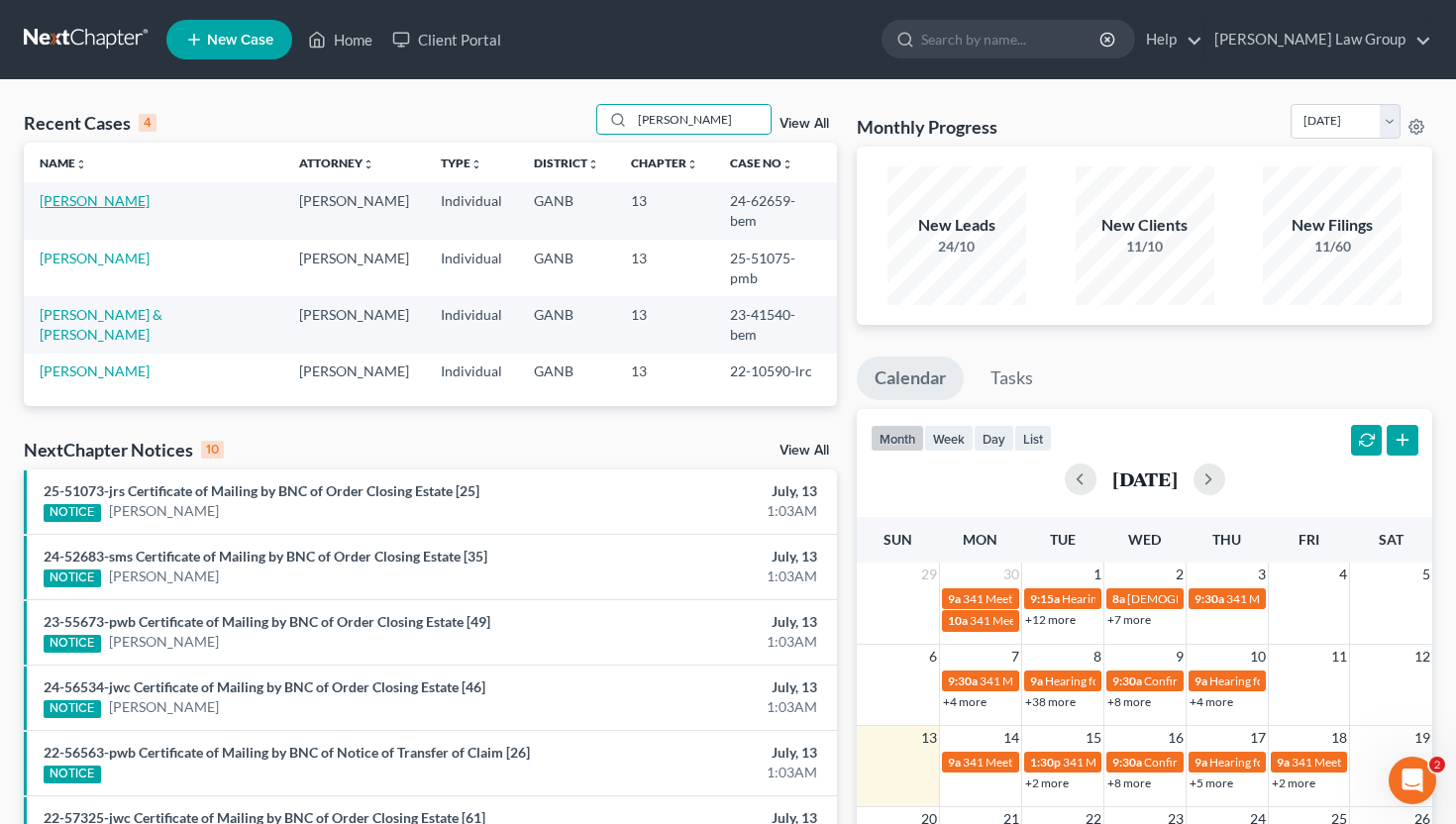click on "[PERSON_NAME]" at bounding box center [94, 200] 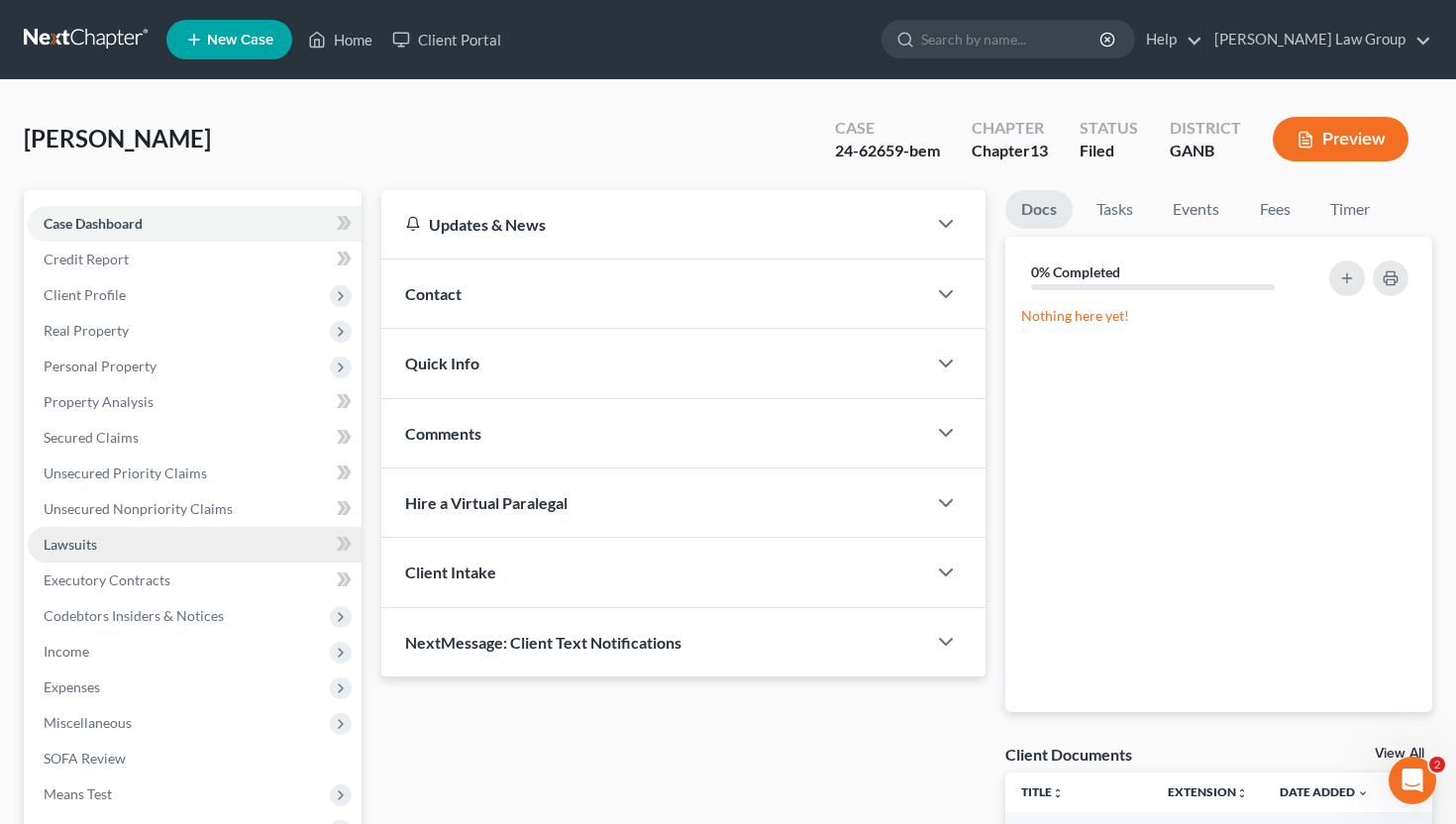 scroll, scrollTop: 298, scrollLeft: 0, axis: vertical 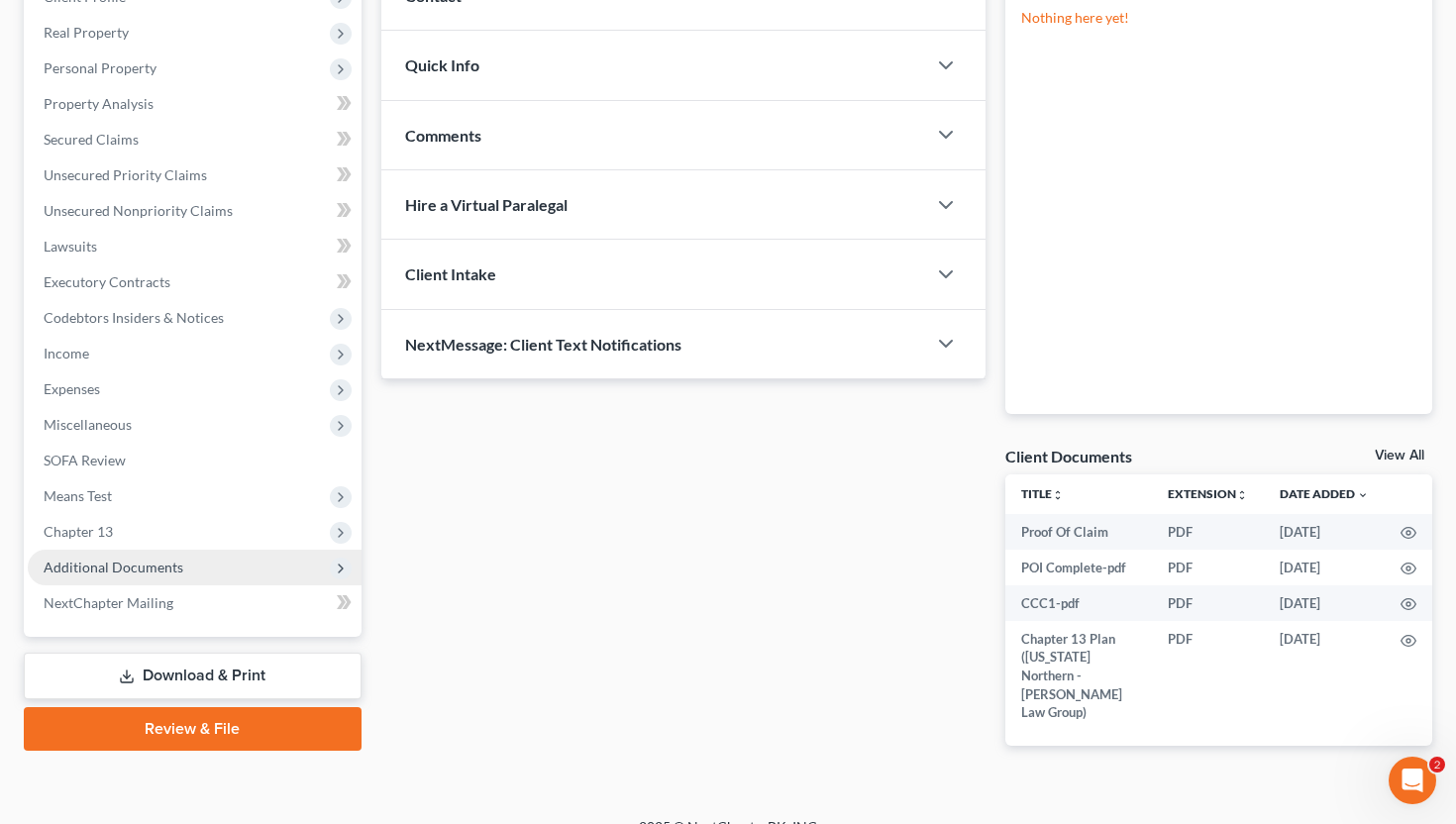 click on "Additional Documents" at bounding box center [113, 566] 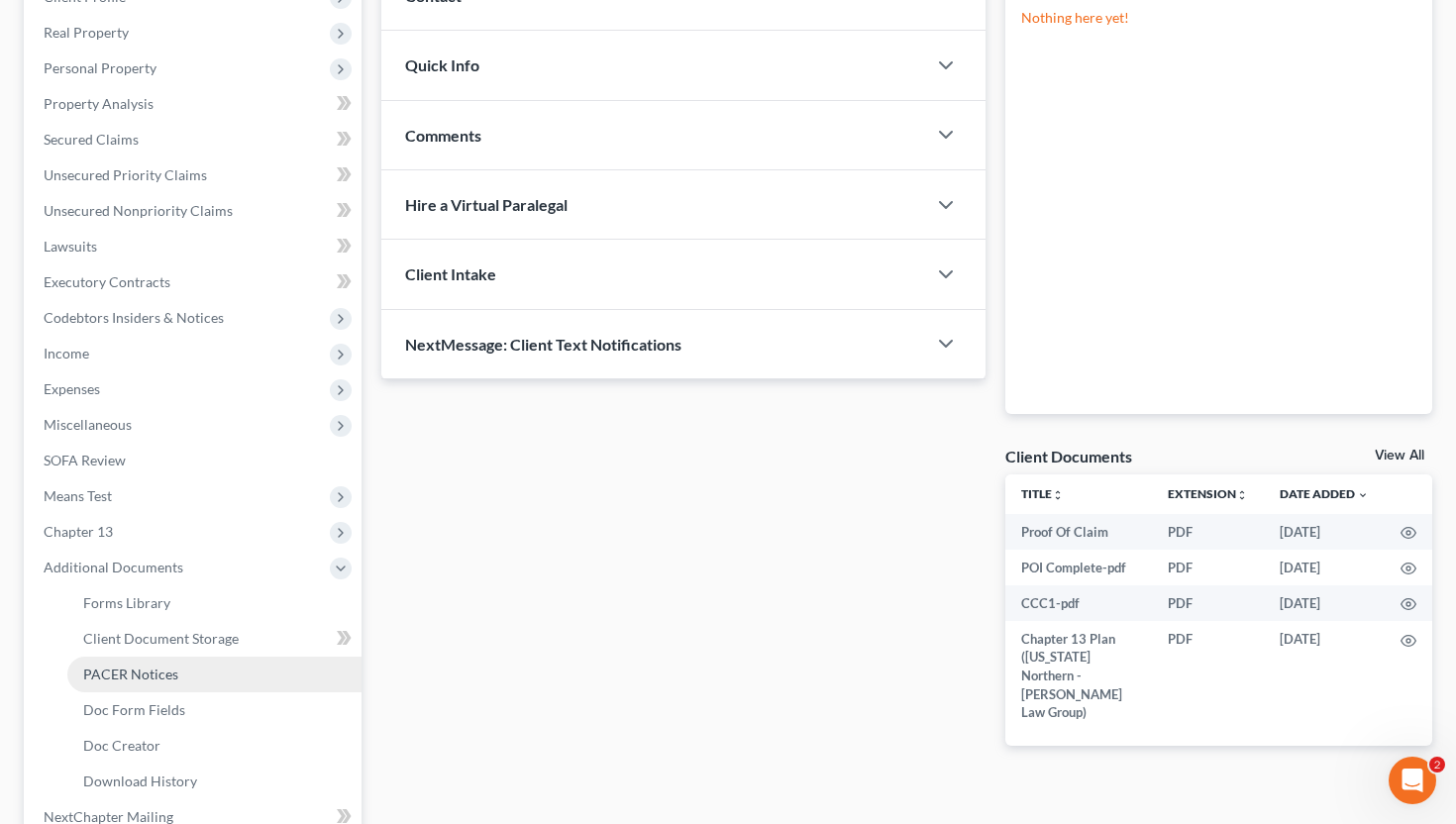 click on "PACER Notices" at bounding box center [214, 674] 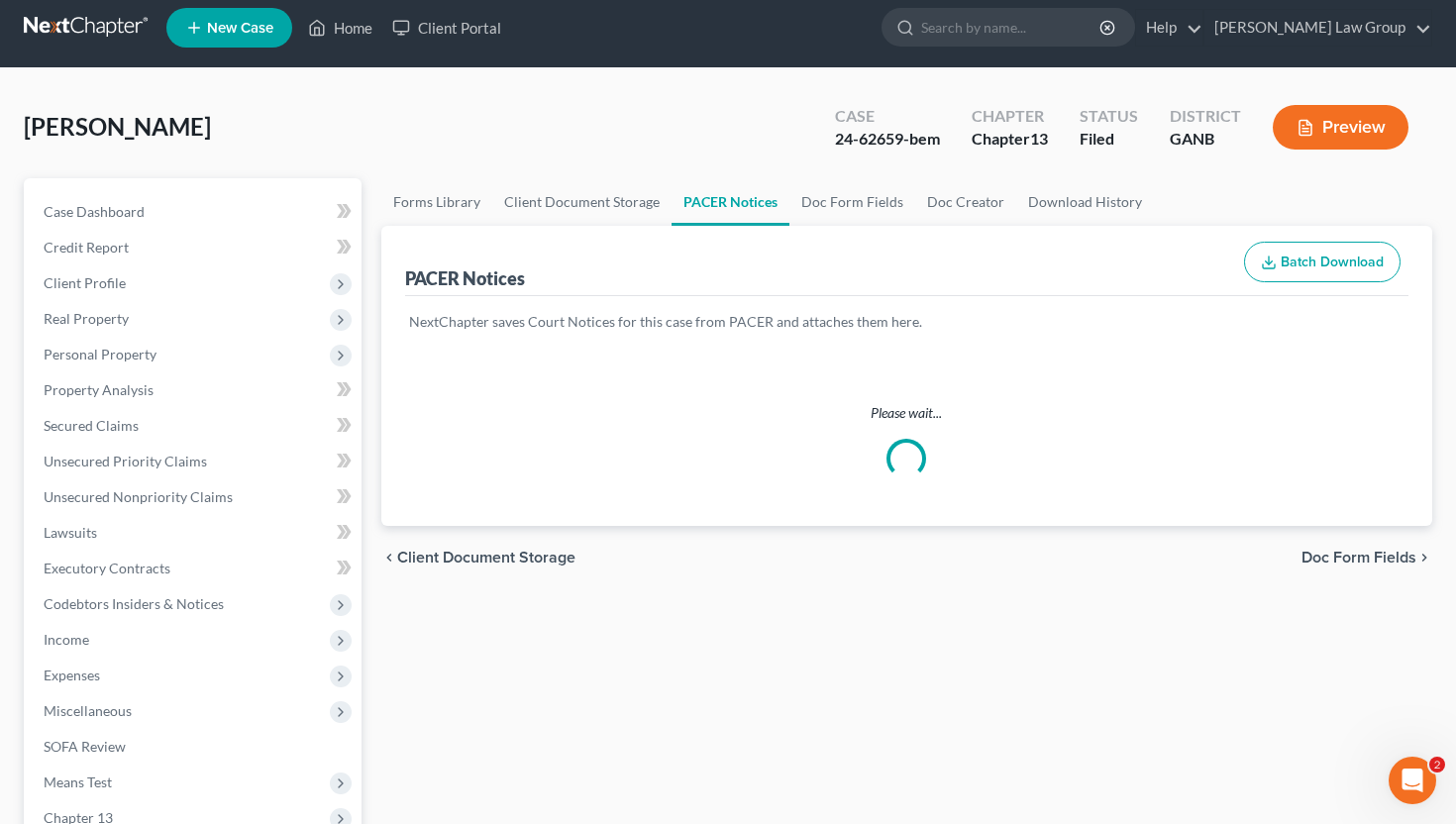scroll, scrollTop: 0, scrollLeft: 0, axis: both 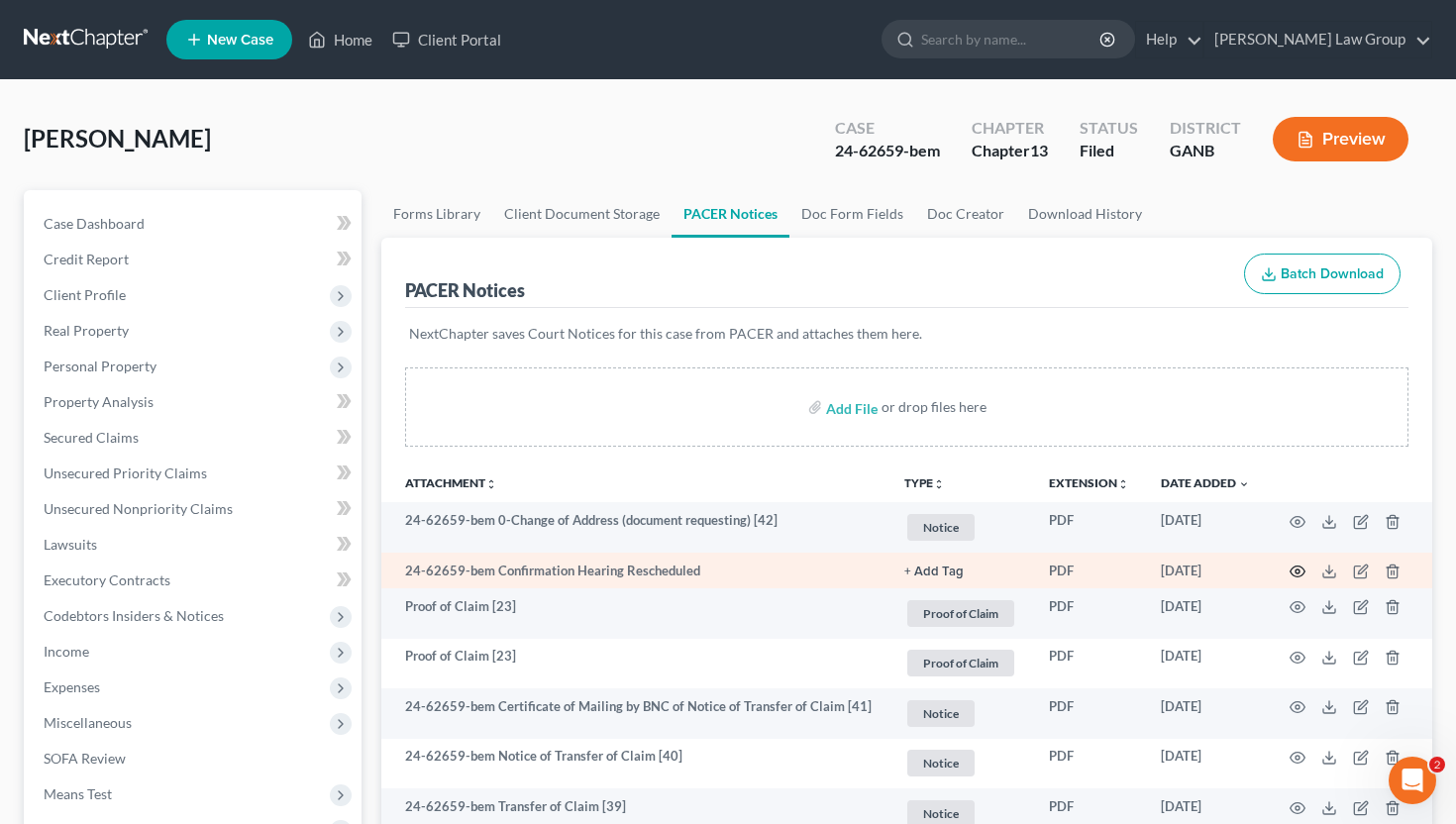click 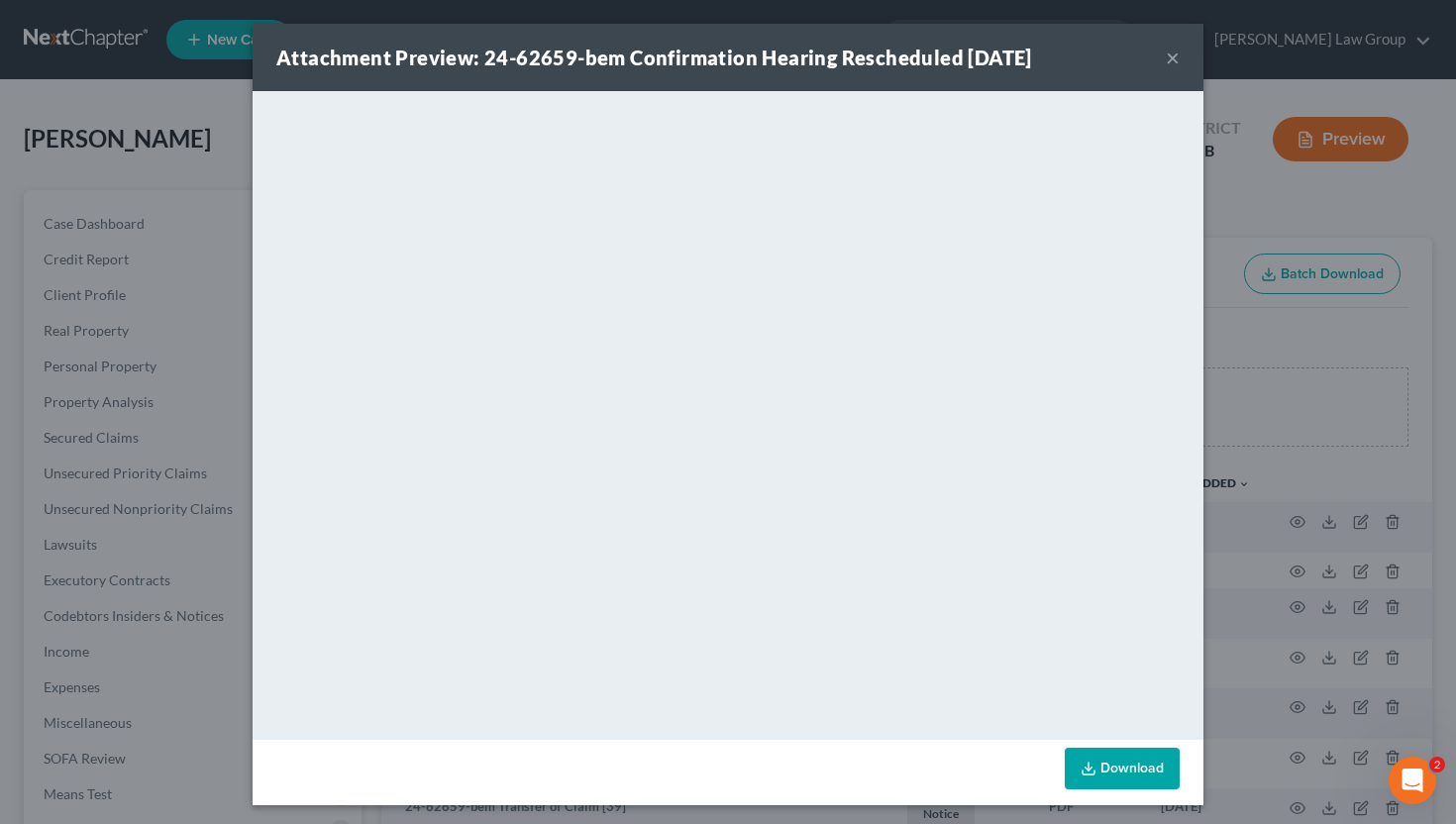click on "×" at bounding box center (1173, 57) 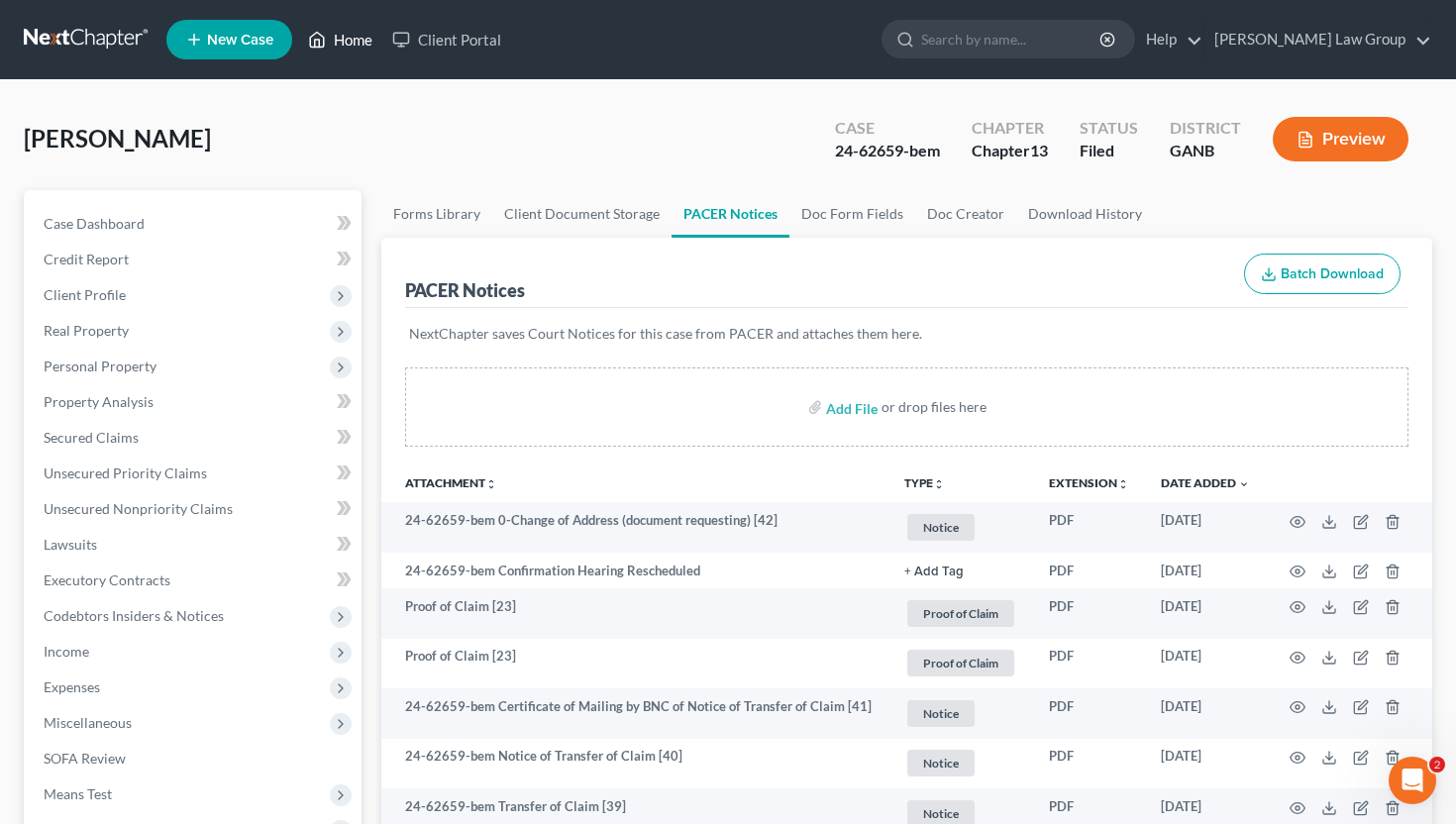 click on "Home" at bounding box center (340, 40) 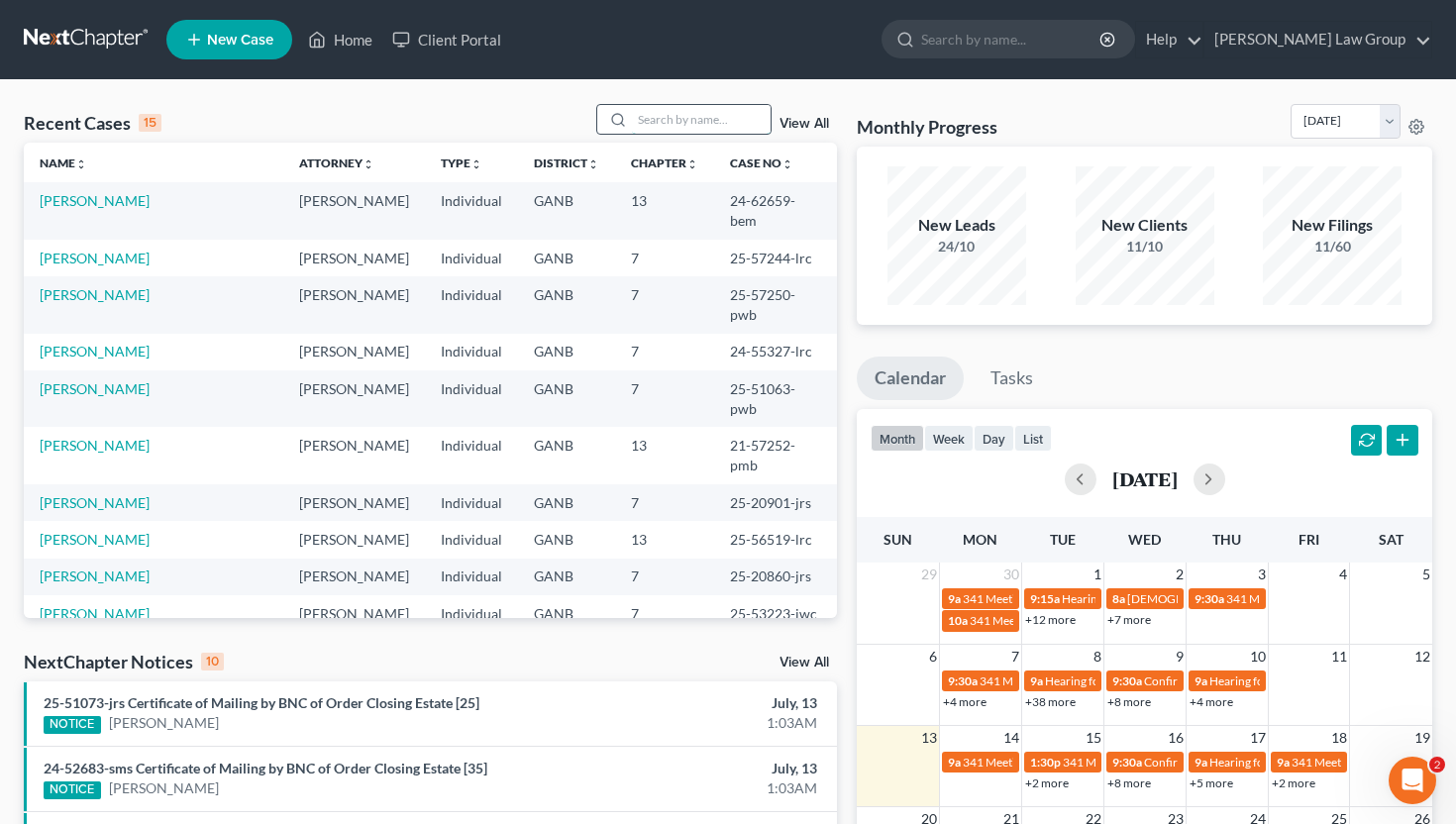 click at bounding box center [701, 119] 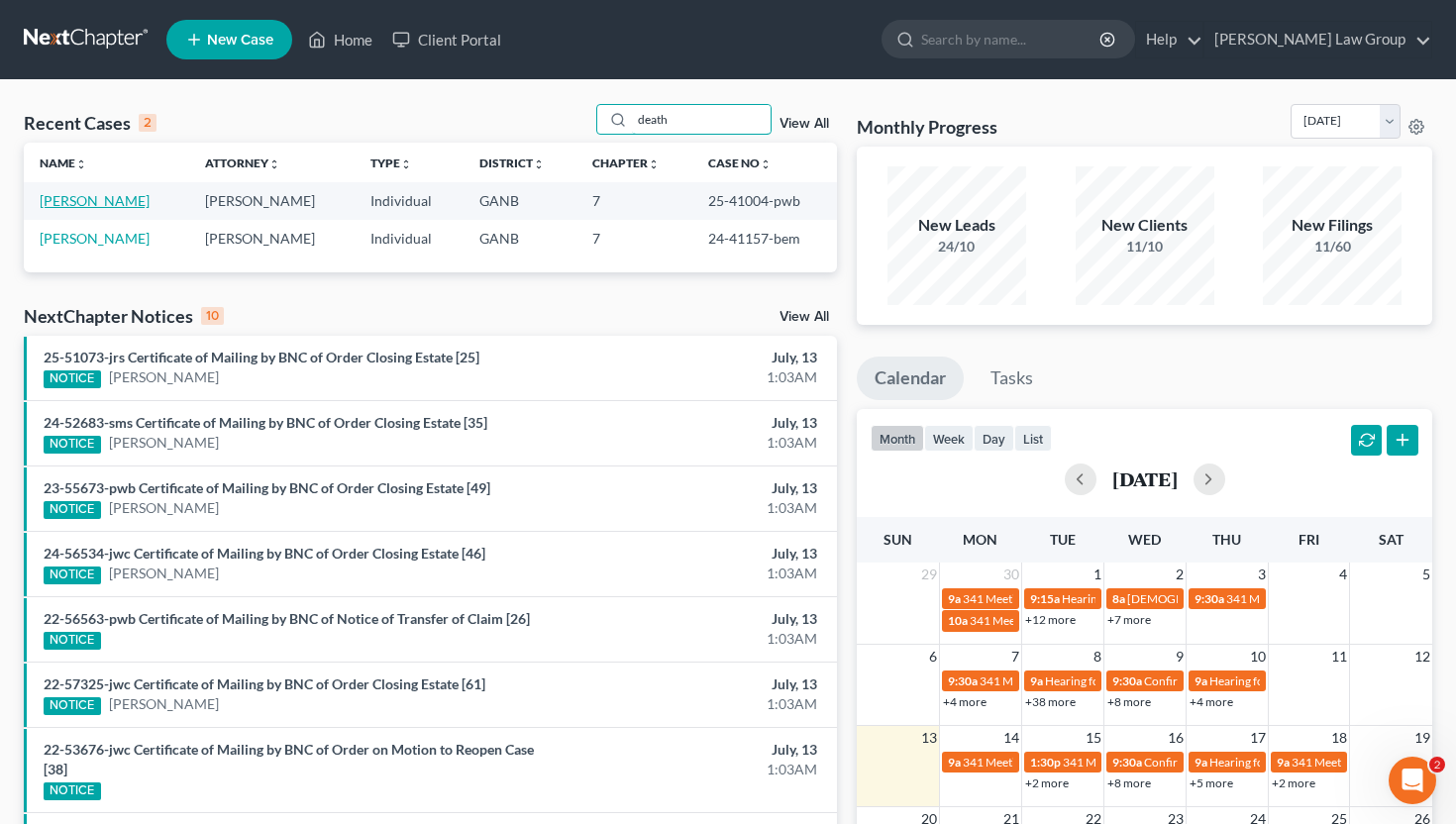type on "death" 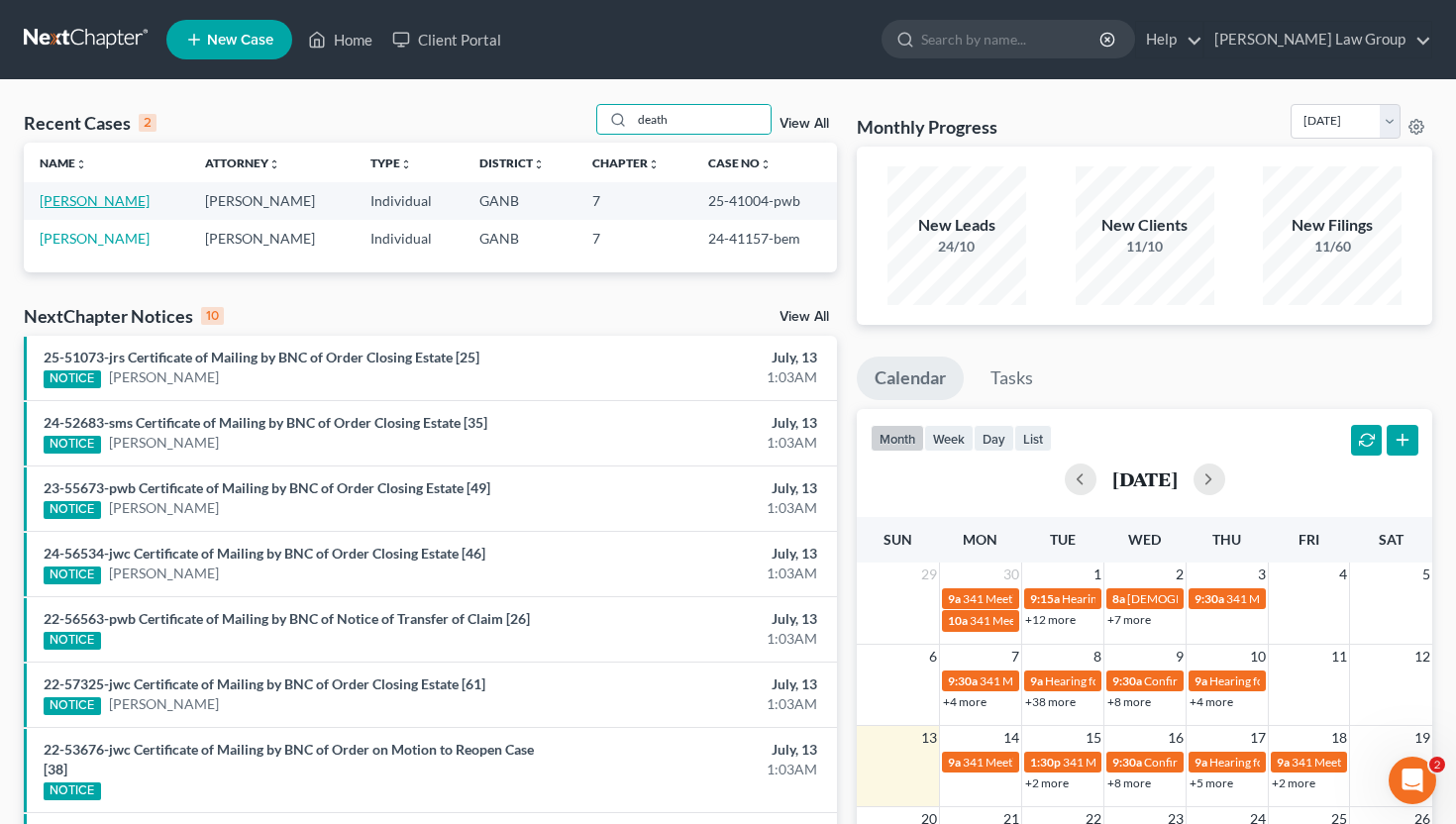 click on "[PERSON_NAME]" at bounding box center [94, 200] 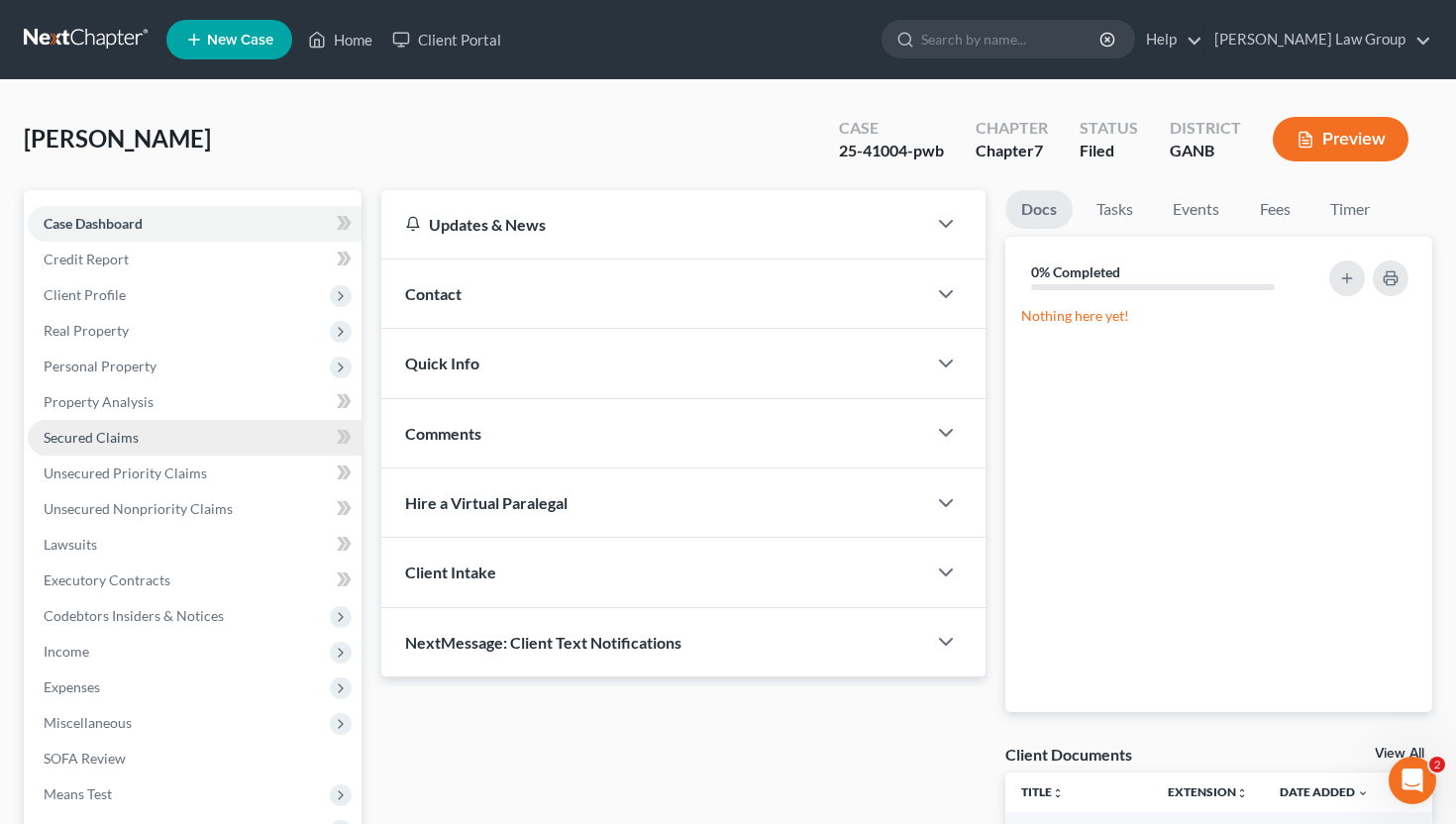 click on "Secured Claims" at bounding box center [194, 438] 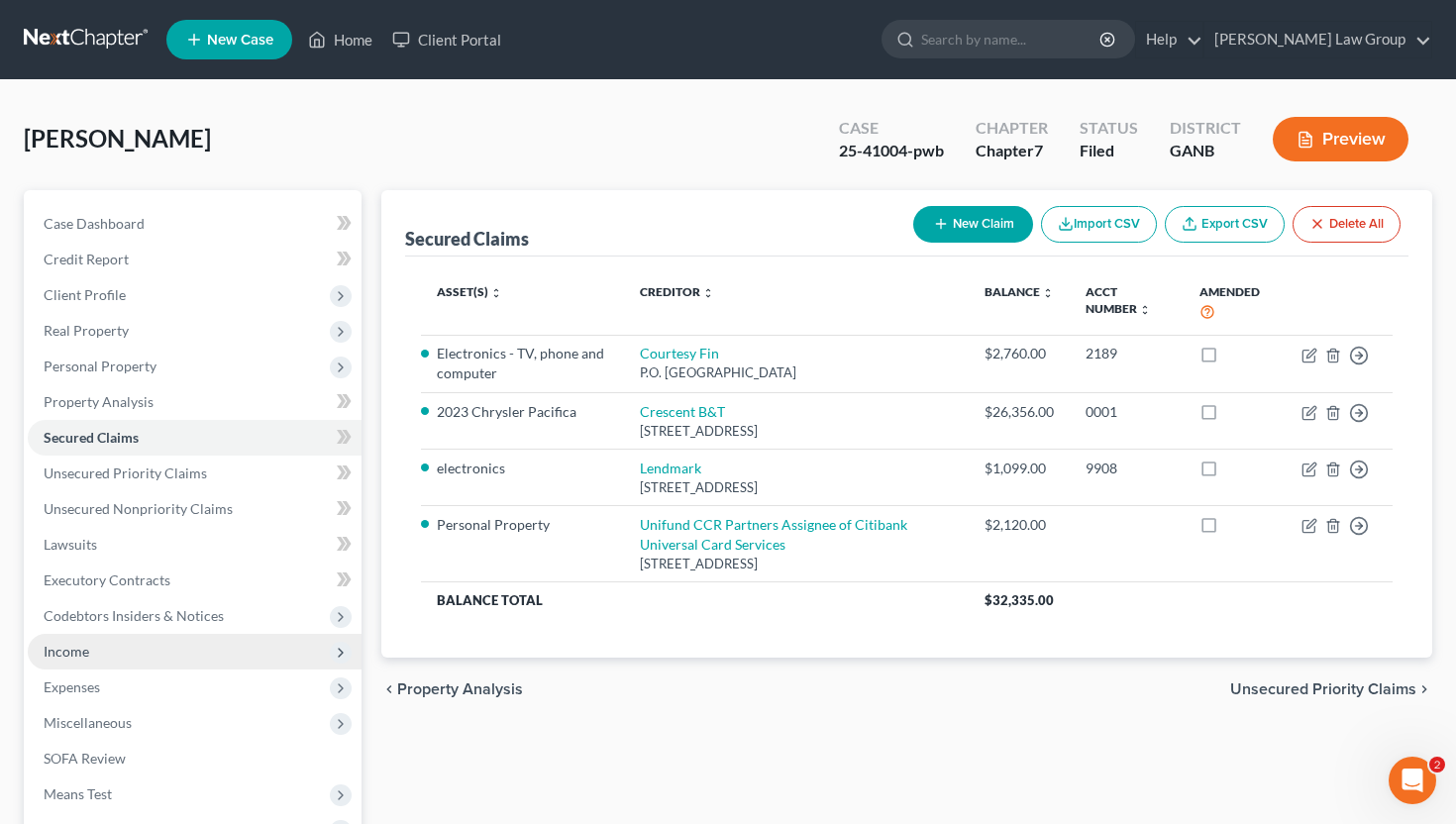 click on "Income" at bounding box center [194, 652] 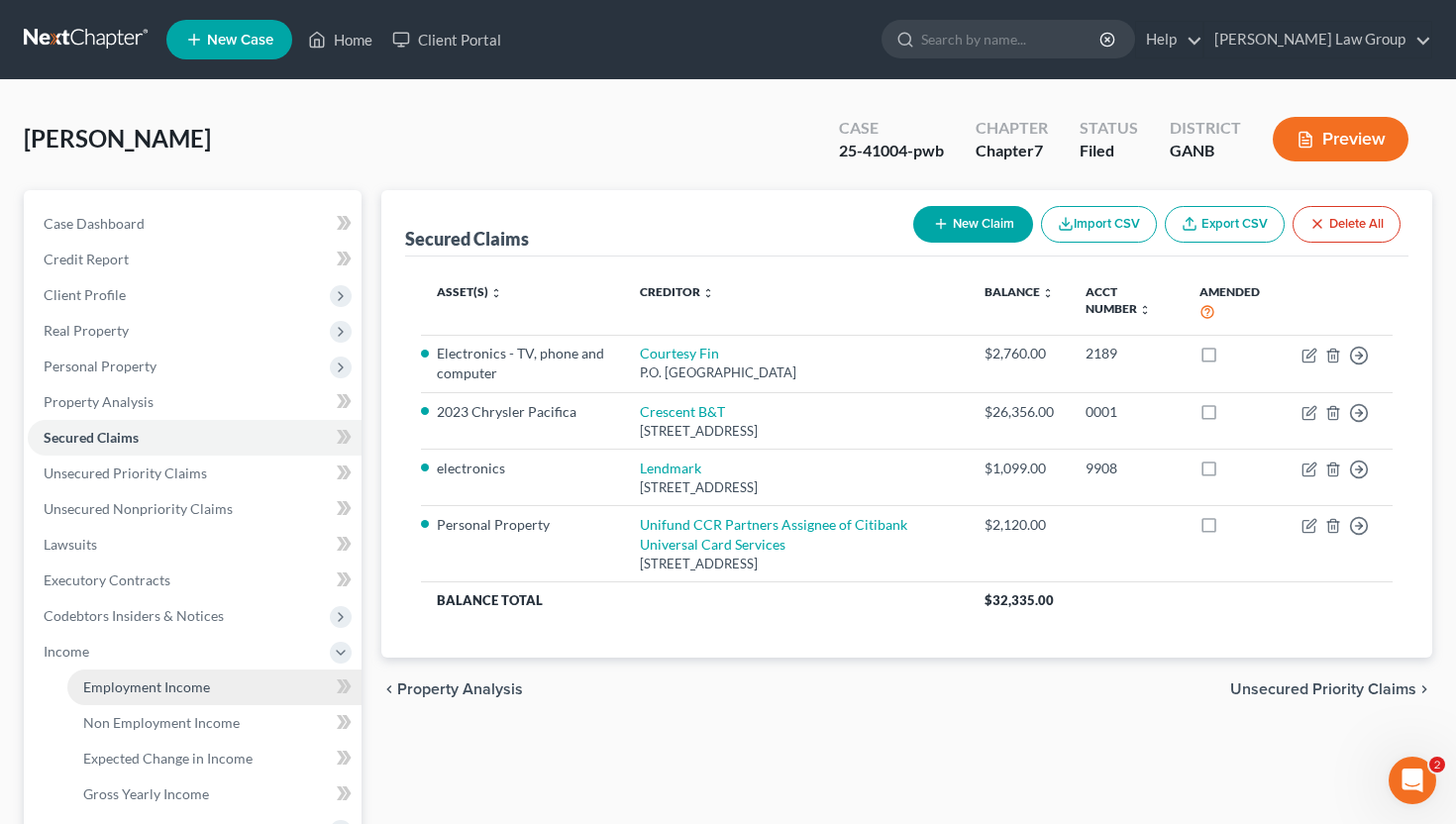 click on "Employment Income" at bounding box center (147, 686) 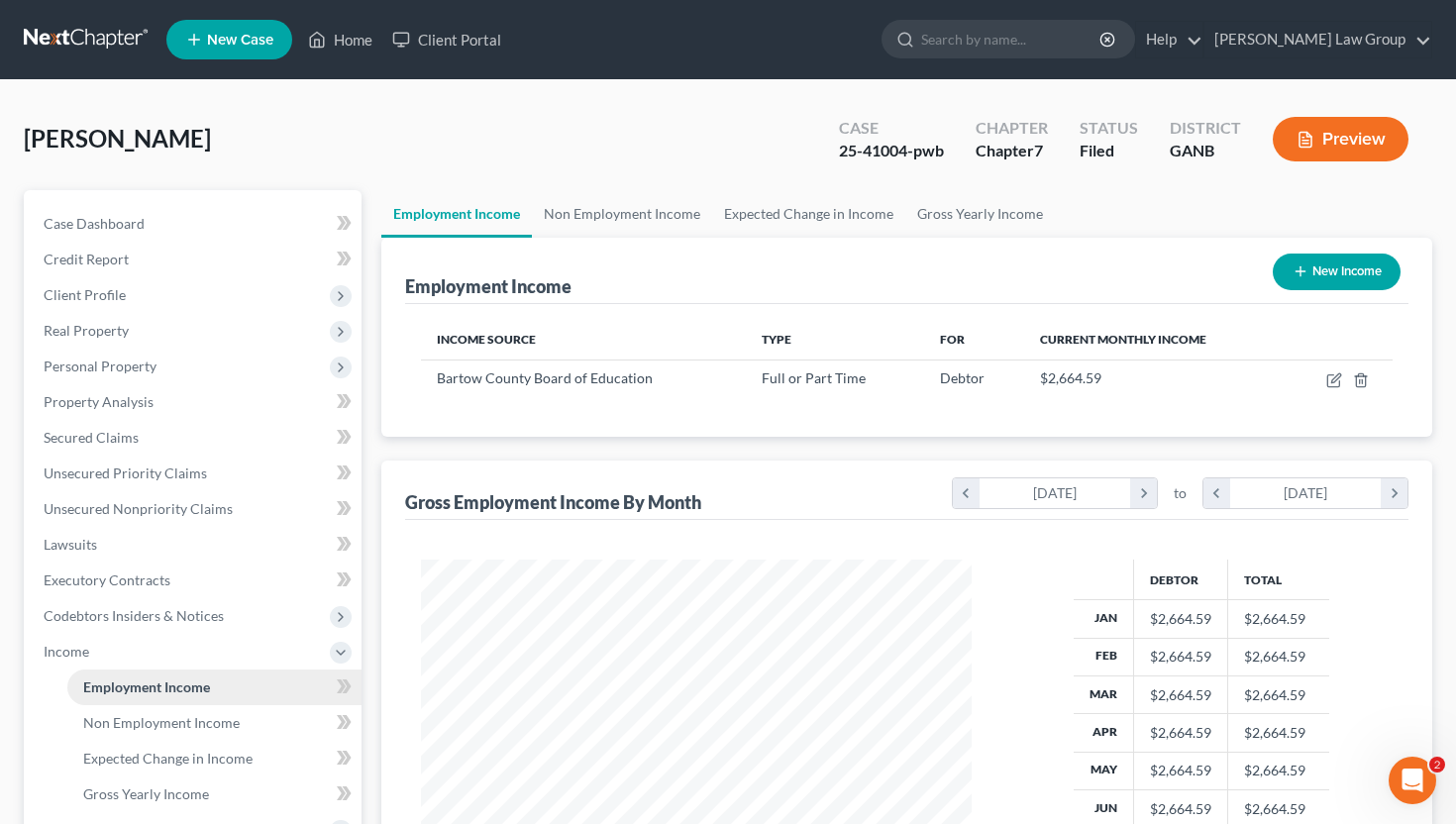scroll, scrollTop: 990029, scrollLeft: 989886, axis: both 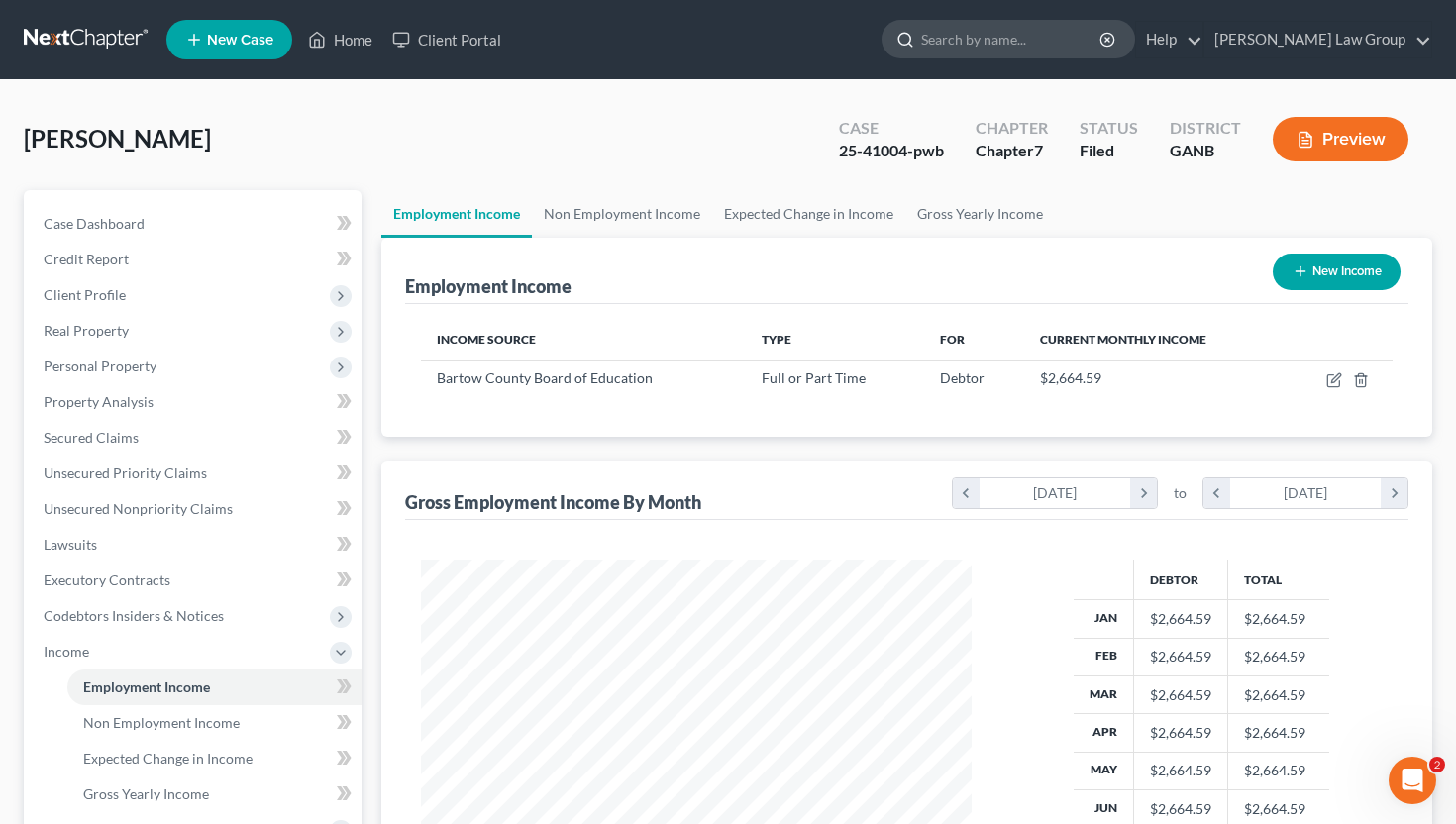 click at bounding box center (1011, 39) 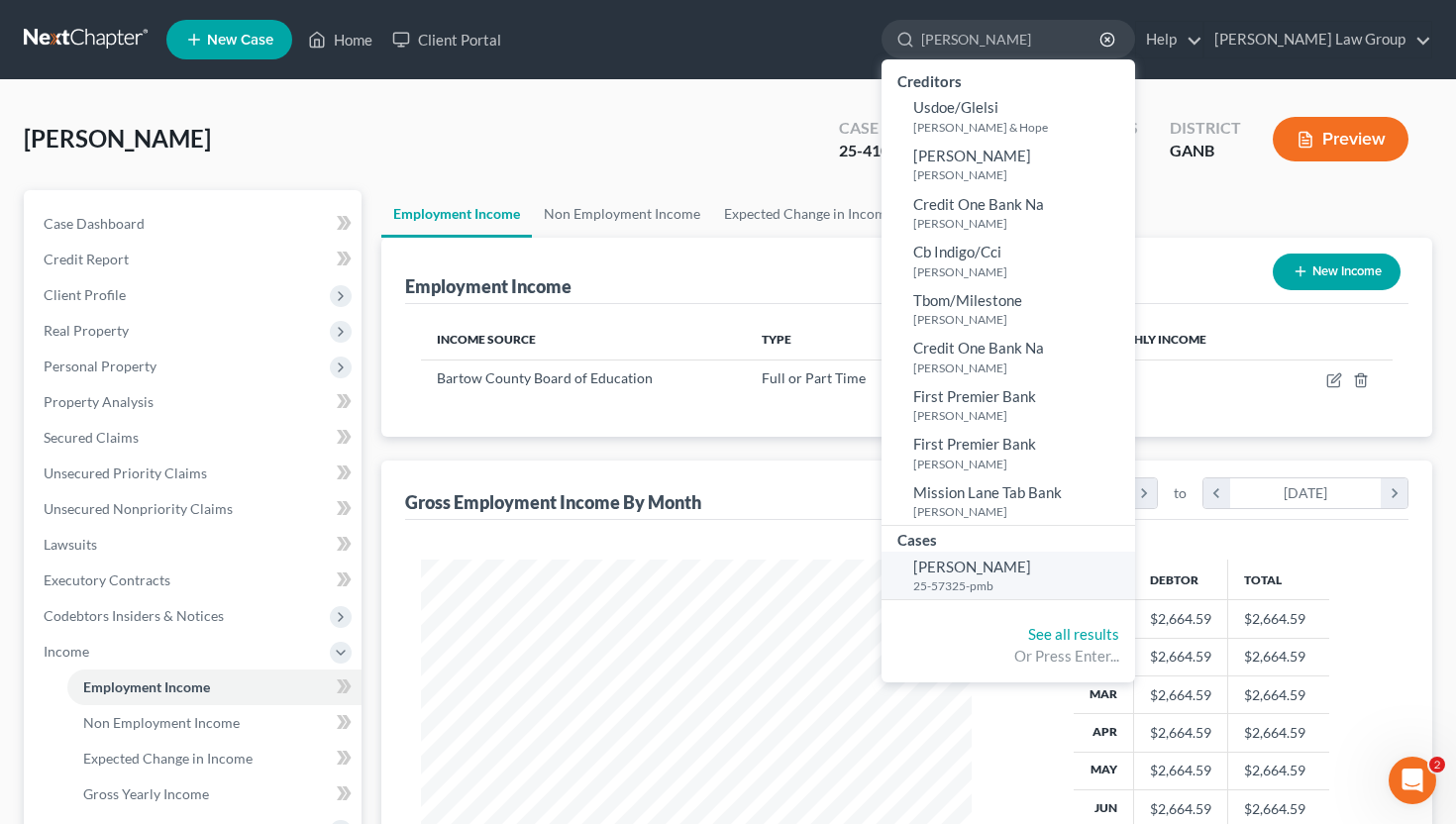 type on "glenn" 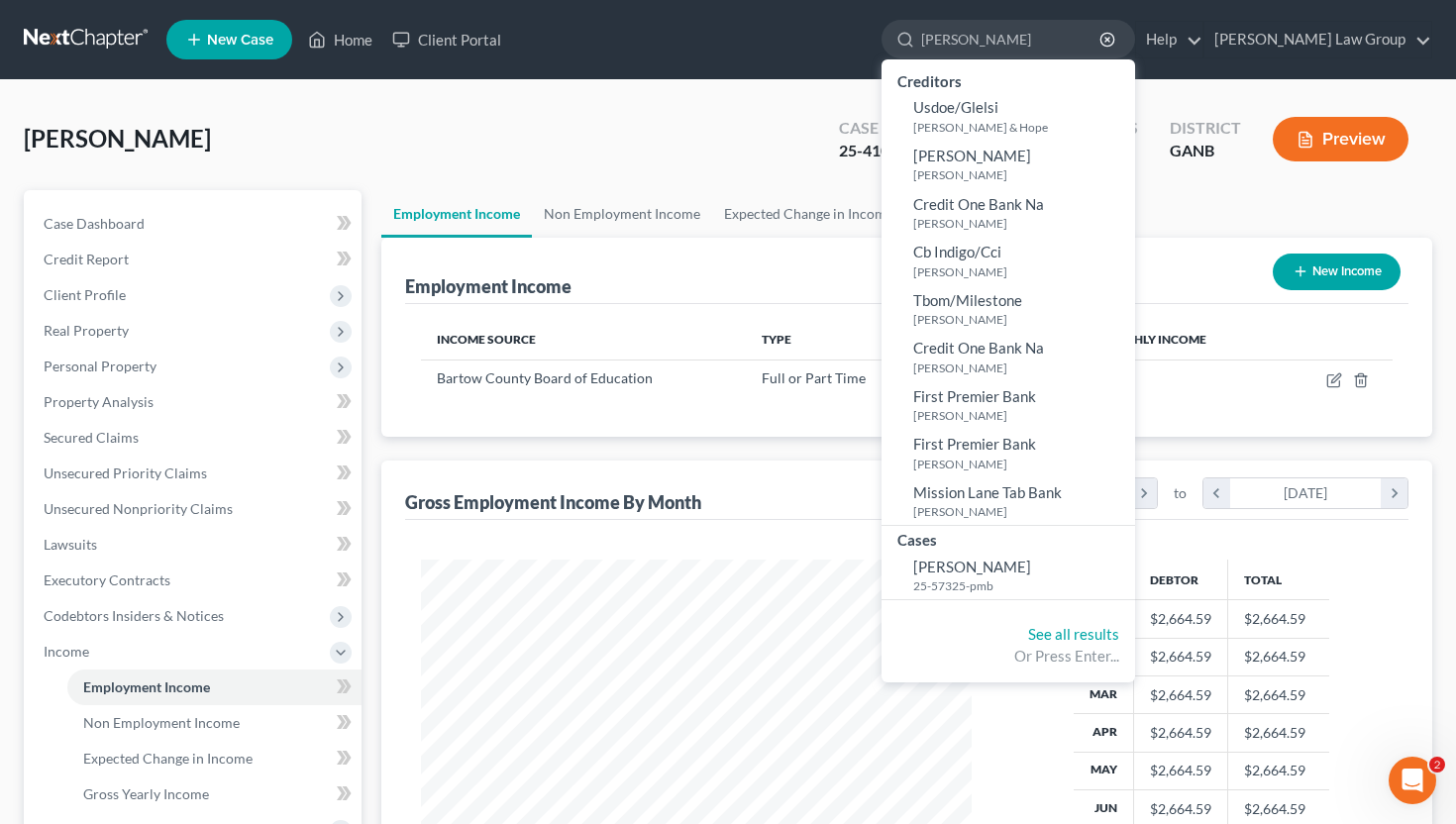 type 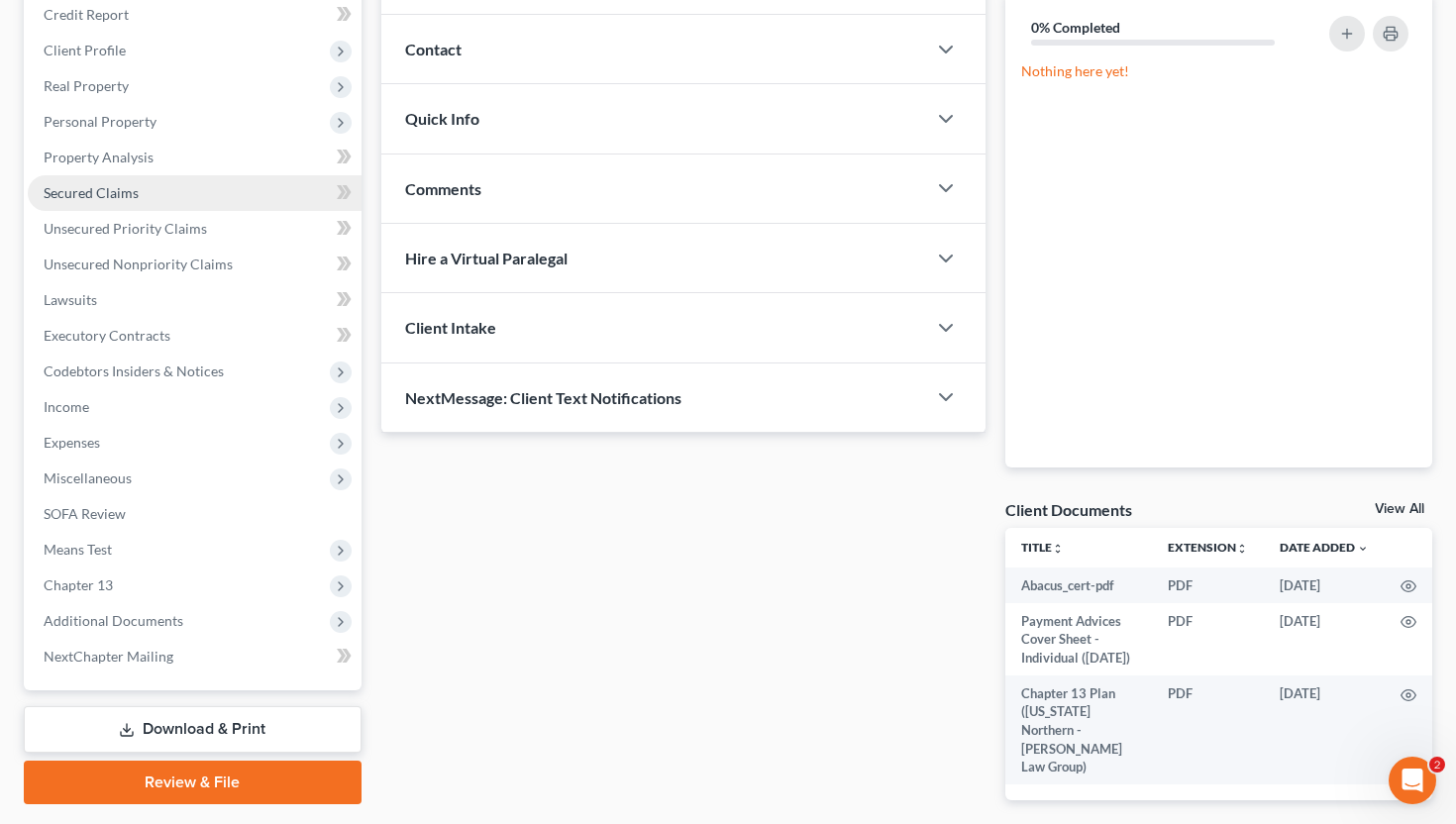 scroll, scrollTop: 309, scrollLeft: 0, axis: vertical 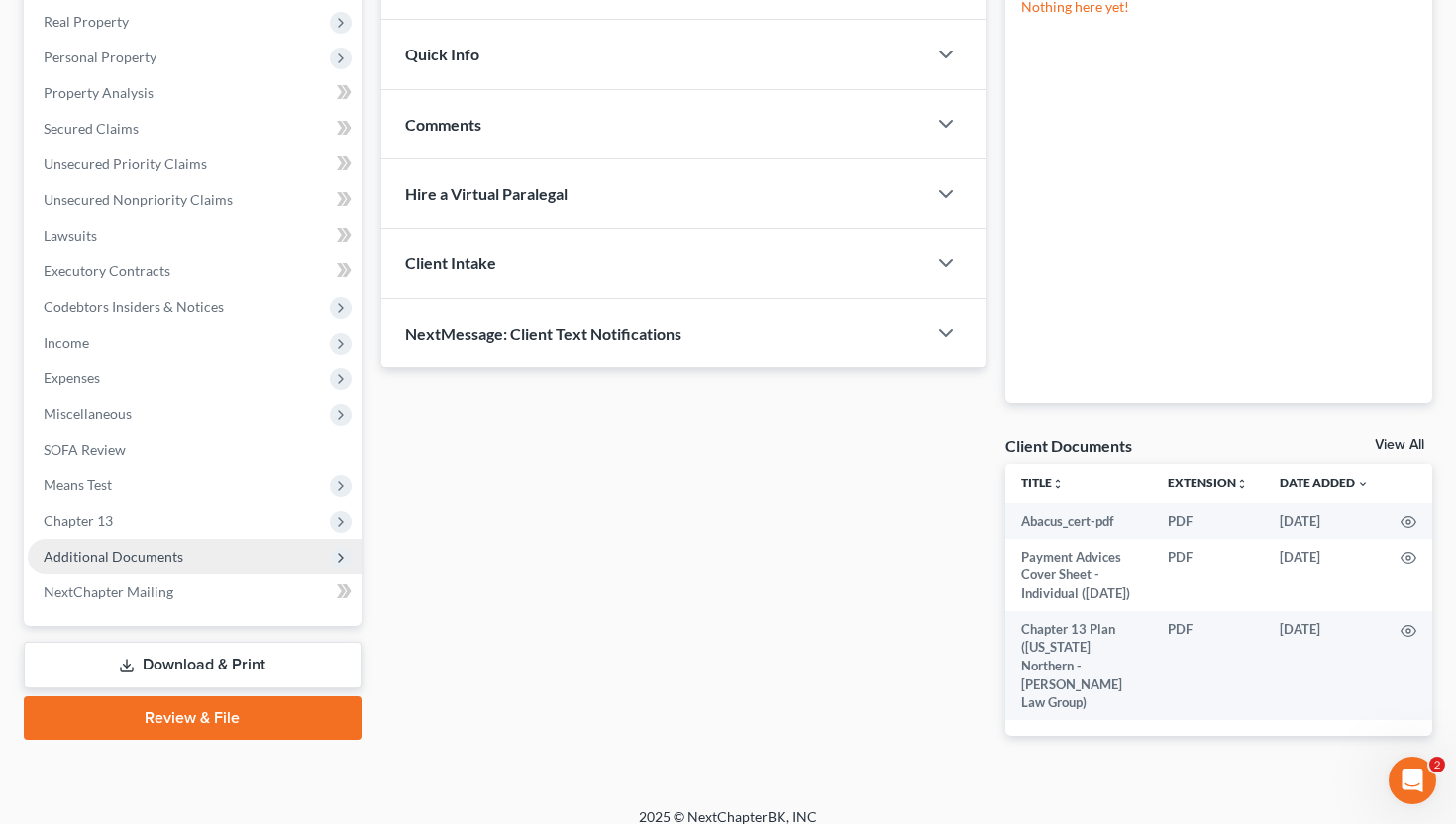 click on "Additional Documents" at bounding box center (194, 557) 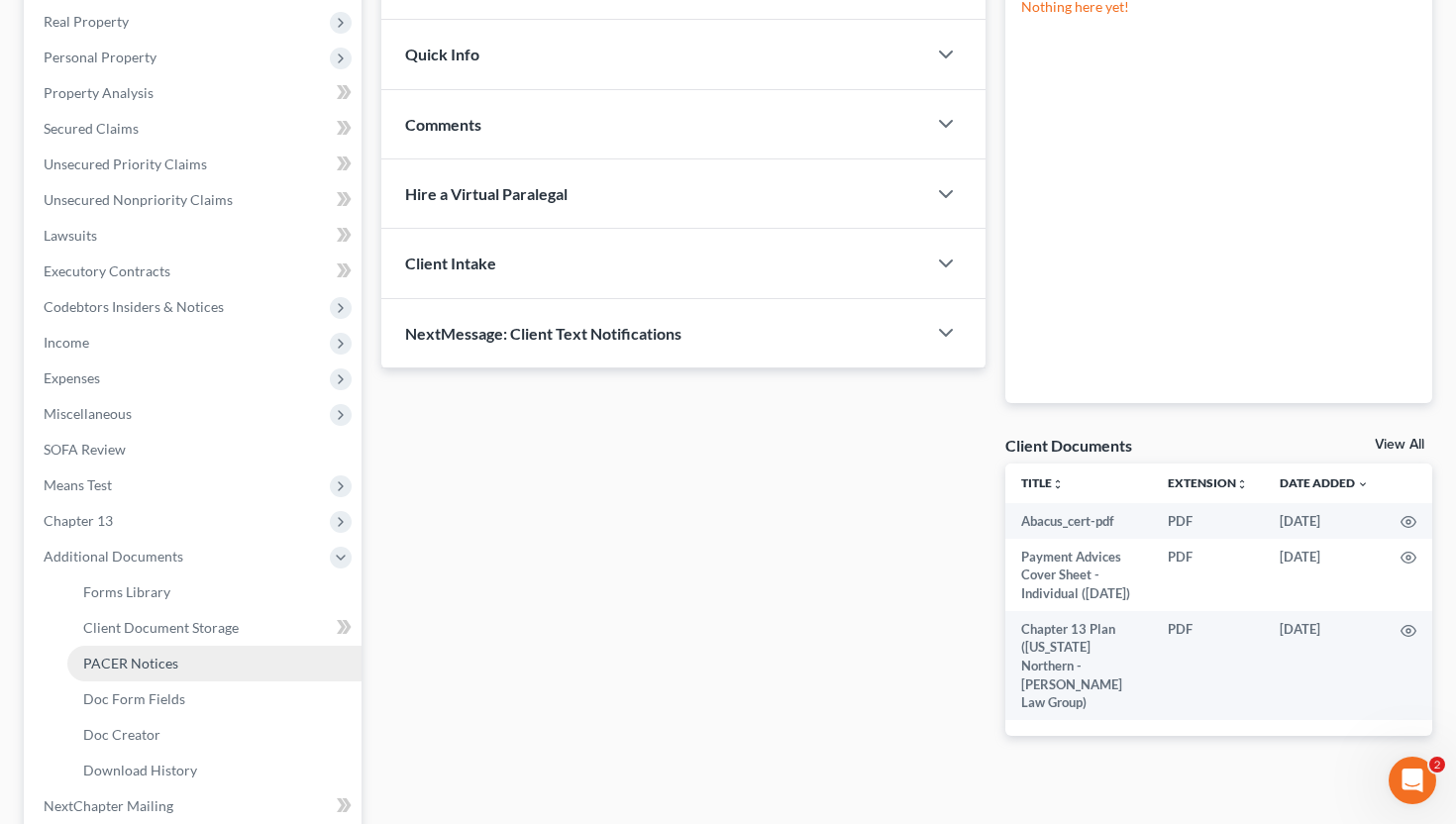 click on "PACER Notices" at bounding box center (214, 664) 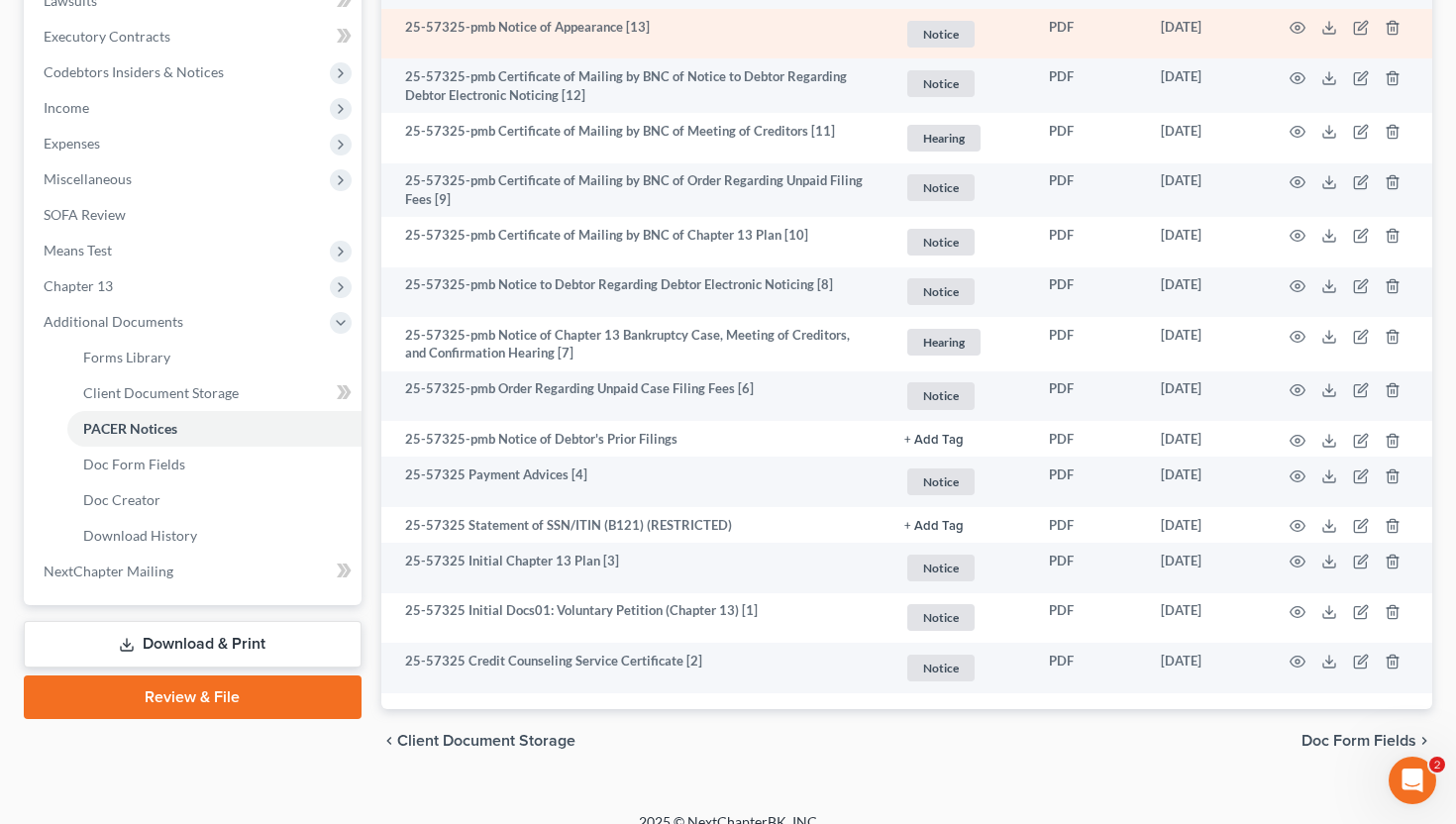 scroll, scrollTop: 566, scrollLeft: 0, axis: vertical 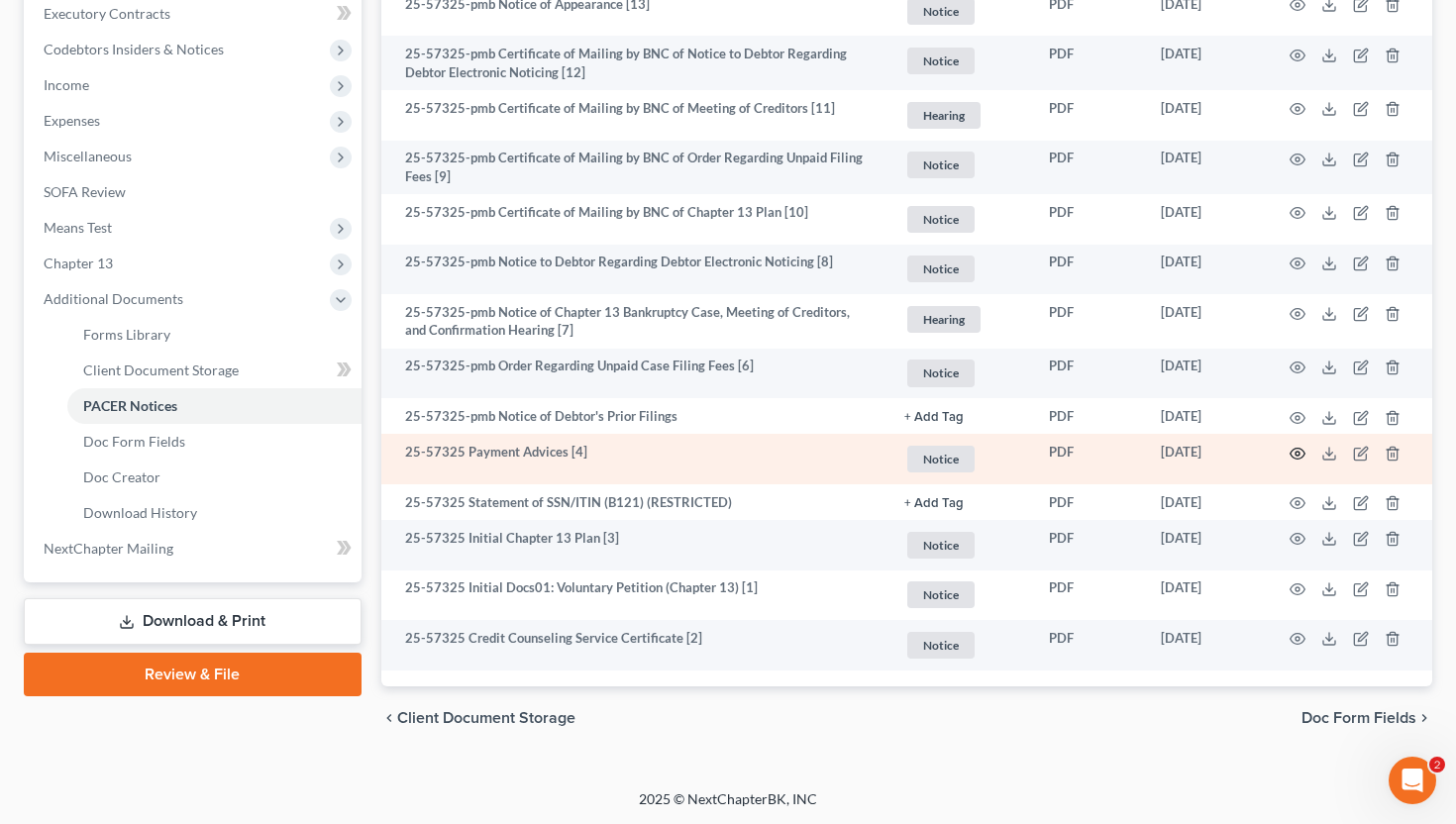 click 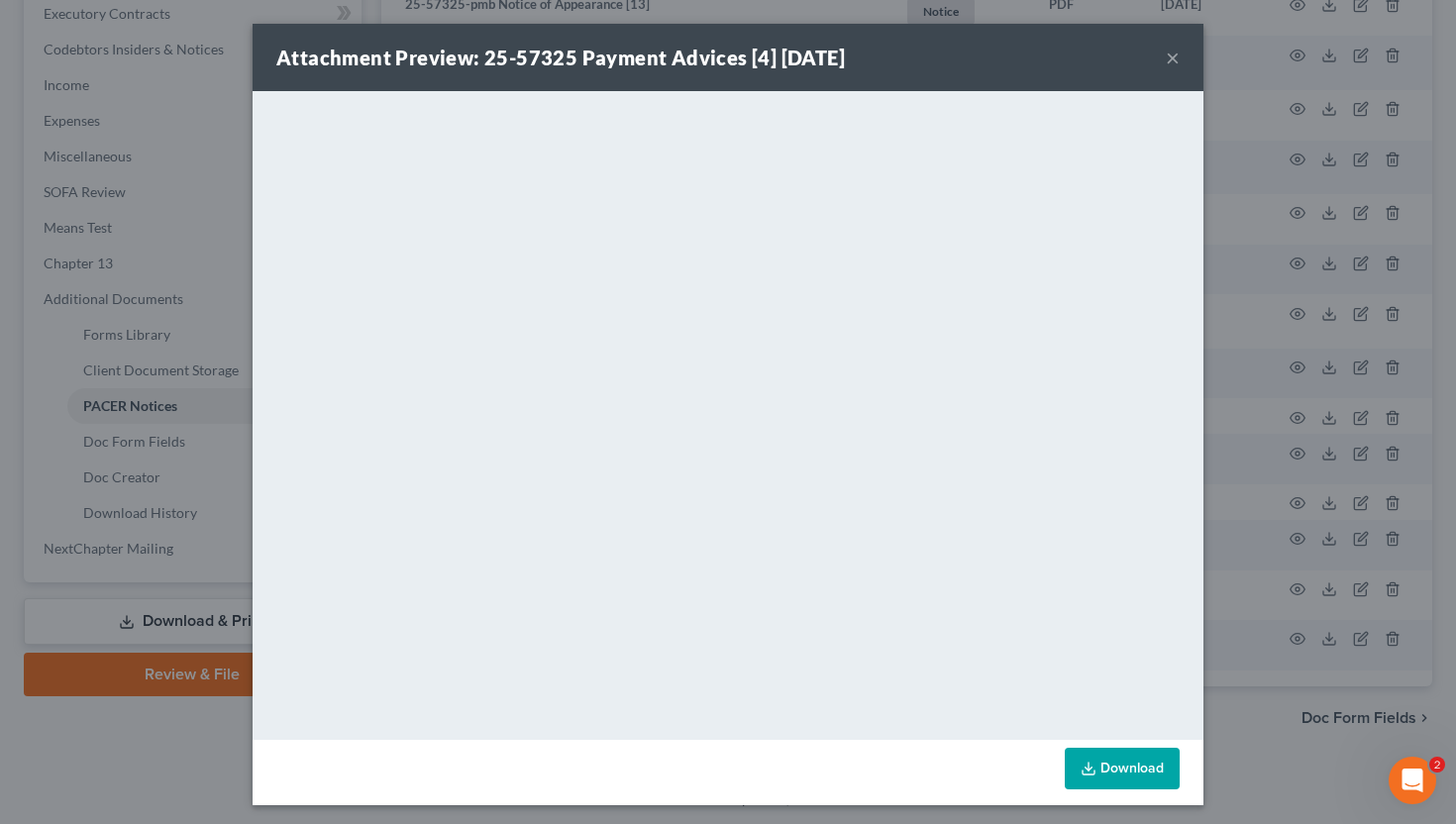 click on "×" at bounding box center (1173, 57) 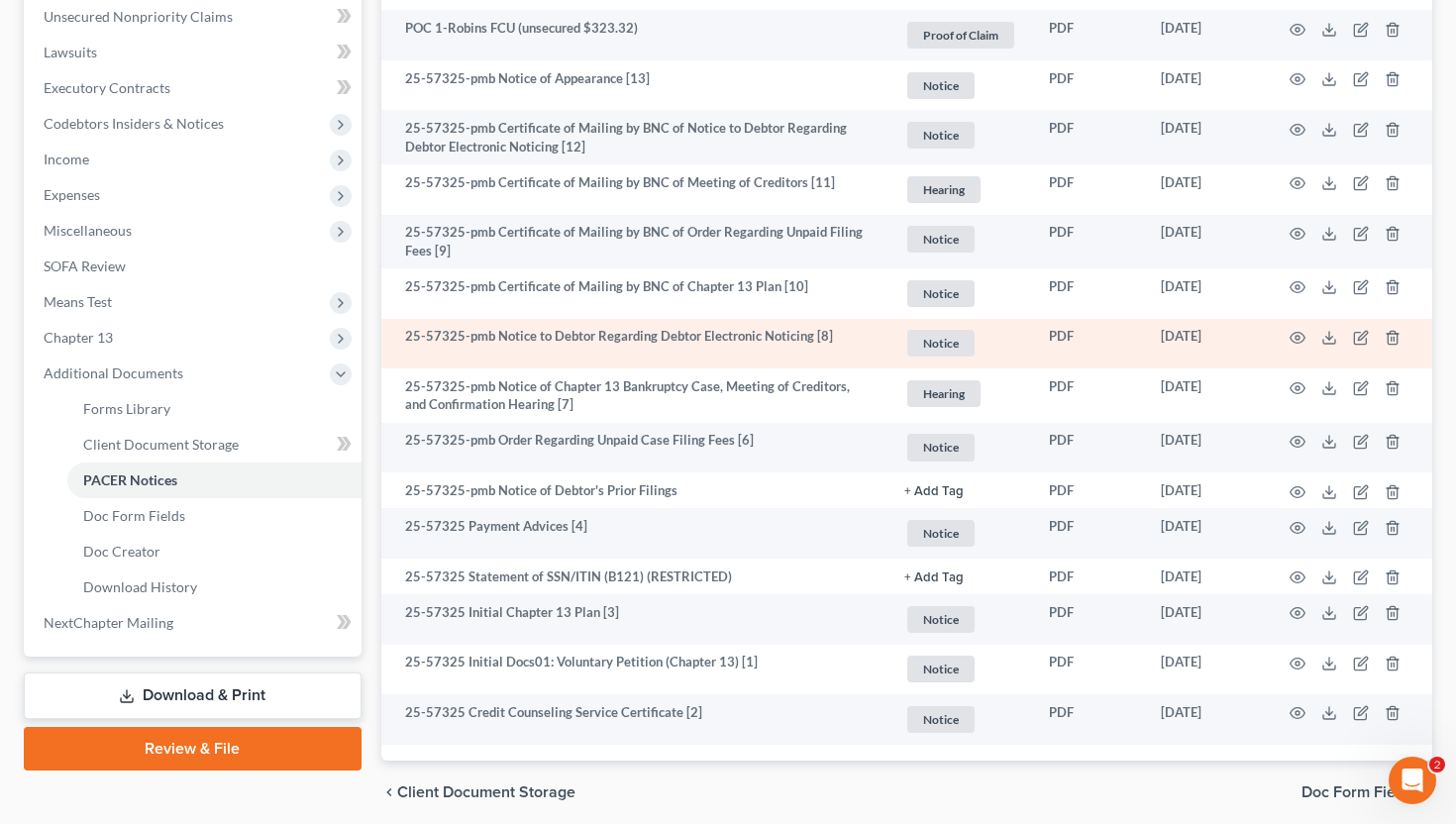scroll, scrollTop: 493, scrollLeft: 0, axis: vertical 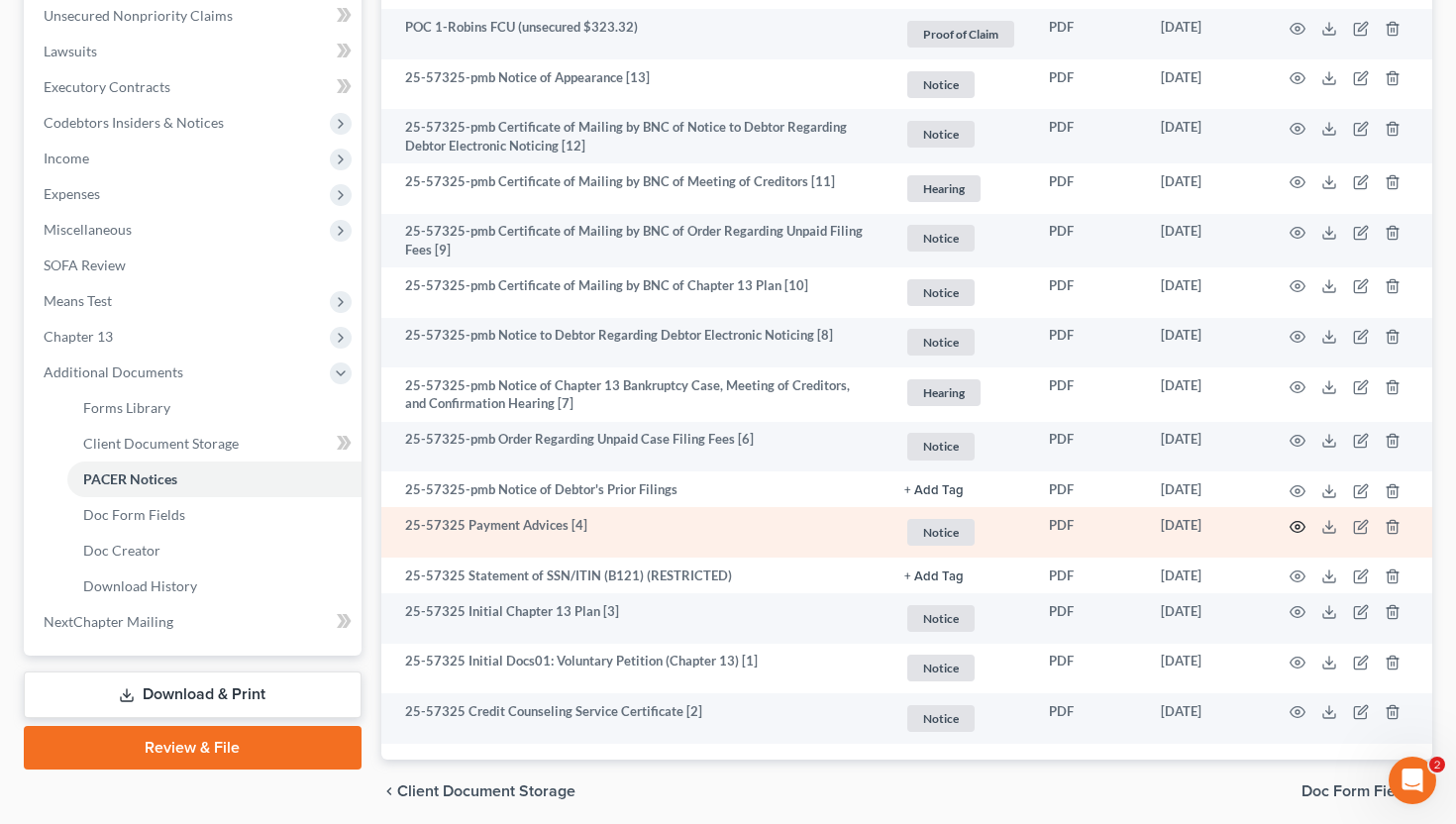 click 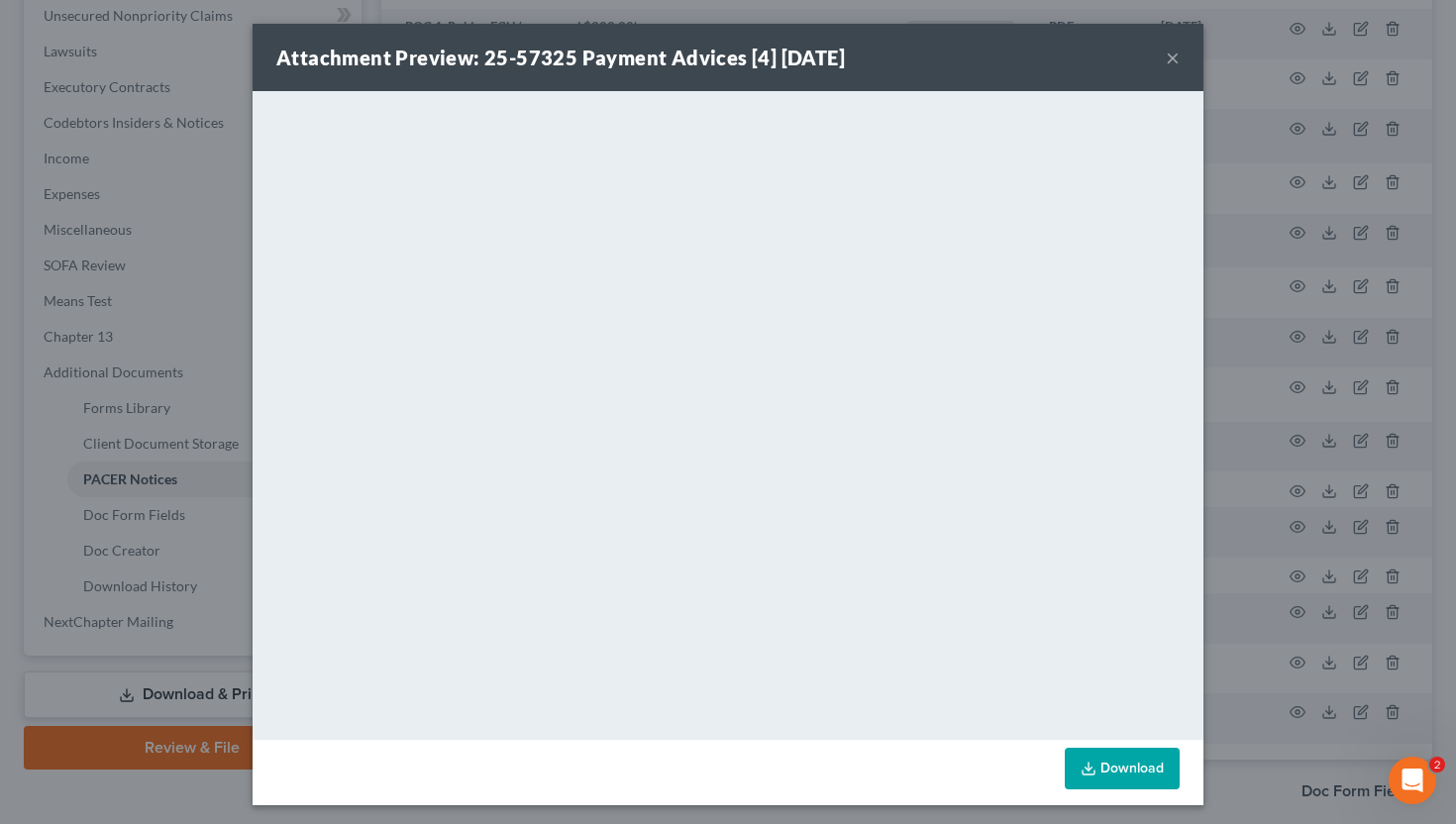 click on "×" at bounding box center (1173, 57) 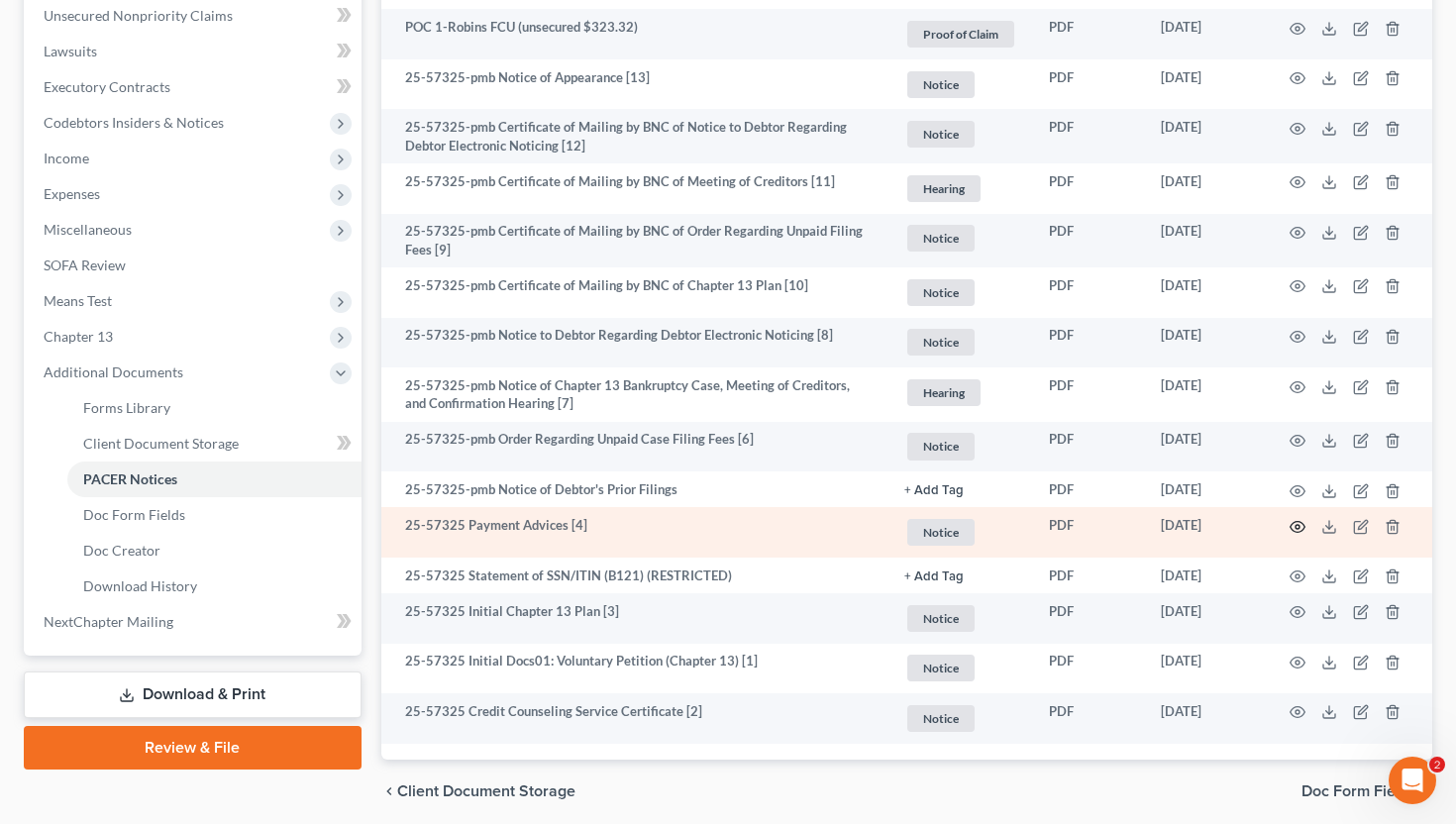 click 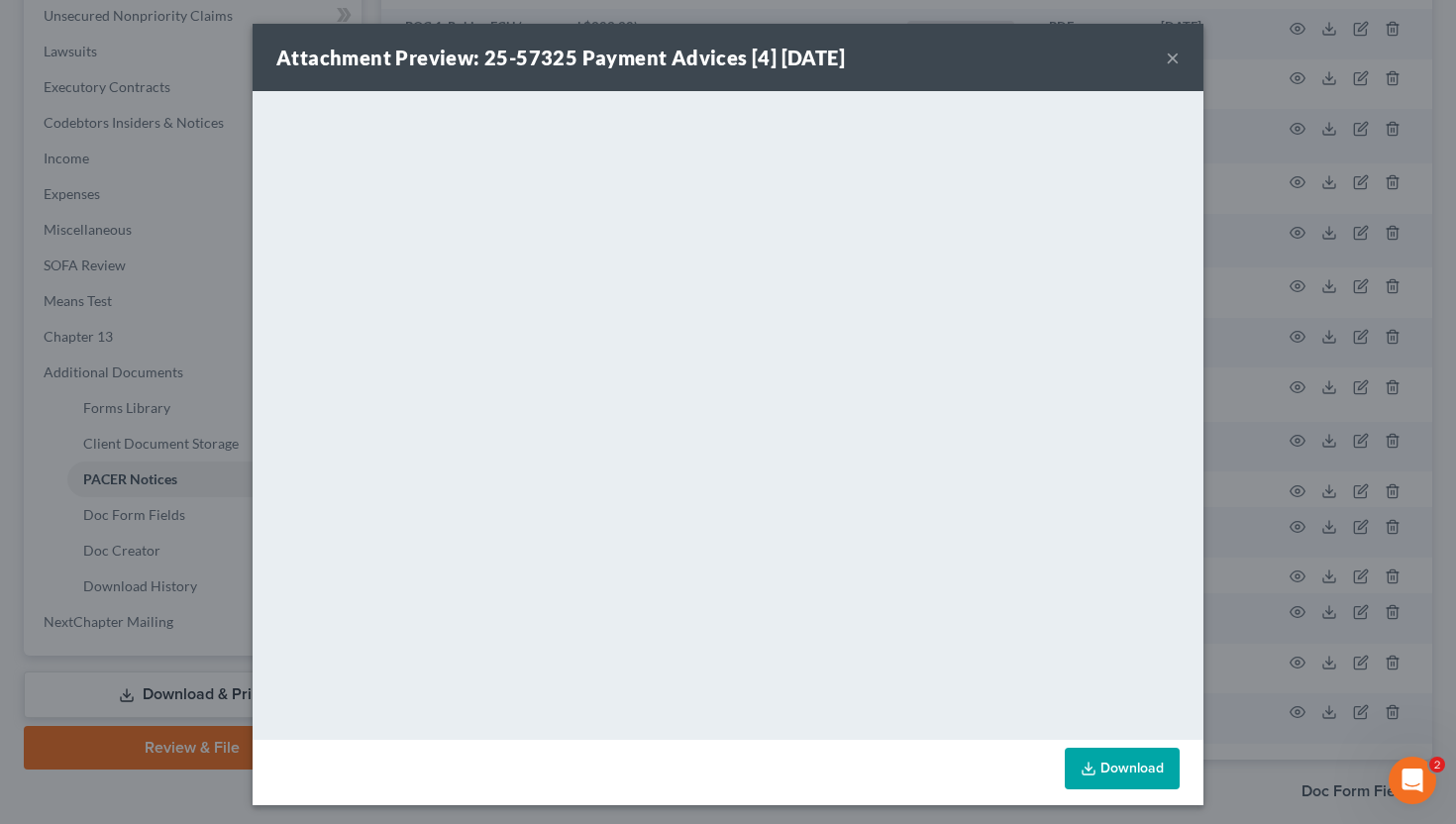 click on "×" at bounding box center (1173, 57) 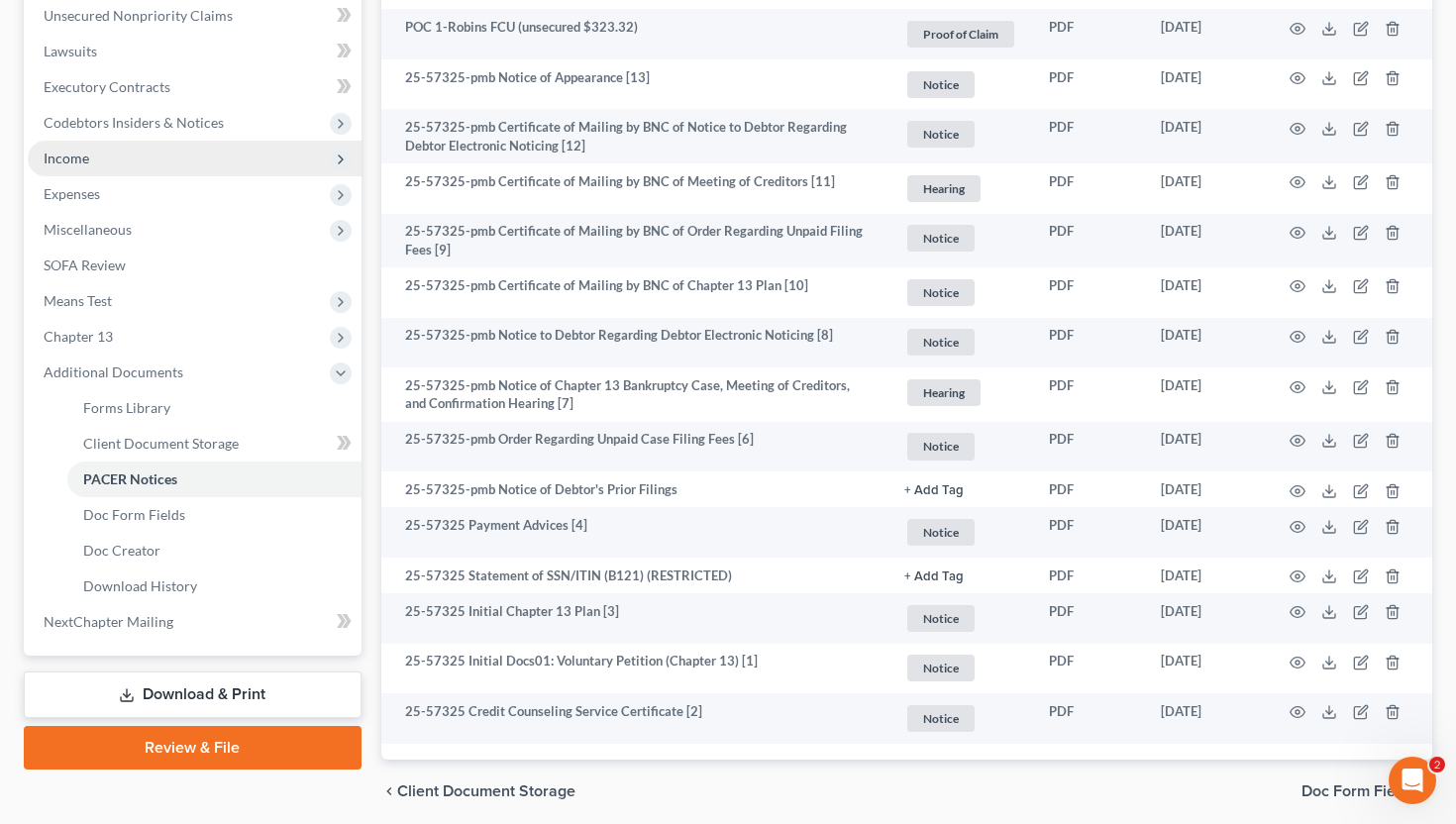 click on "Income" at bounding box center (194, 158) 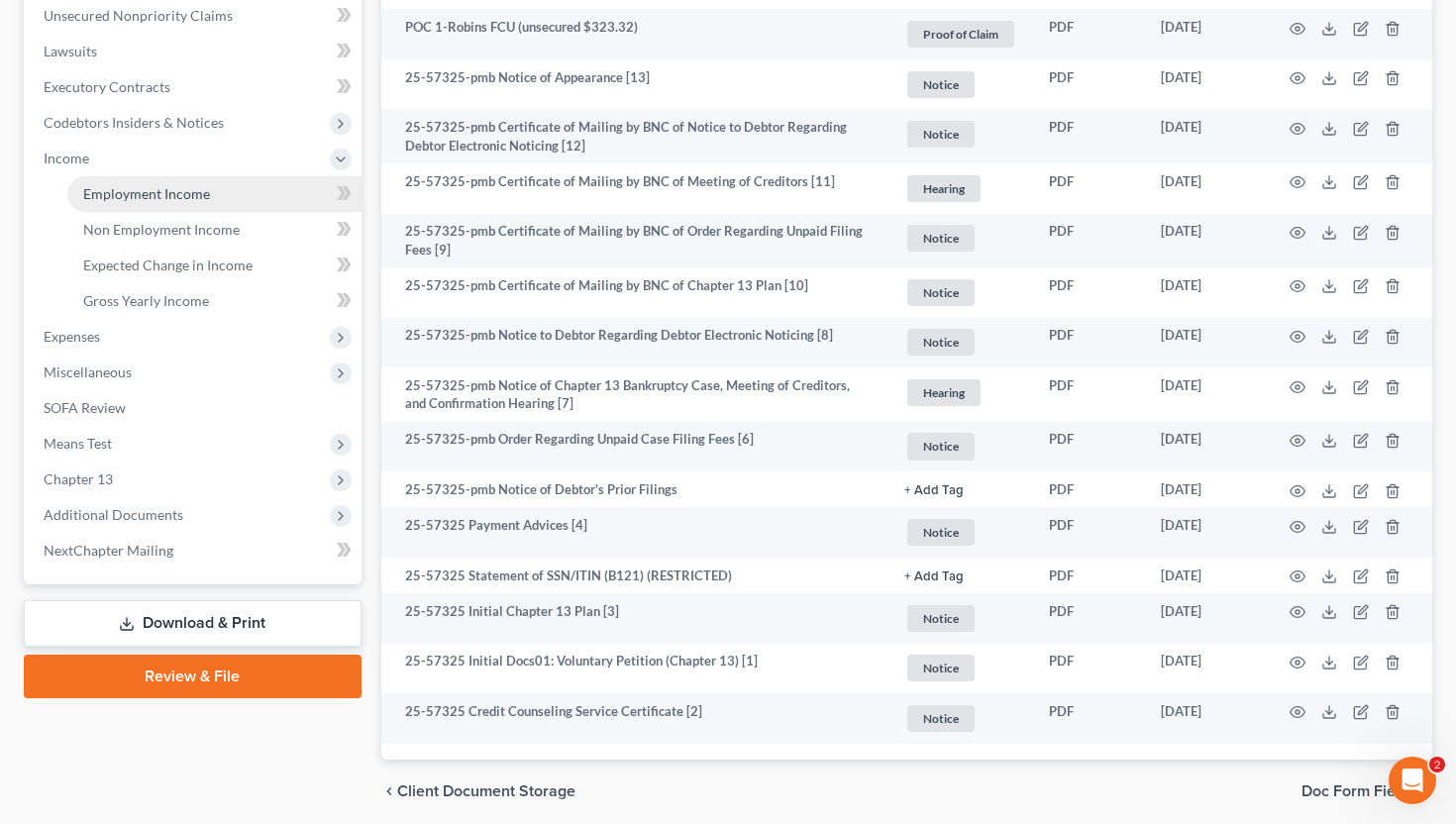 click on "Employment Income" at bounding box center (147, 193) 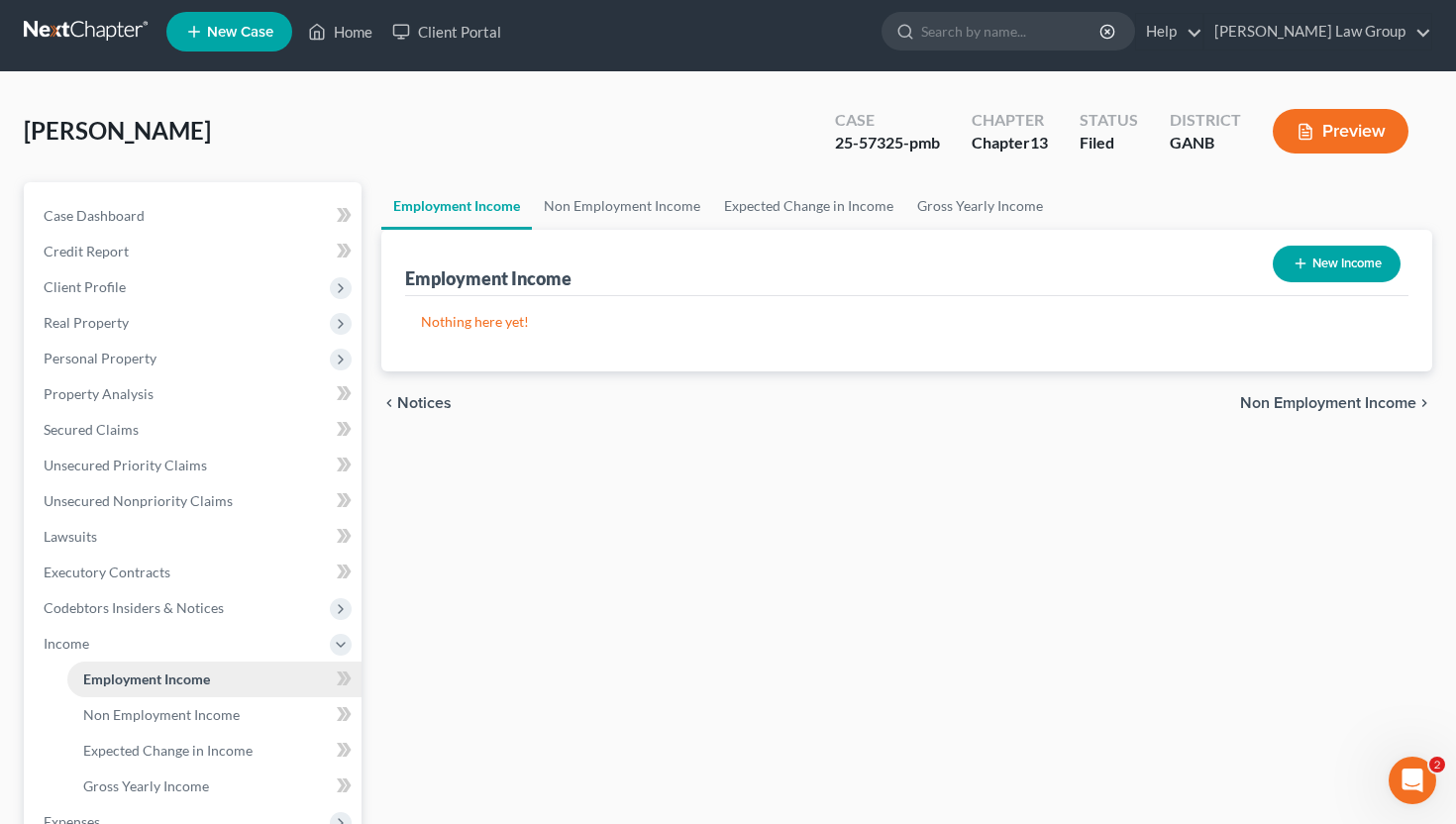 scroll, scrollTop: 0, scrollLeft: 0, axis: both 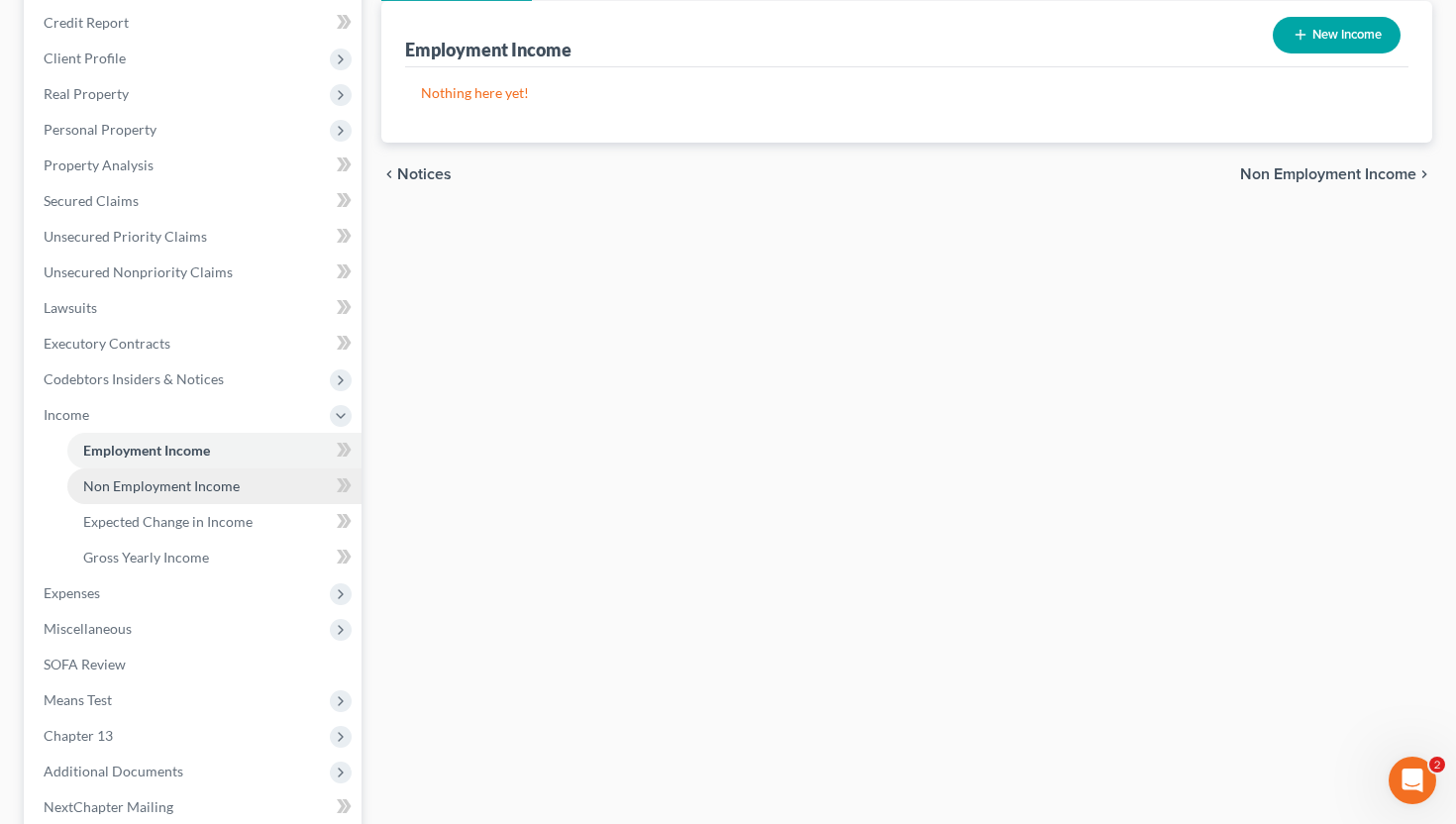 click on "Non Employment Income" at bounding box center [161, 485] 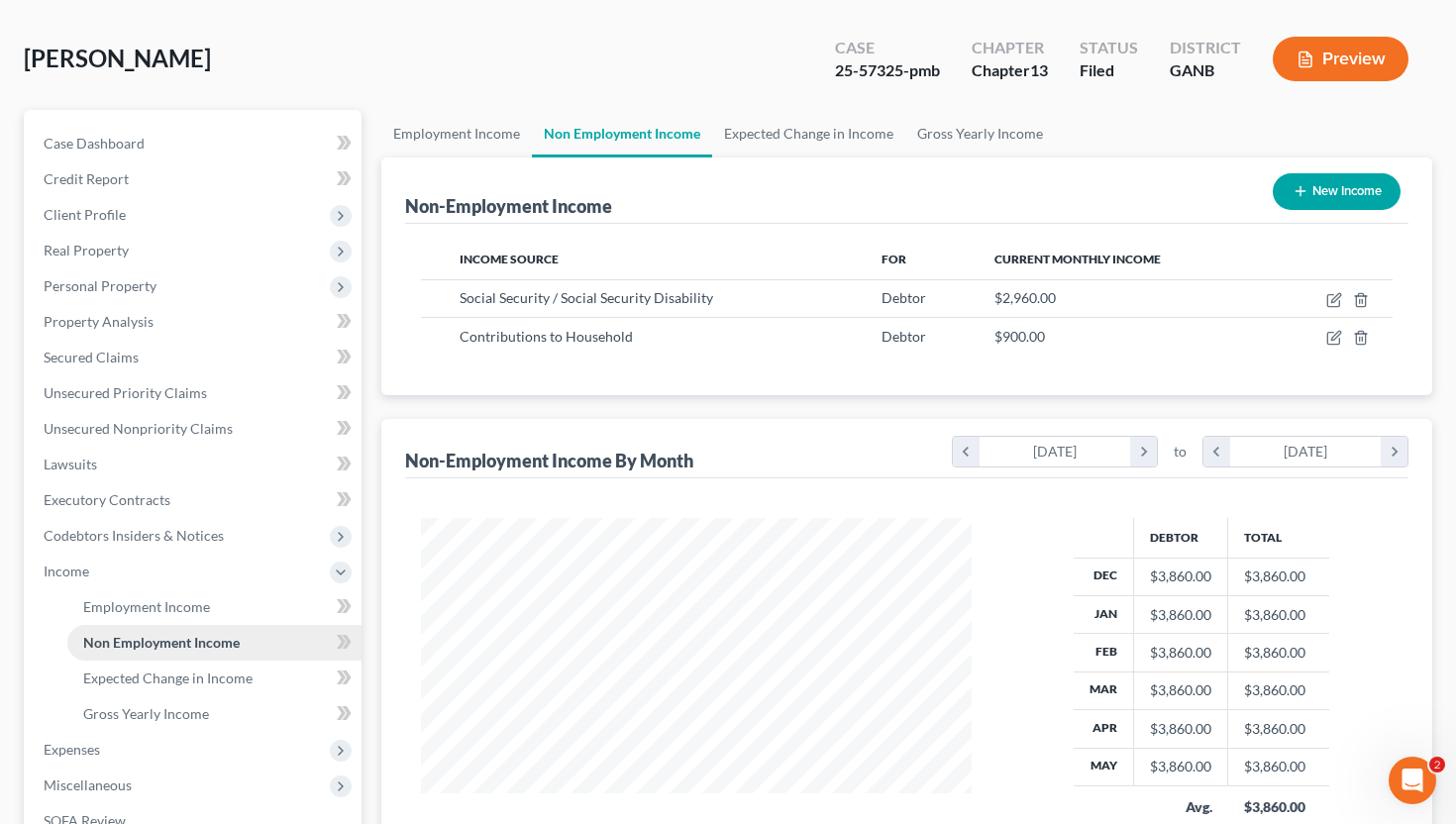 scroll, scrollTop: 0, scrollLeft: 0, axis: both 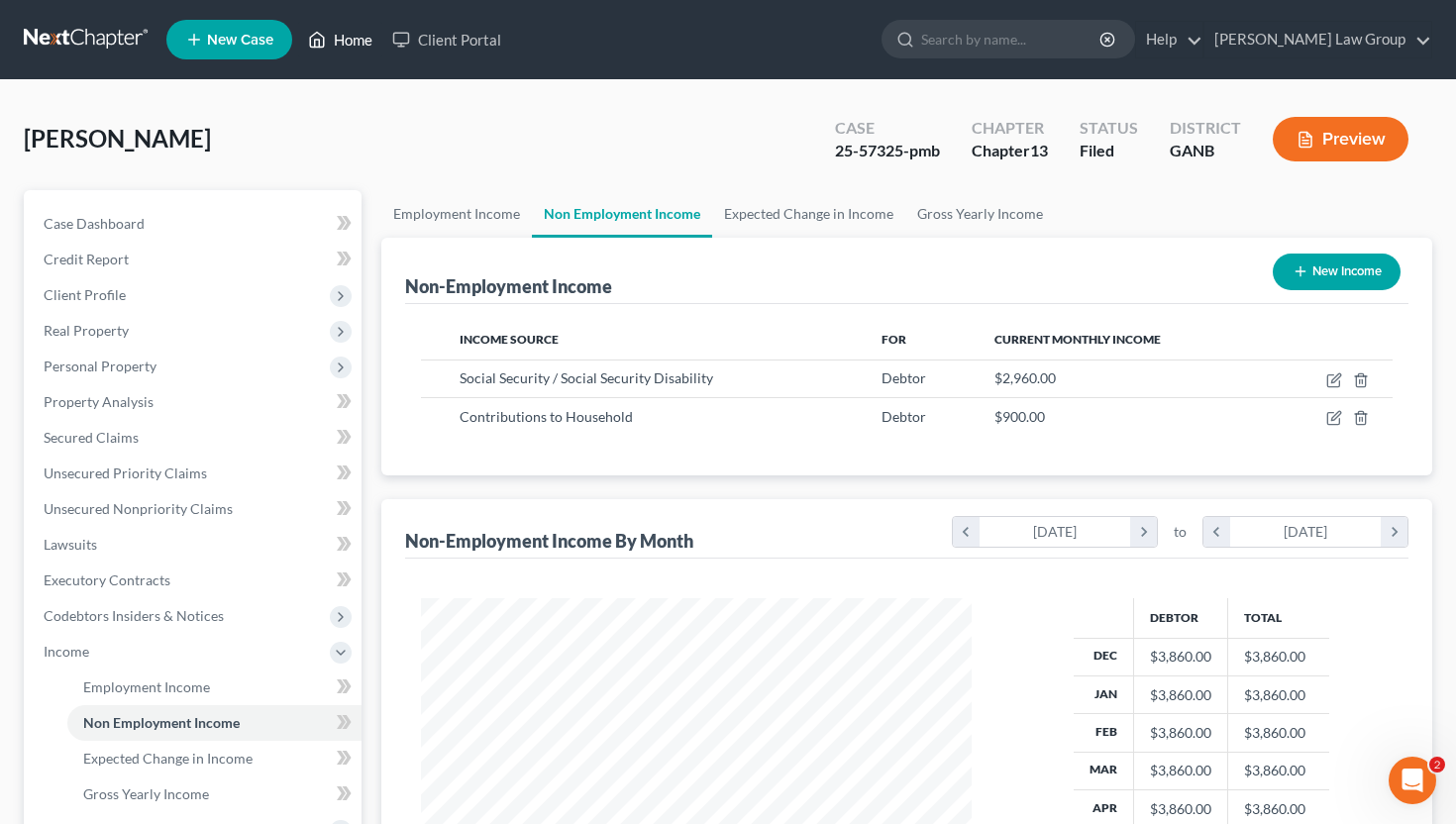 click on "Home" at bounding box center [340, 40] 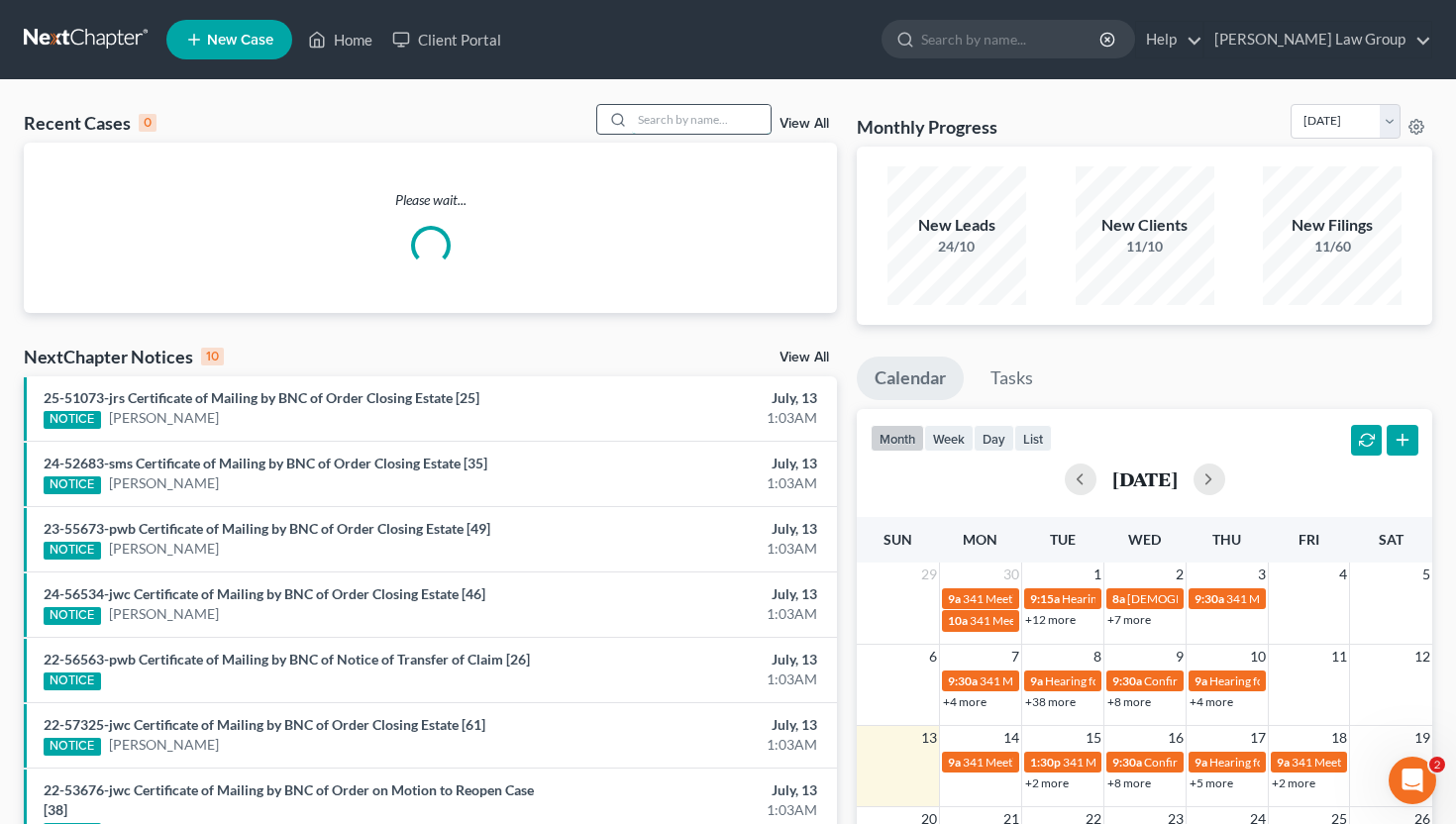 click at bounding box center (701, 119) 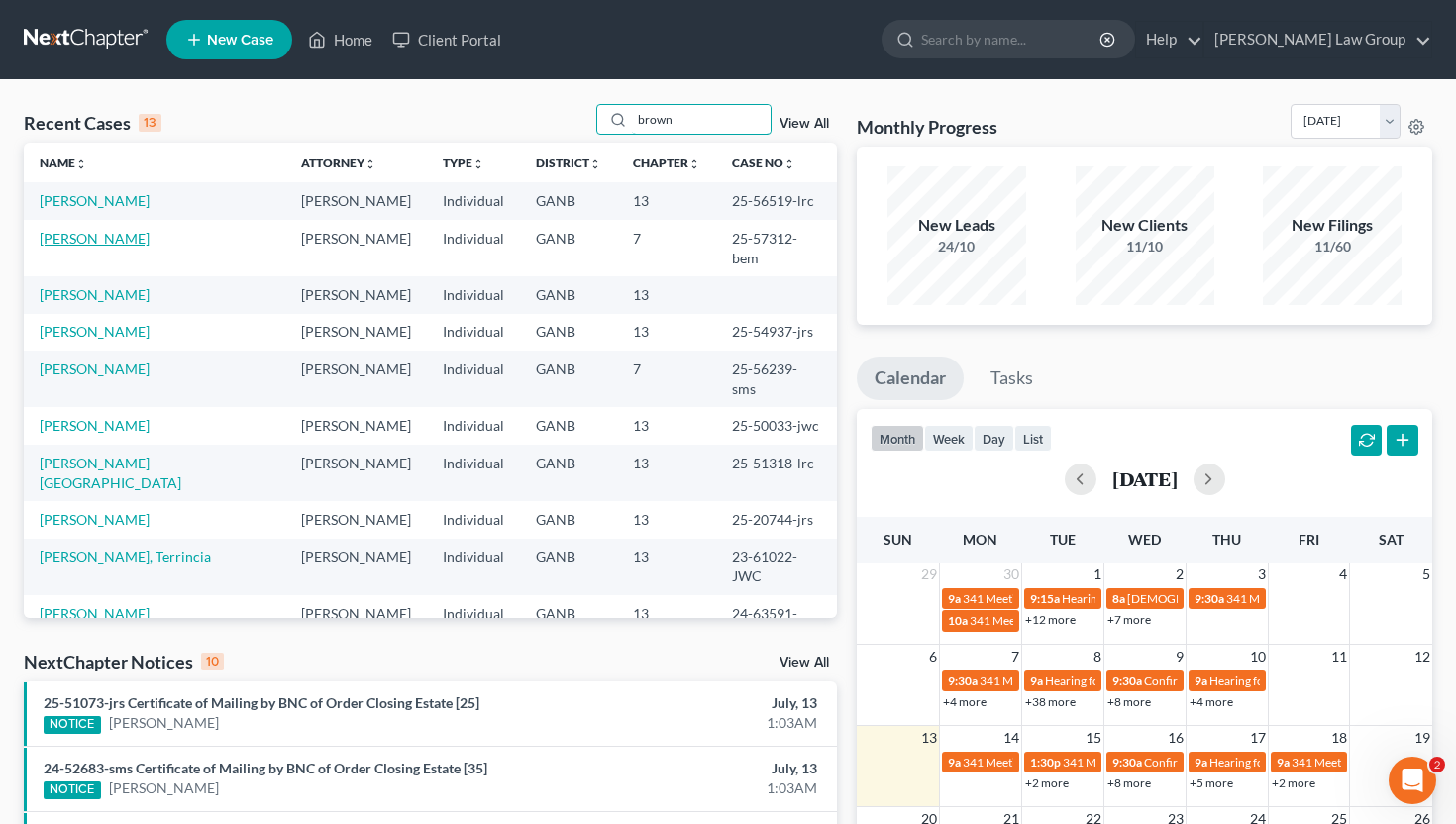 type on "brown" 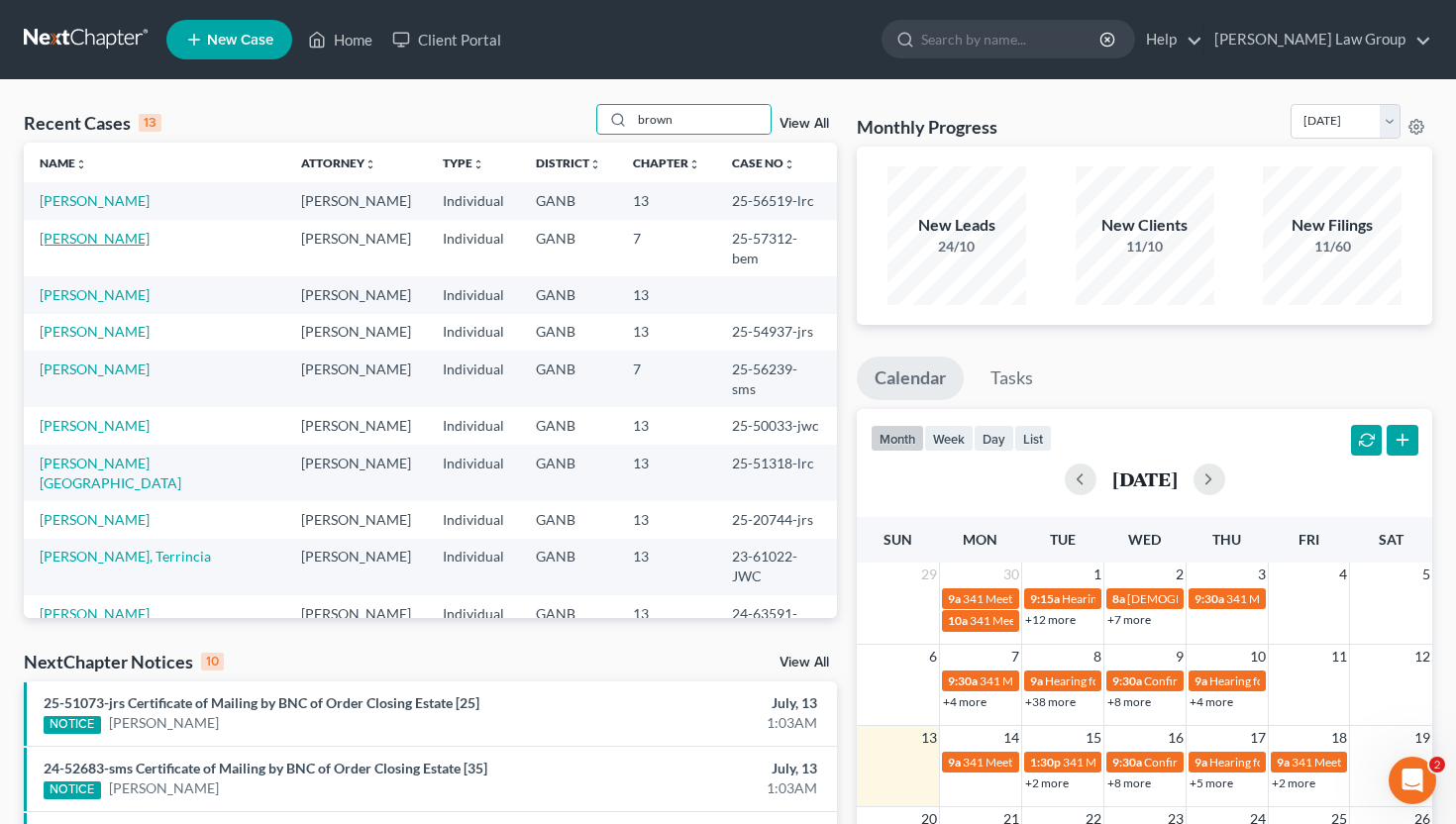 click on "[PERSON_NAME]" at bounding box center [94, 238] 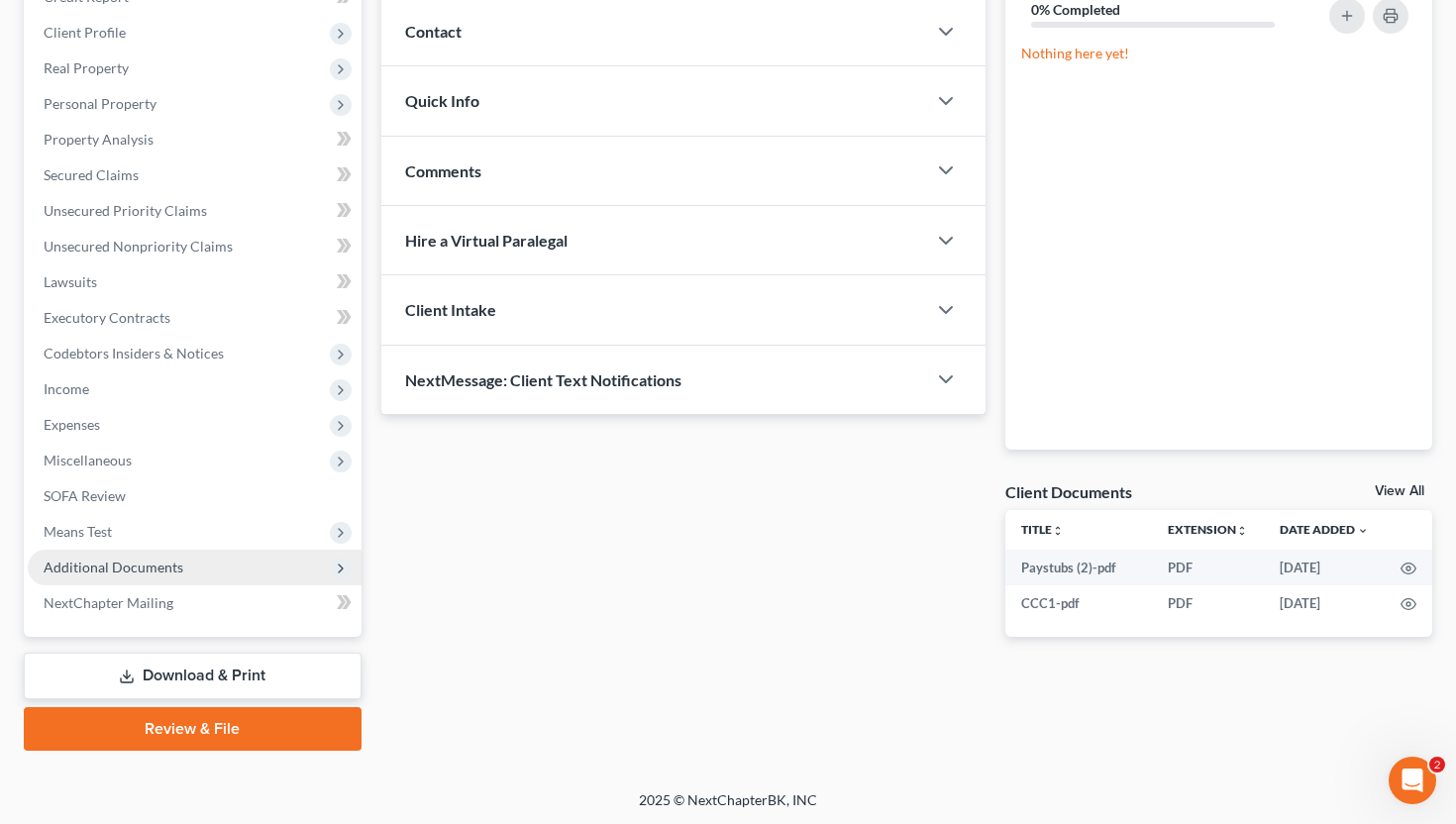 click on "Additional Documents" at bounding box center [194, 567] 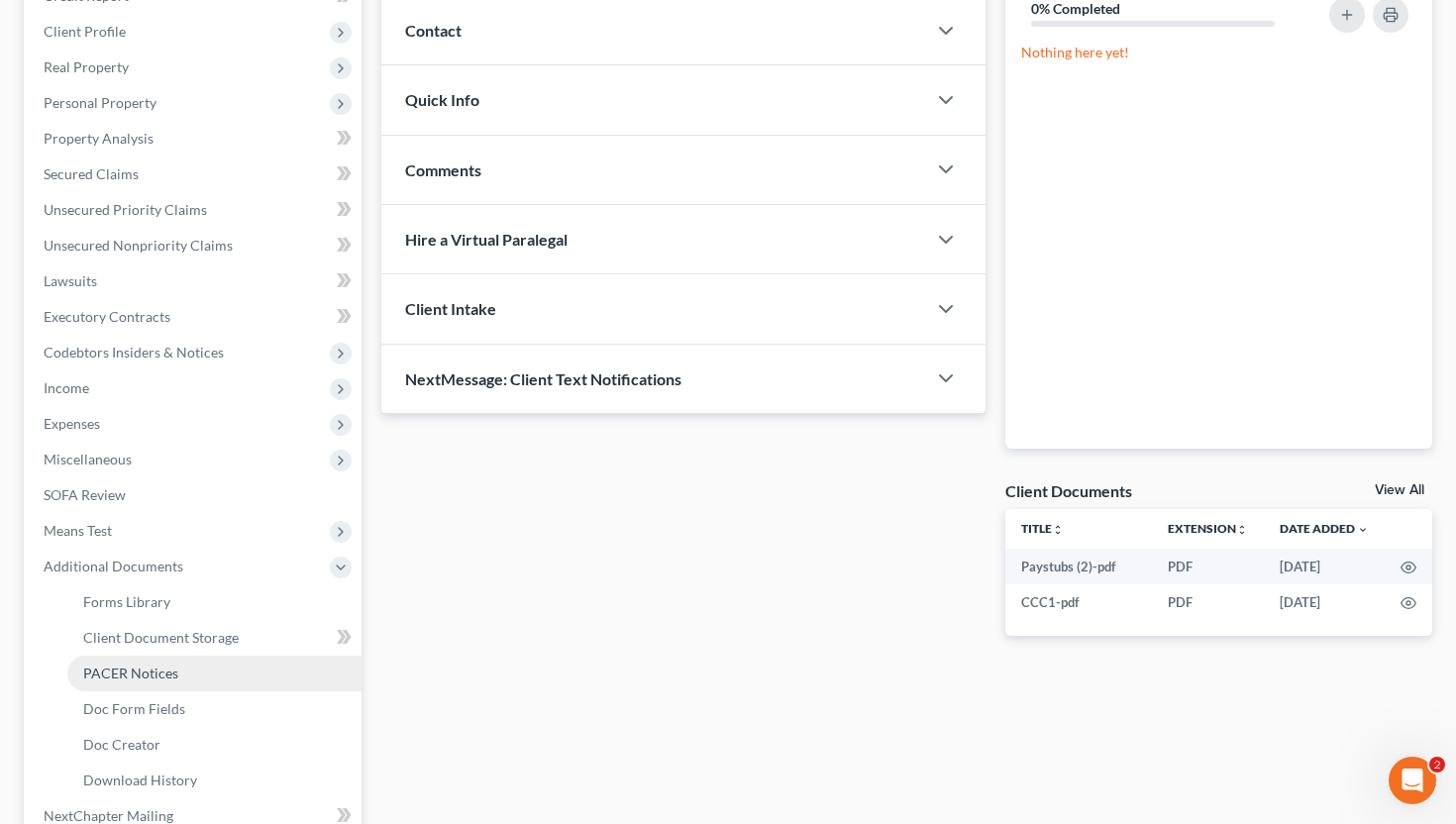 click on "PACER Notices" at bounding box center (131, 672) 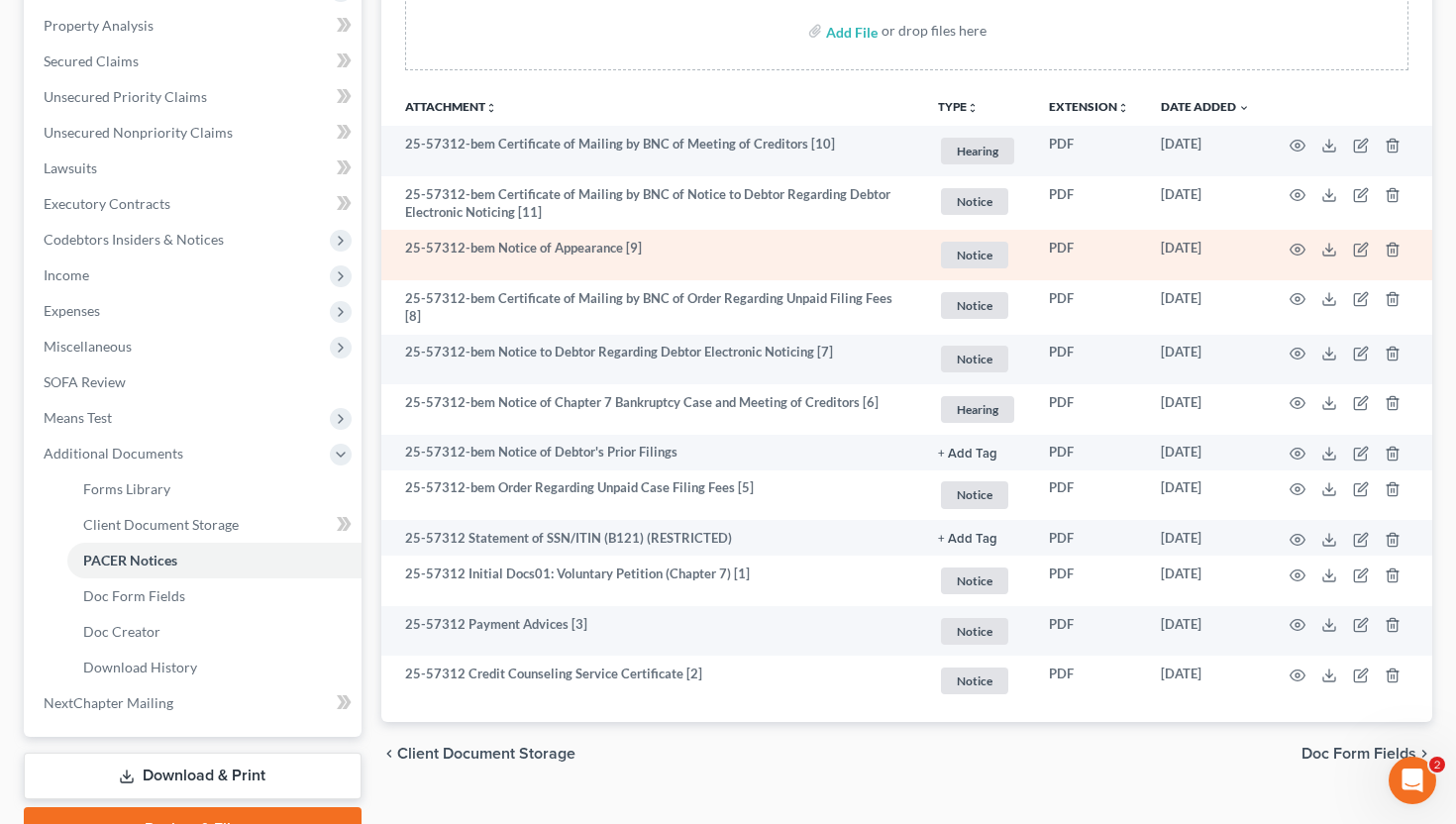 scroll, scrollTop: 476, scrollLeft: 0, axis: vertical 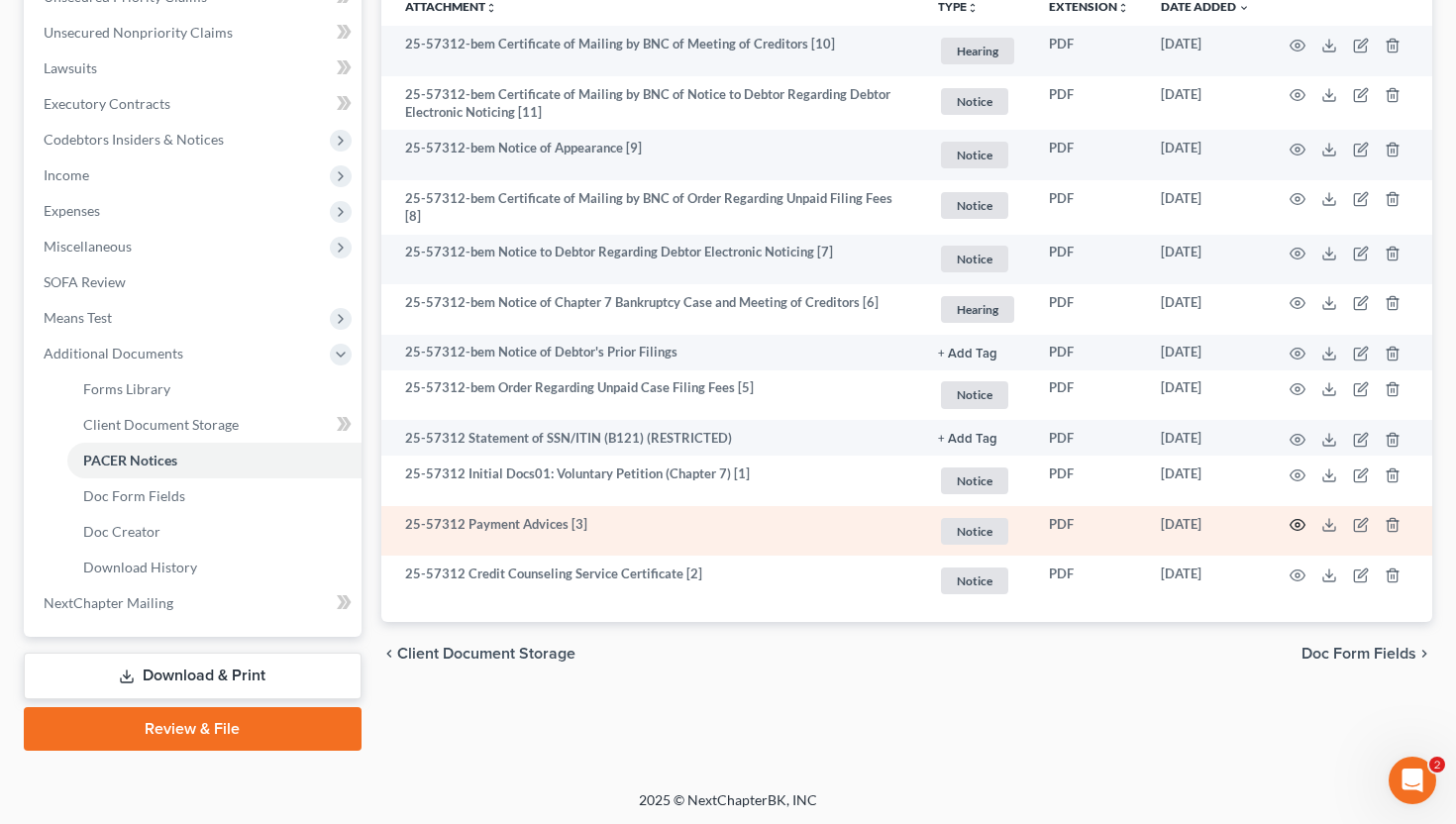 click 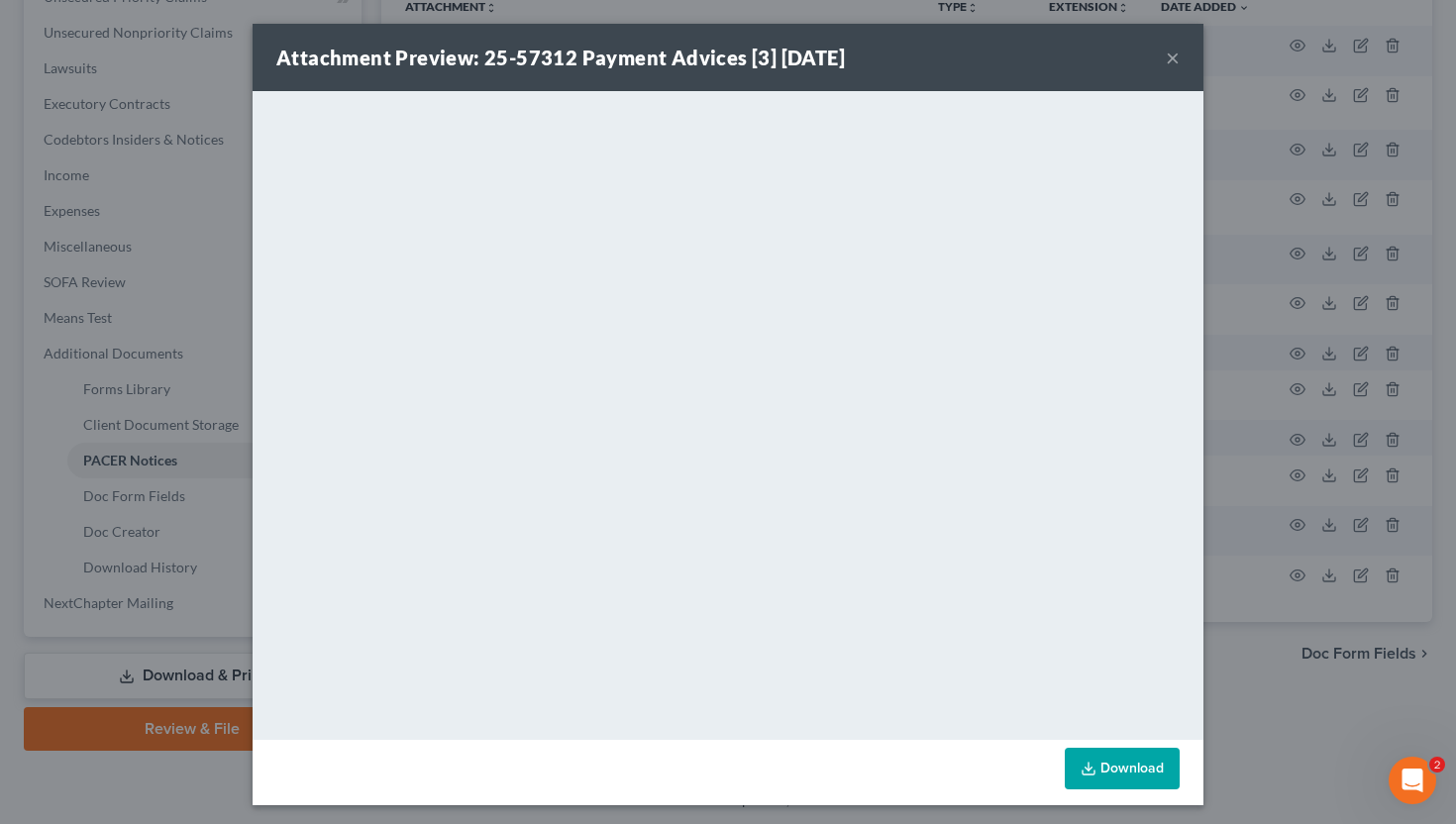 click on "×" at bounding box center (1173, 57) 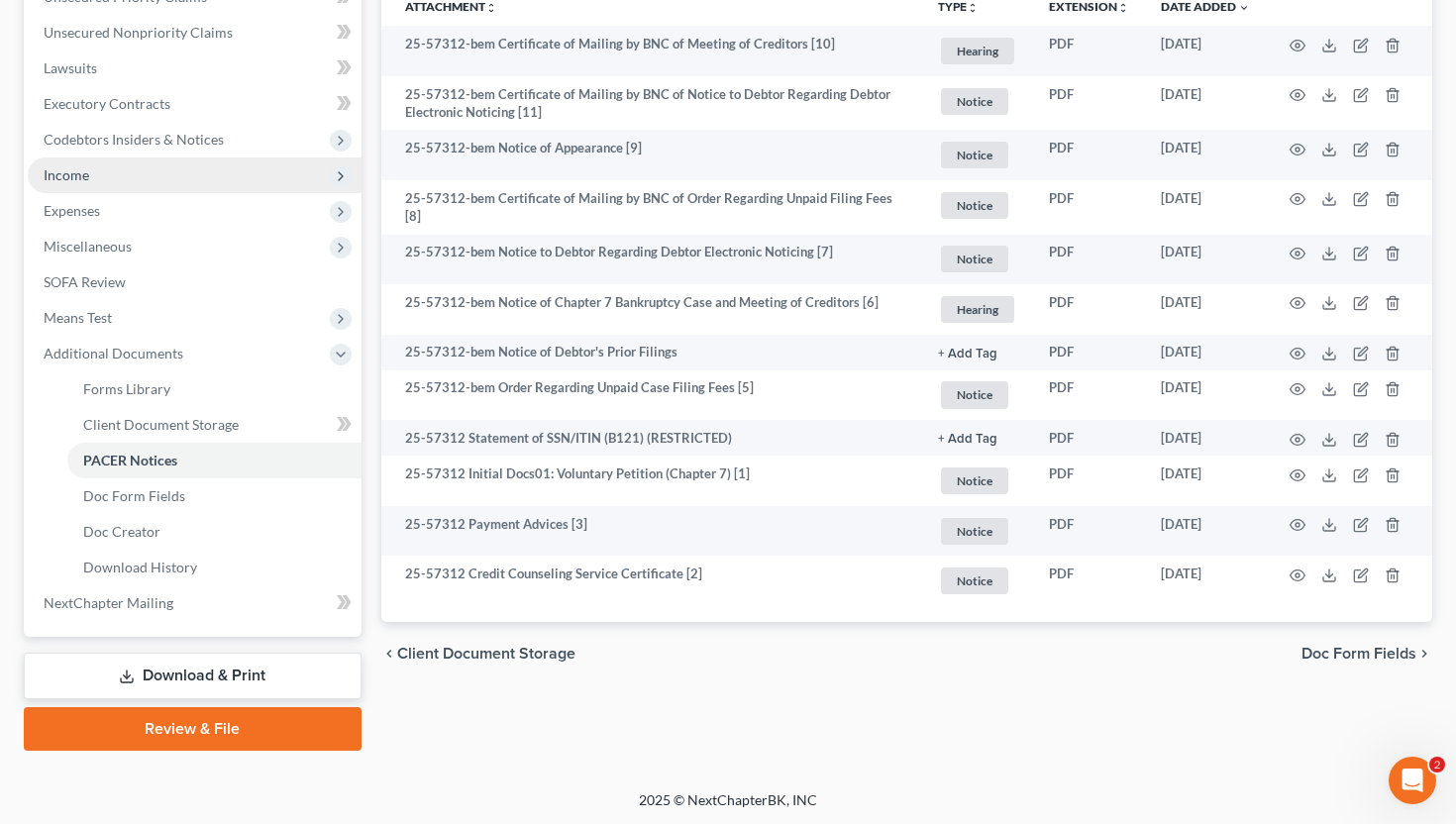 click on "Income" at bounding box center [194, 175] 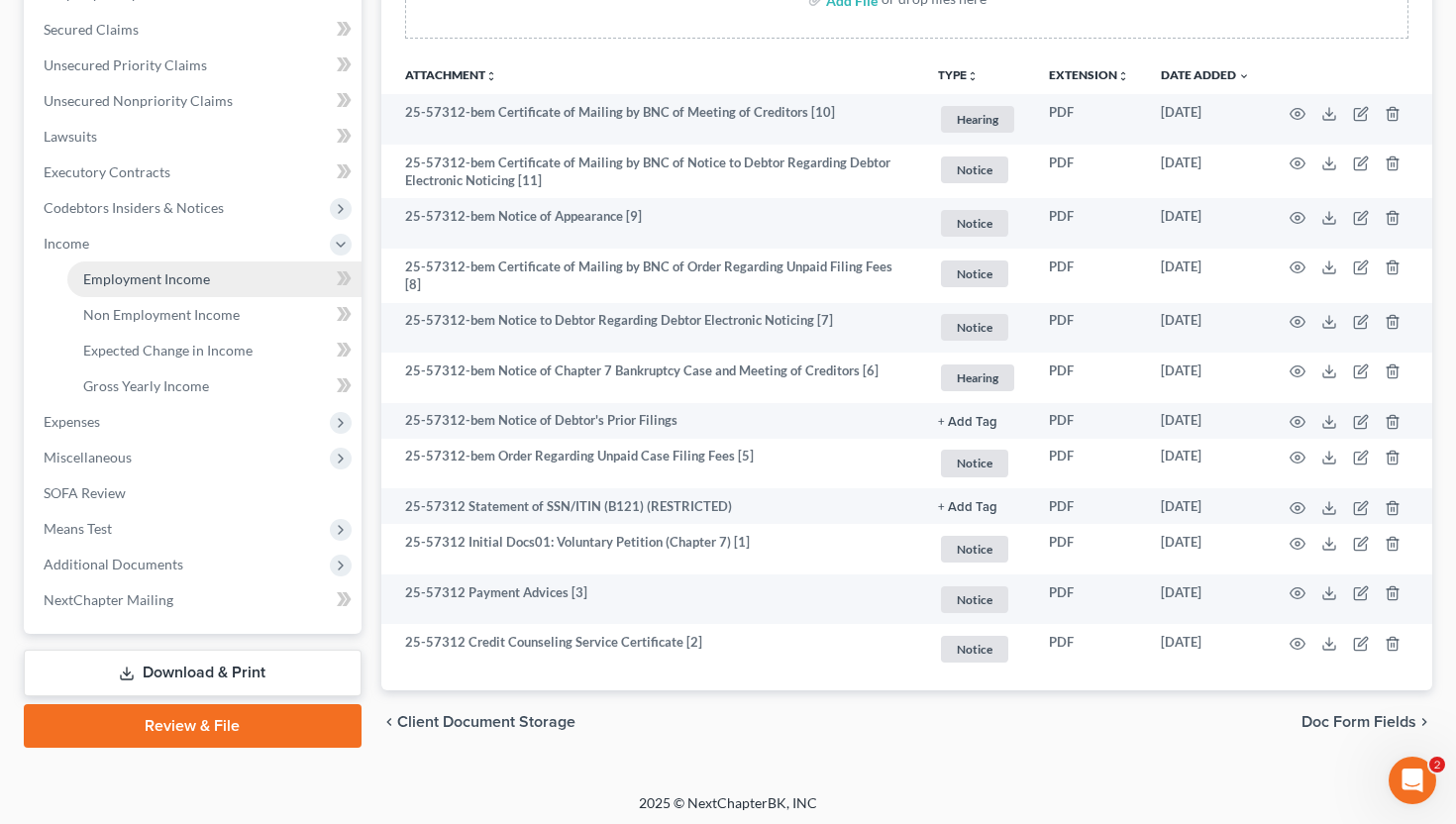 click on "Employment Income" at bounding box center (214, 279) 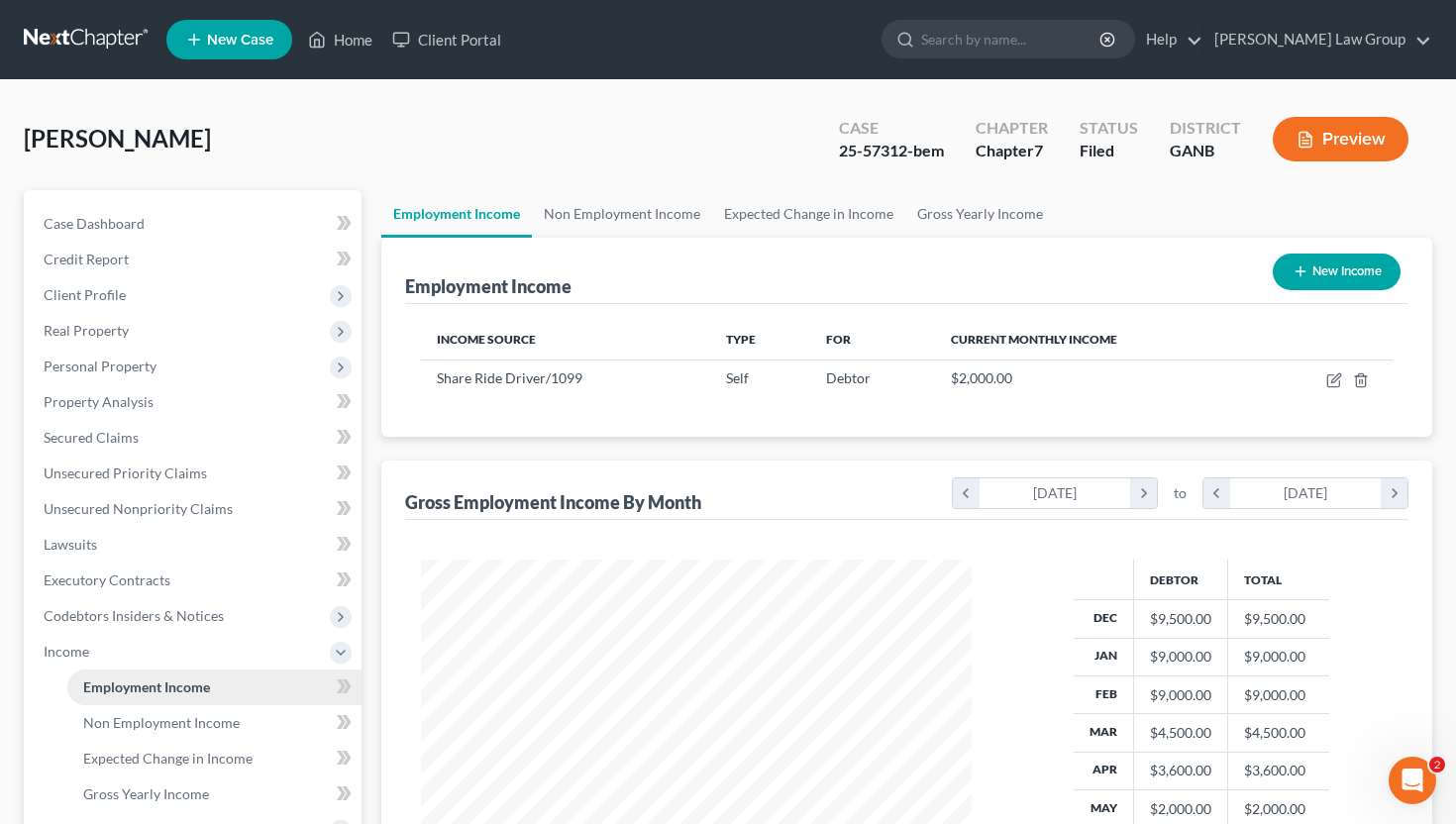 scroll, scrollTop: 0, scrollLeft: 0, axis: both 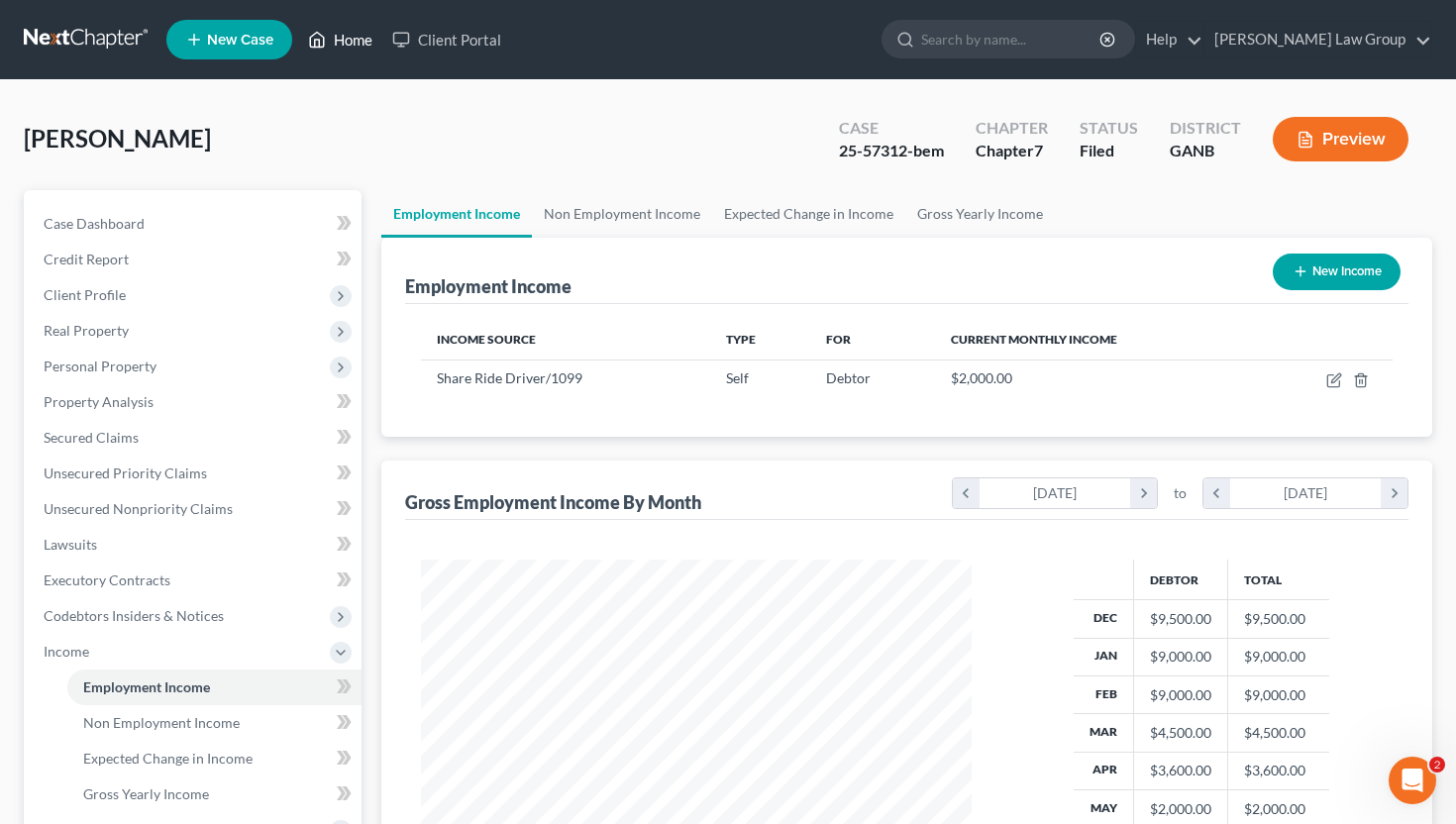 click on "Home" at bounding box center [340, 40] 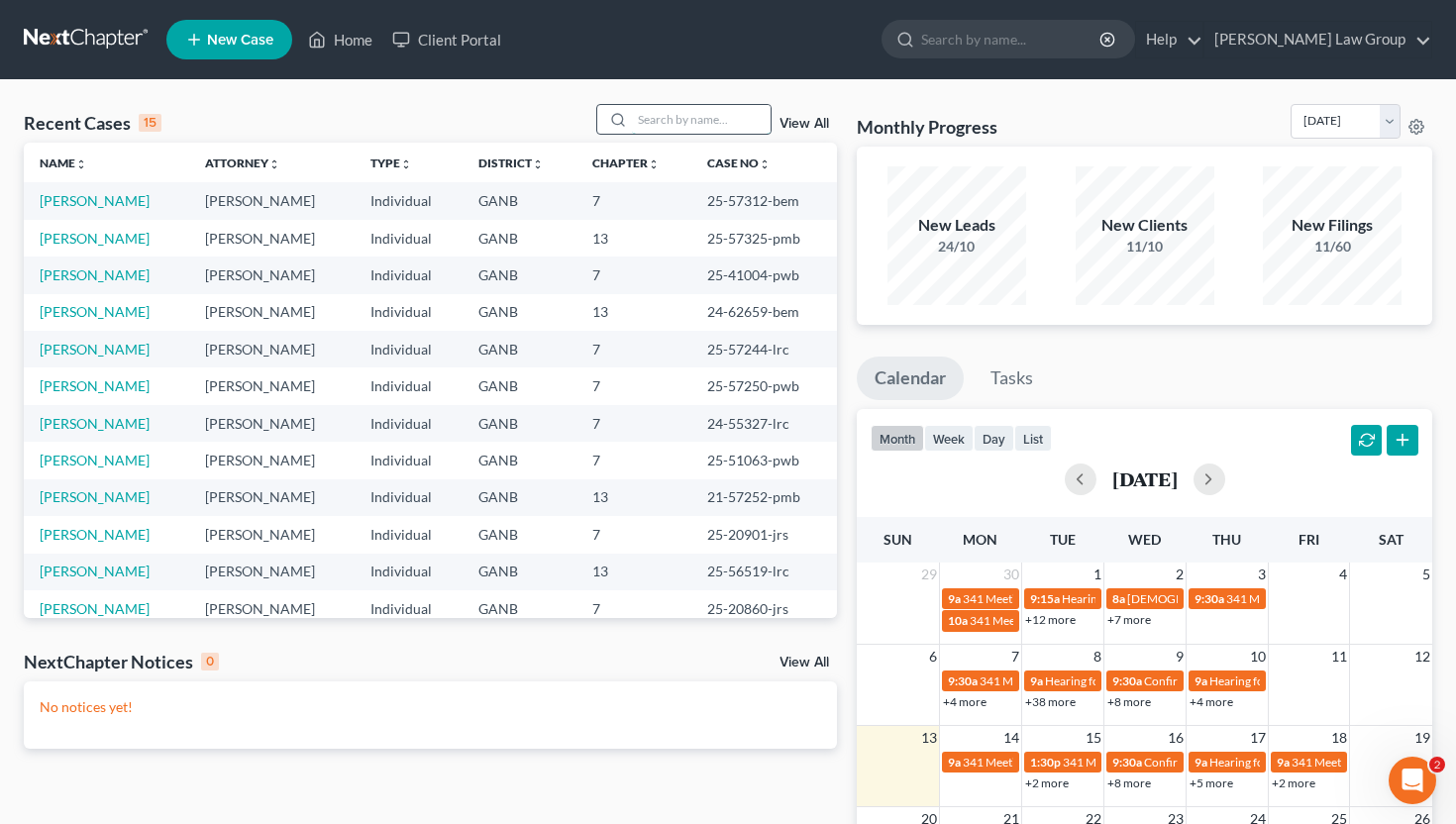 click at bounding box center (701, 119) 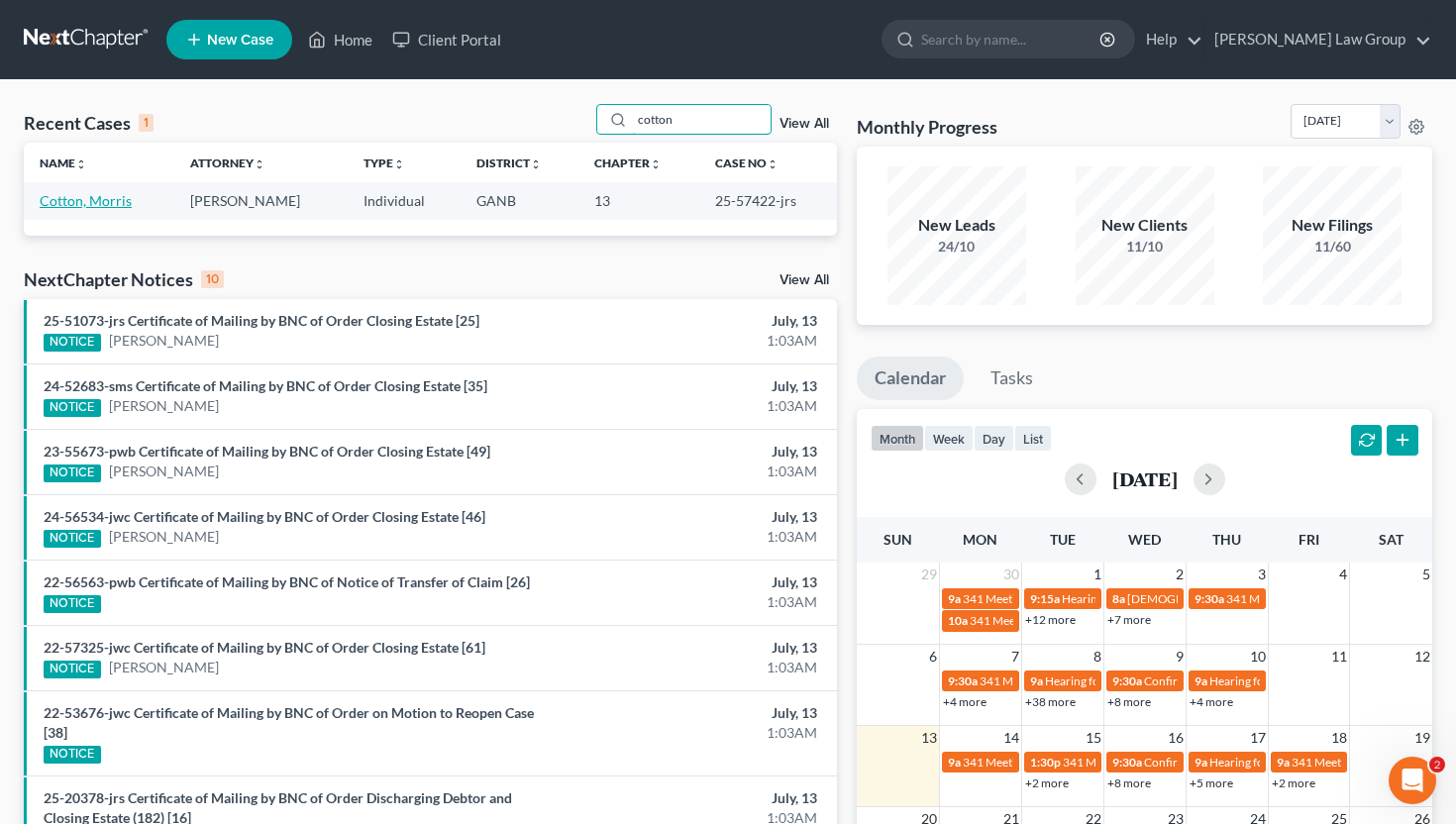 type on "cotton" 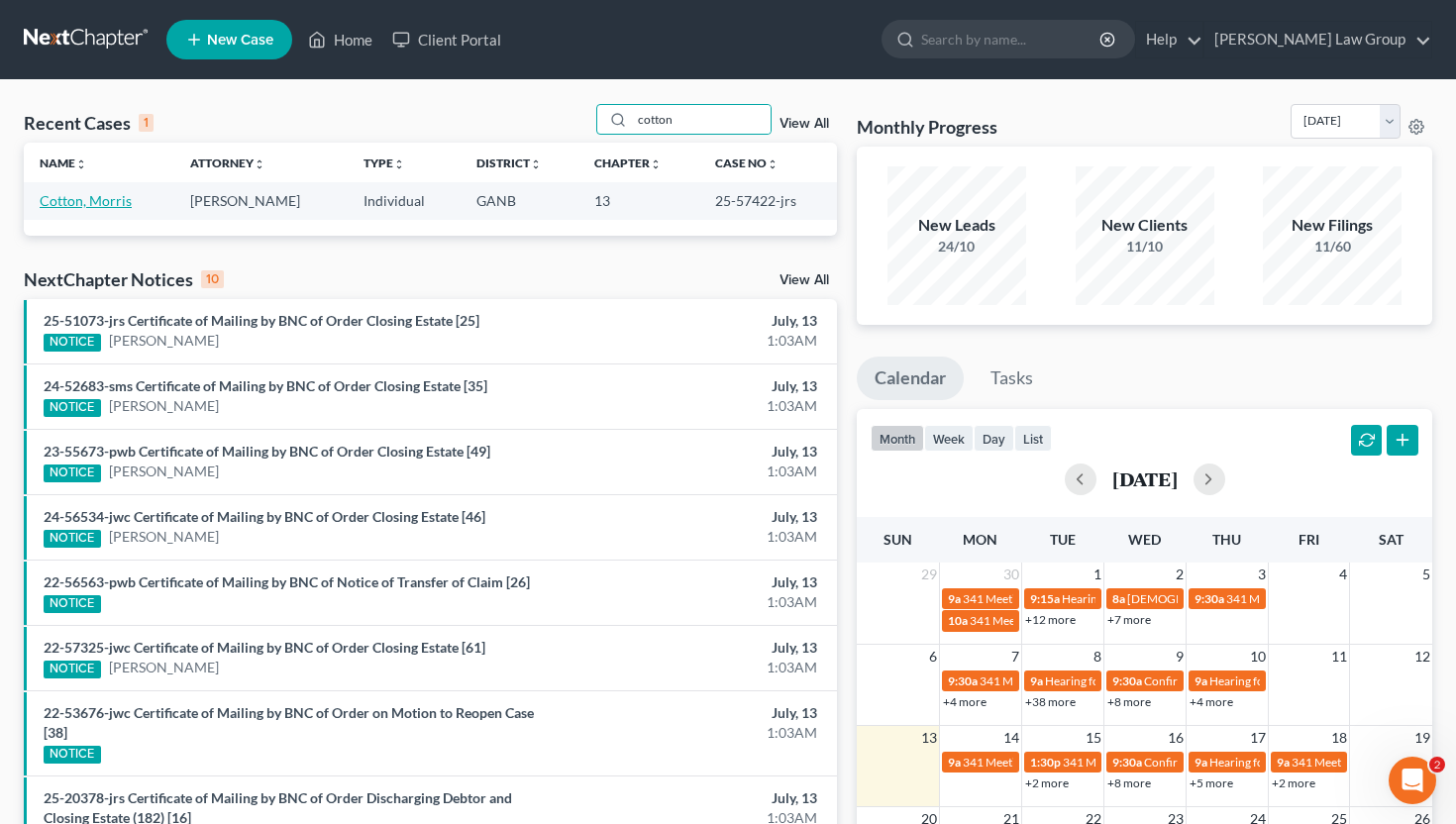 click on "Cotton, Morris" at bounding box center (85, 200) 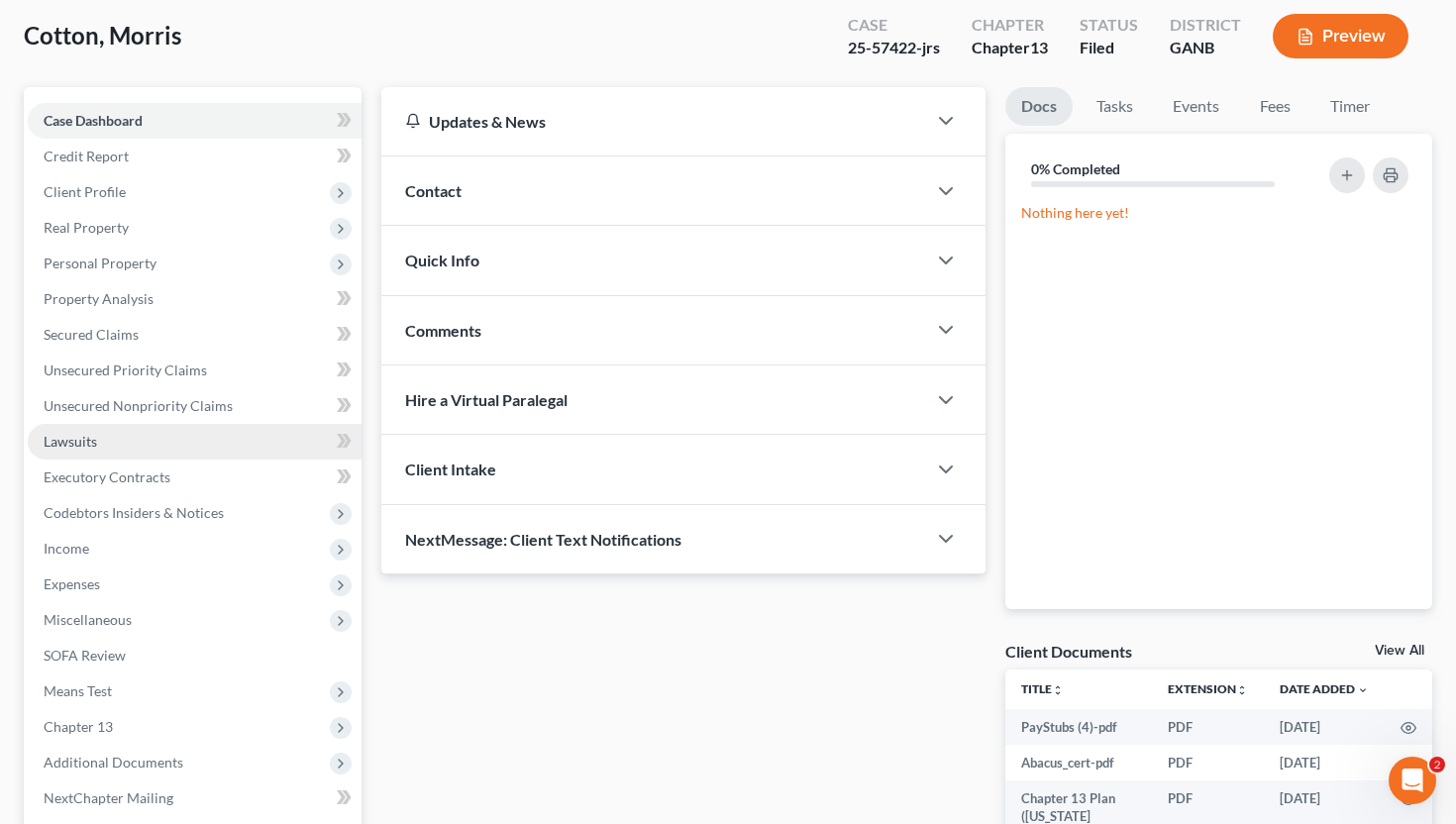 scroll, scrollTop: 110, scrollLeft: 0, axis: vertical 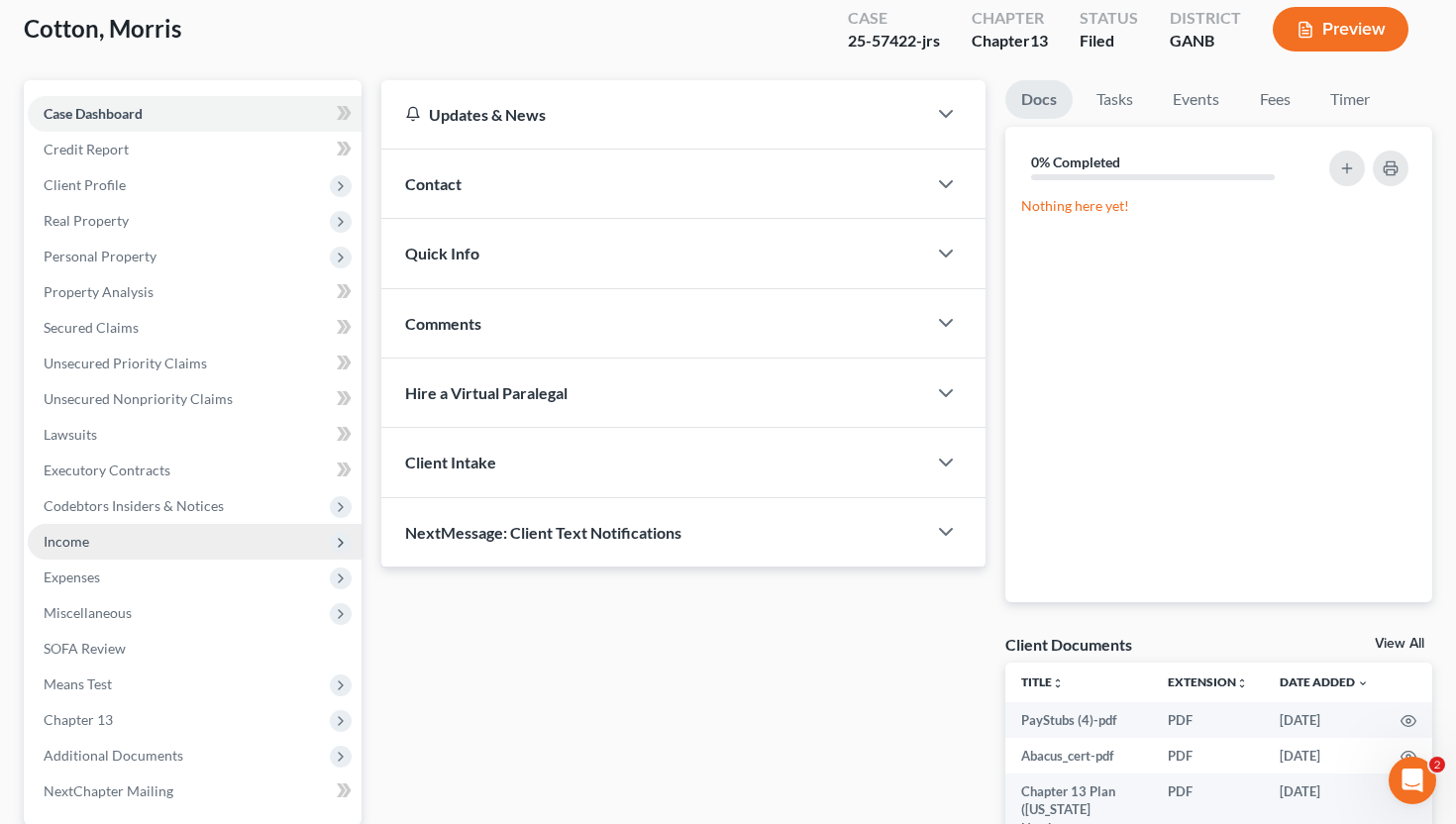click on "Income" at bounding box center [194, 542] 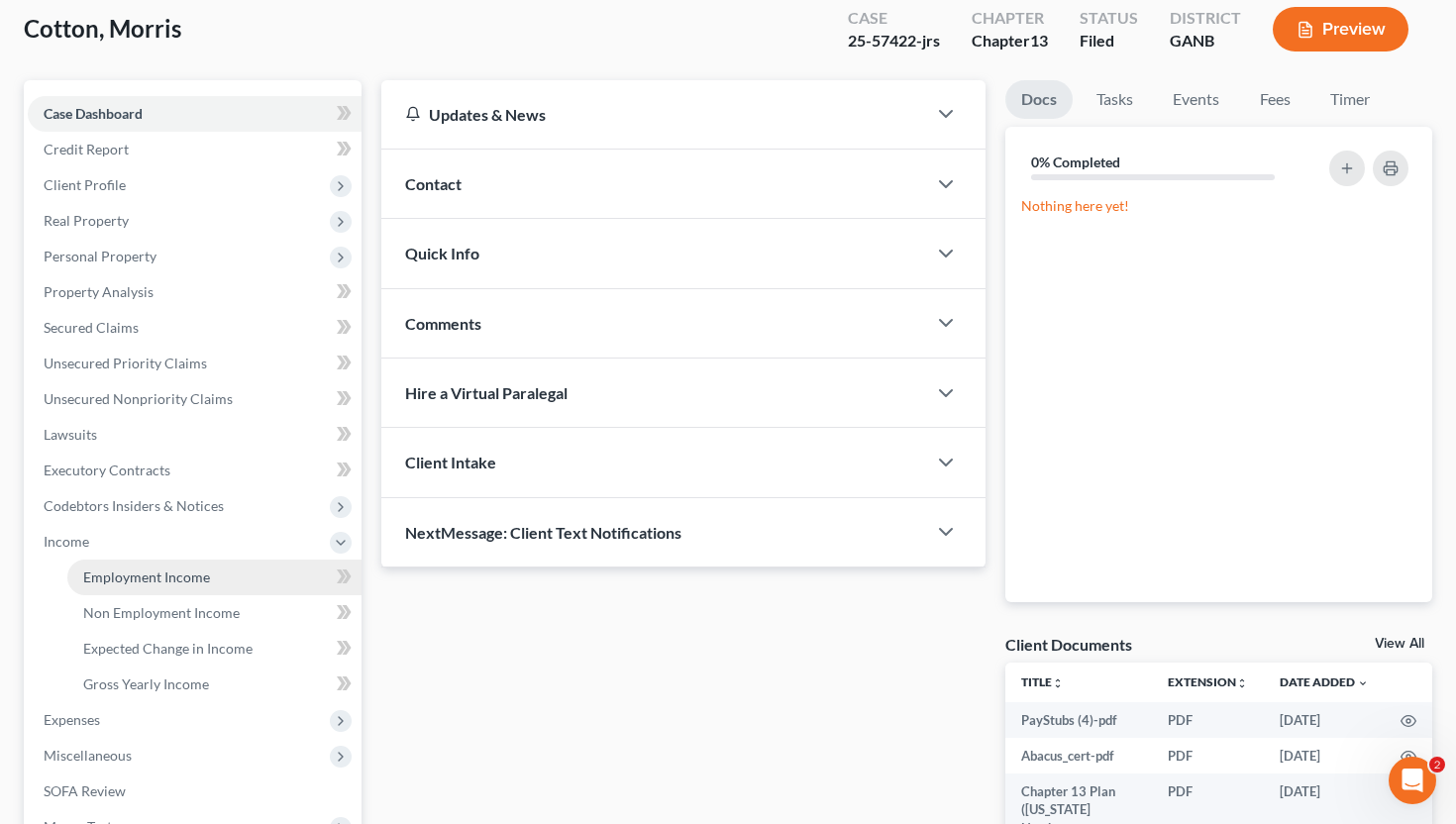 click on "Employment Income" at bounding box center (147, 576) 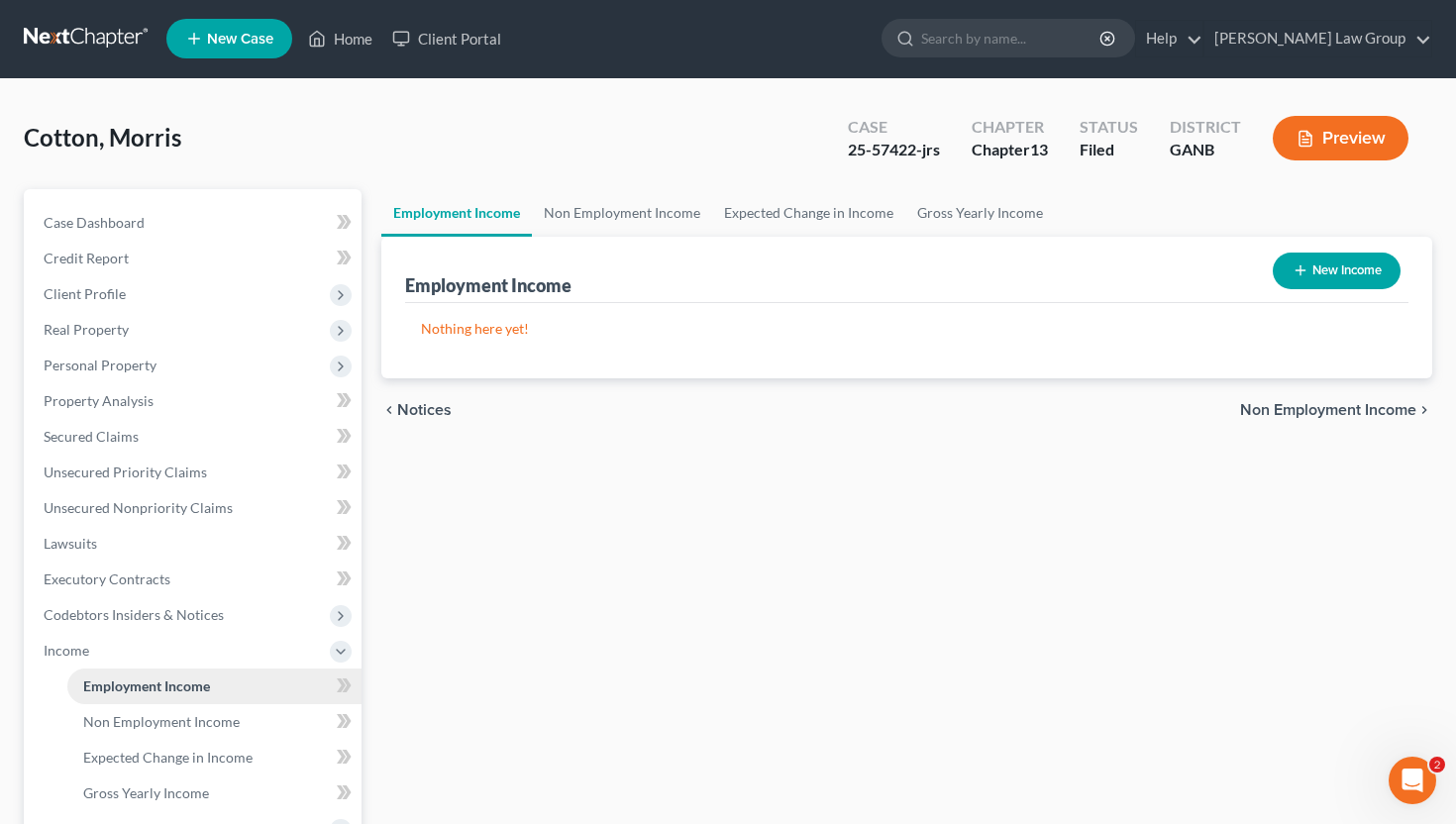 scroll, scrollTop: 0, scrollLeft: 0, axis: both 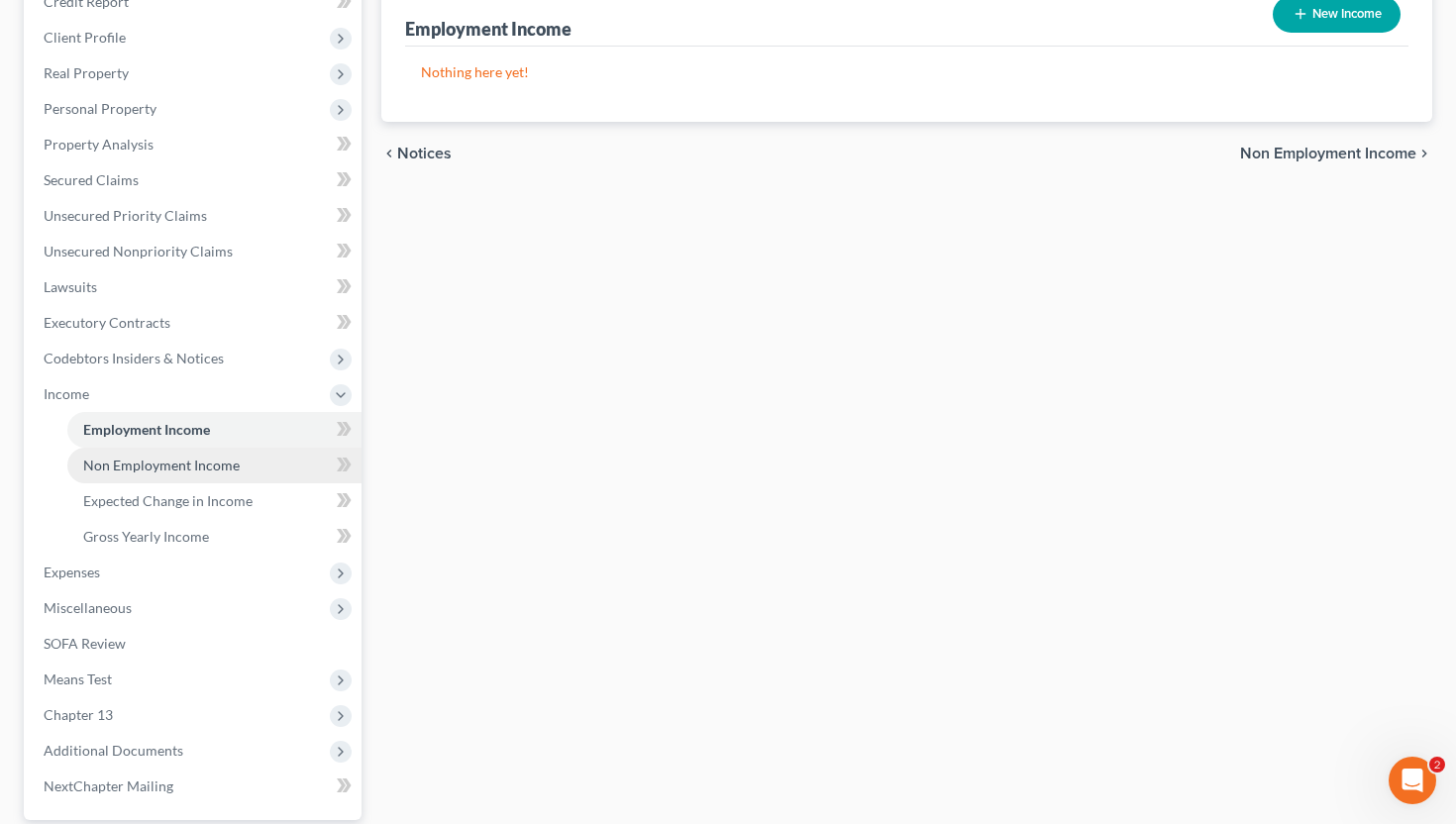 click on "Non Employment Income" at bounding box center [161, 464] 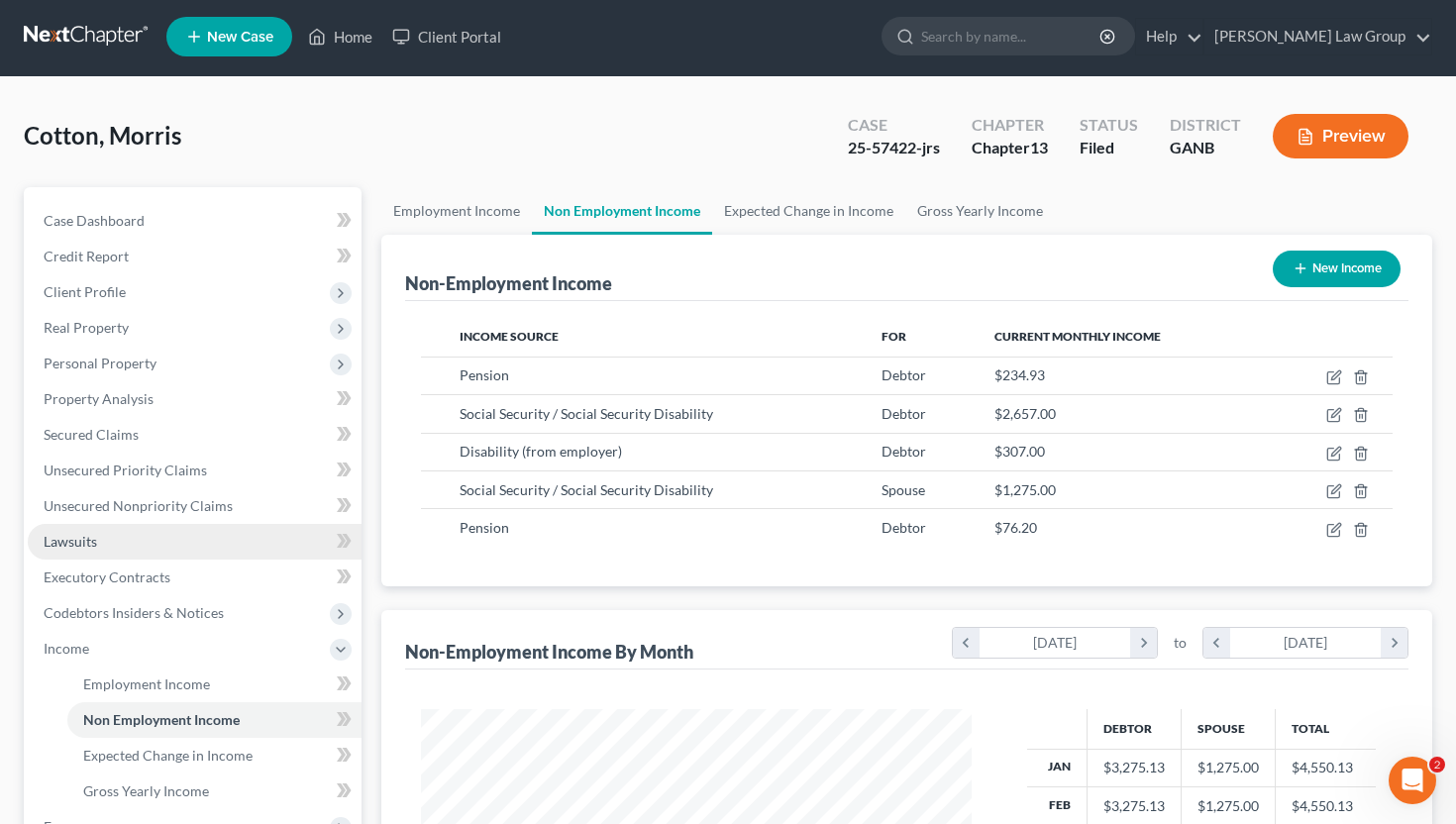 scroll, scrollTop: 0, scrollLeft: 0, axis: both 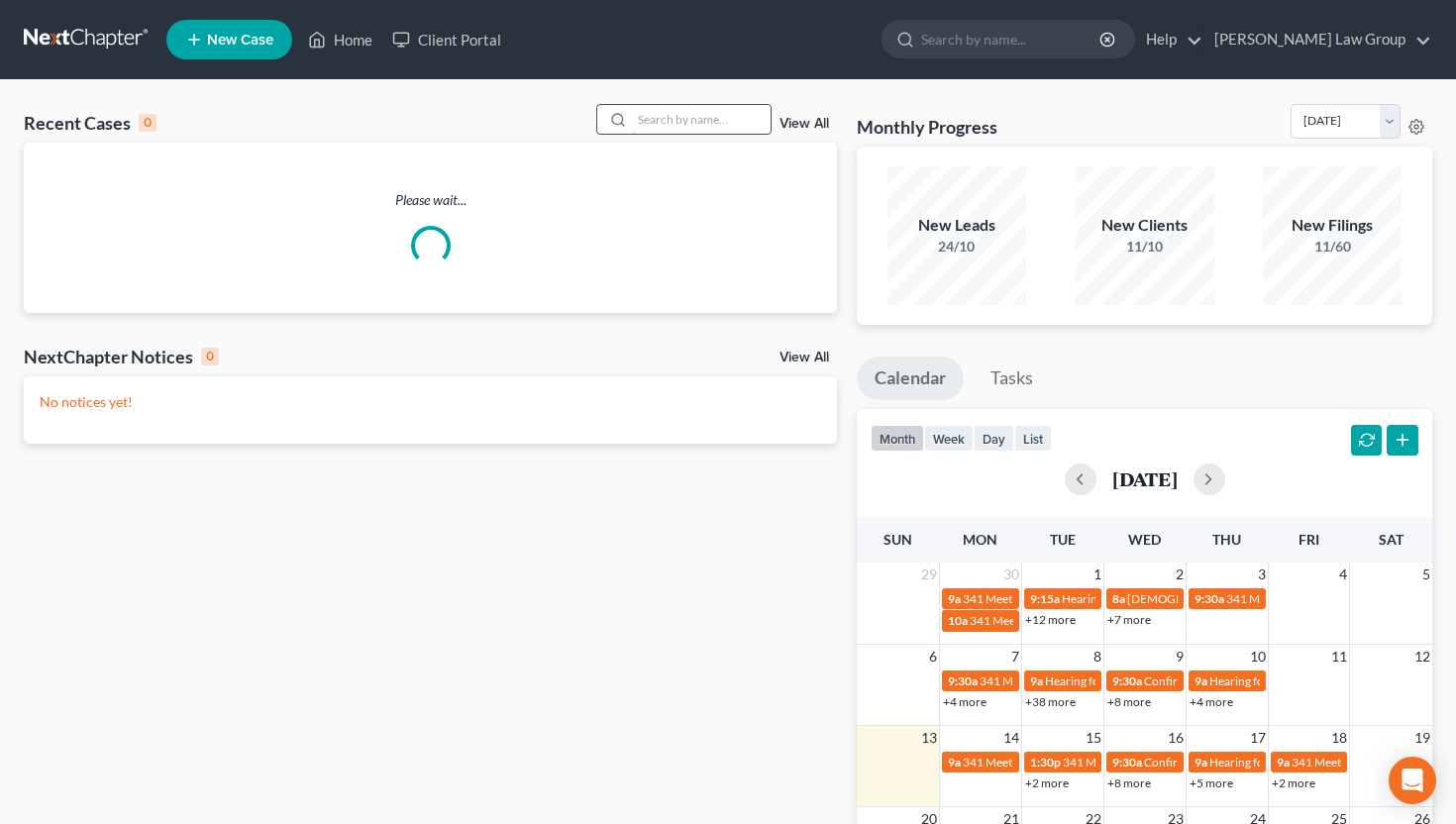 click at bounding box center (701, 119) 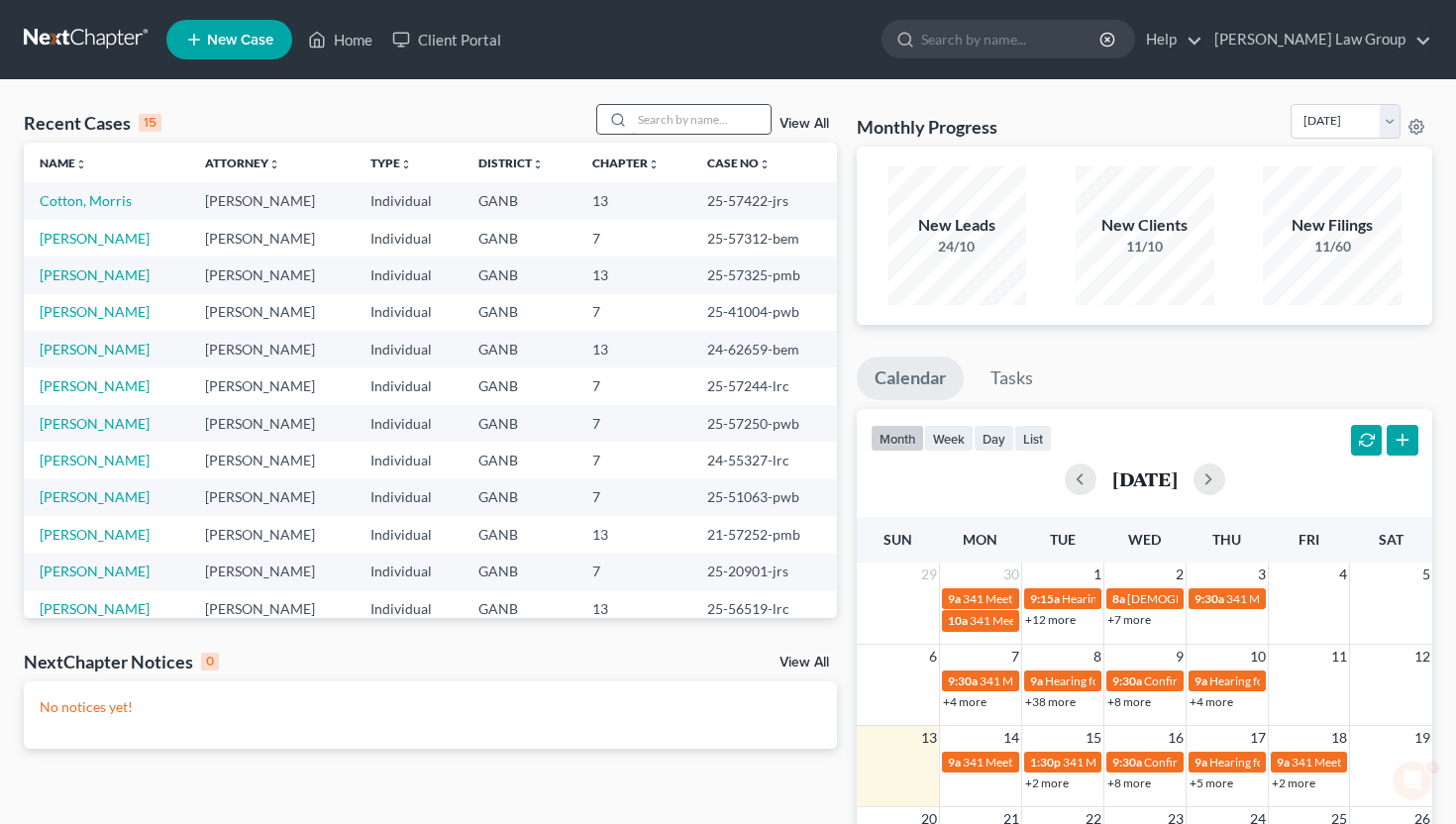 scroll, scrollTop: 0, scrollLeft: 0, axis: both 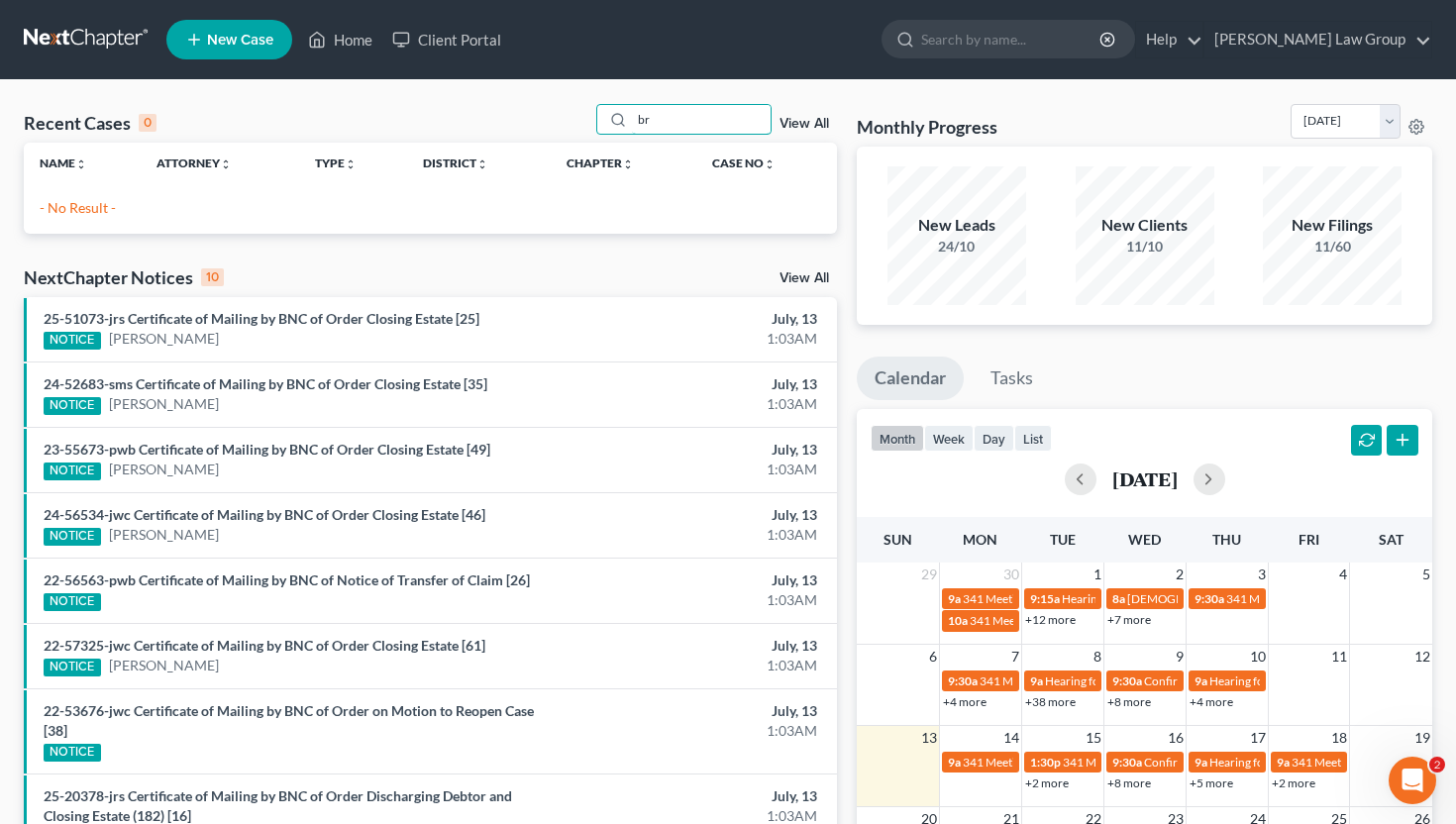 type on "b" 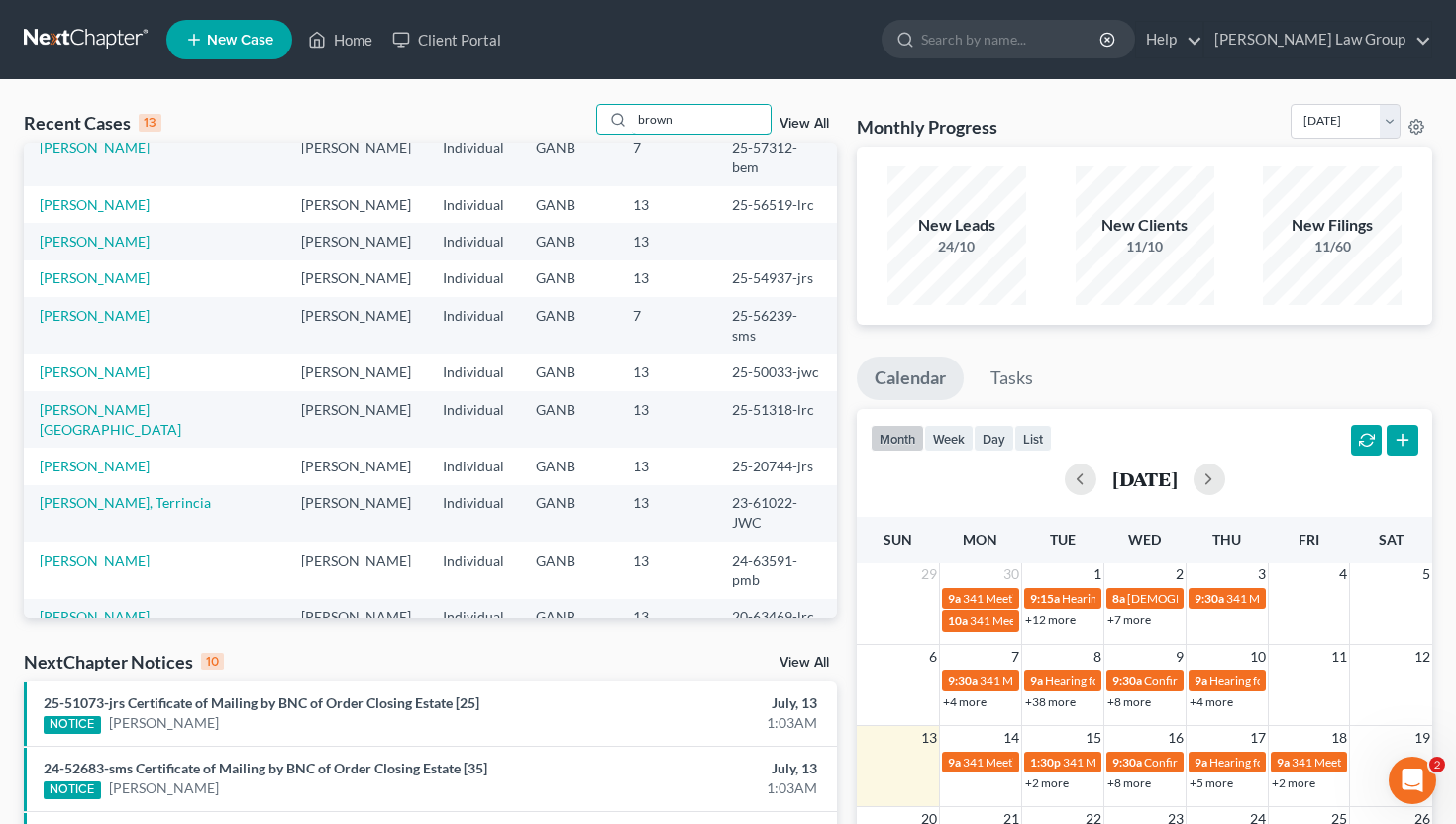 scroll, scrollTop: 61, scrollLeft: 0, axis: vertical 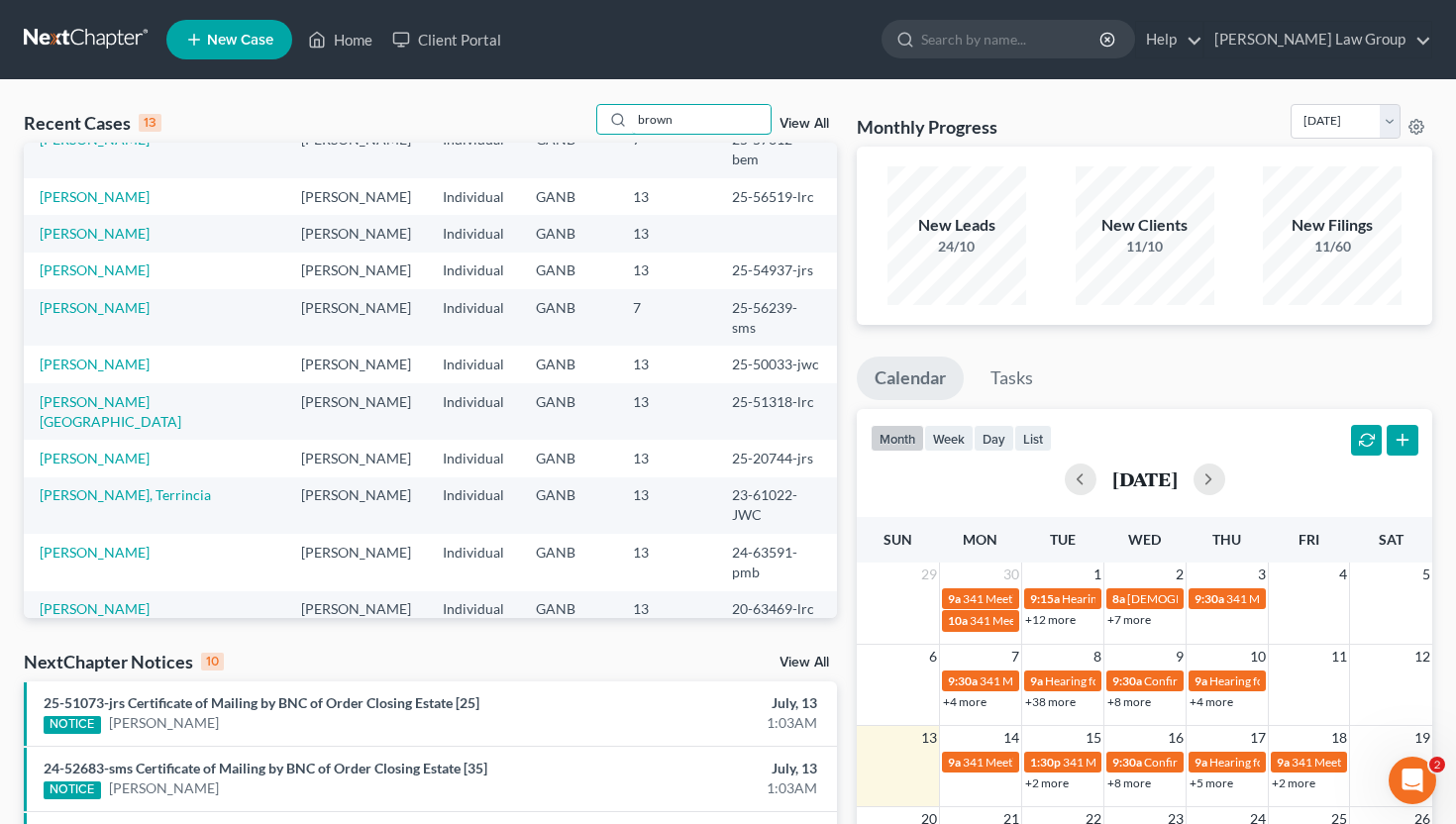 type on "brown" 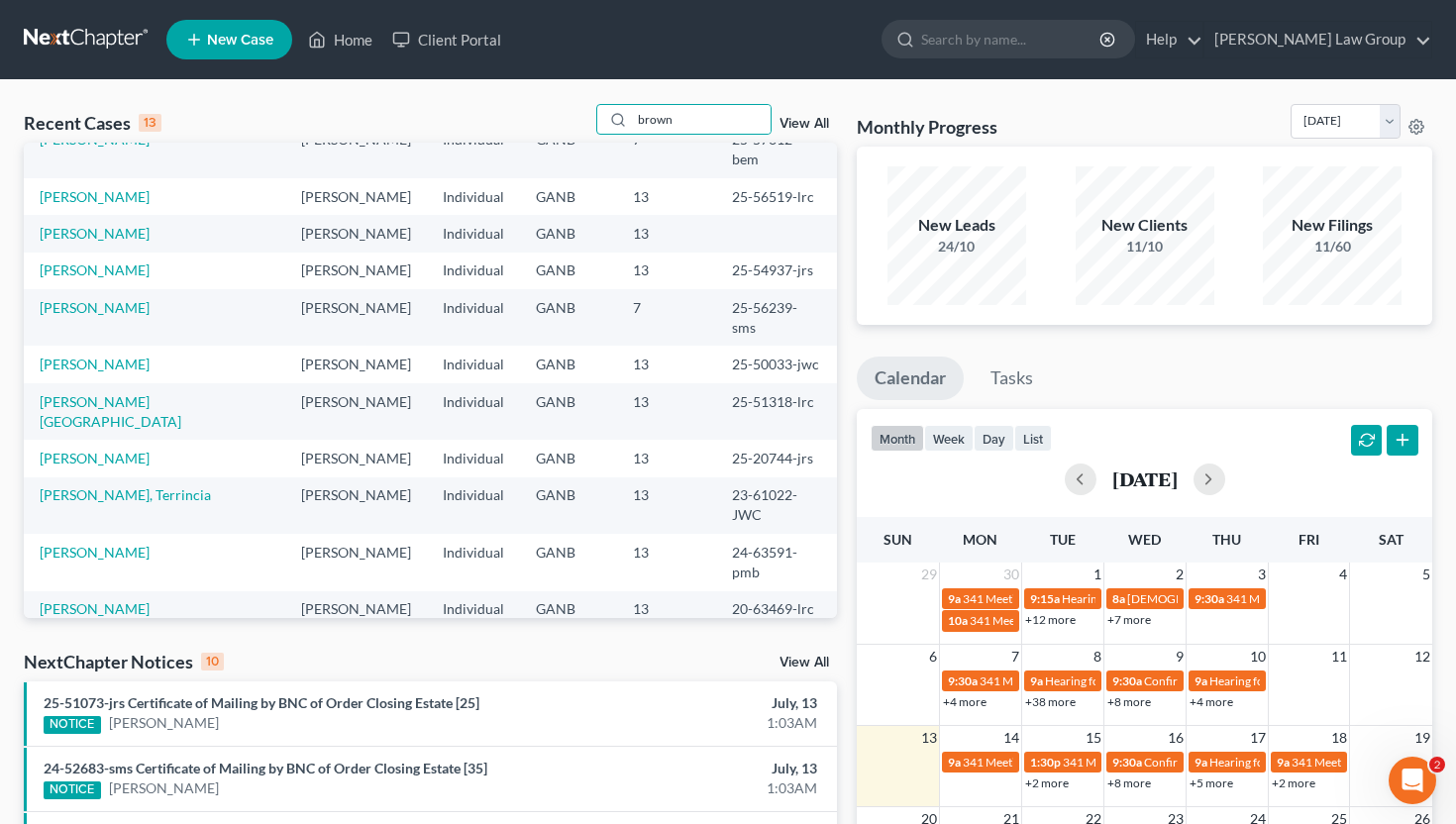 click on "View All" at bounding box center (804, 124) 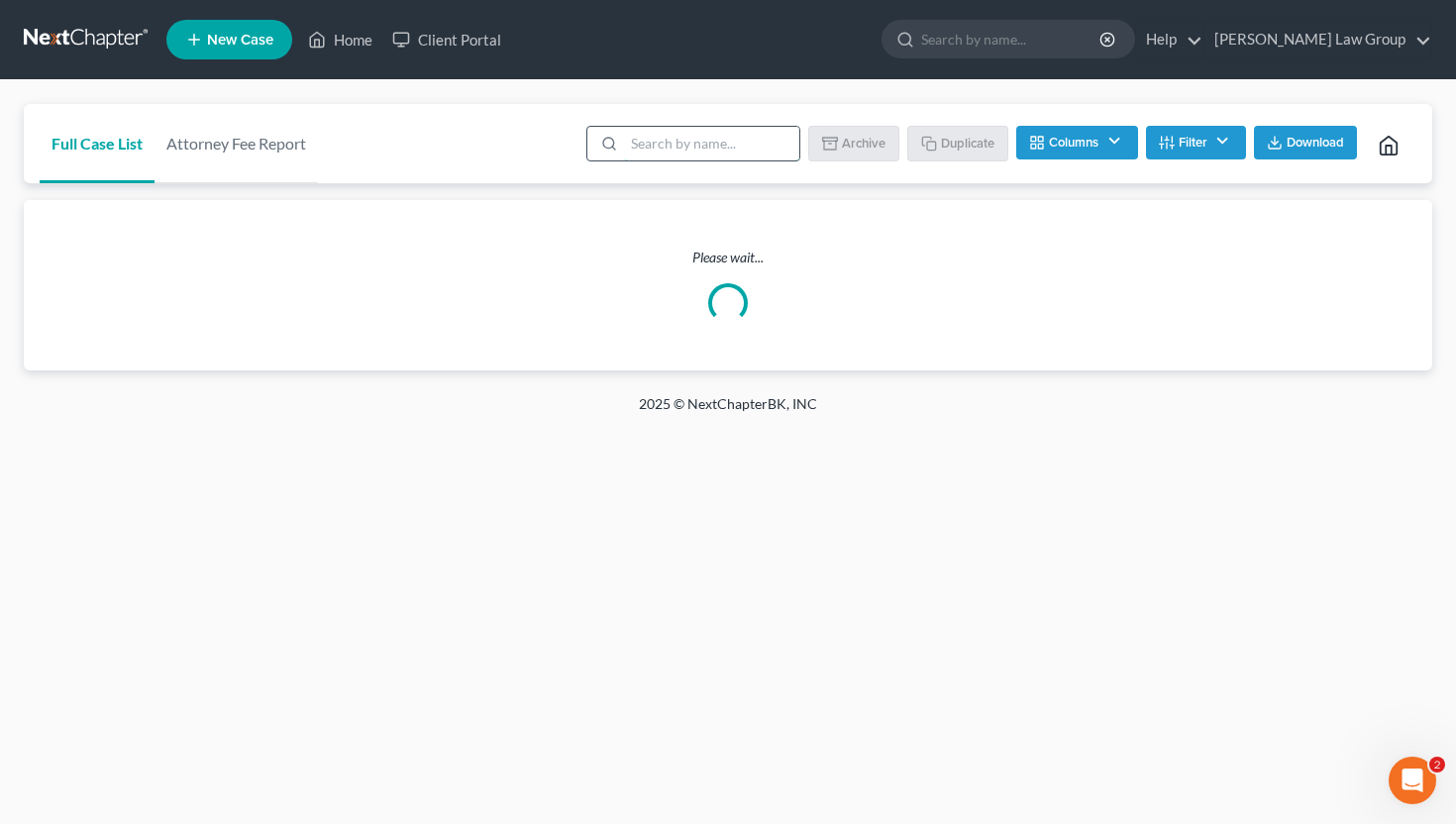click at bounding box center (711, 144) 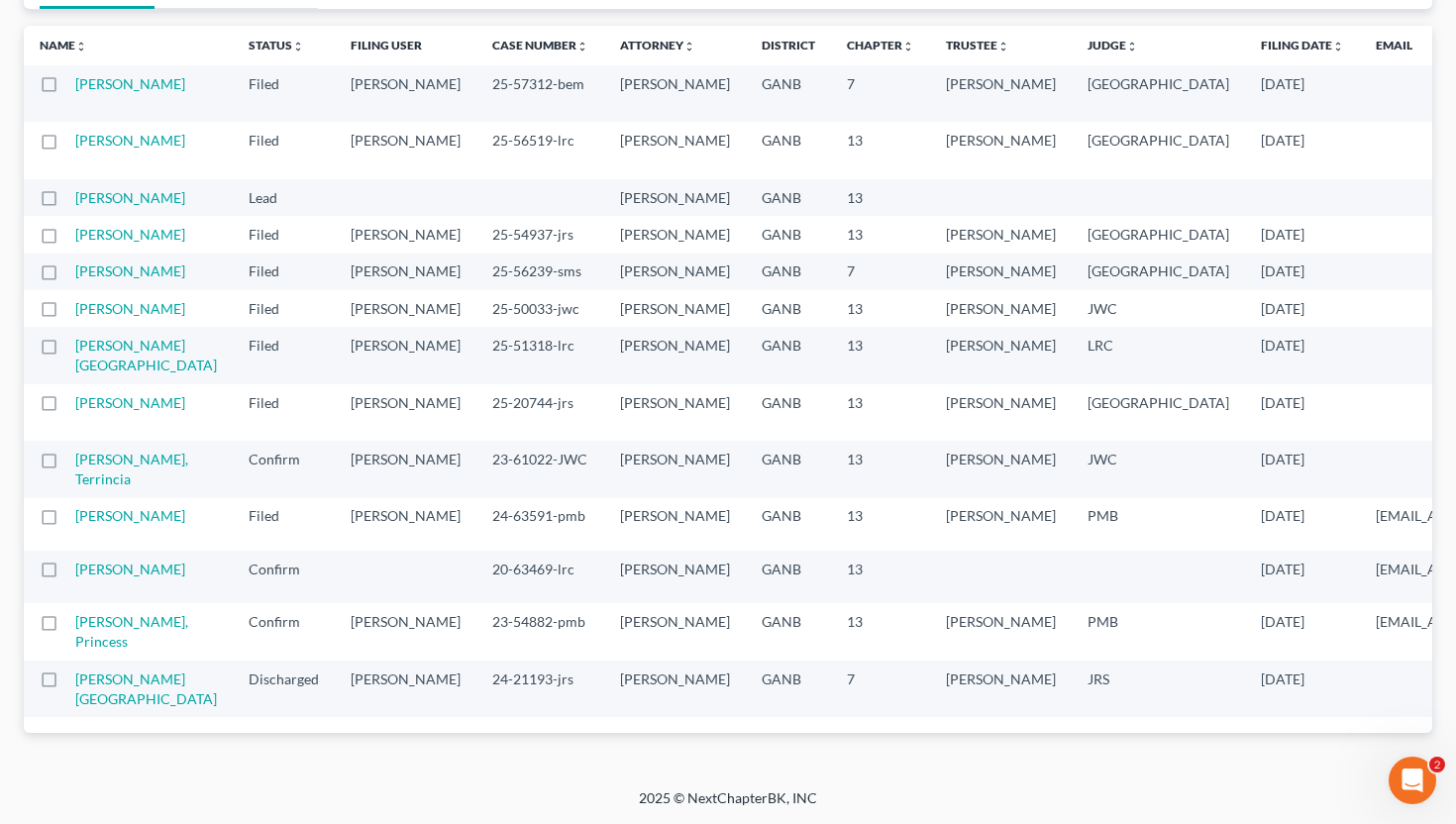 scroll, scrollTop: 0, scrollLeft: 0, axis: both 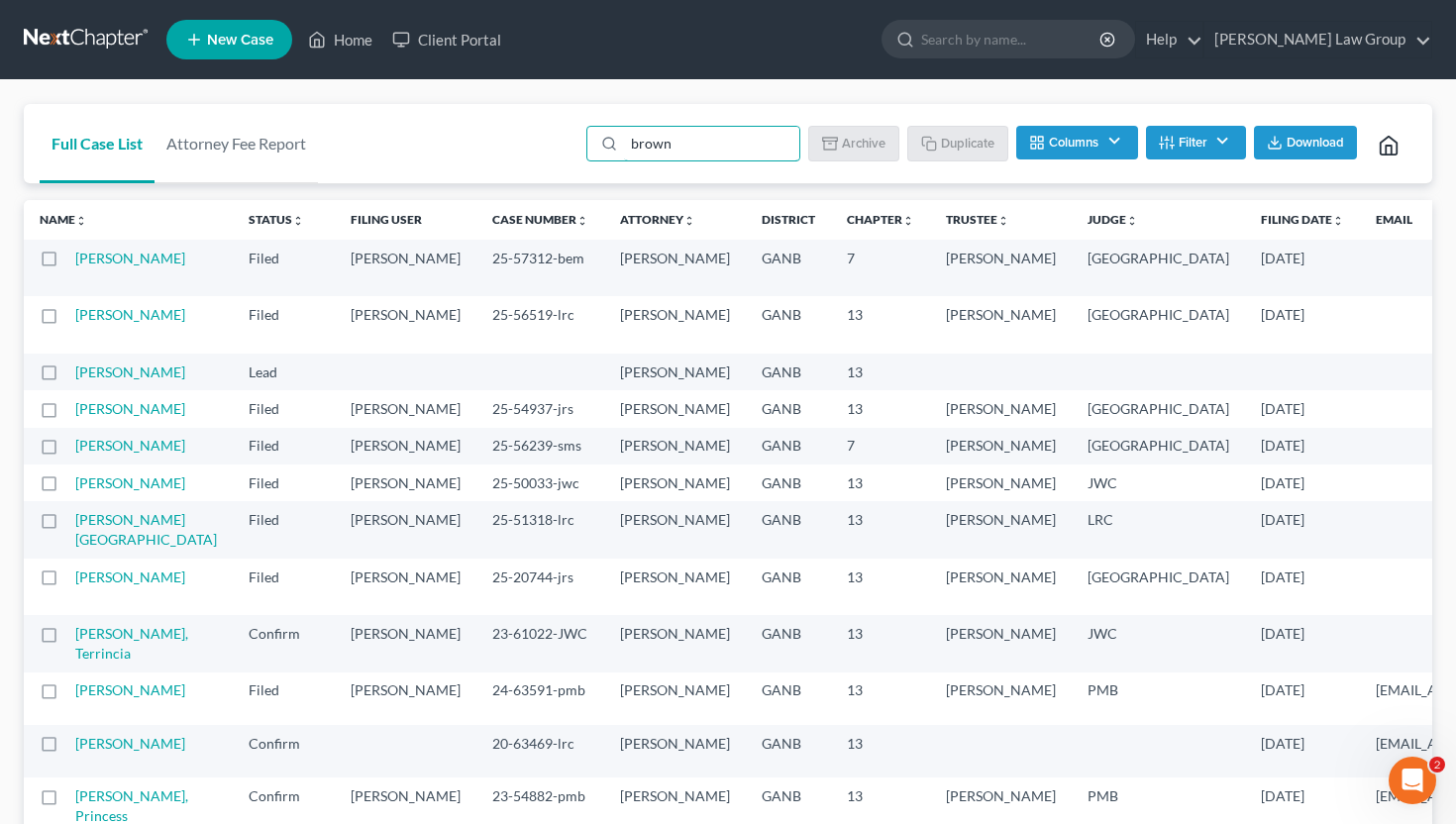 type on "brown" 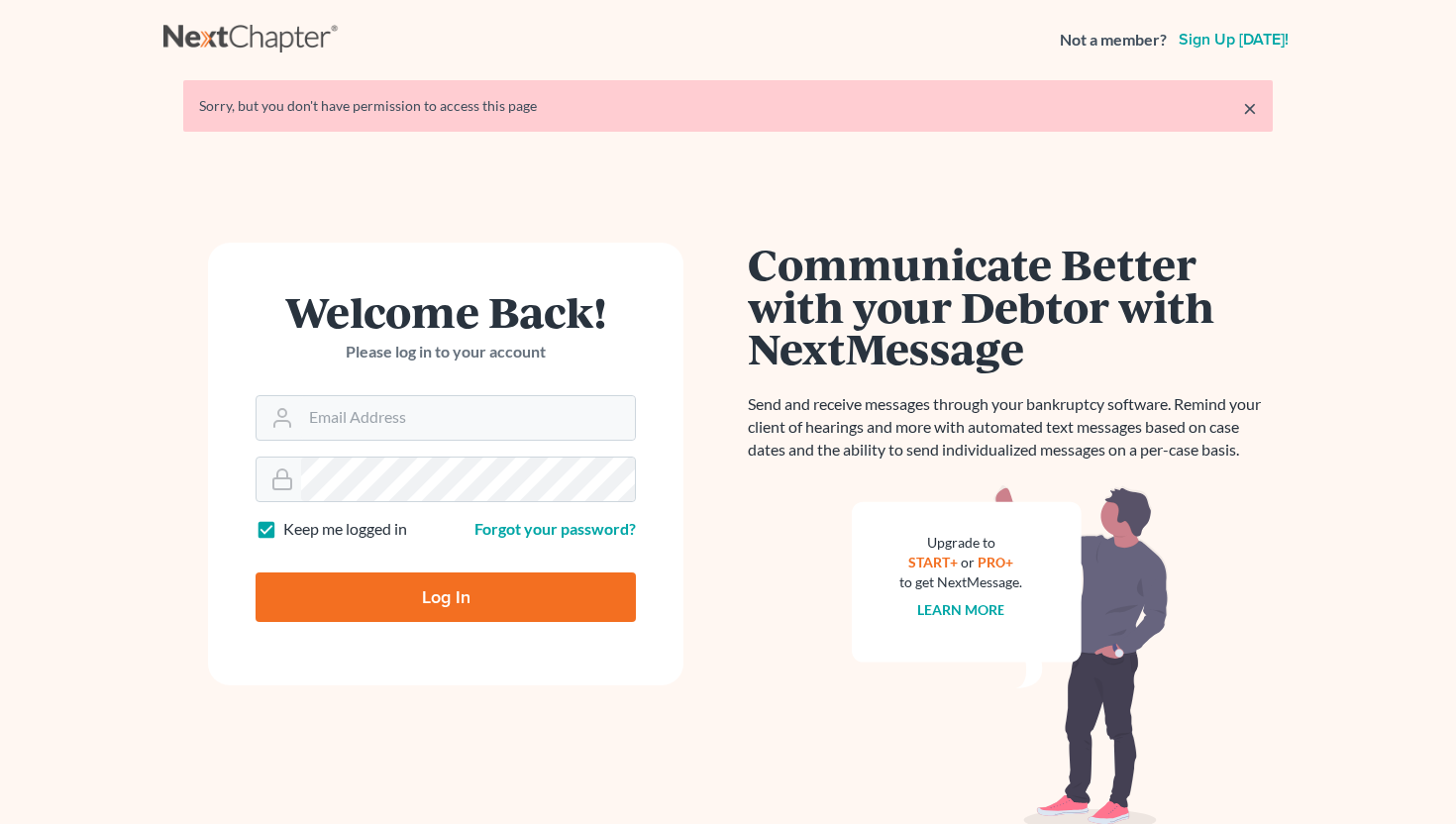 scroll, scrollTop: 0, scrollLeft: 0, axis: both 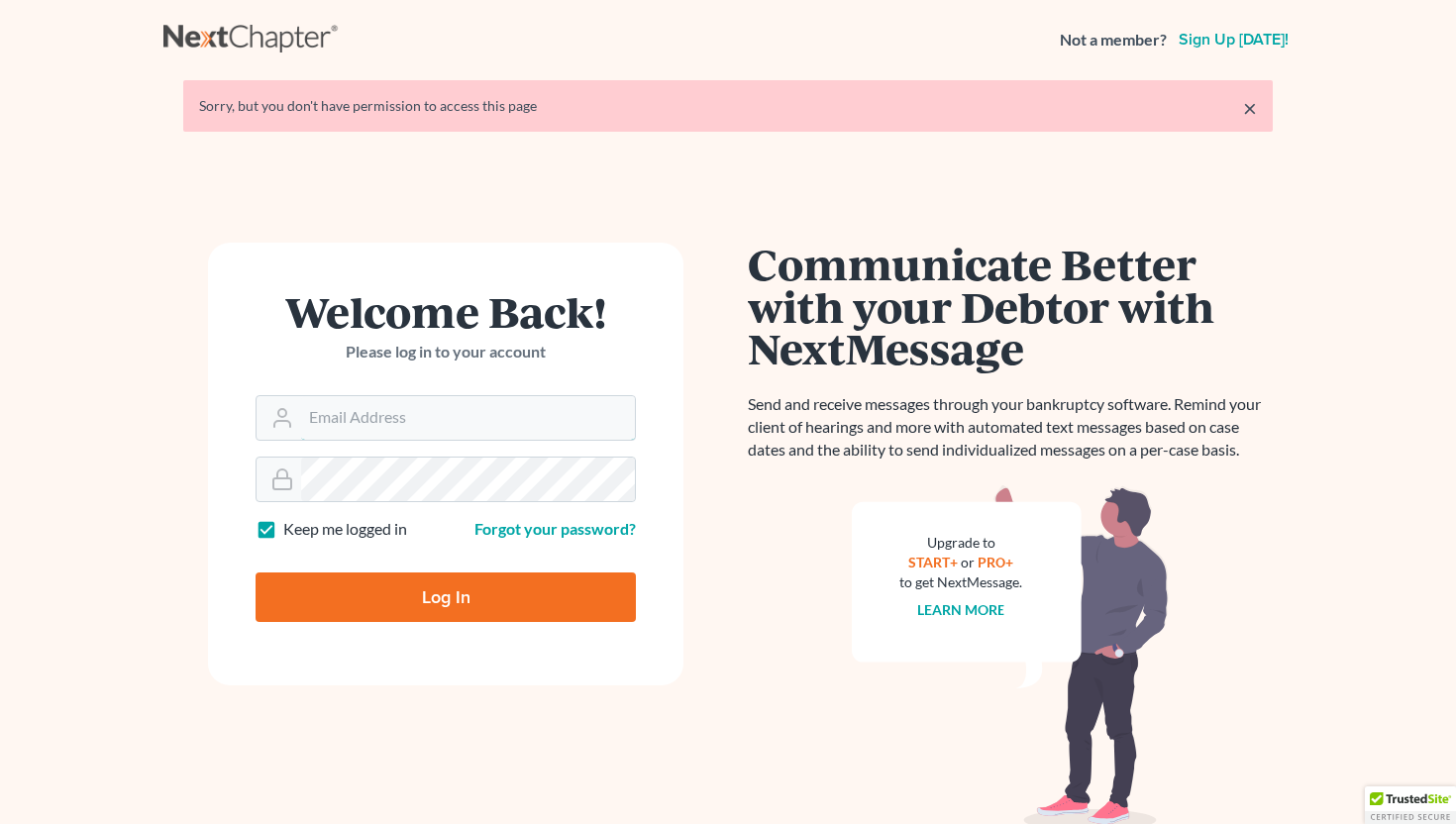 type on "[EMAIL_ADDRESS][DOMAIN_NAME]" 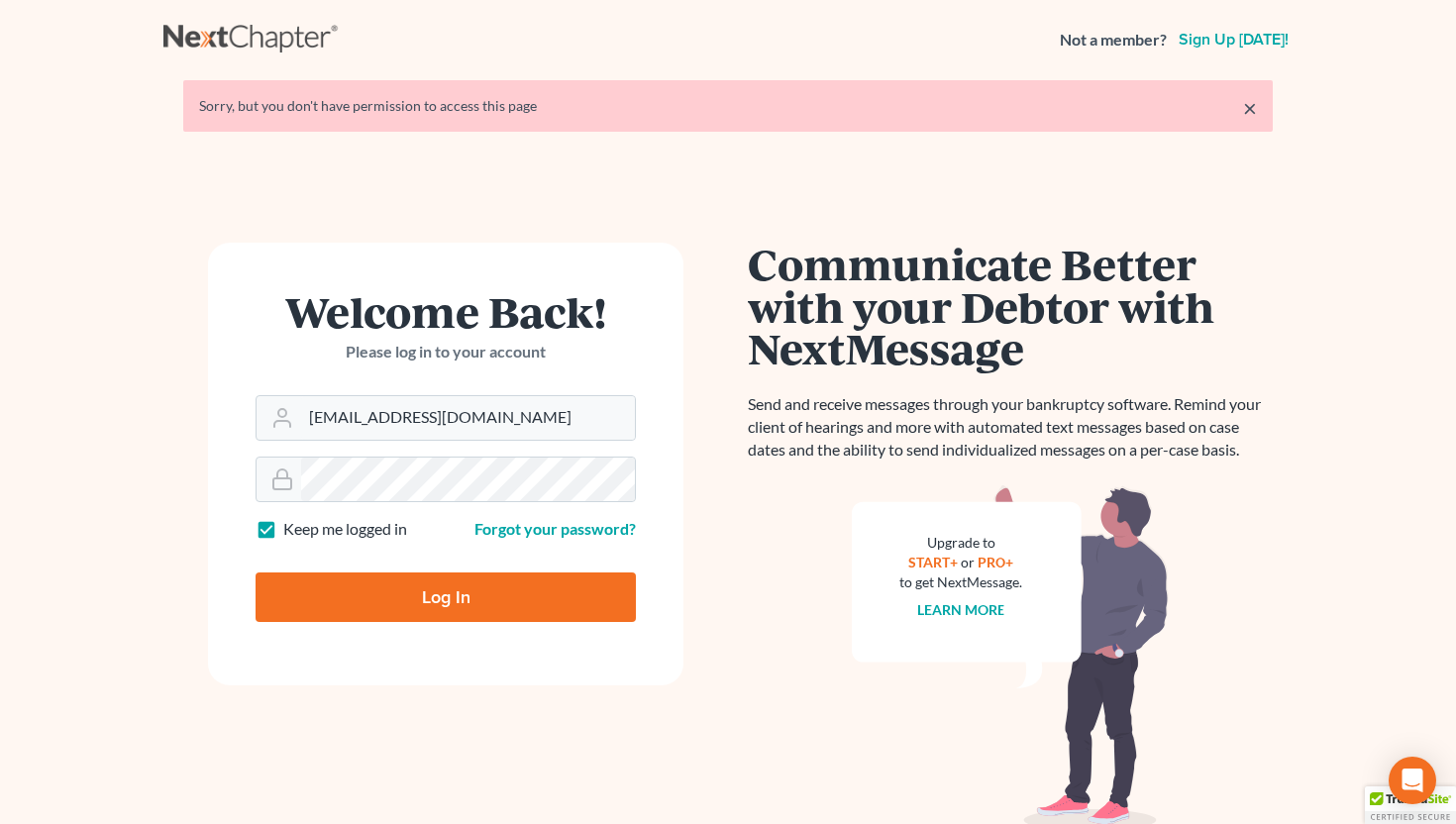 click on "Log In" at bounding box center [446, 597] 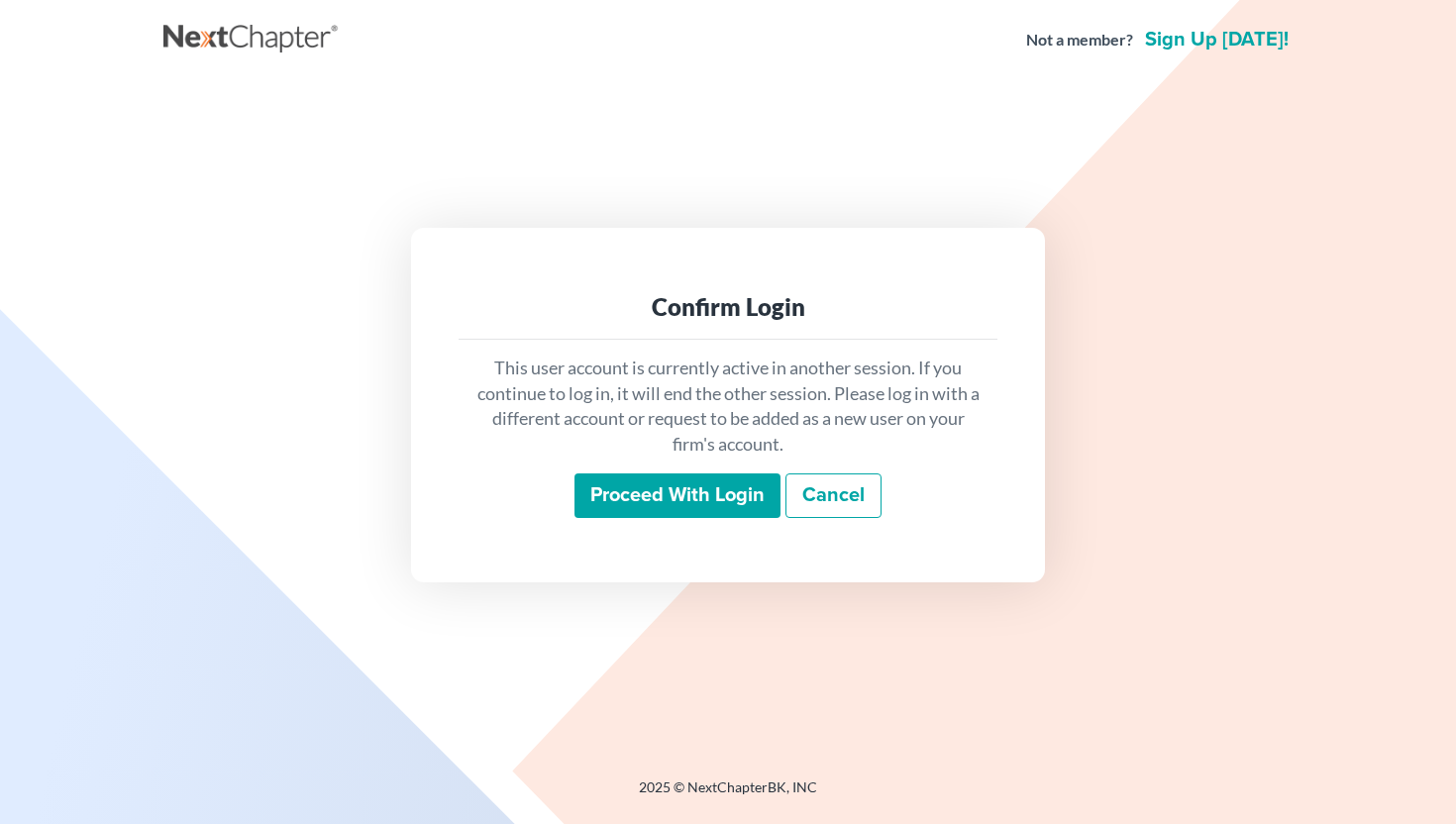 scroll, scrollTop: 0, scrollLeft: 0, axis: both 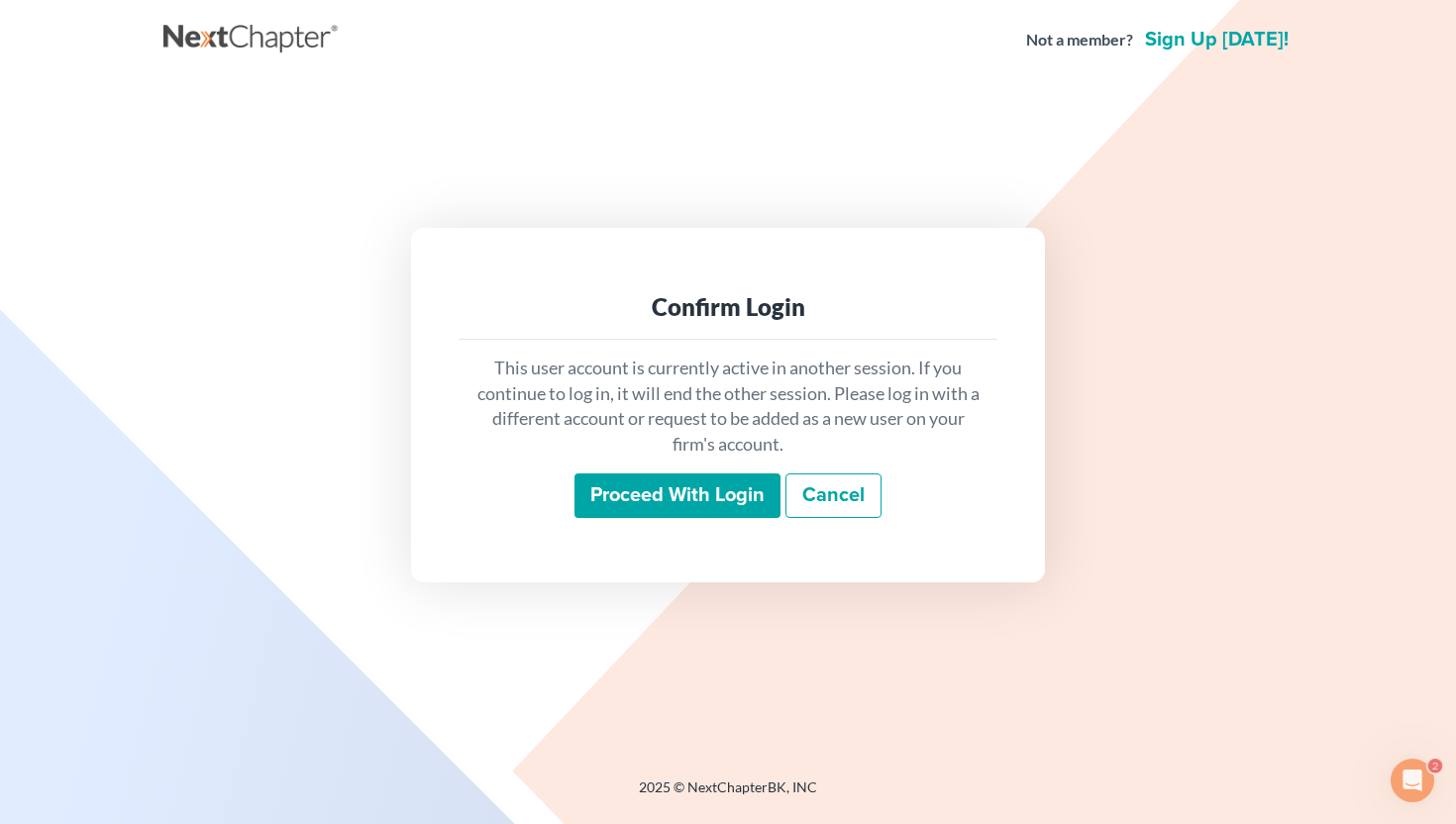click on "Proceed with login" at bounding box center (677, 496) 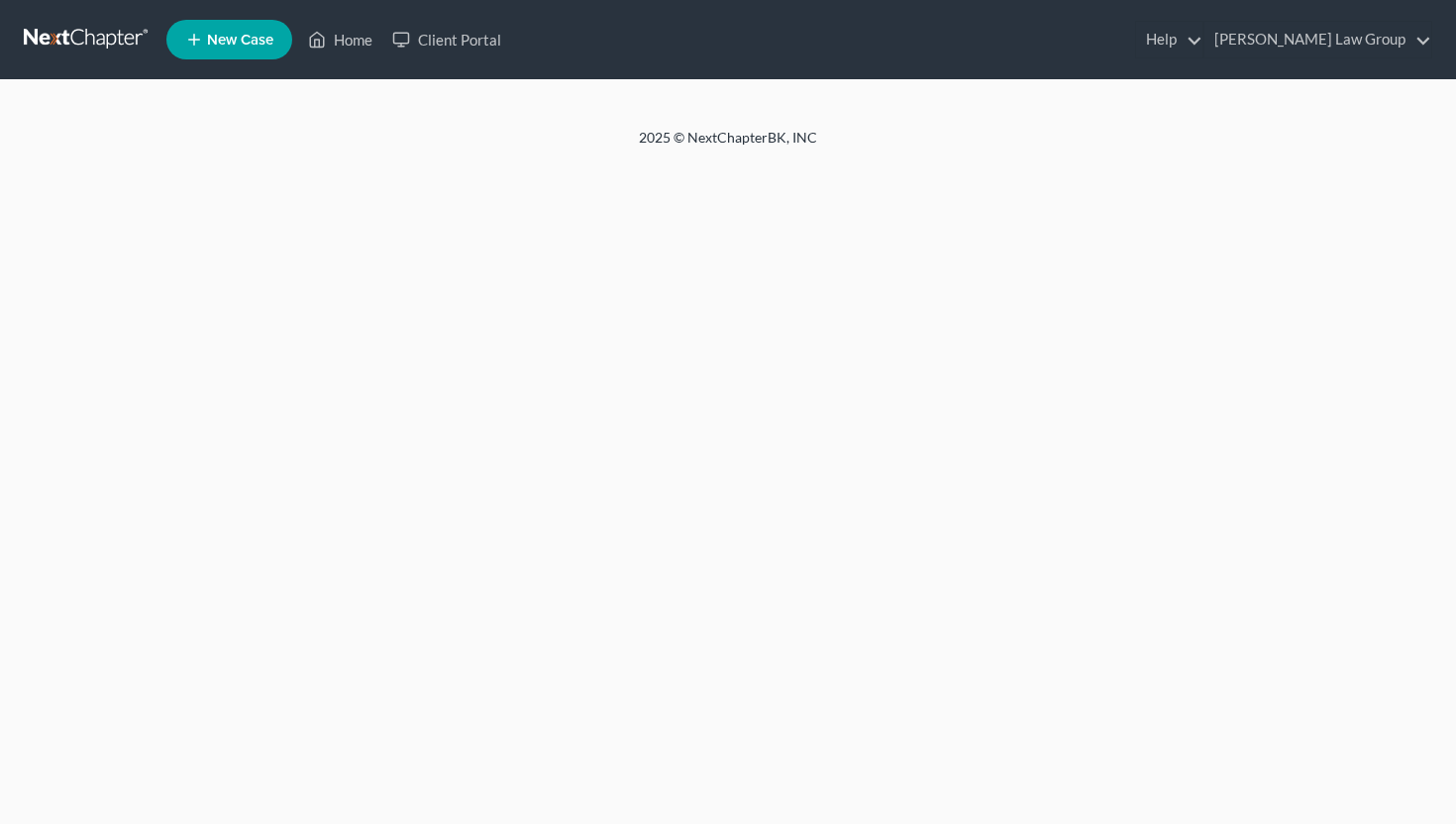 scroll, scrollTop: 0, scrollLeft: 0, axis: both 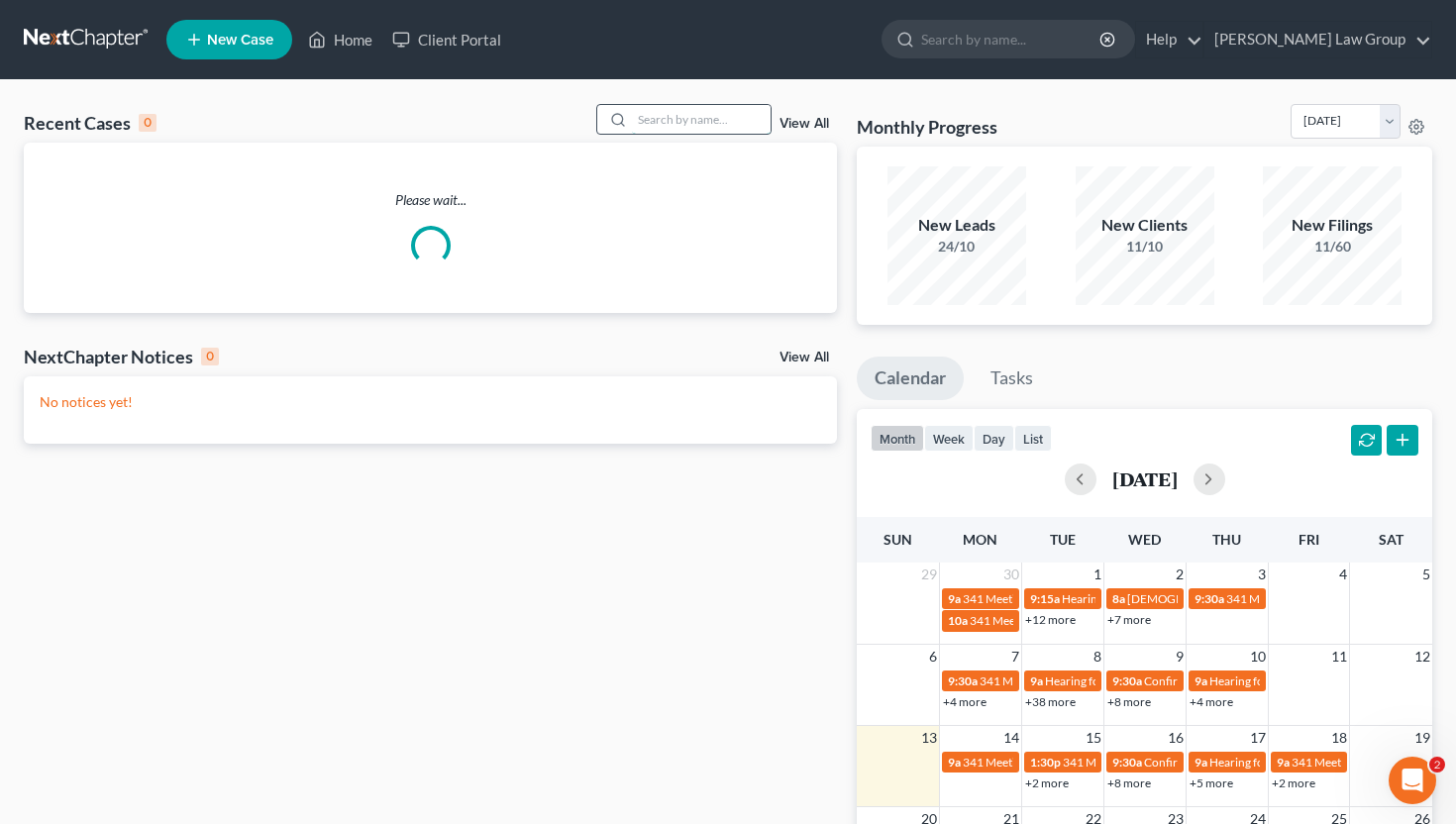 click at bounding box center [701, 119] 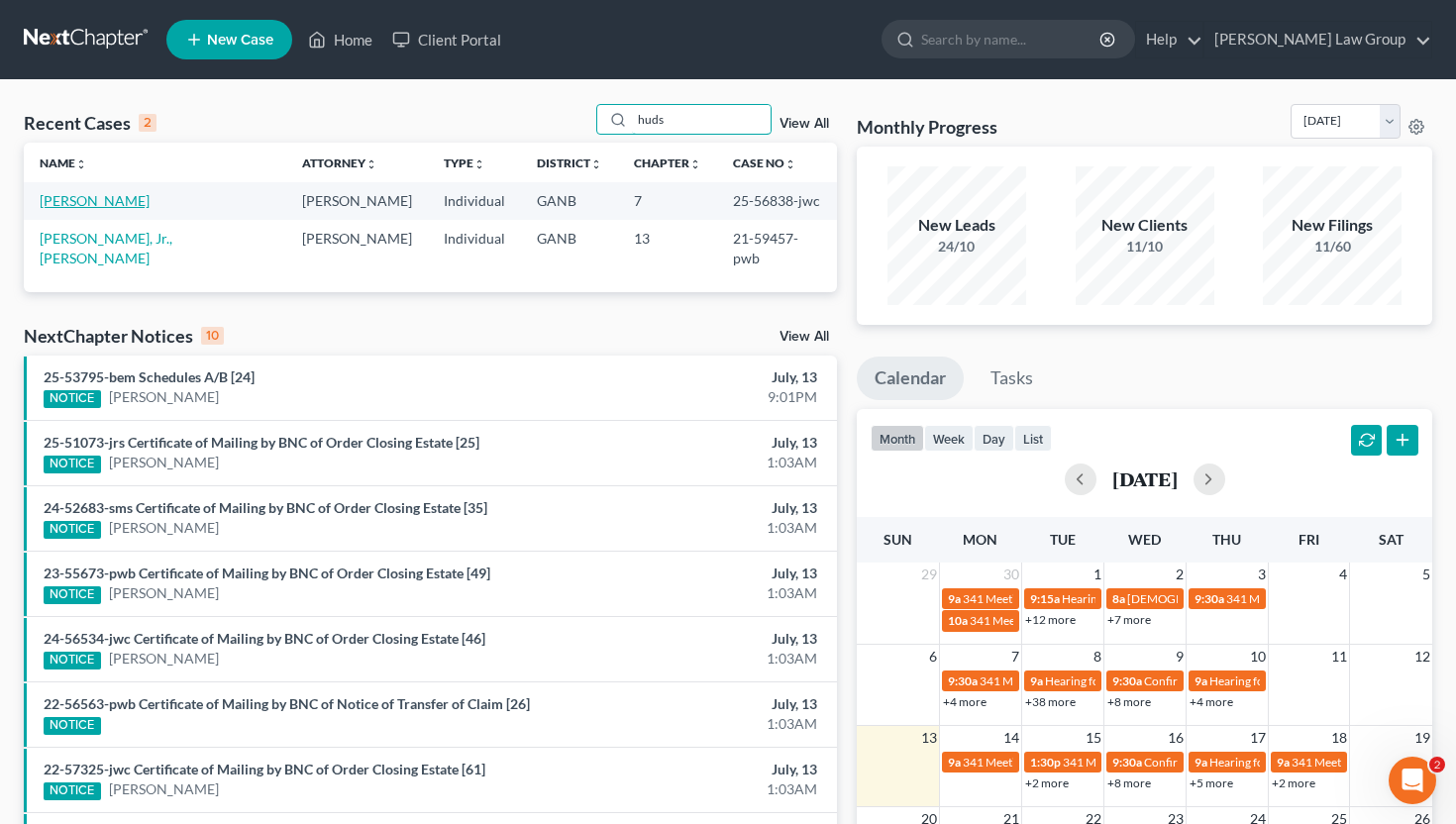type on "huds" 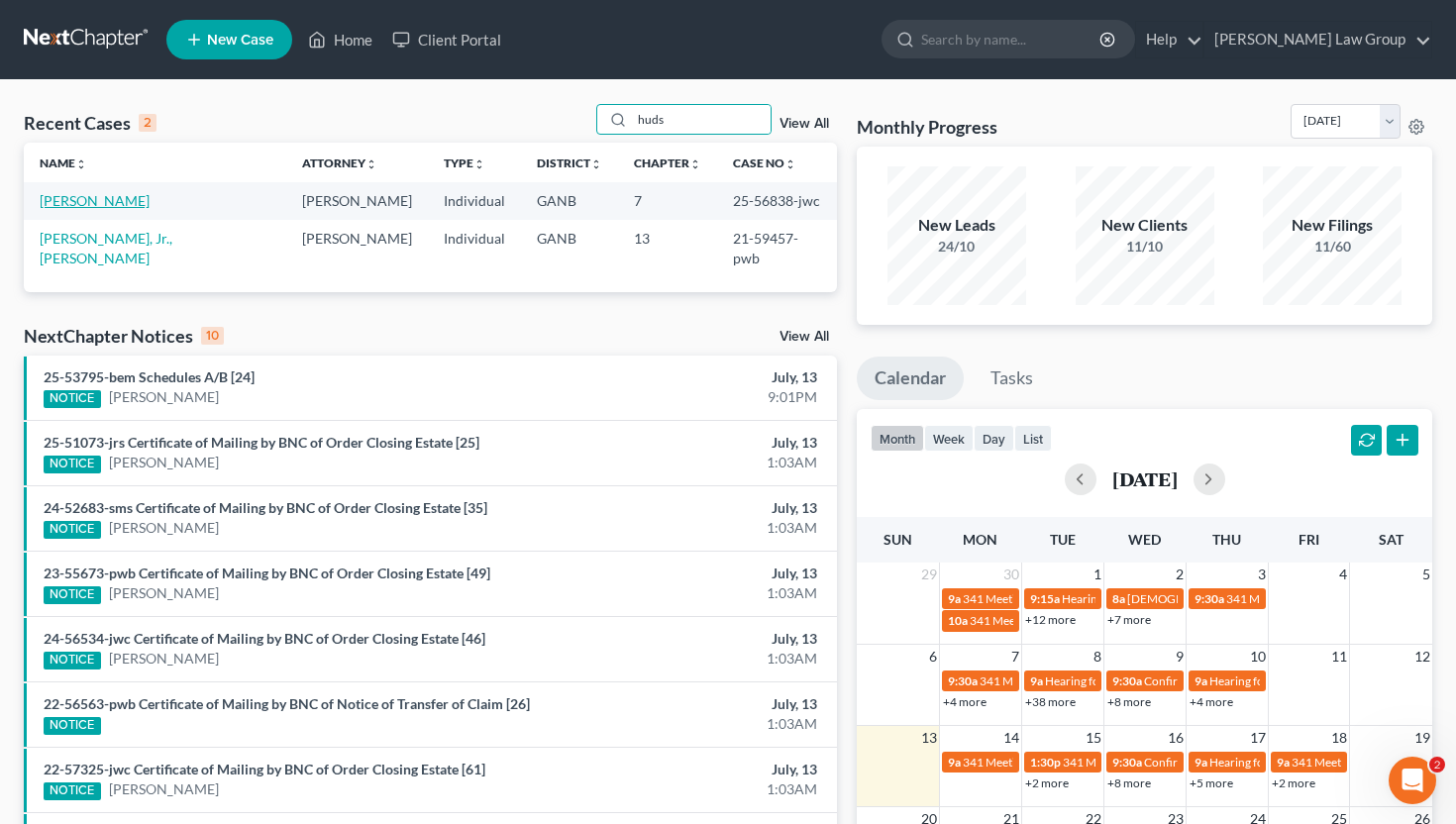 click on "[PERSON_NAME]" at bounding box center [94, 200] 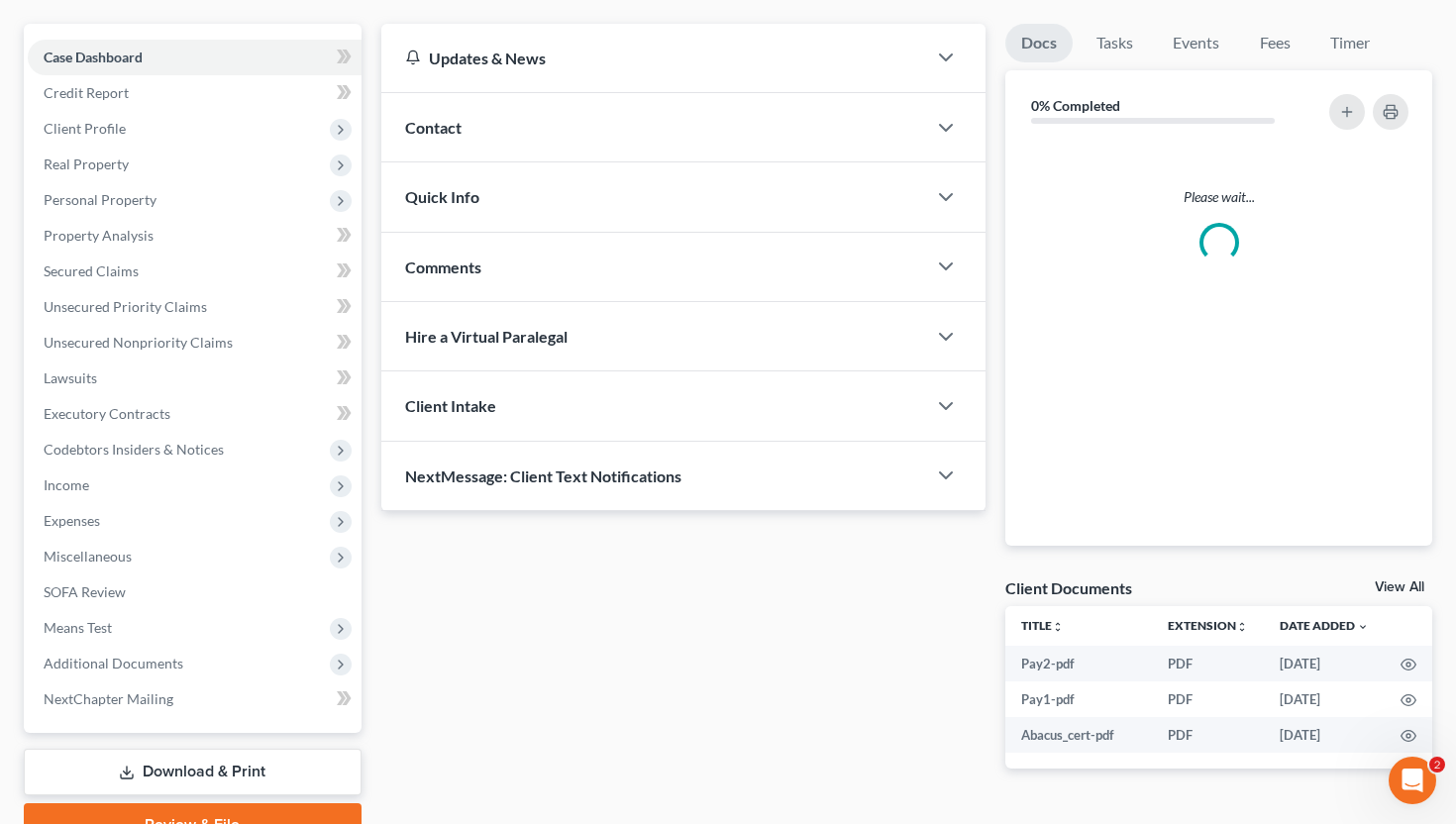 scroll, scrollTop: 262, scrollLeft: 0, axis: vertical 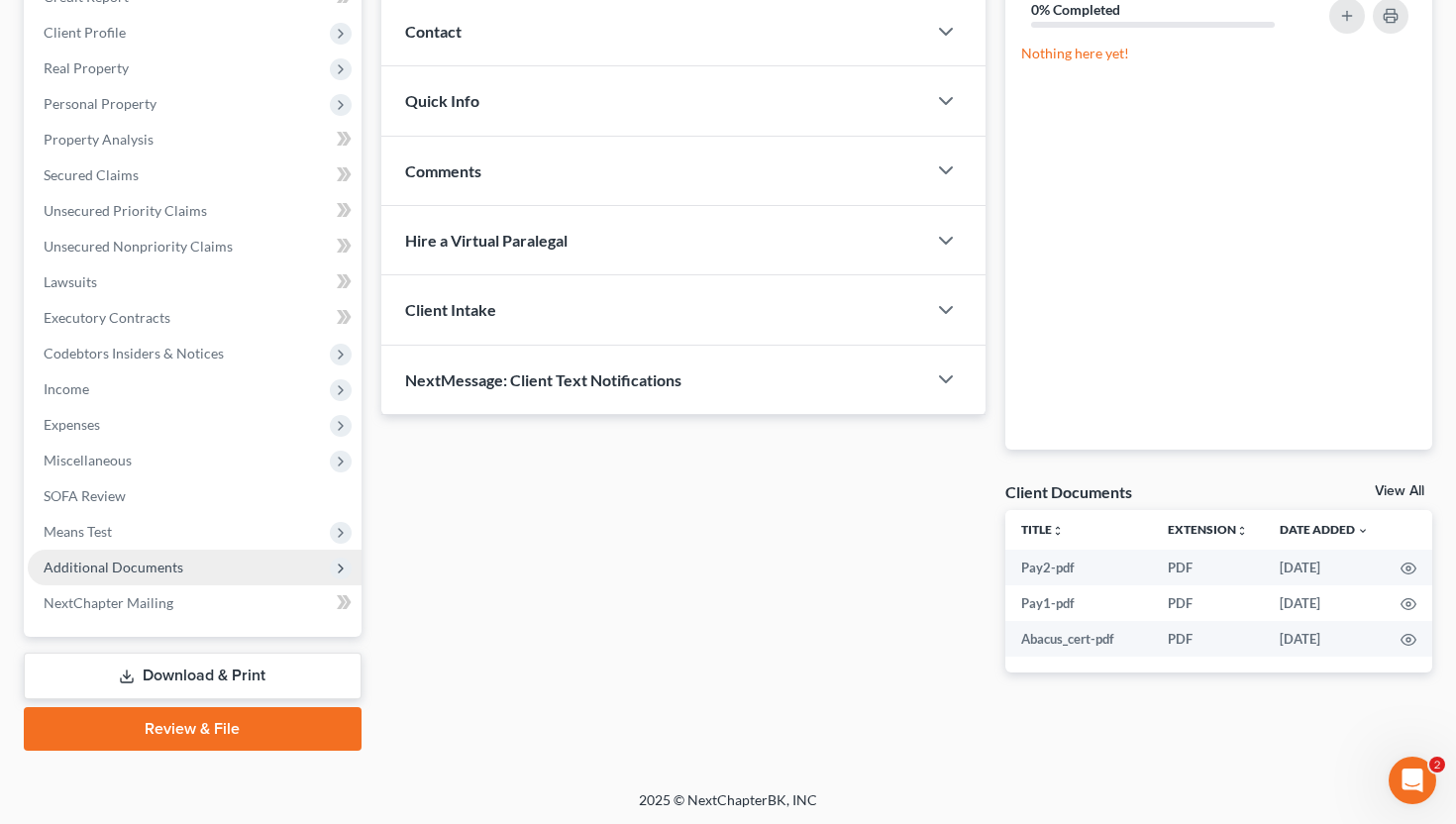 click on "Additional Documents" at bounding box center [194, 567] 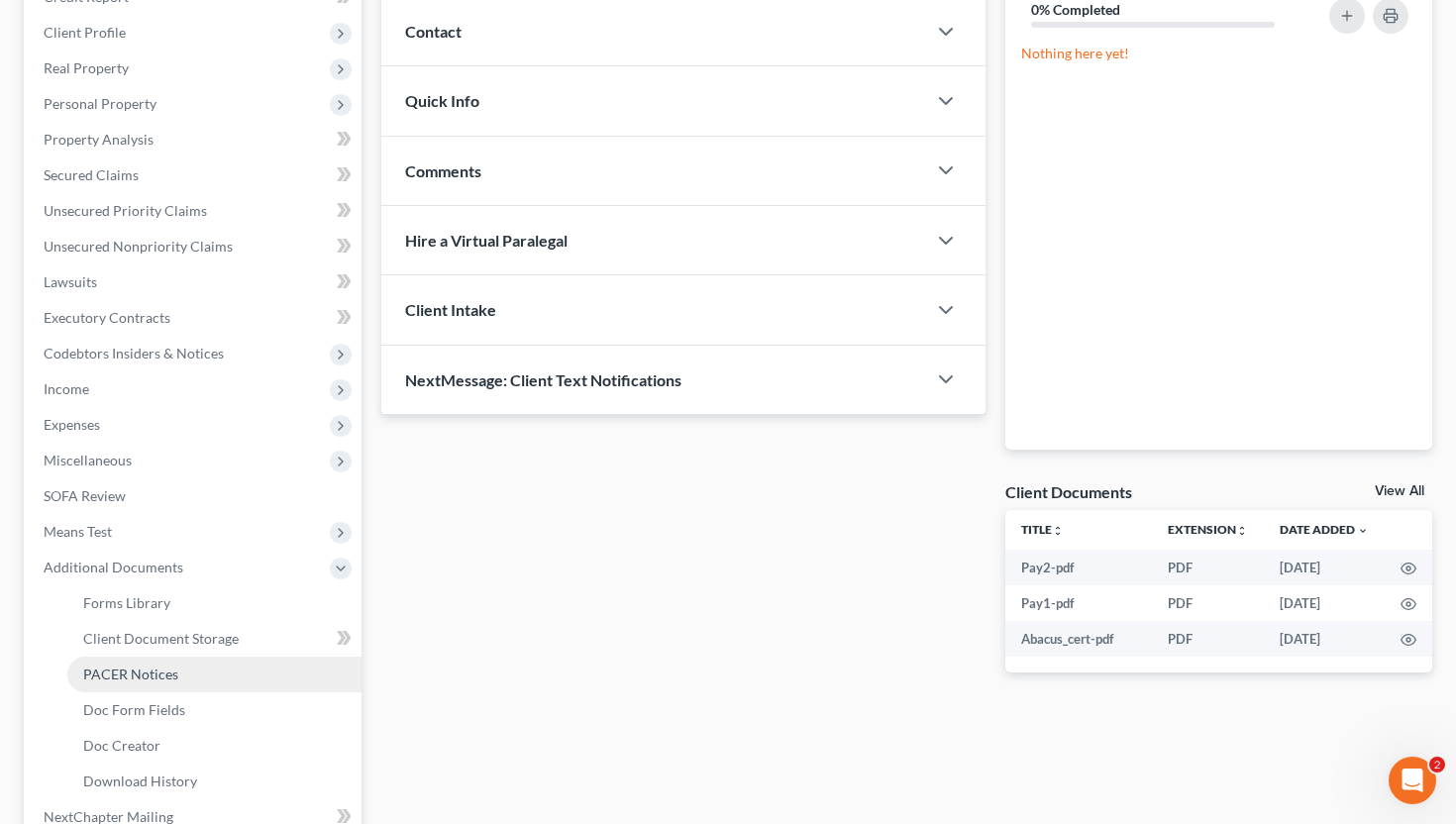 click on "PACER Notices" at bounding box center (214, 674) 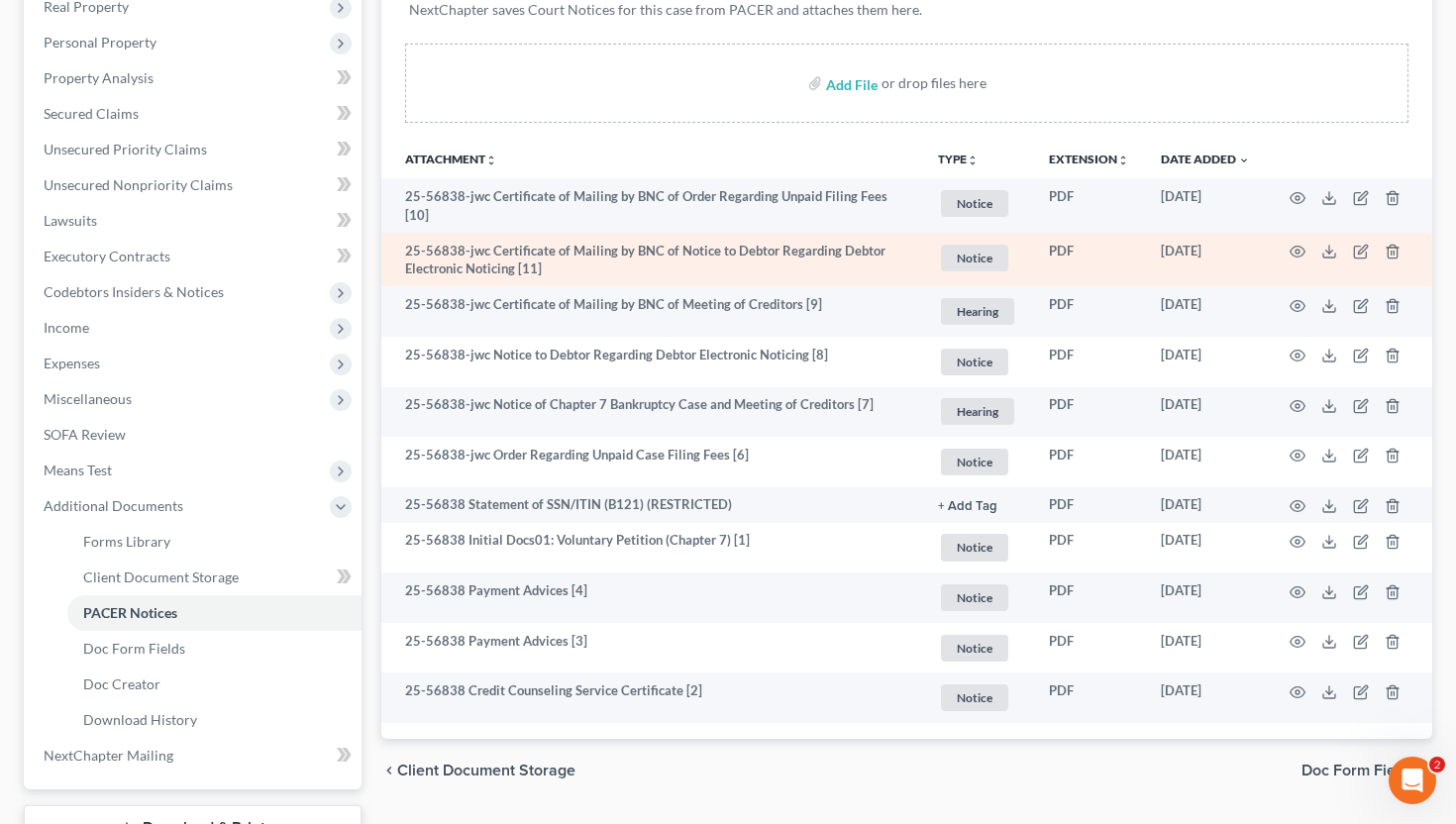 scroll, scrollTop: 400, scrollLeft: 0, axis: vertical 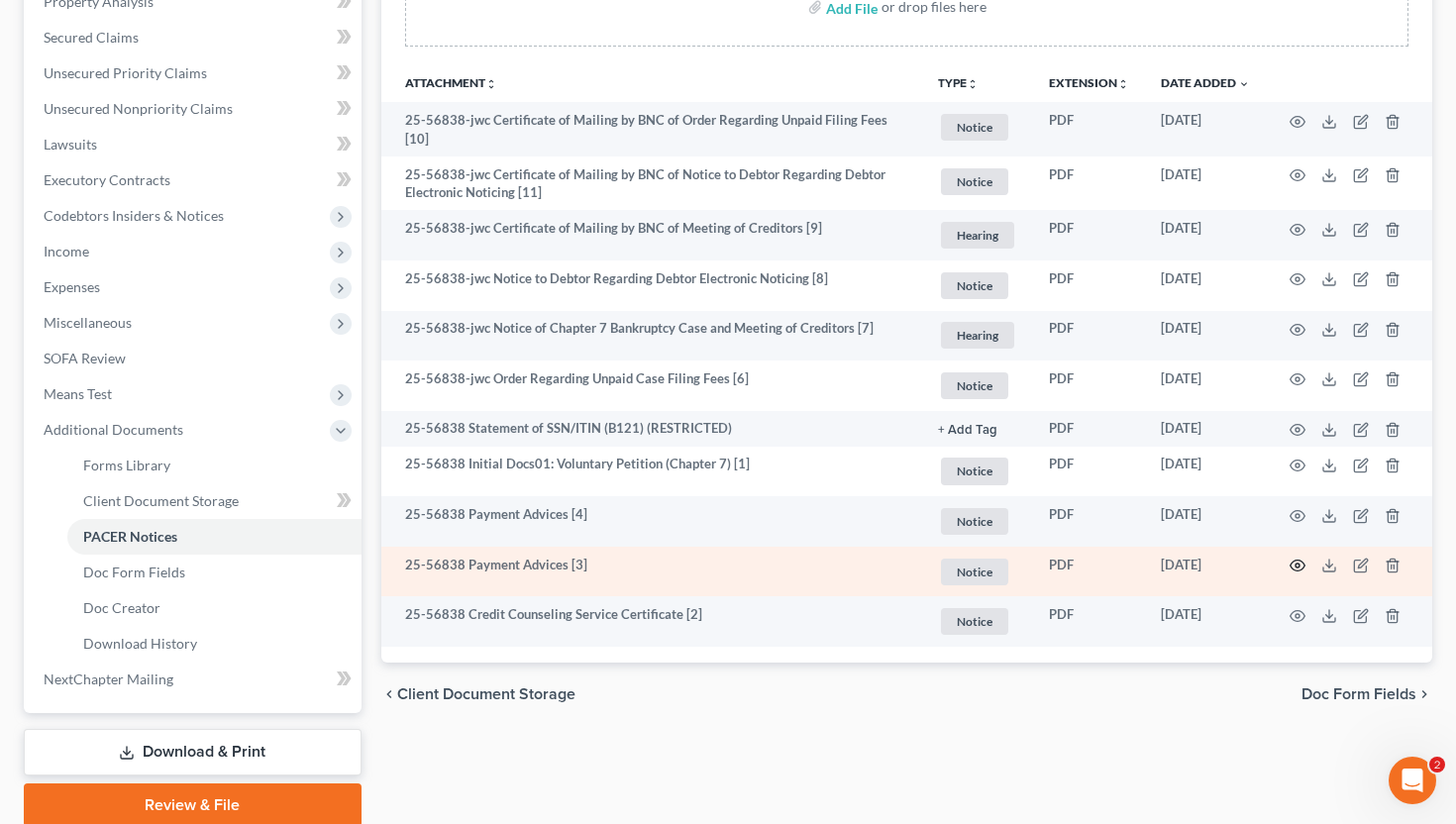 click 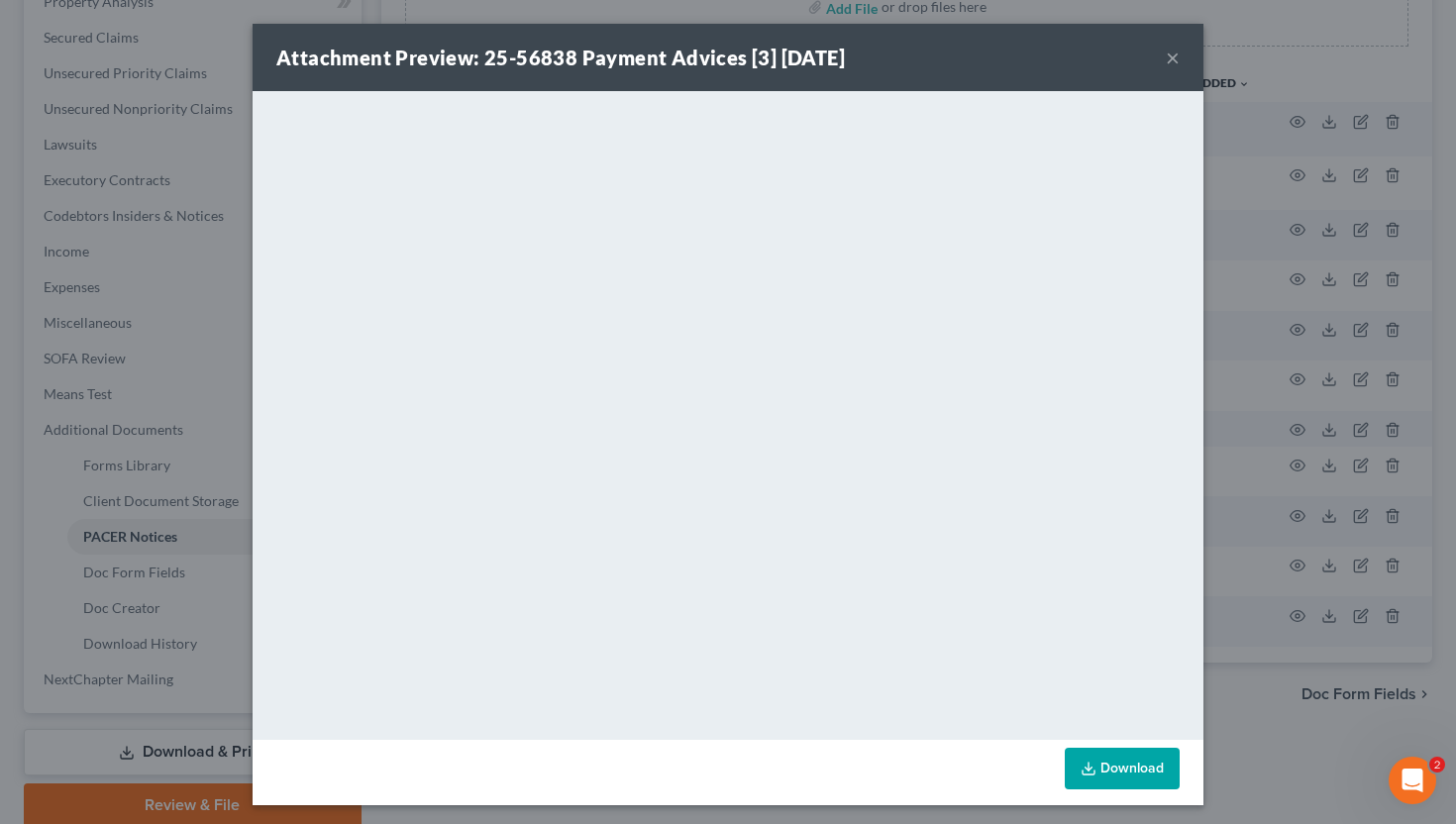 click on "×" at bounding box center [1173, 57] 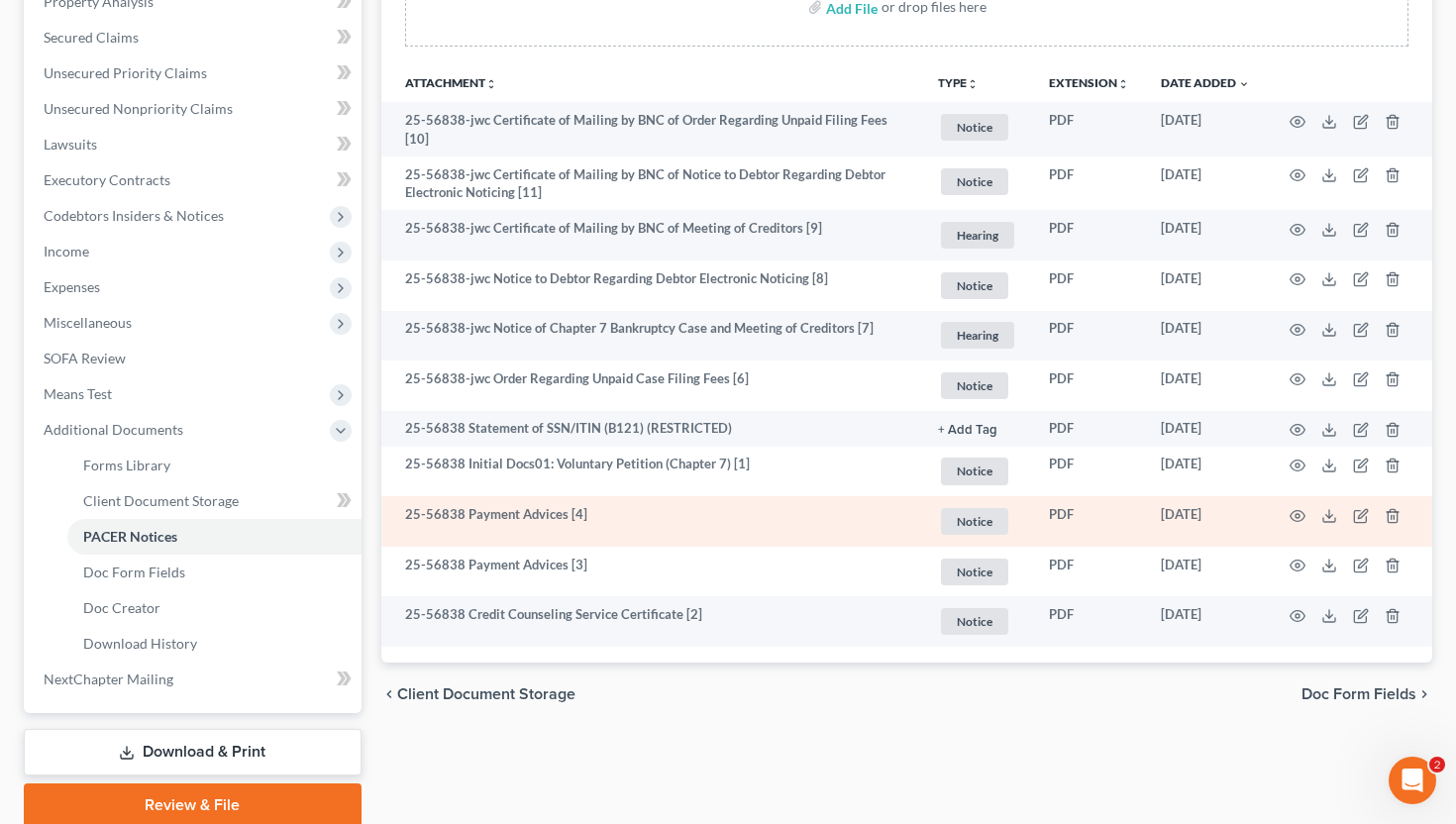 click at bounding box center [1349, 521] 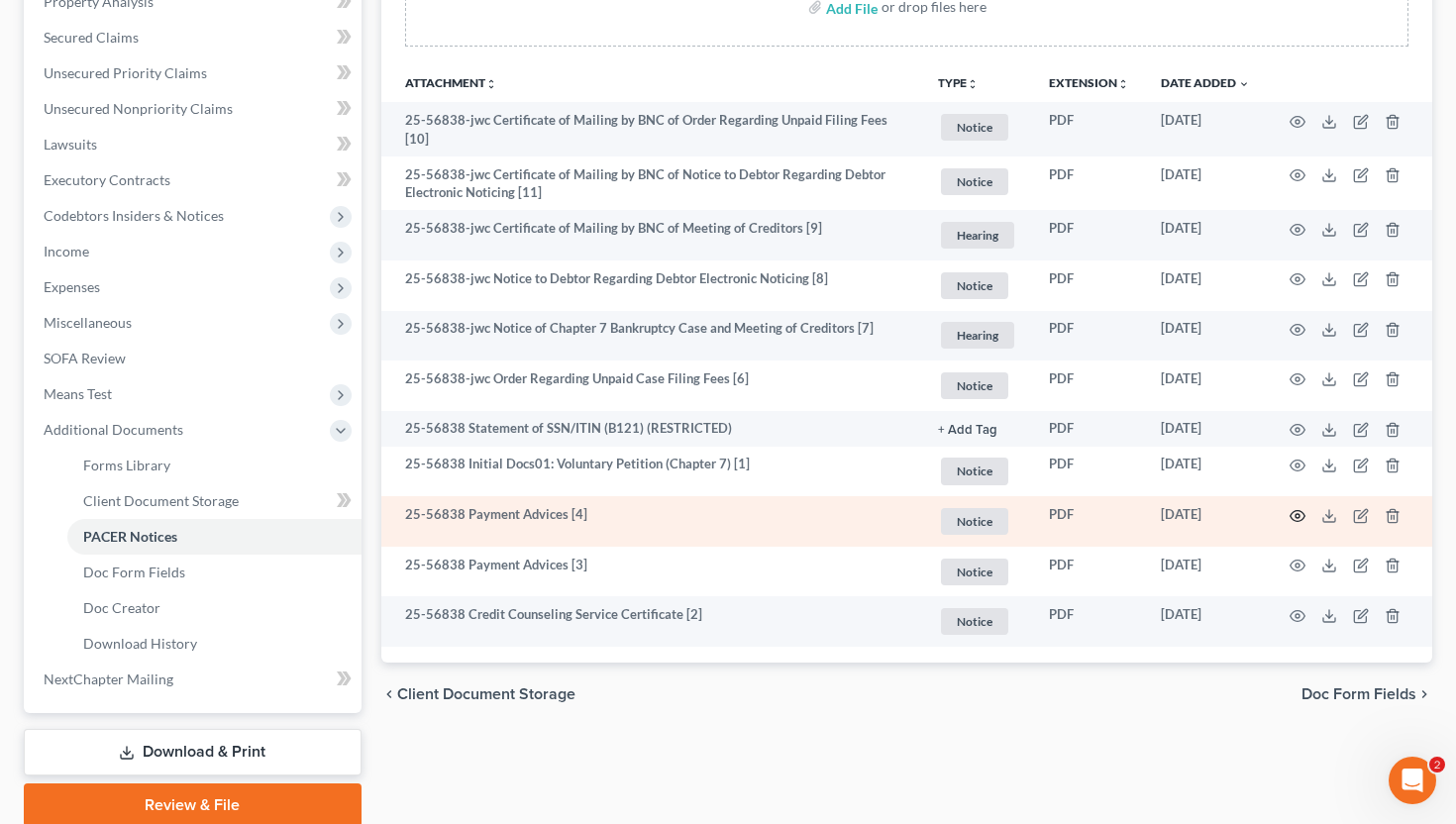 click 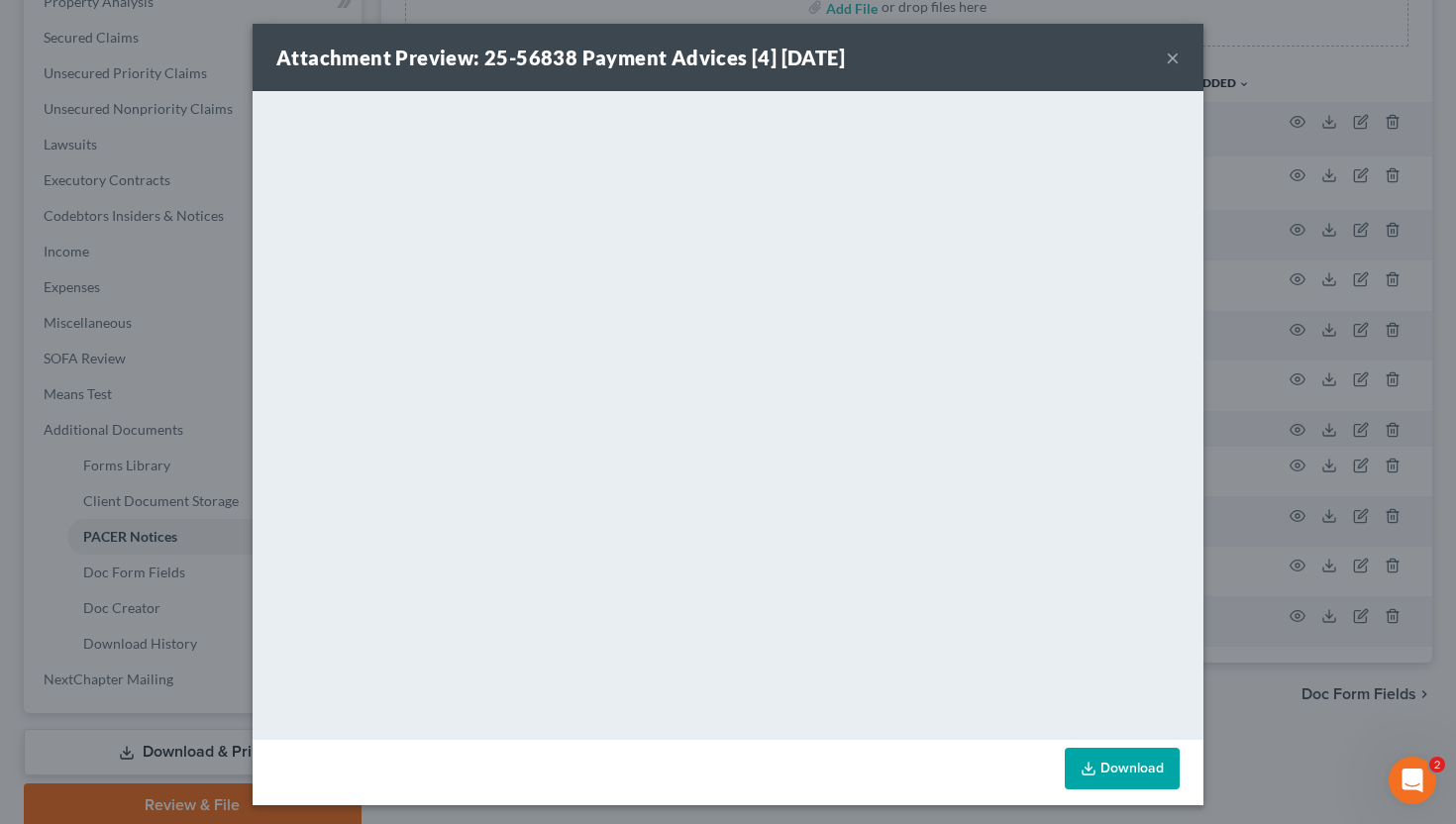 click on "×" at bounding box center (1173, 57) 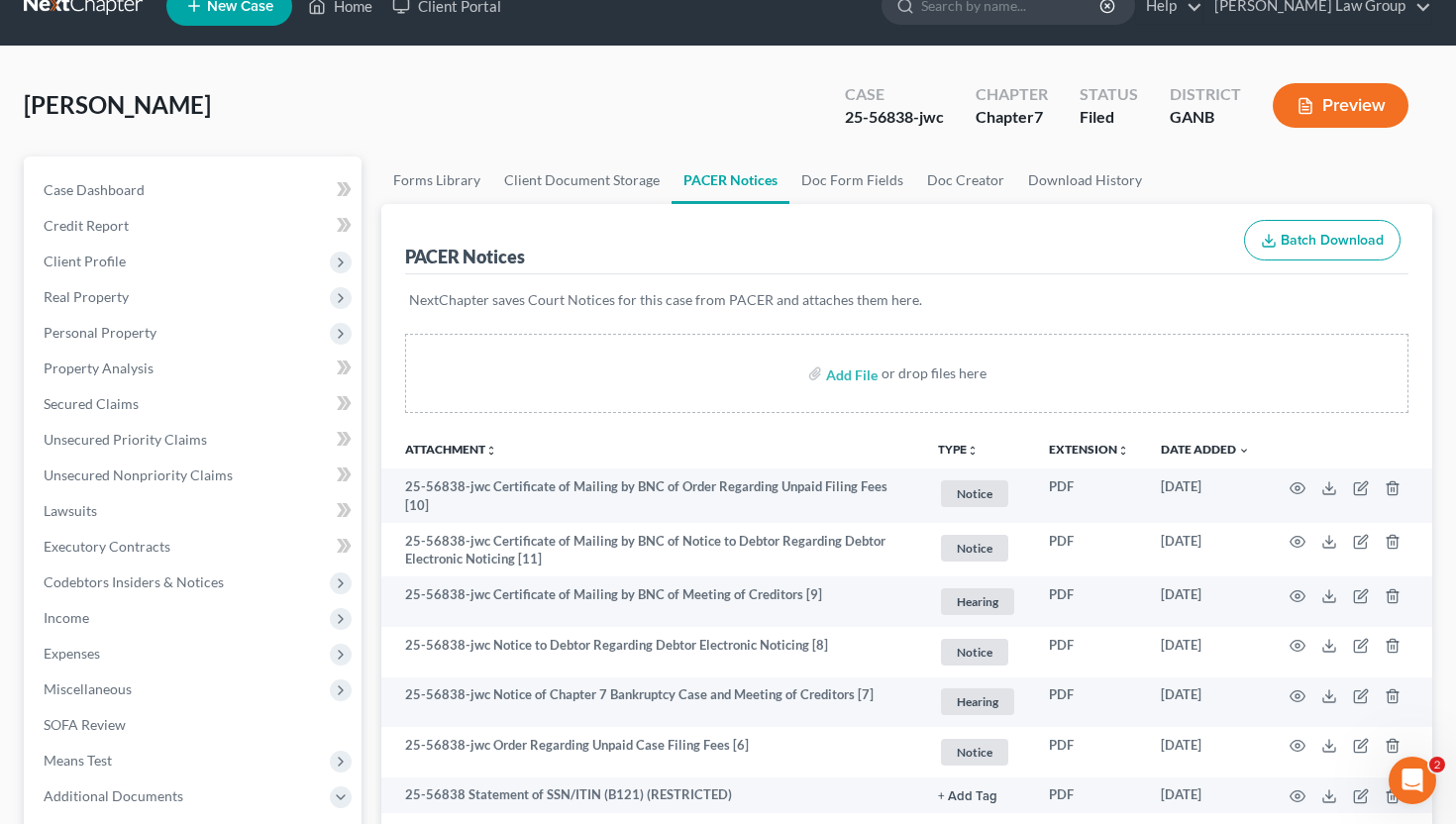 scroll, scrollTop: 0, scrollLeft: 0, axis: both 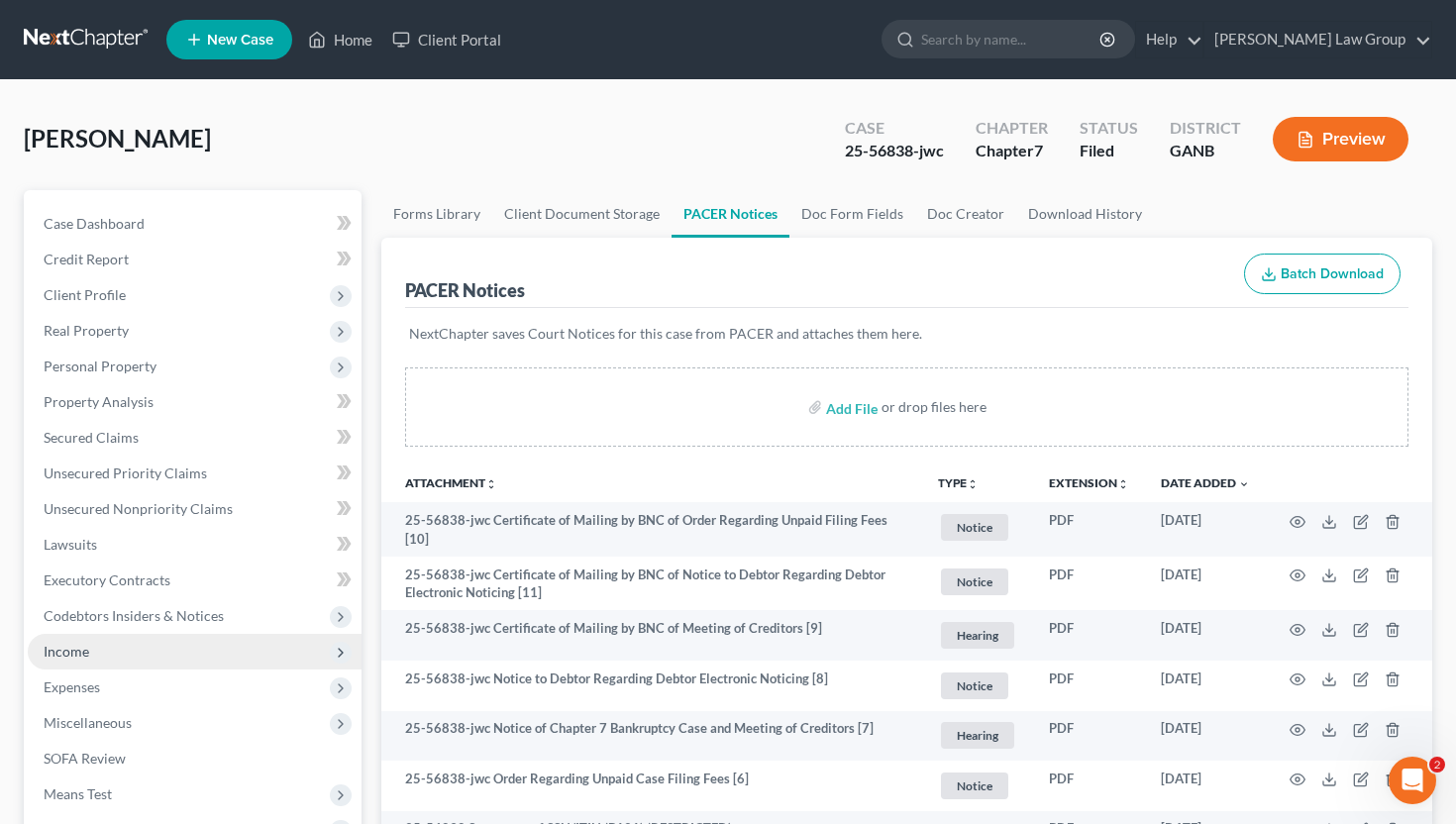 click on "Income" at bounding box center (66, 651) 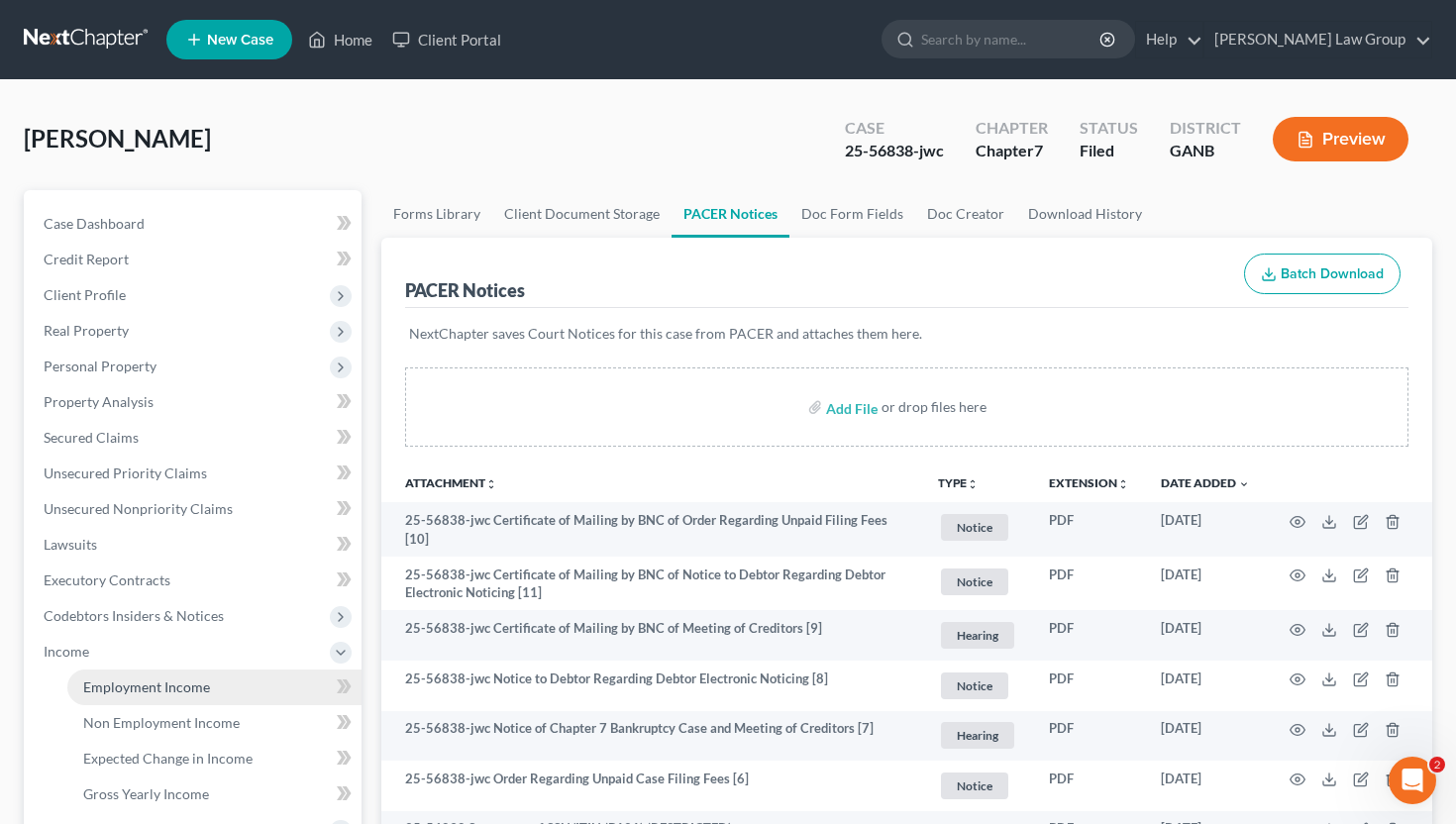 click on "Employment Income" at bounding box center (147, 686) 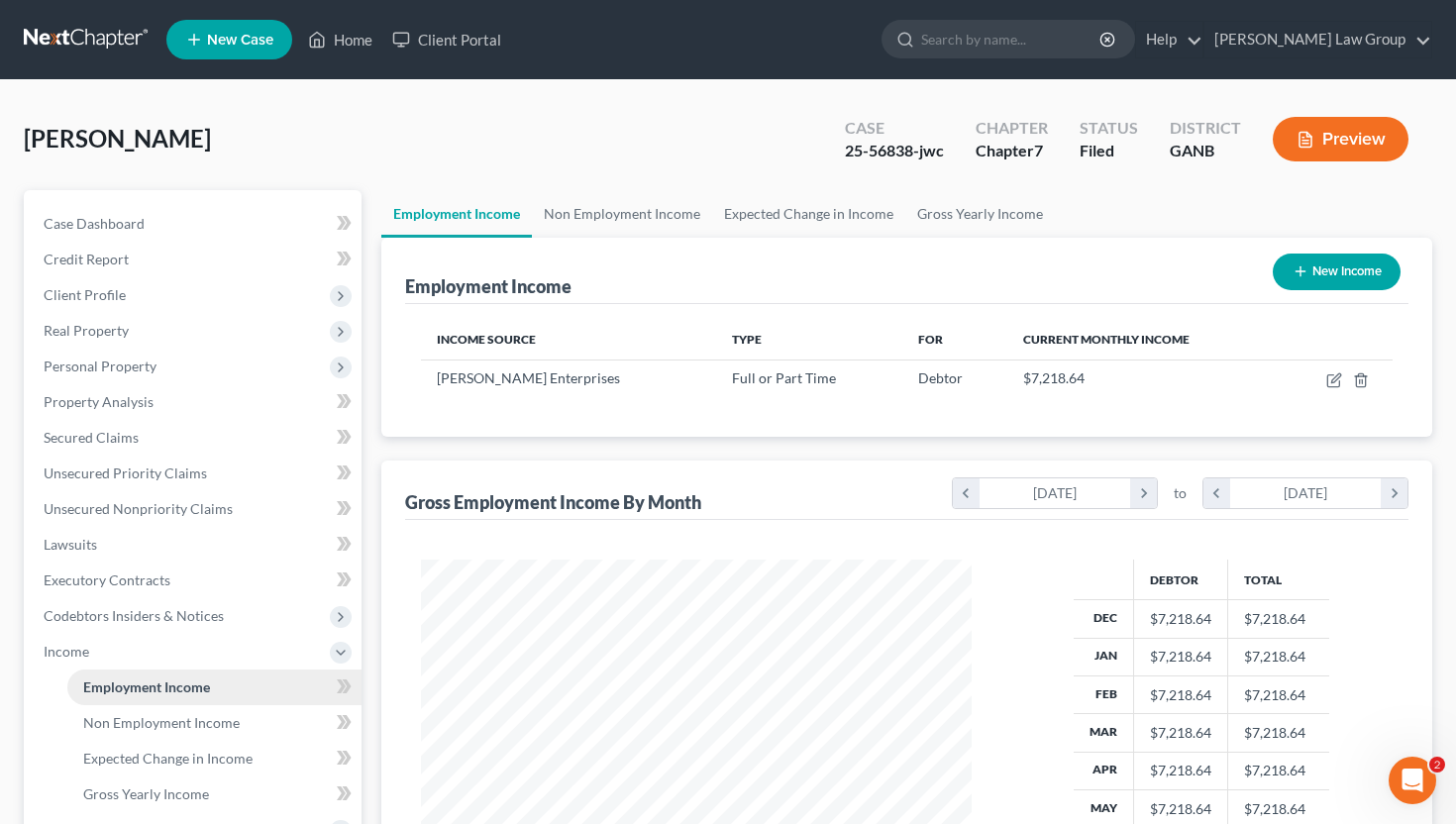 scroll, scrollTop: 990029, scrollLeft: 989886, axis: both 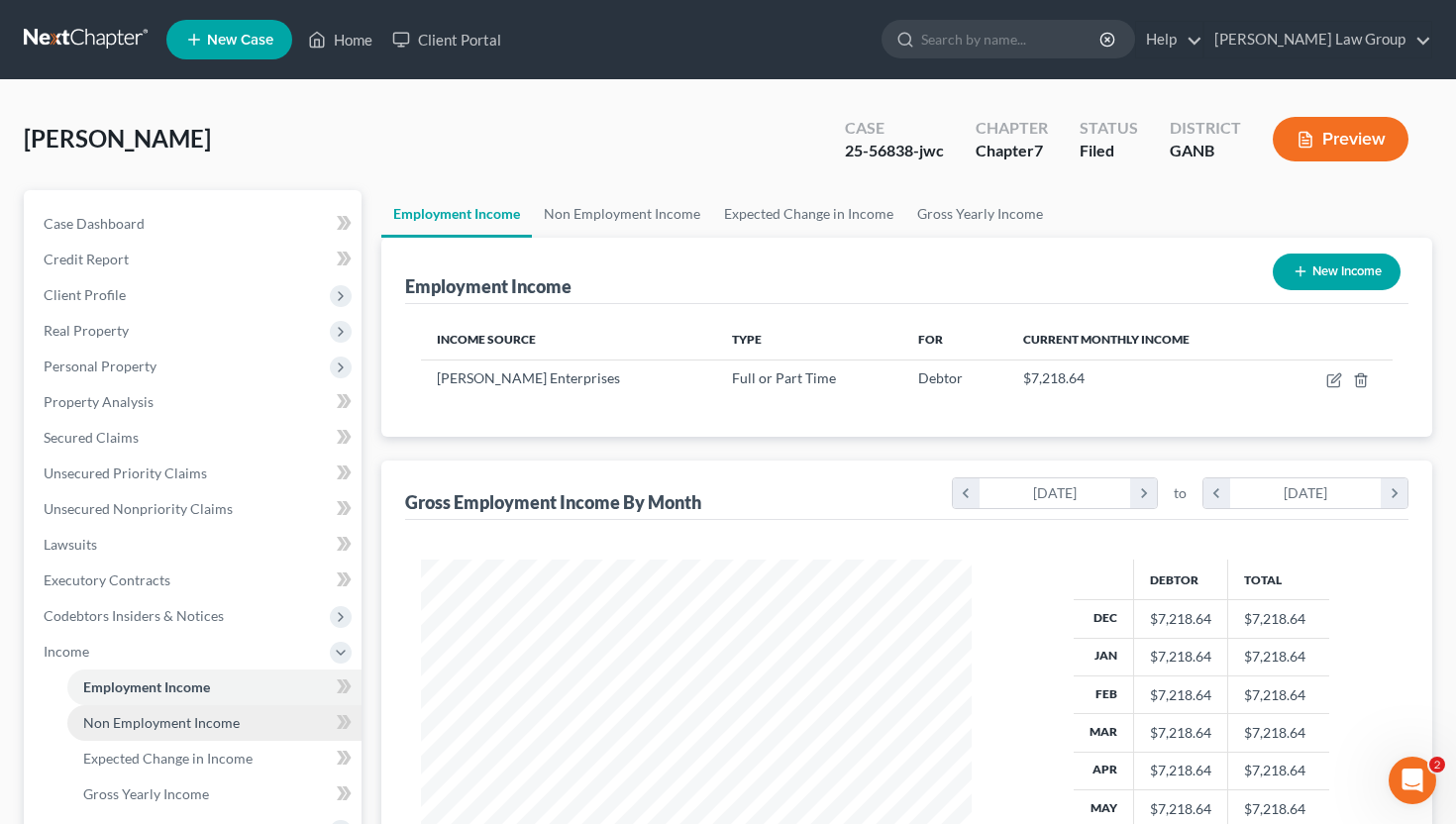 click on "Non Employment Income" at bounding box center [161, 722] 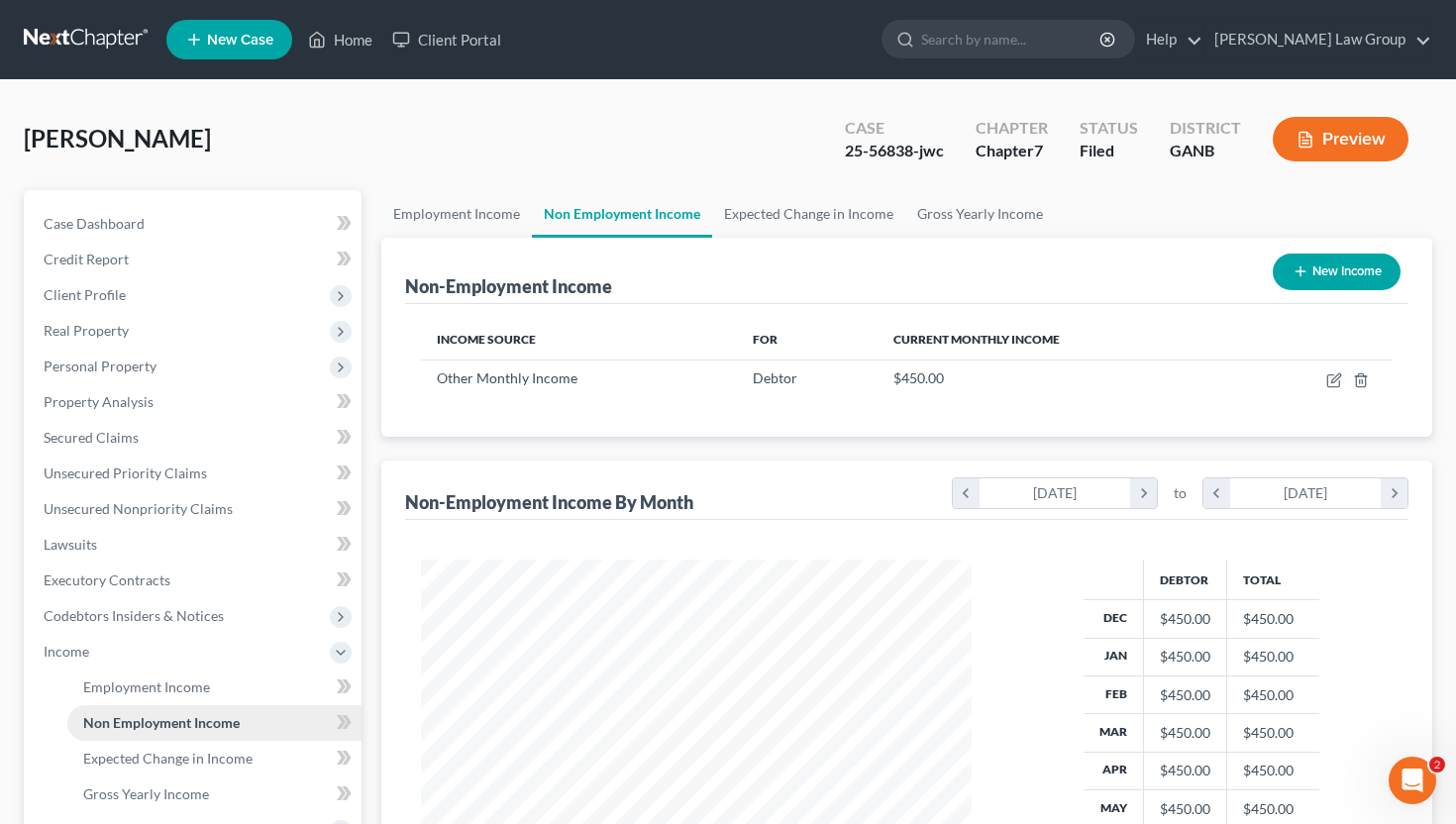 scroll, scrollTop: 990029, scrollLeft: 989886, axis: both 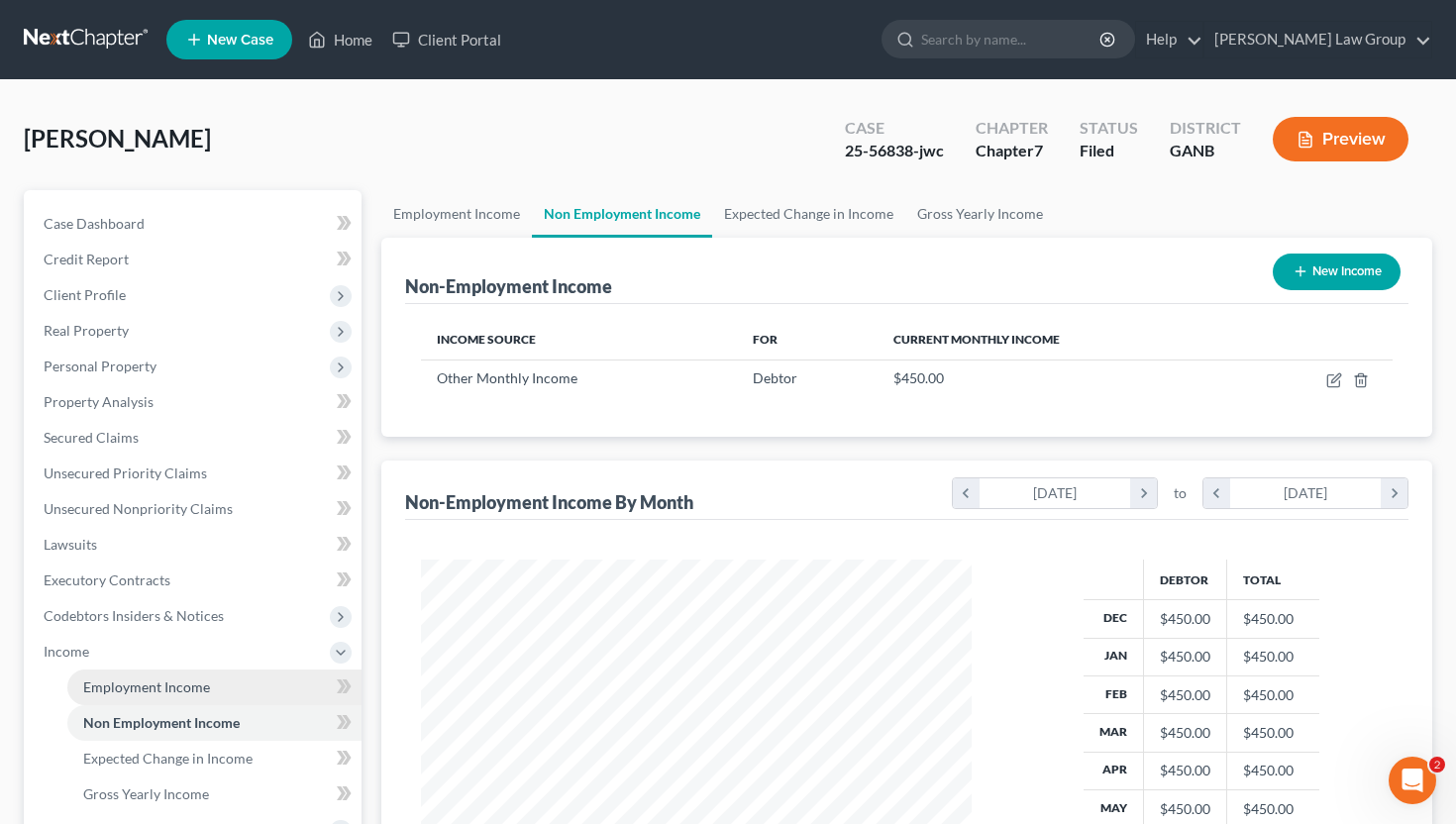 click on "Employment Income" at bounding box center [214, 687] 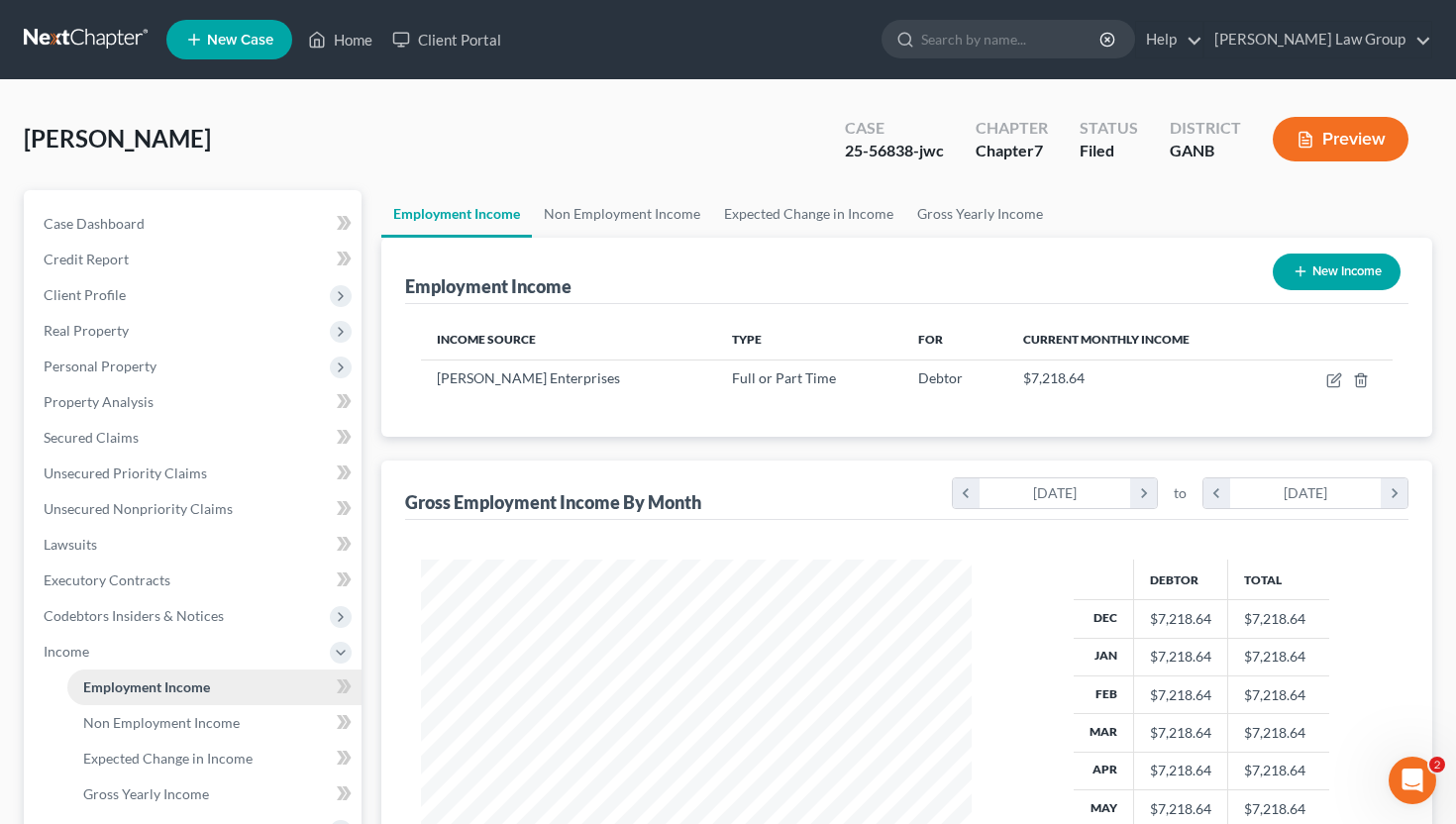 scroll, scrollTop: 990029, scrollLeft: 989886, axis: both 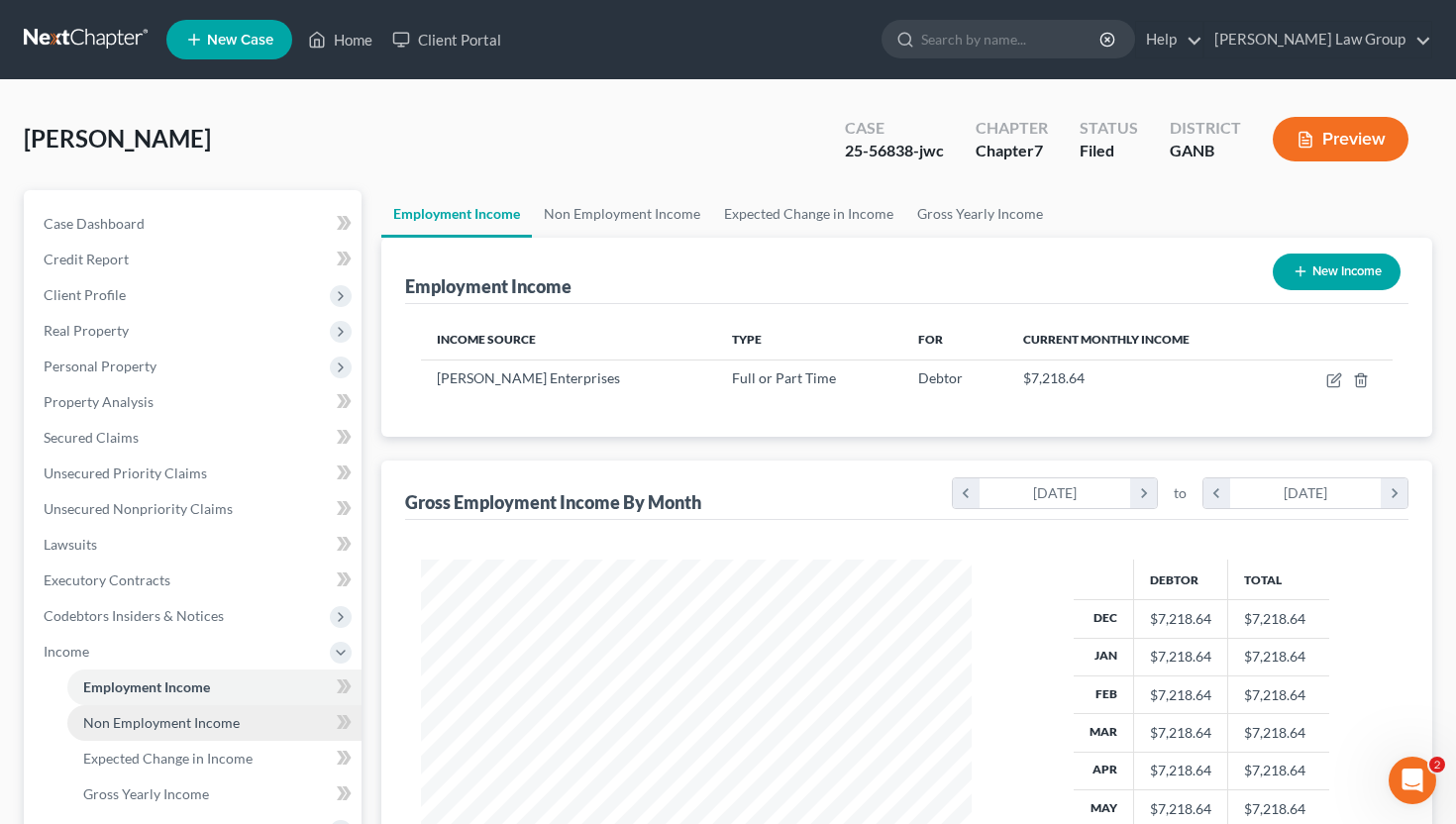 click on "Non Employment Income" at bounding box center [161, 722] 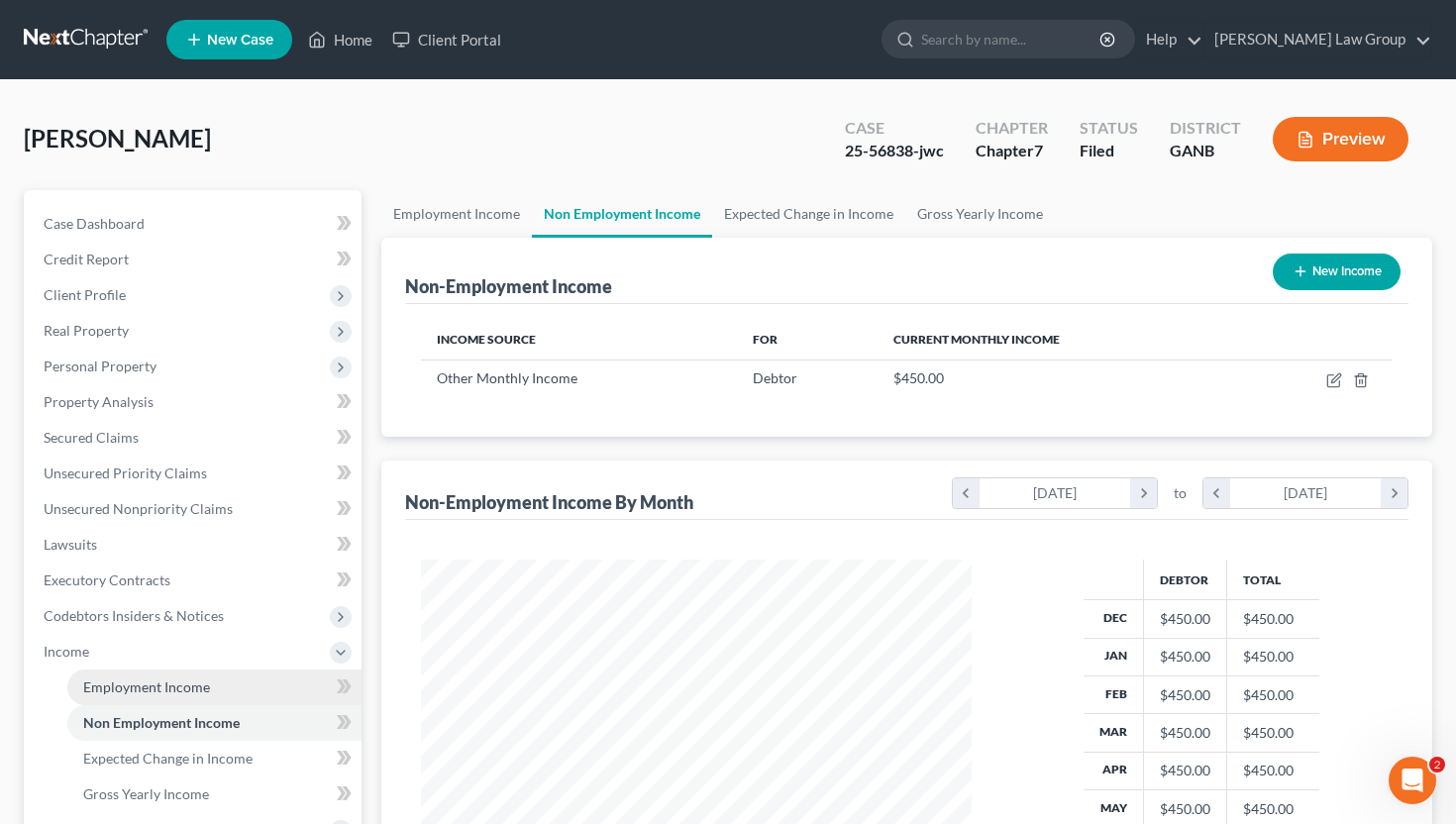 scroll, scrollTop: 990029, scrollLeft: 989886, axis: both 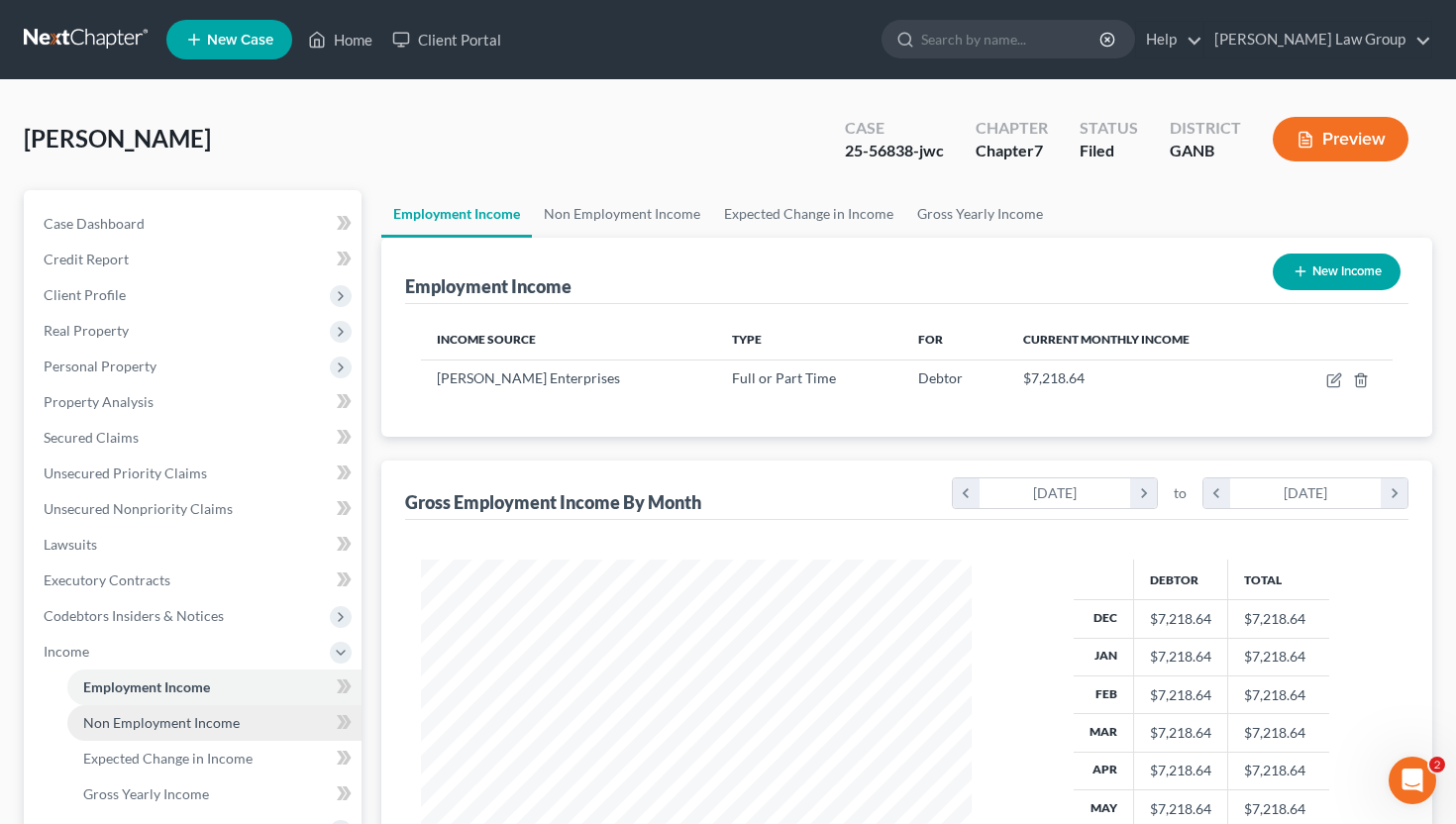 click on "Non Employment Income" at bounding box center [161, 722] 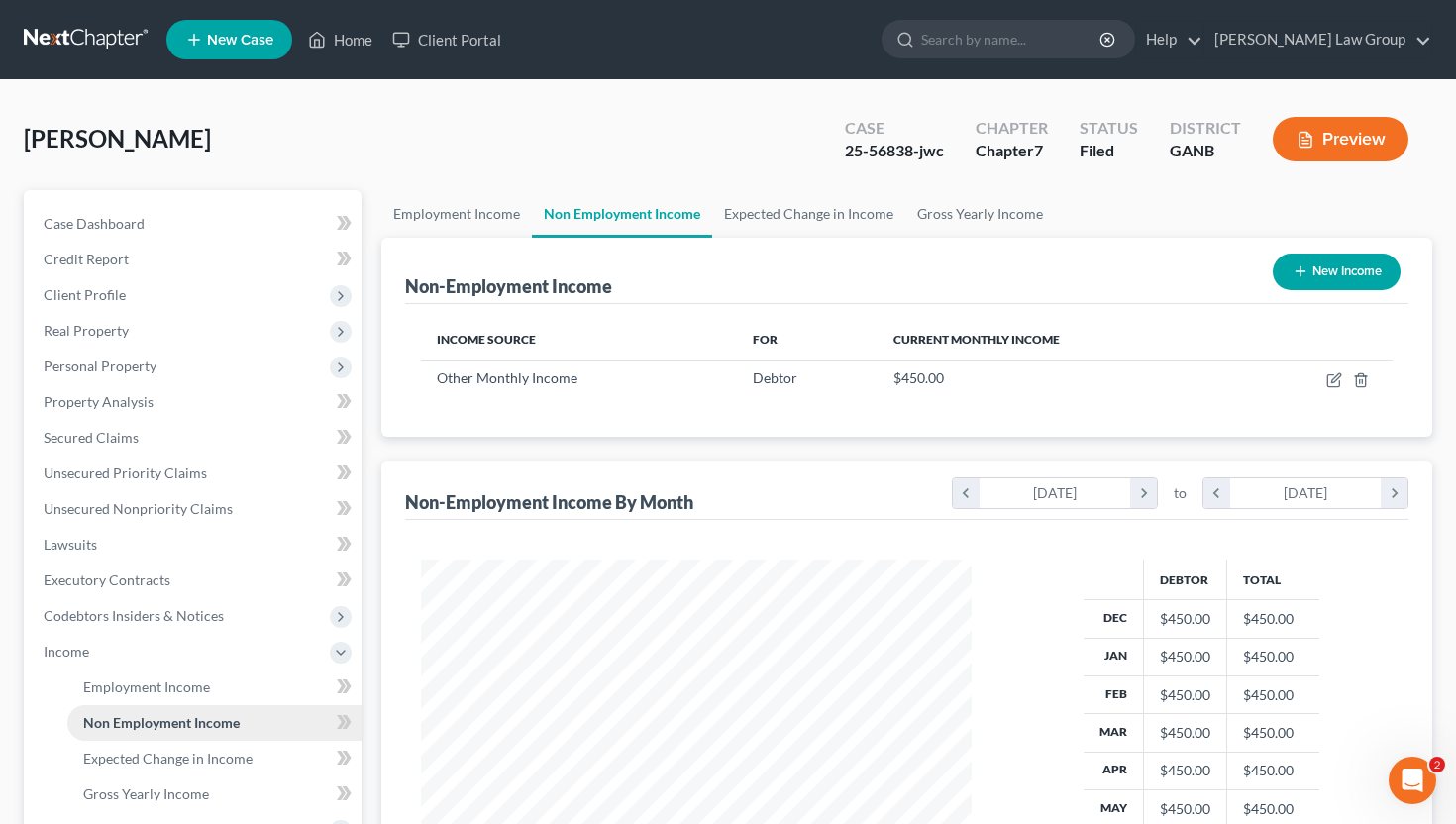scroll, scrollTop: 990029, scrollLeft: 989886, axis: both 